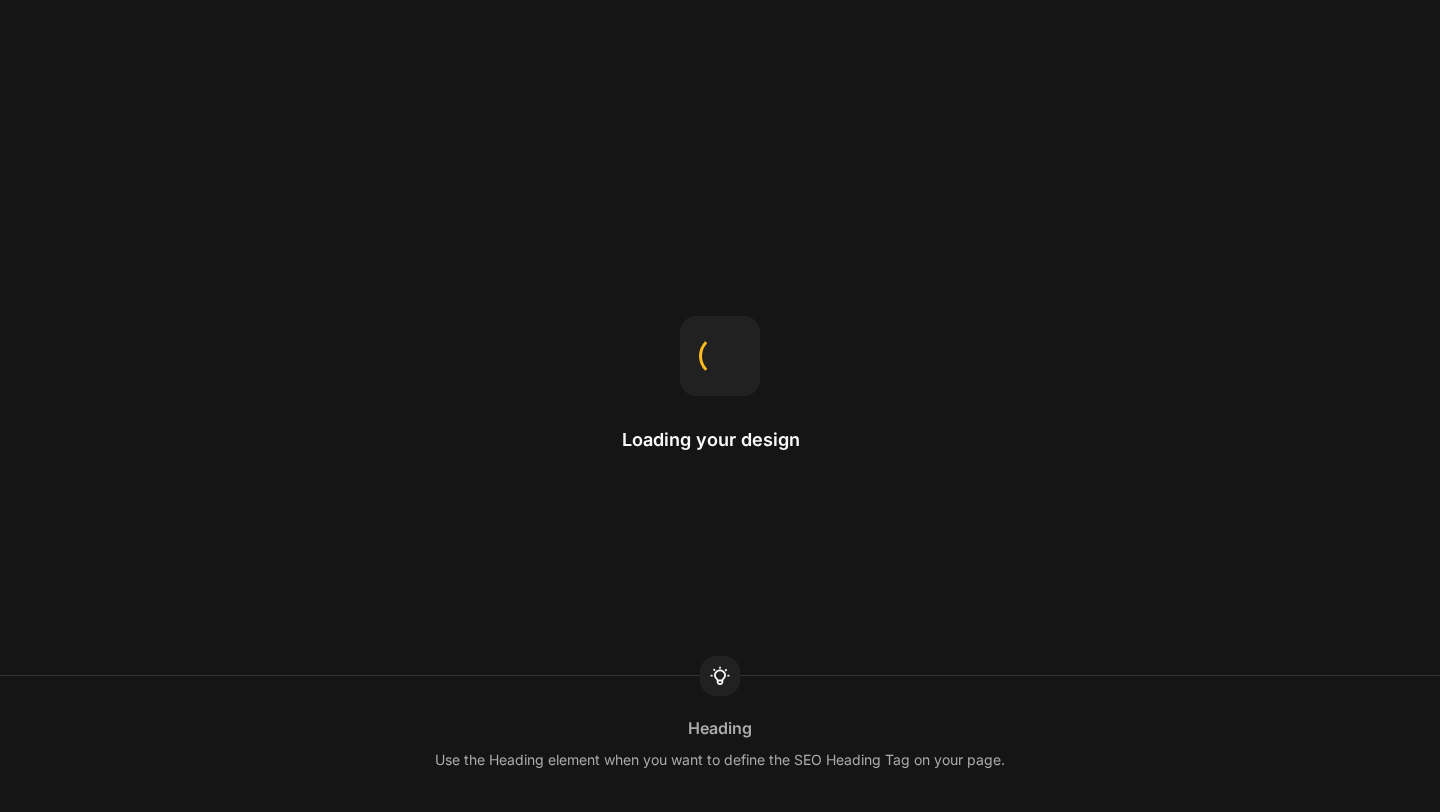 scroll, scrollTop: 0, scrollLeft: 0, axis: both 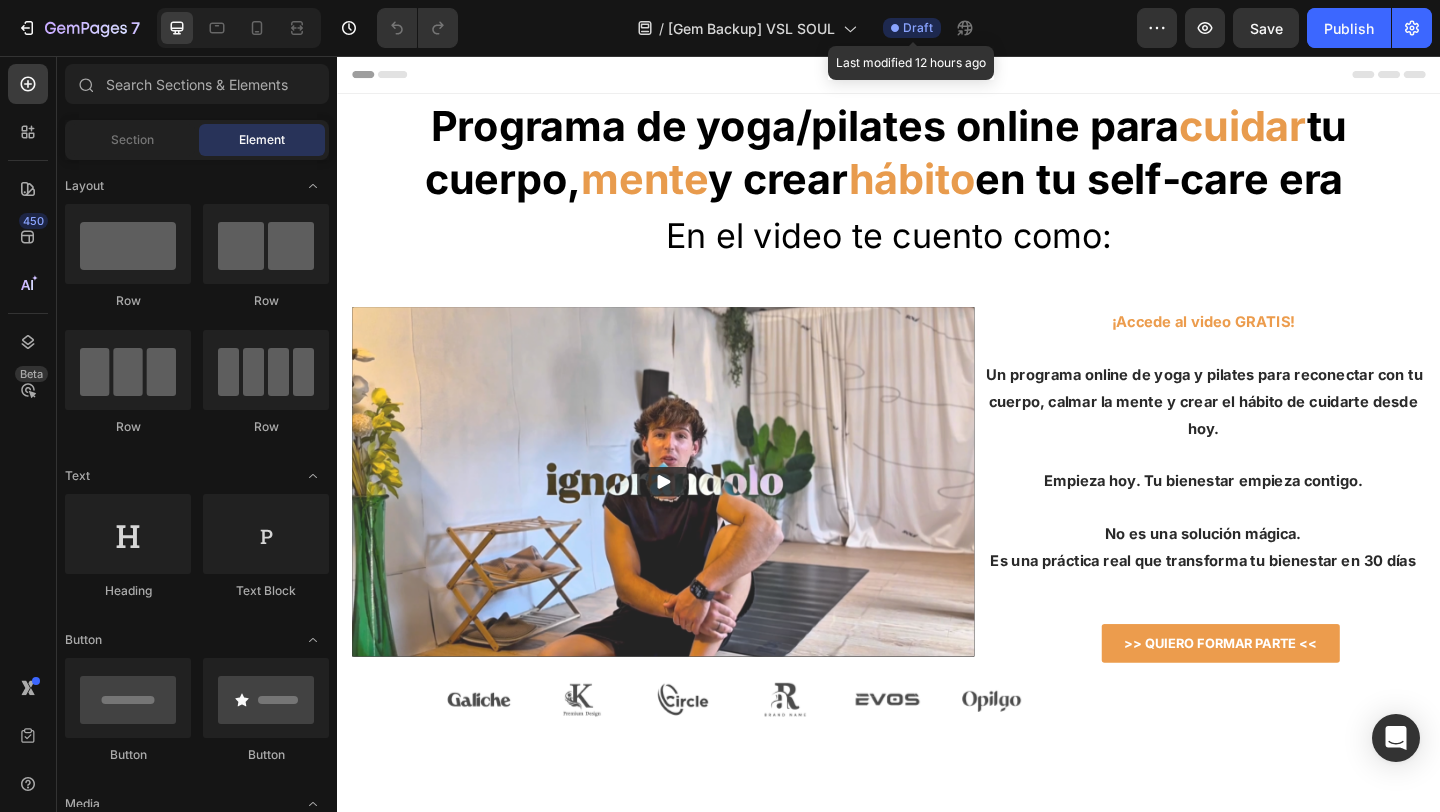 click on "Draft" at bounding box center (918, 28) 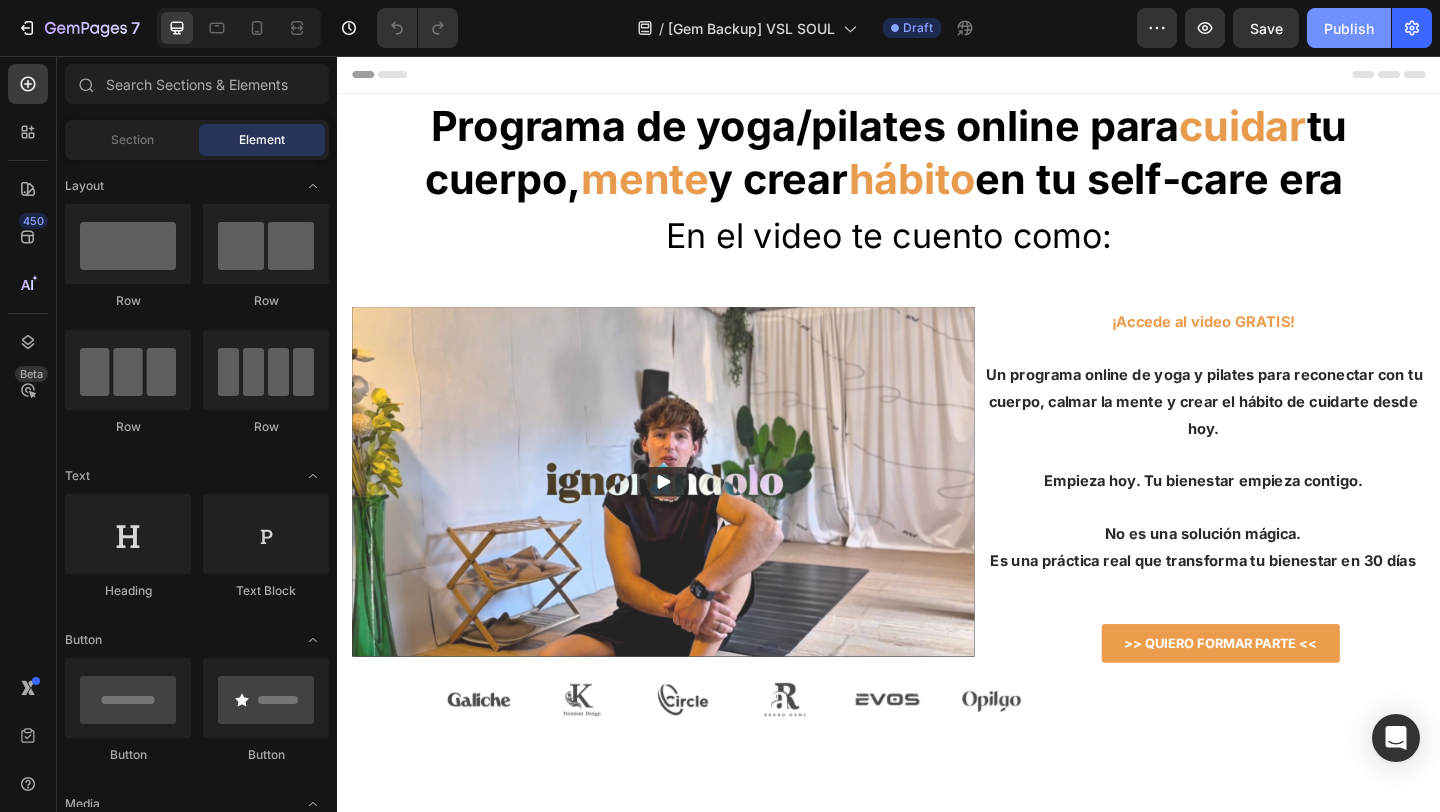 click on "Publish" at bounding box center (1349, 28) 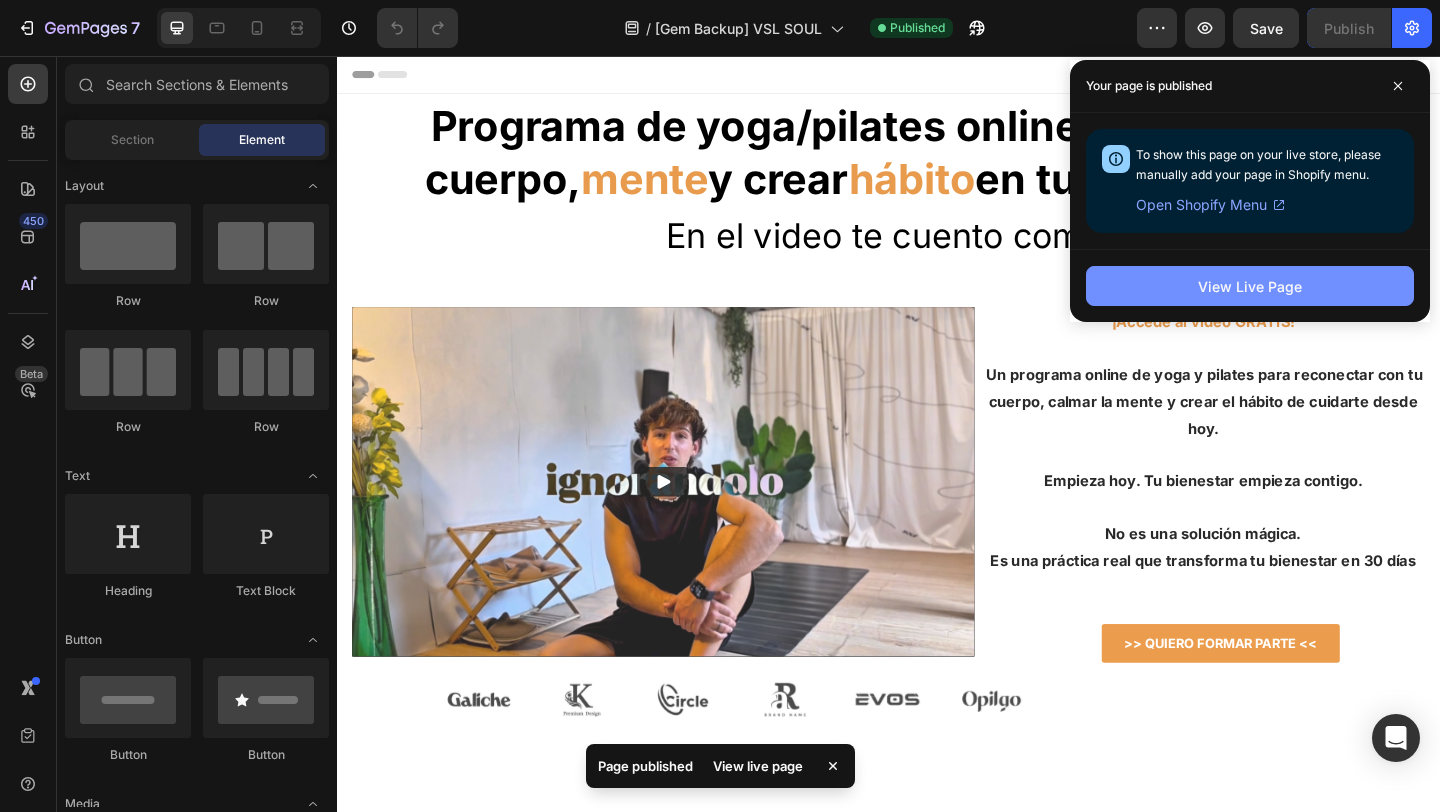 click on "View Live Page" at bounding box center (1250, 286) 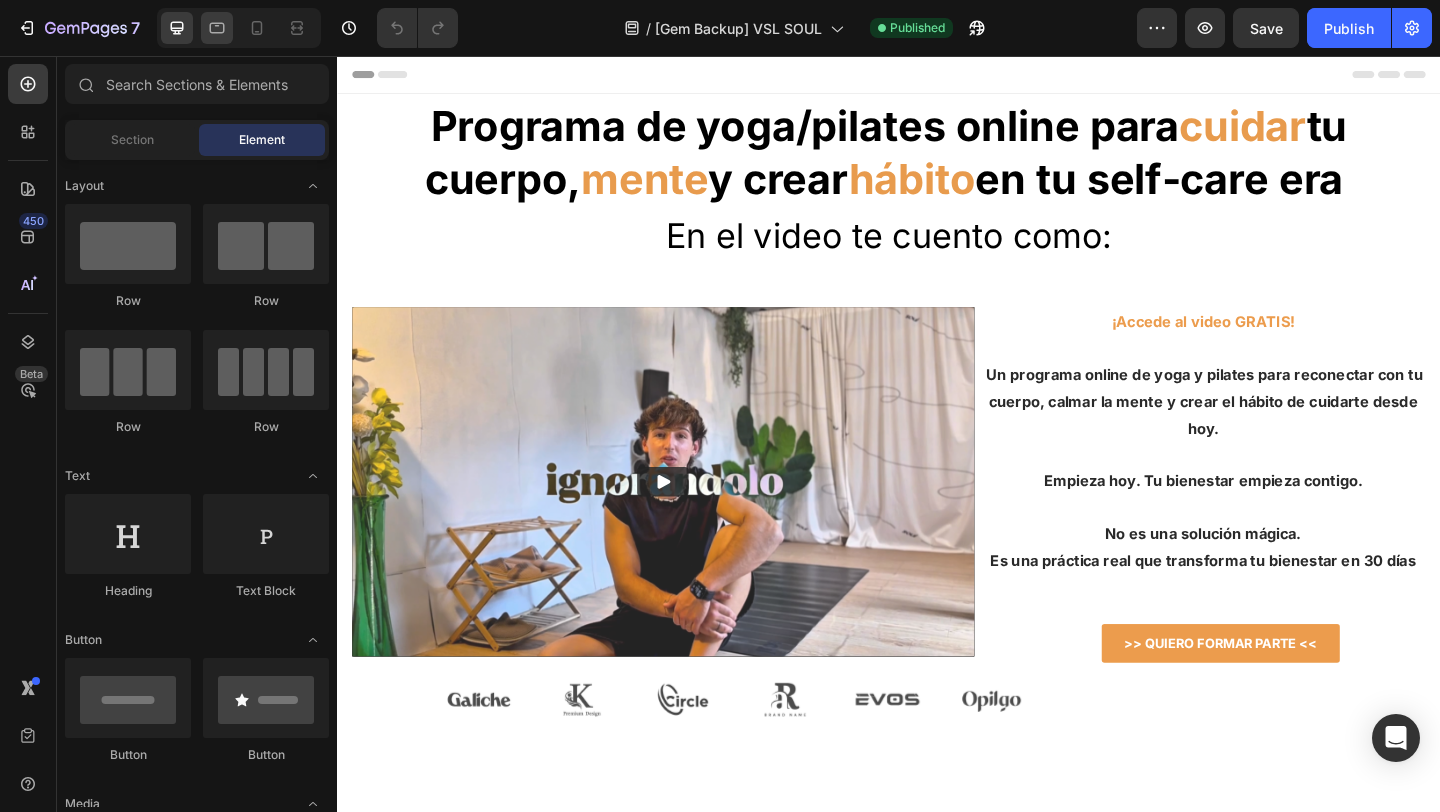 click 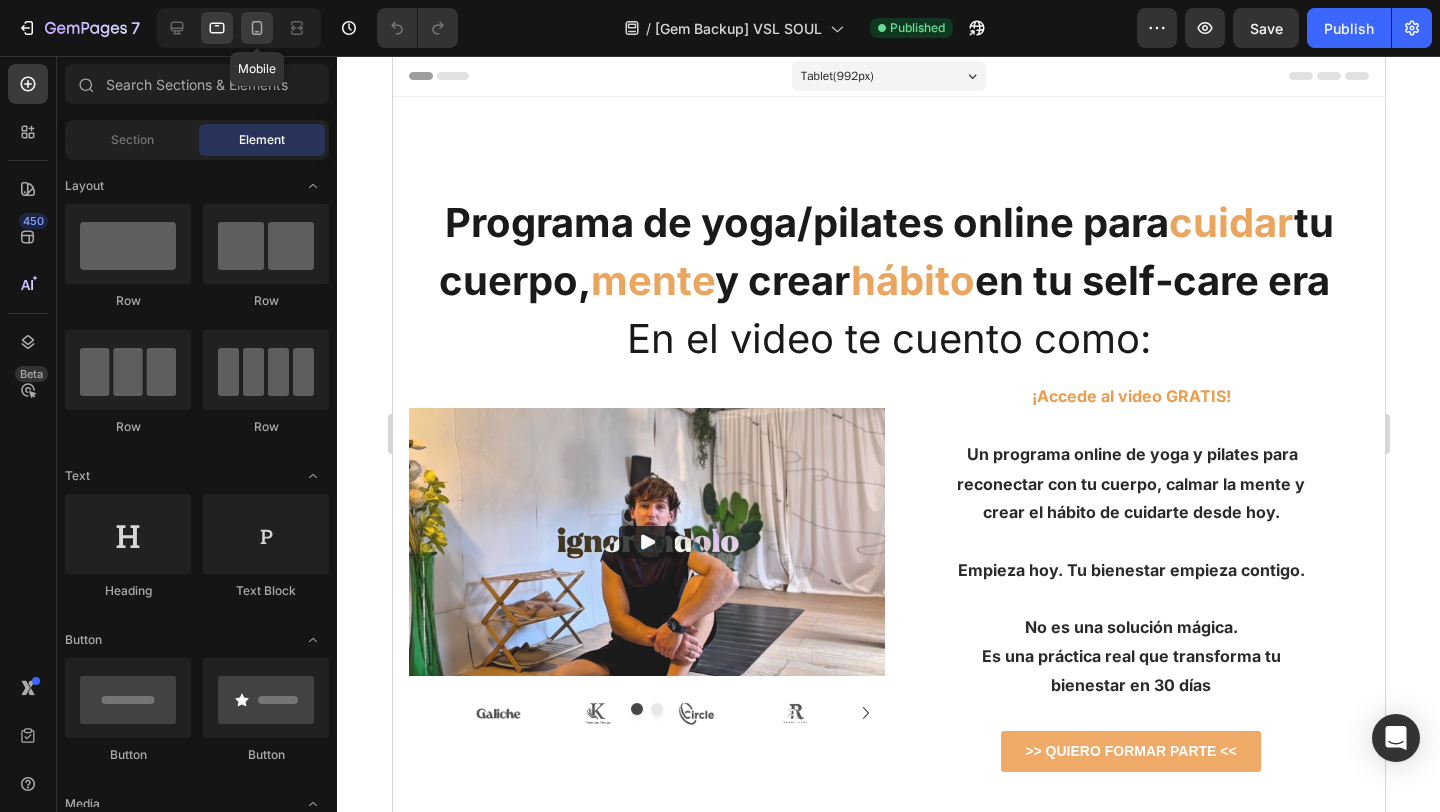 click 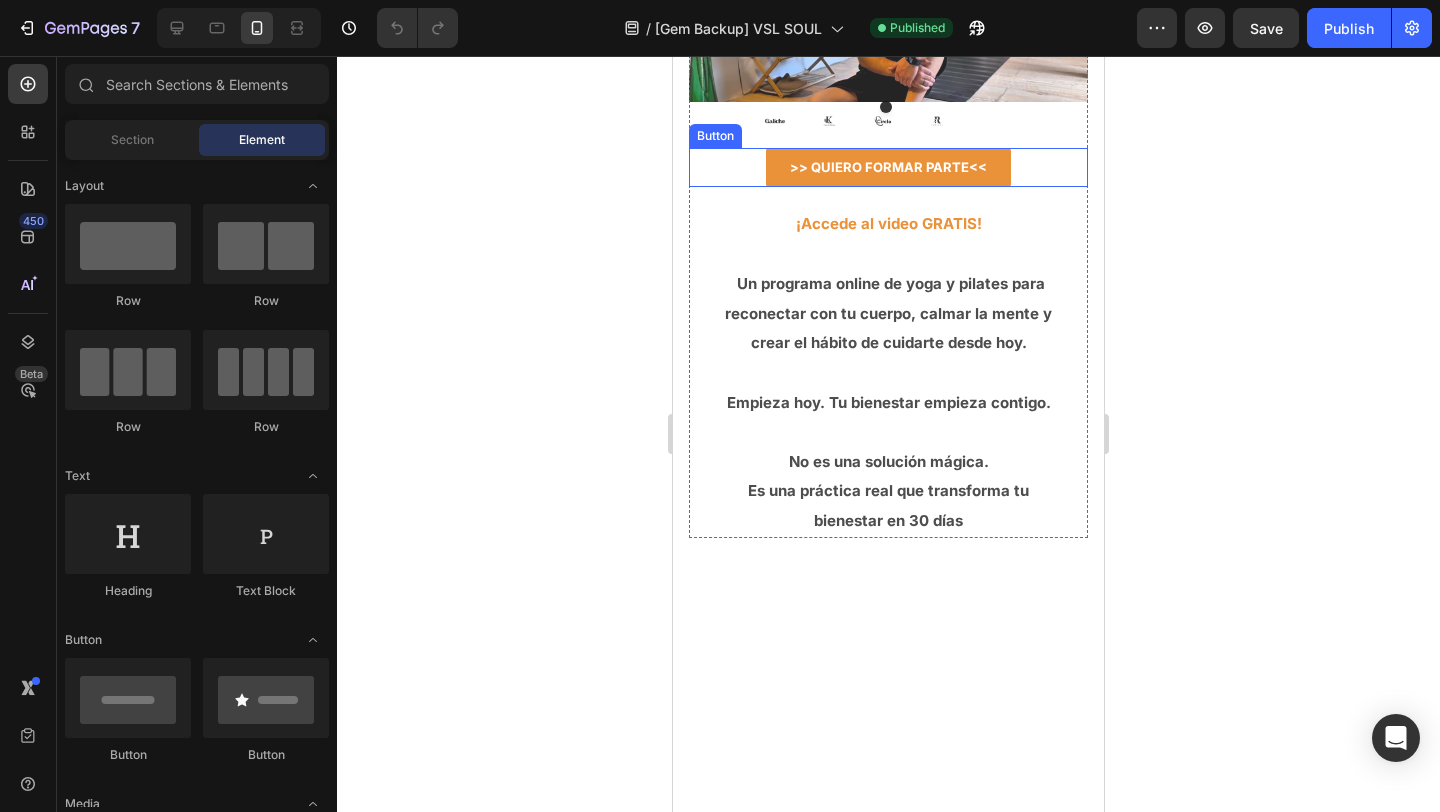 scroll, scrollTop: 369, scrollLeft: 0, axis: vertical 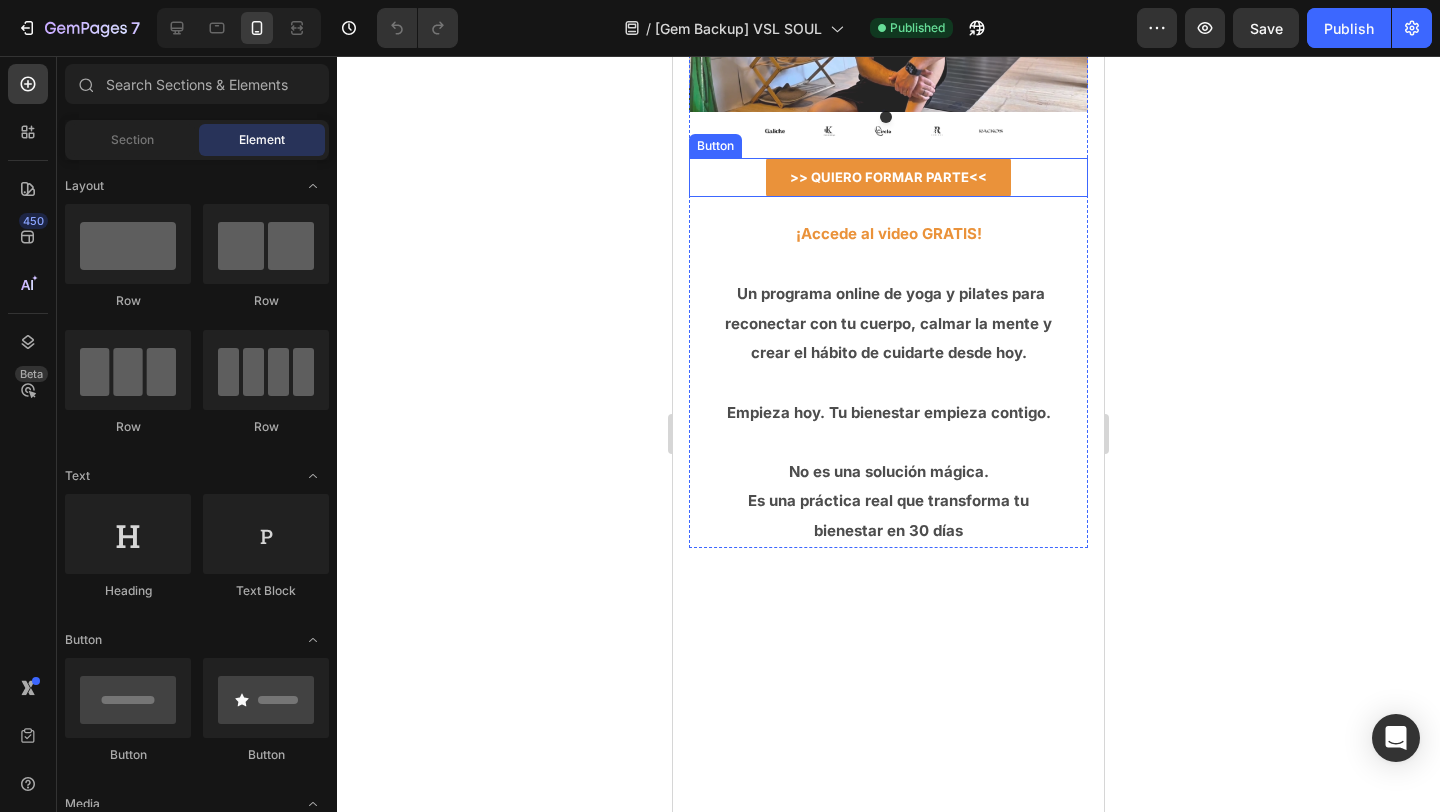 click at bounding box center (888, 442) 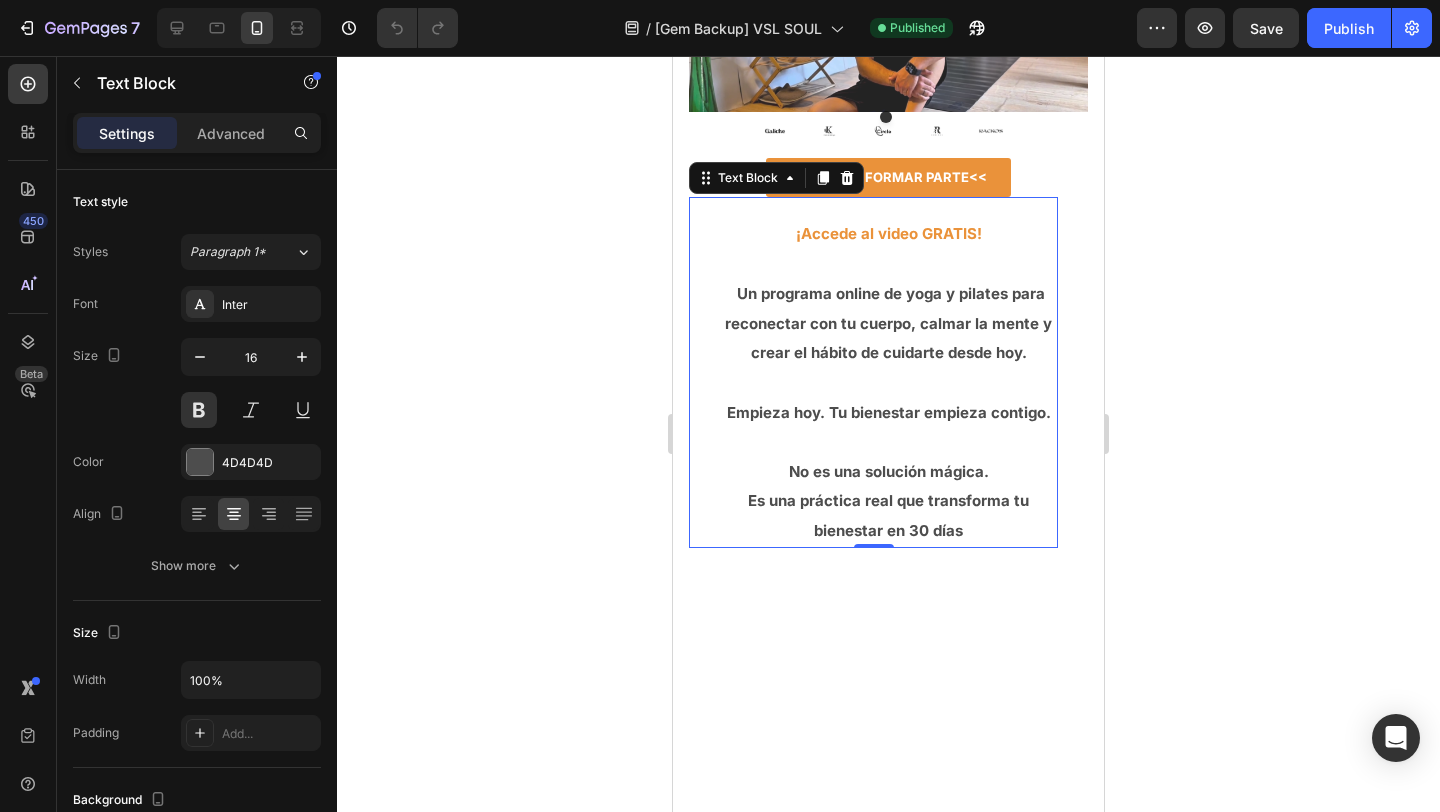 click on "Empieza hoy. Tu bienestar empieza contigo." at bounding box center (889, 412) 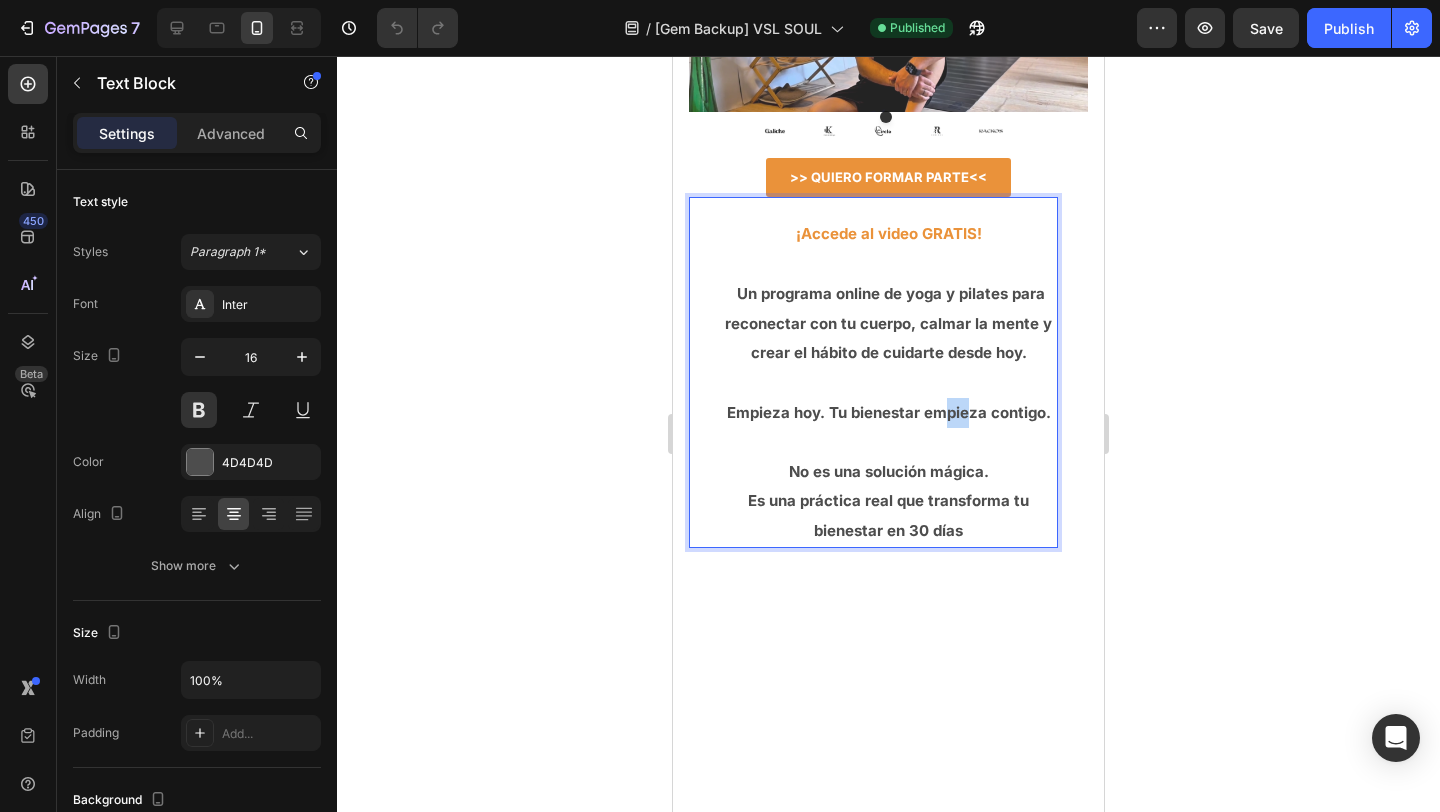 drag, startPoint x: 965, startPoint y: 411, endPoint x: 937, endPoint y: 411, distance: 28 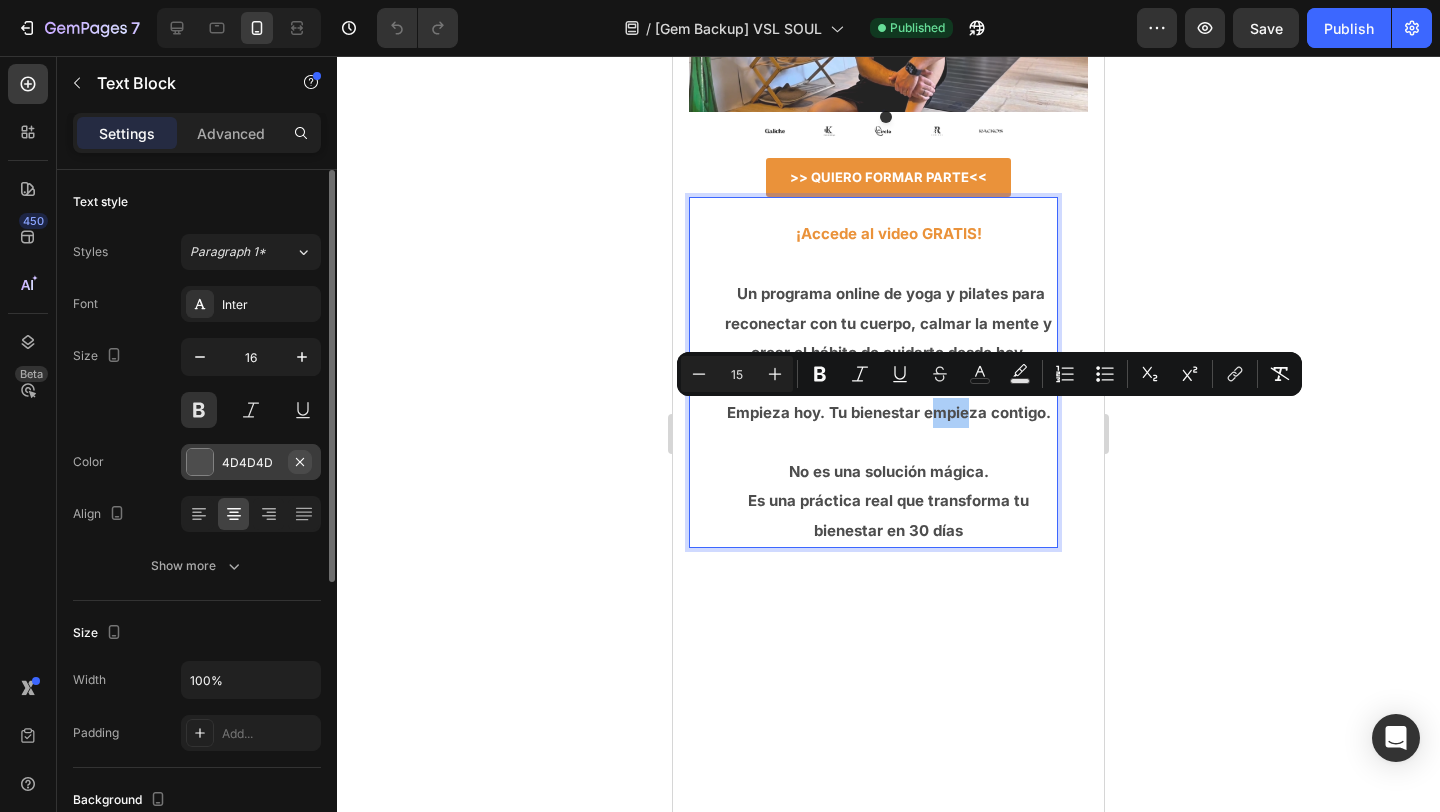 click 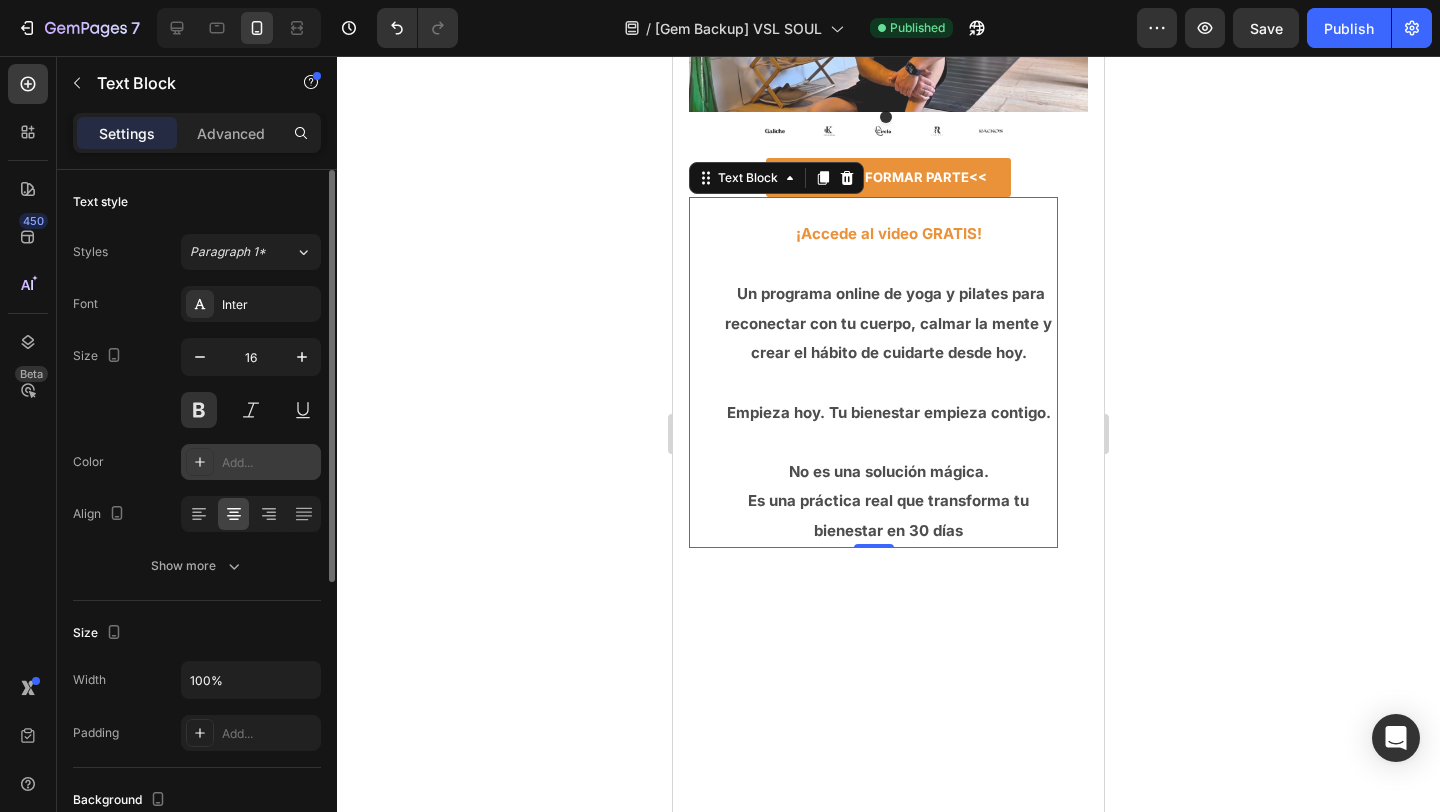click 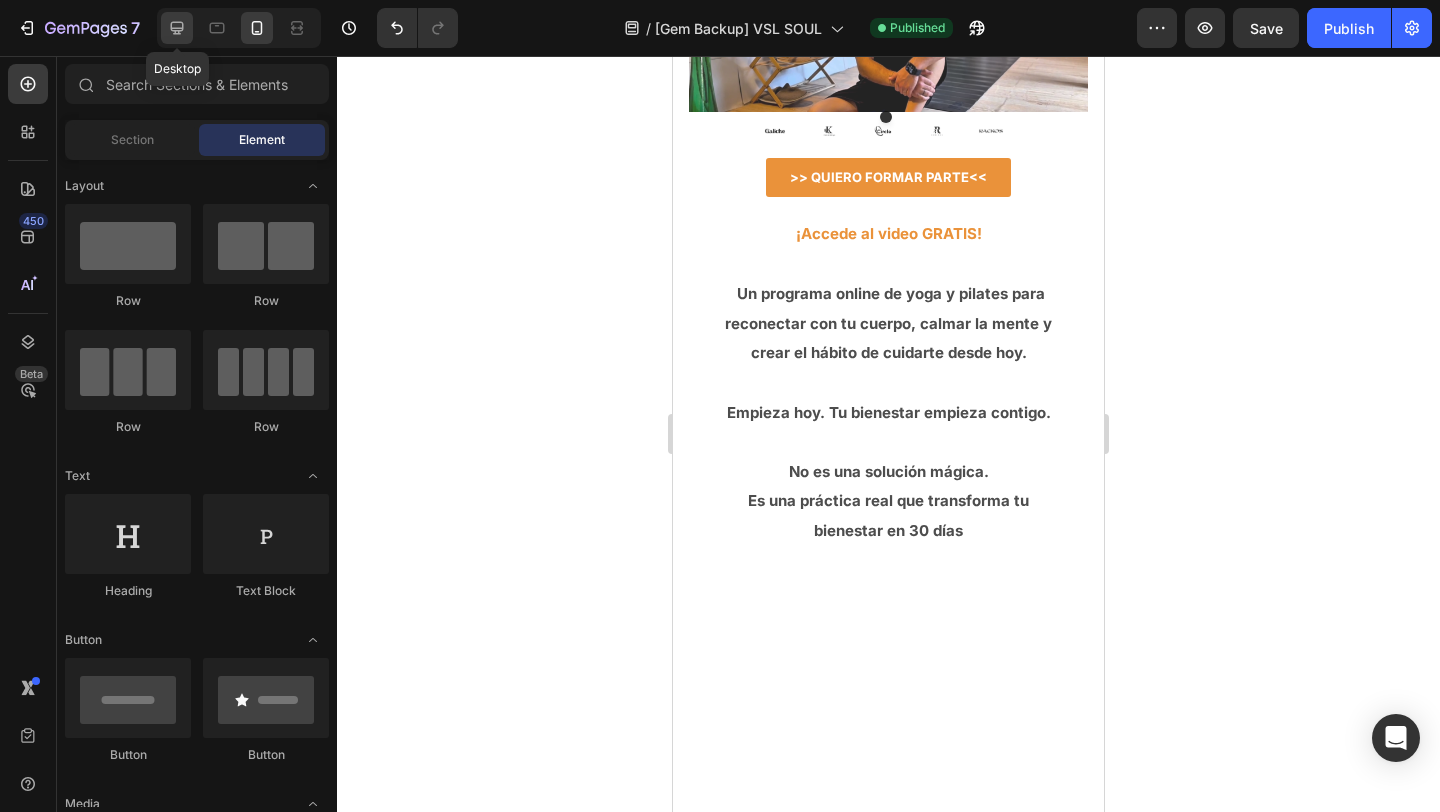 click 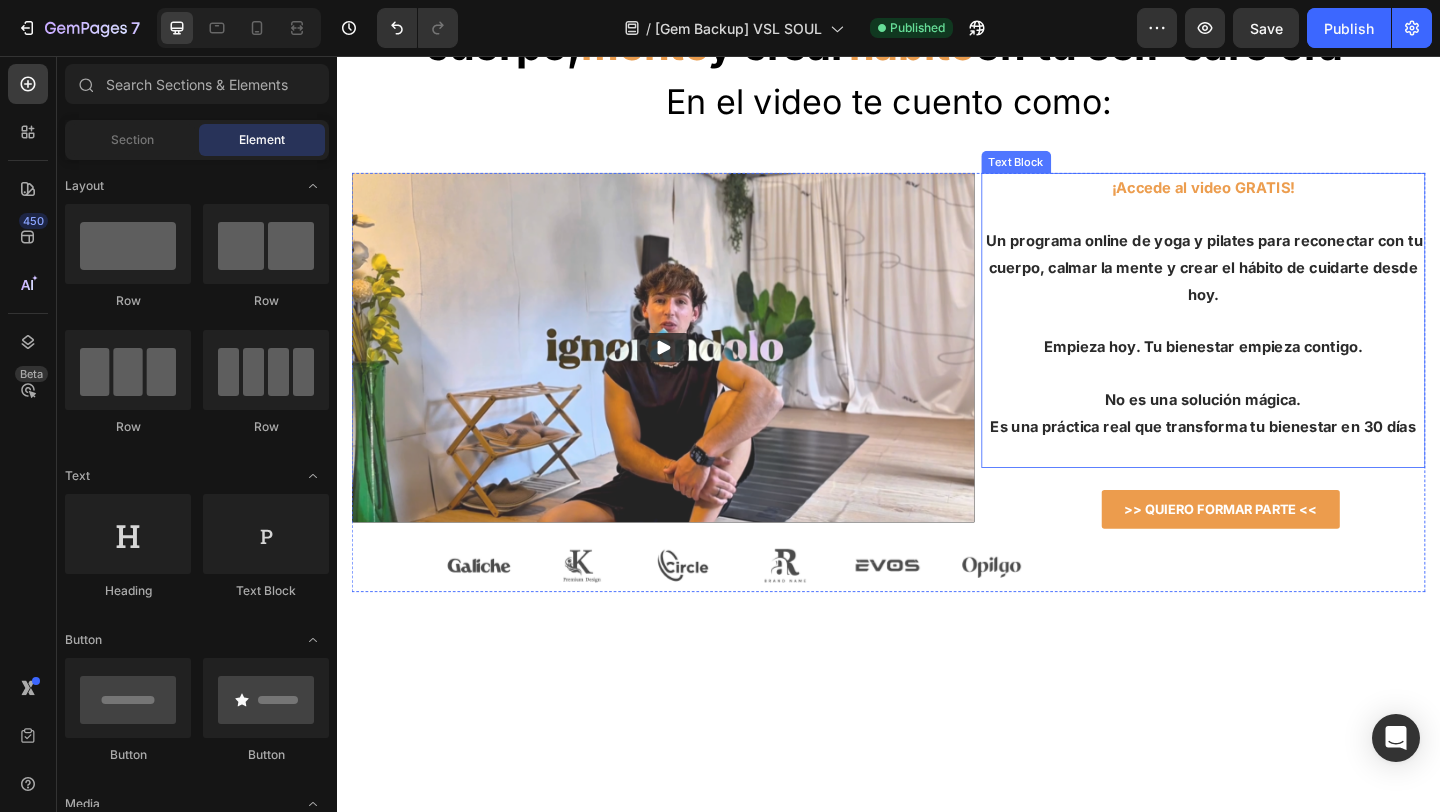 click on "Empieza hoy. Tu bienestar empieza contigo." at bounding box center (1279, 372) 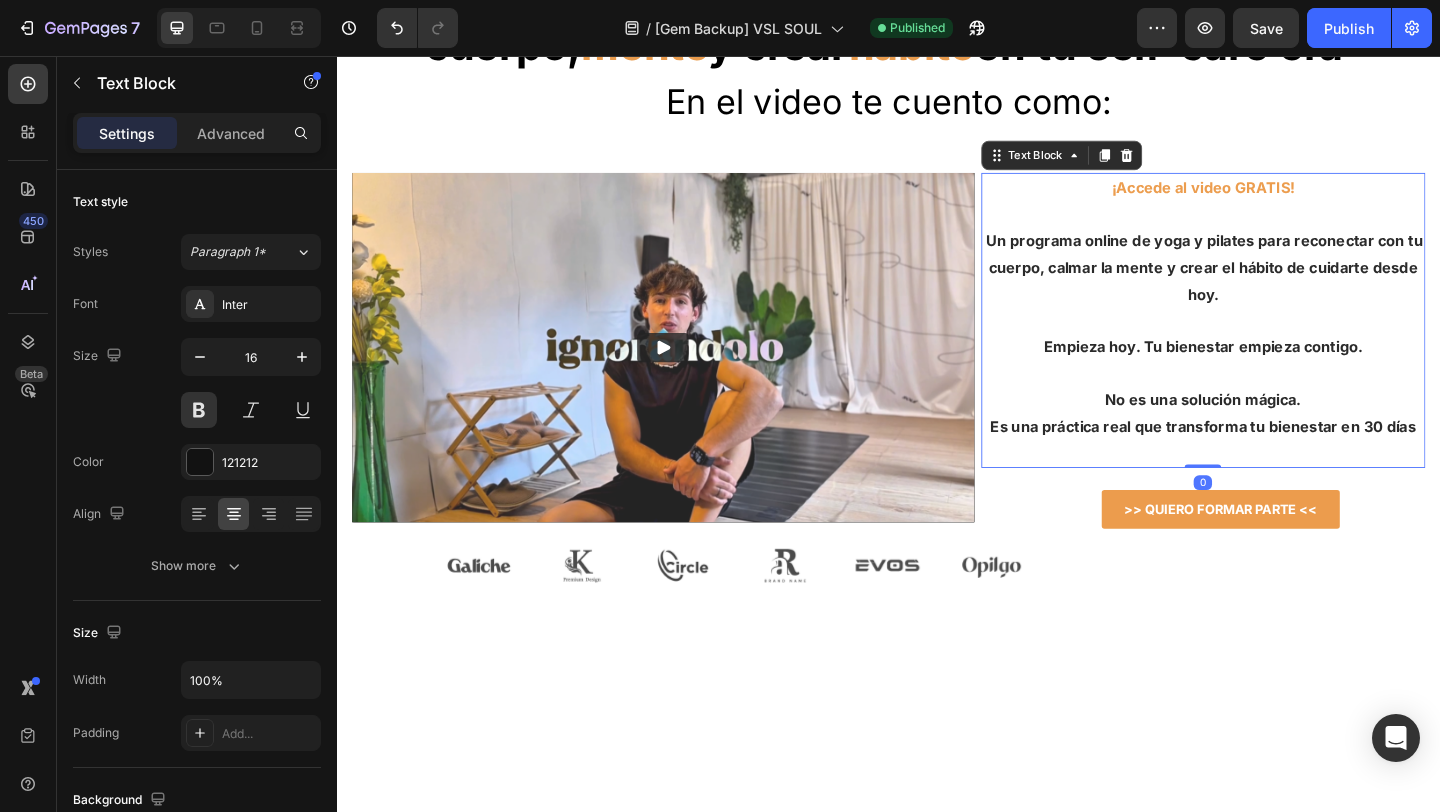 scroll, scrollTop: 69, scrollLeft: 0, axis: vertical 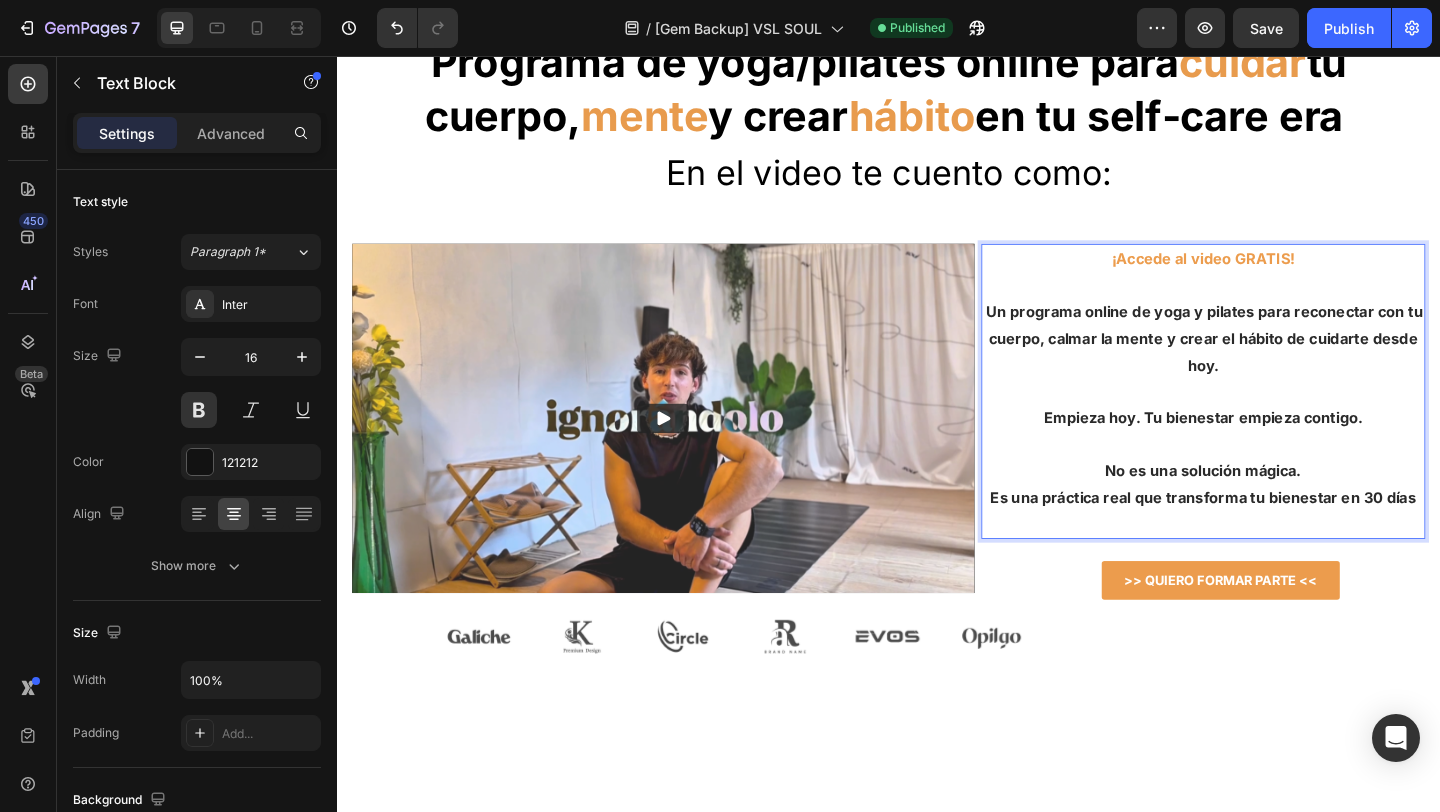 click at bounding box center (1279, 478) 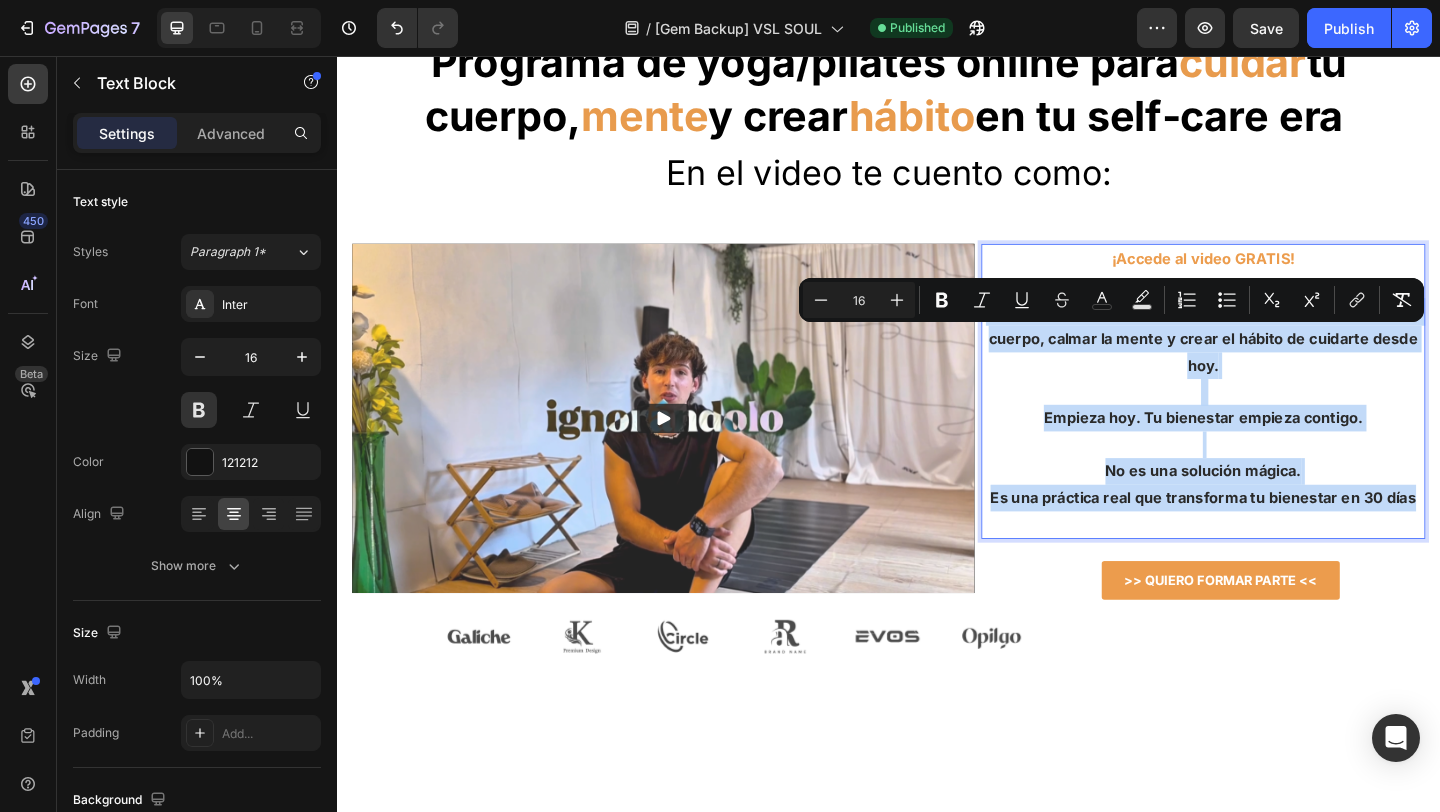 type on "14" 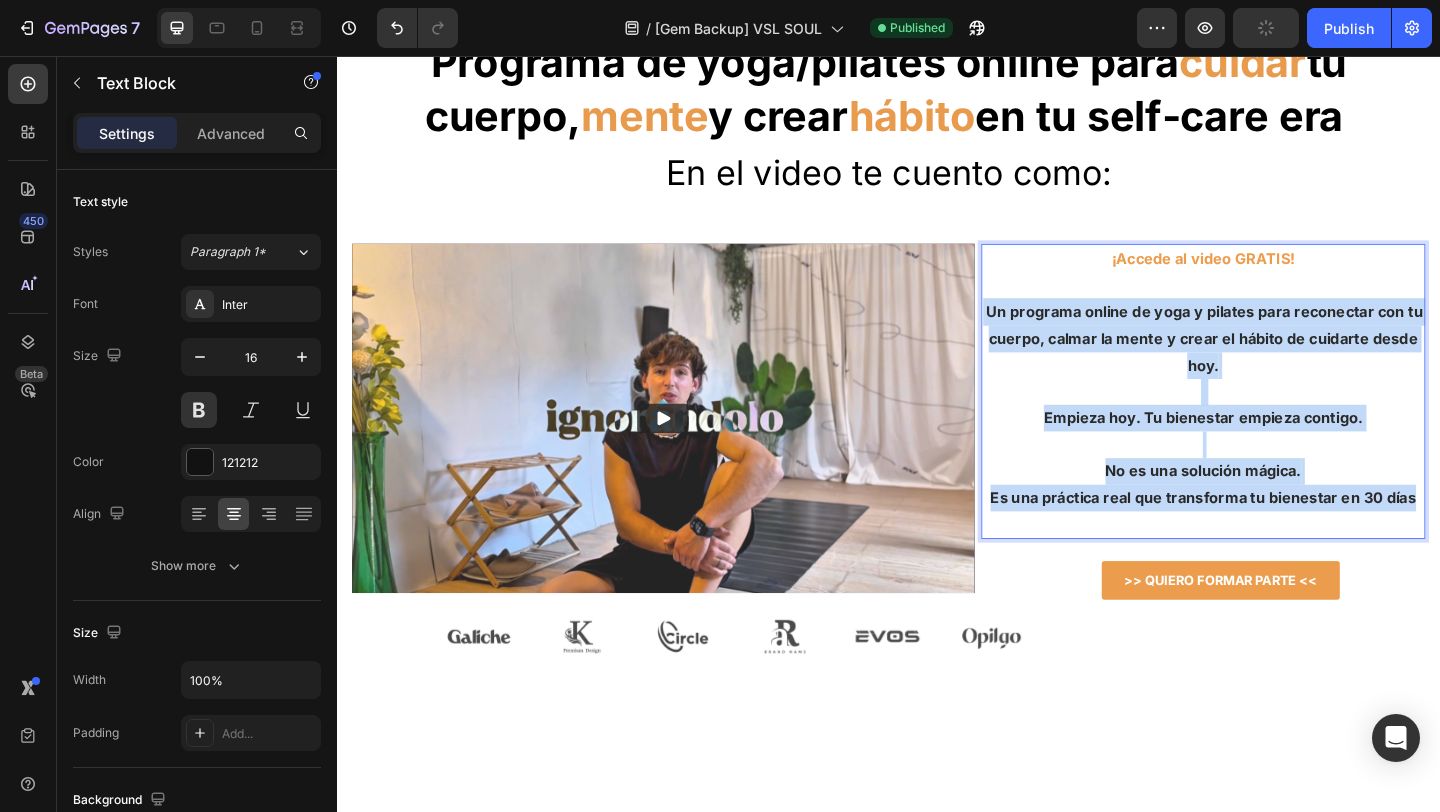 drag, startPoint x: 1504, startPoint y: 544, endPoint x: 1042, endPoint y: 337, distance: 506.25388 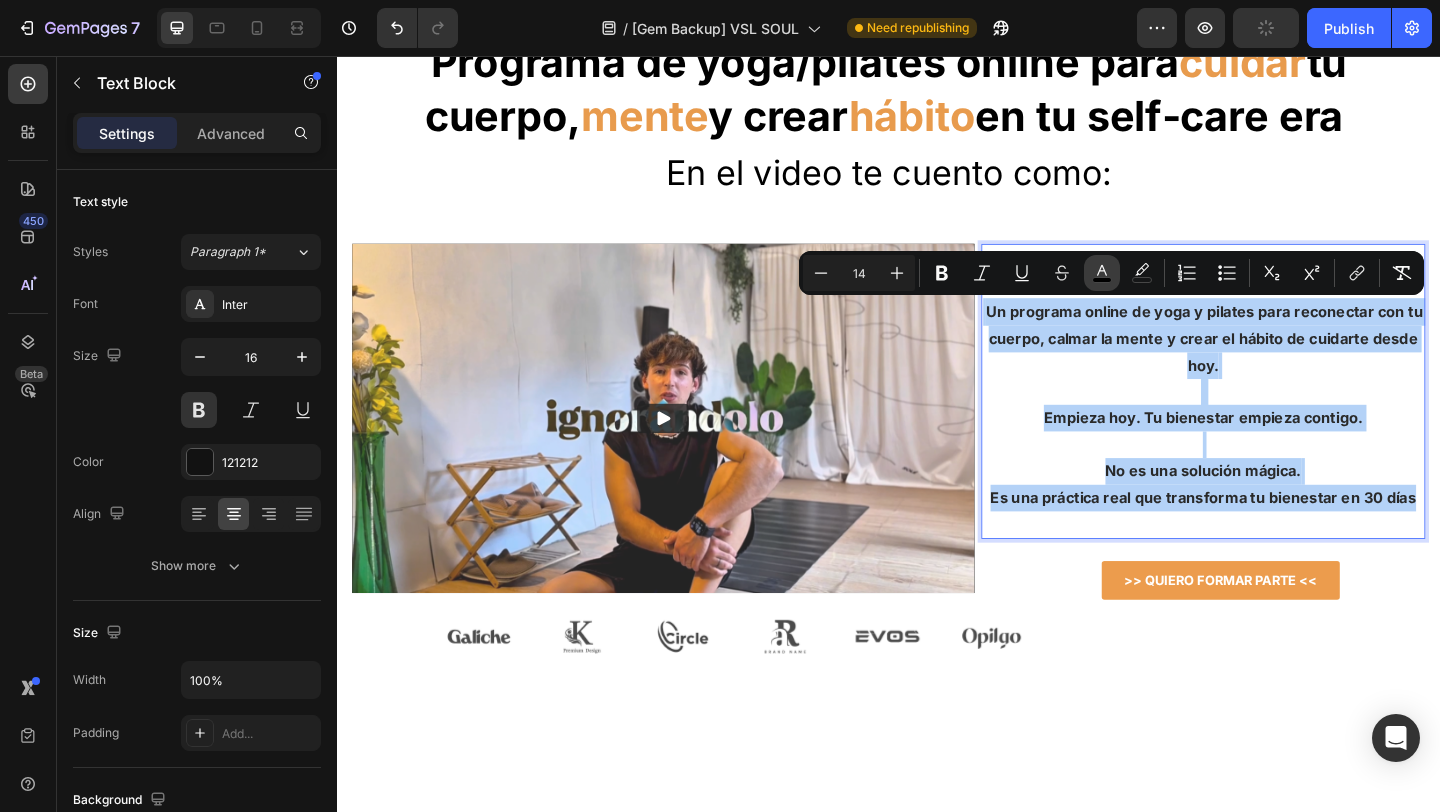 click 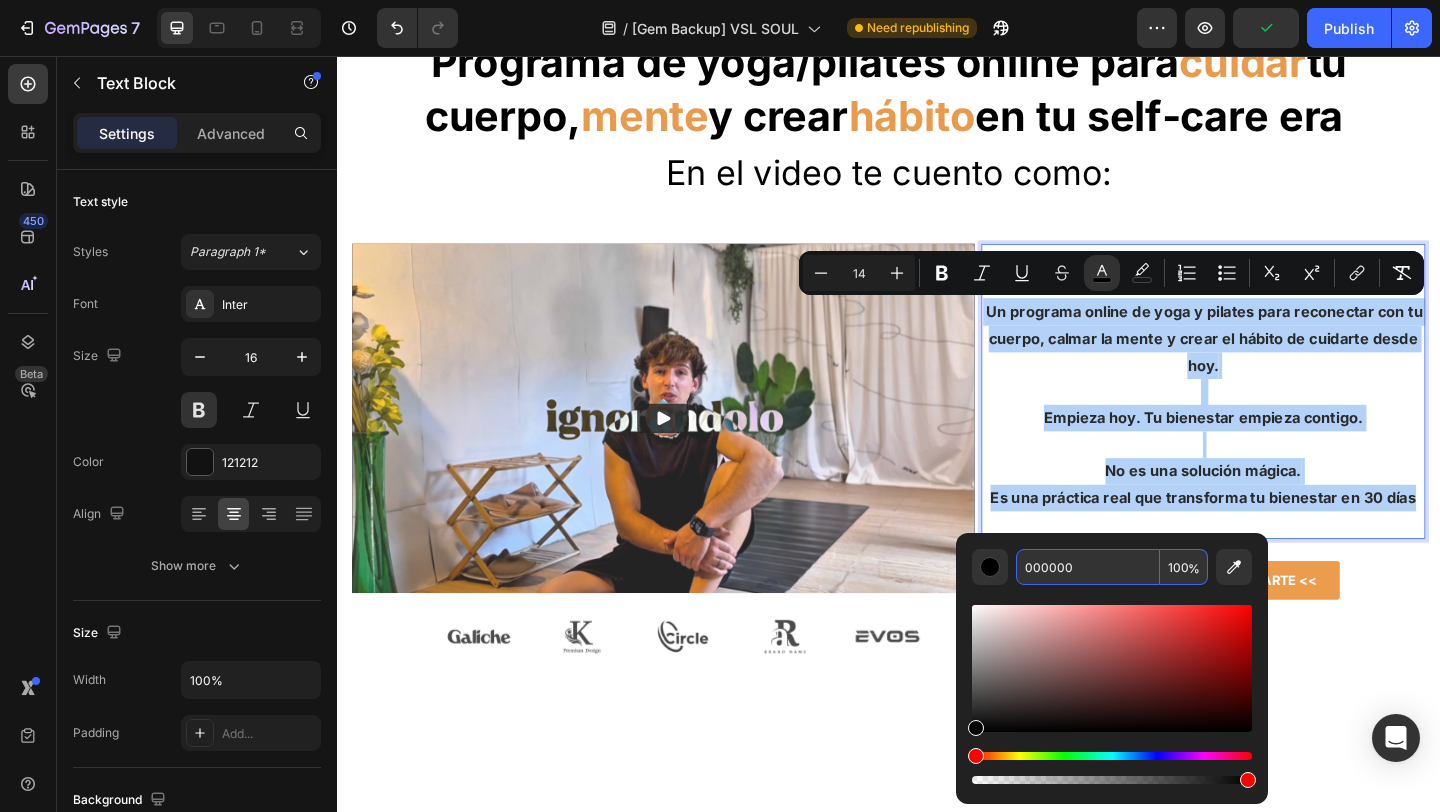 click on "000000" at bounding box center [1088, 567] 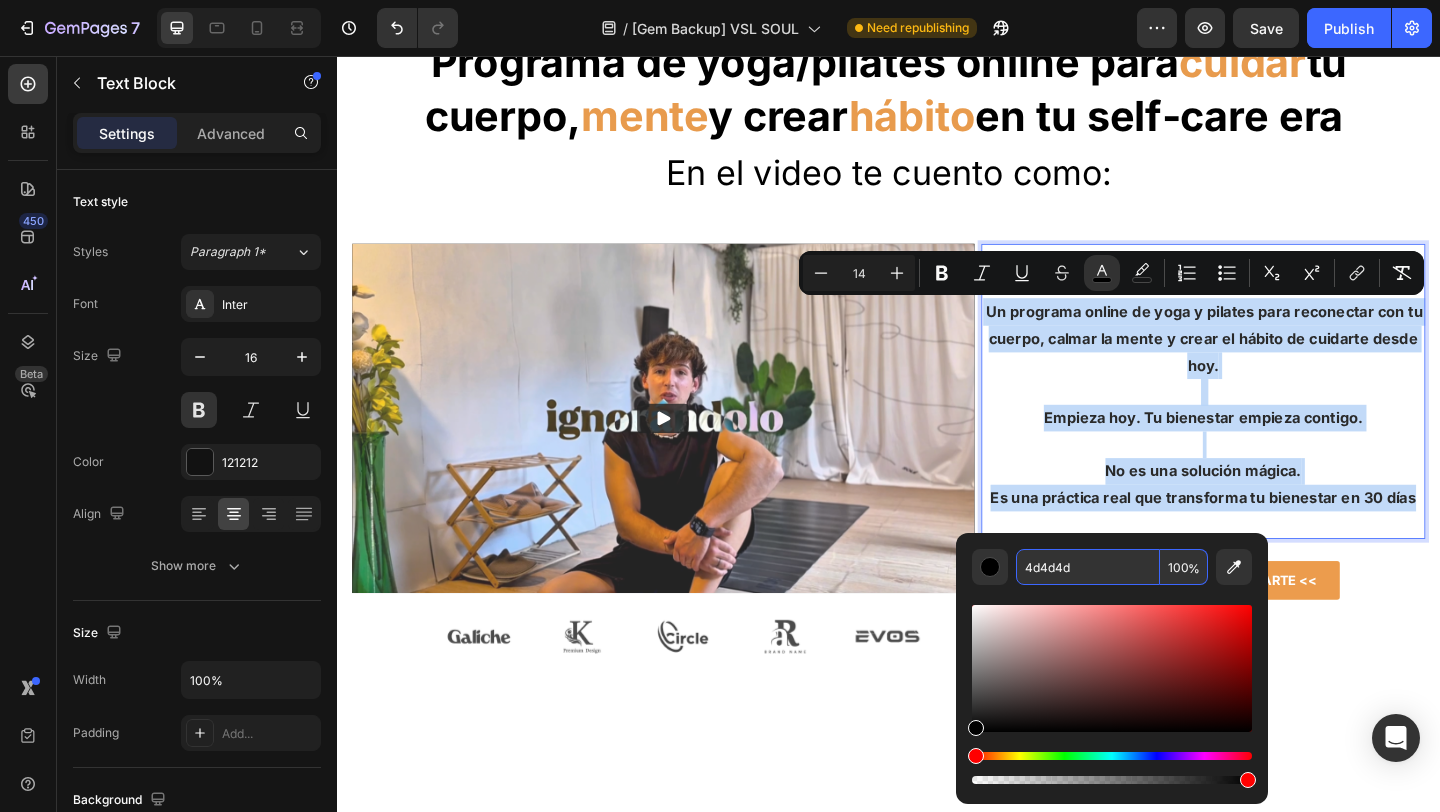 type on "4D4D4D" 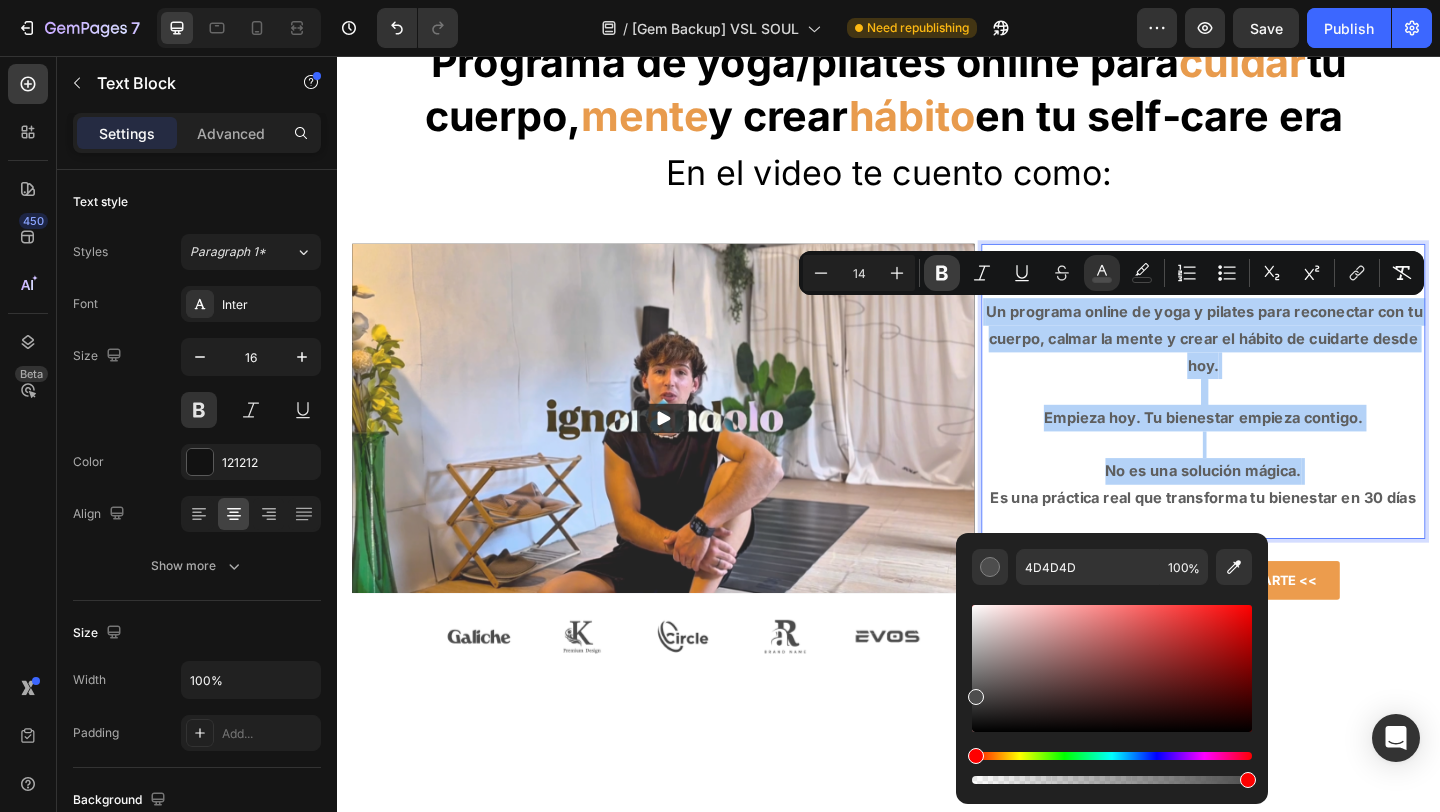 click 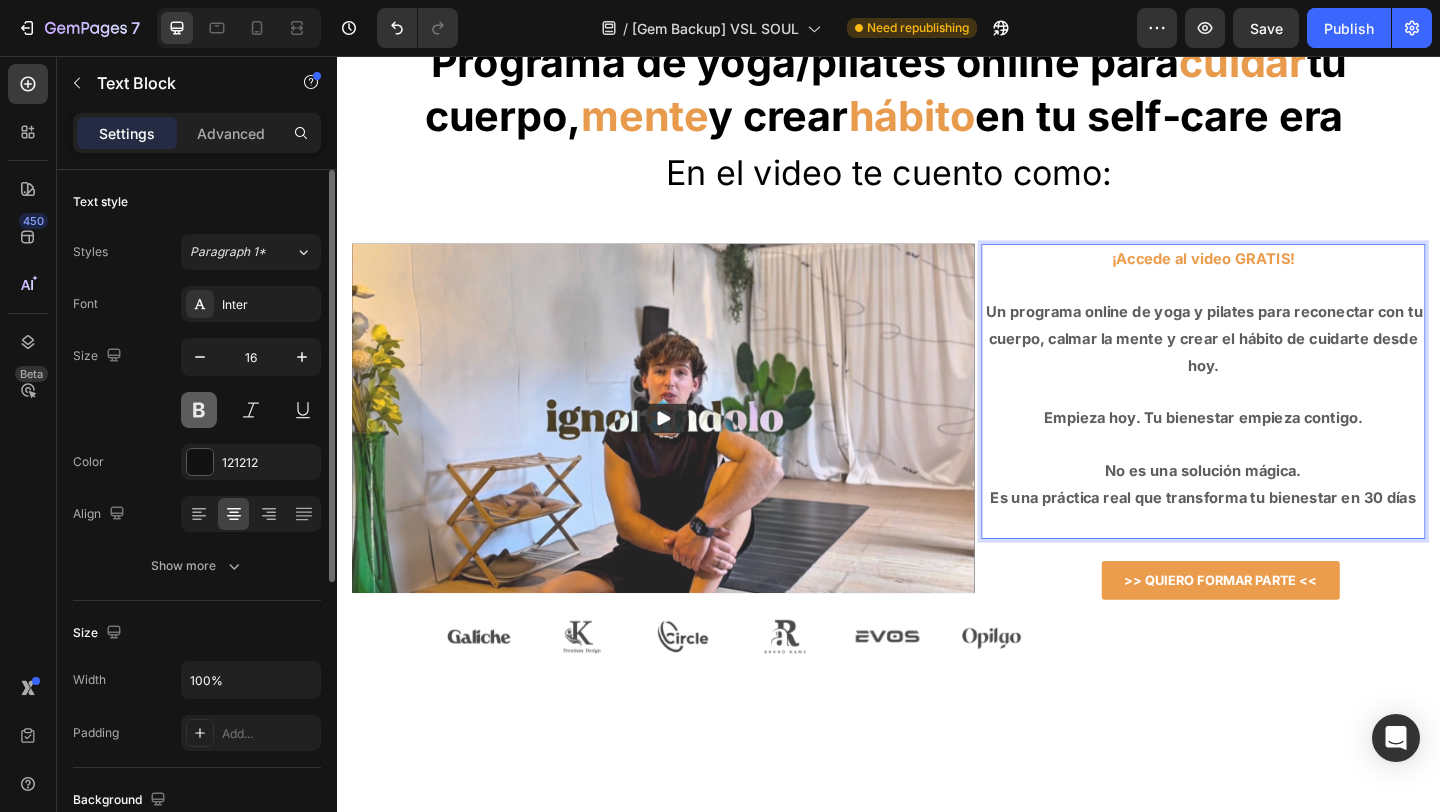 click at bounding box center (199, 410) 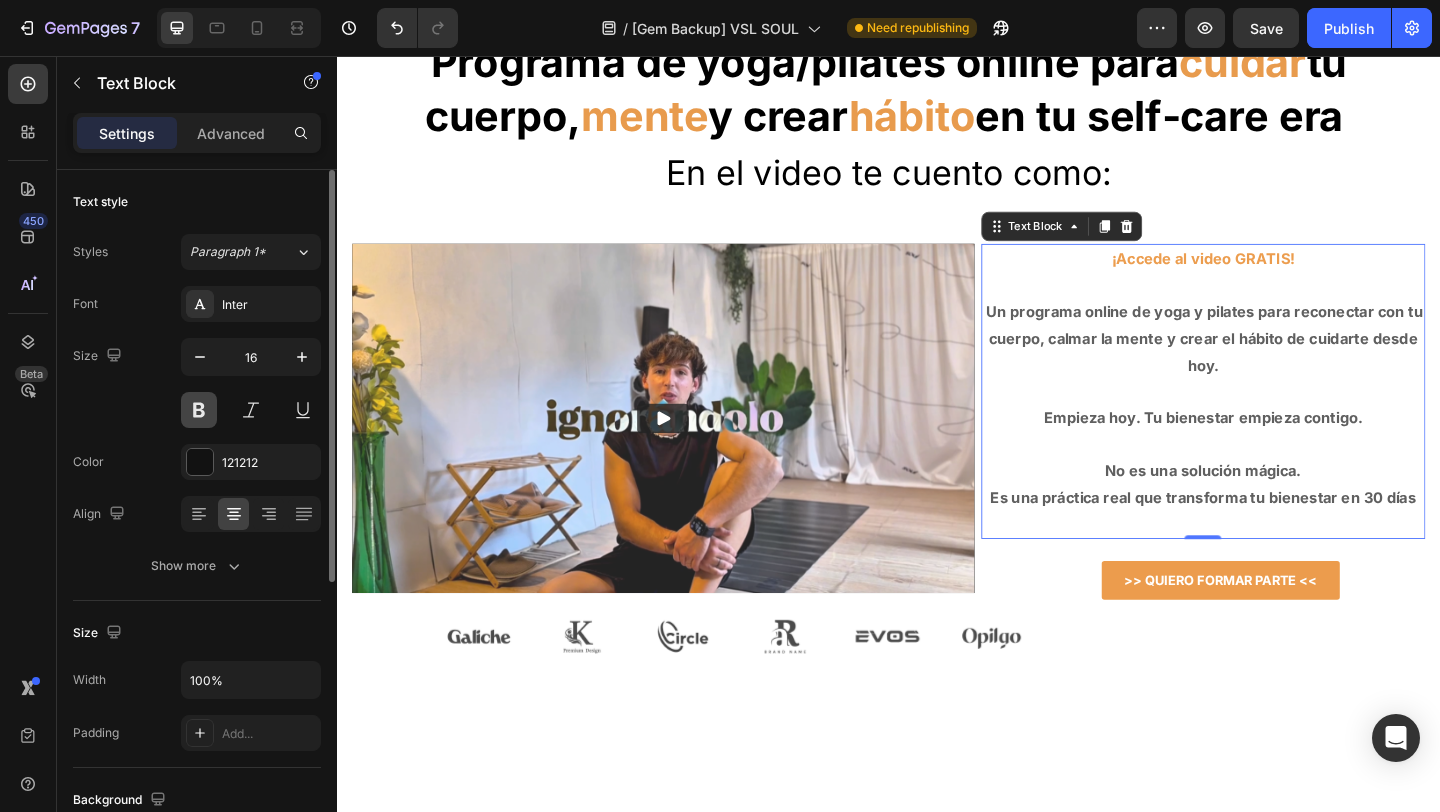 click at bounding box center [199, 410] 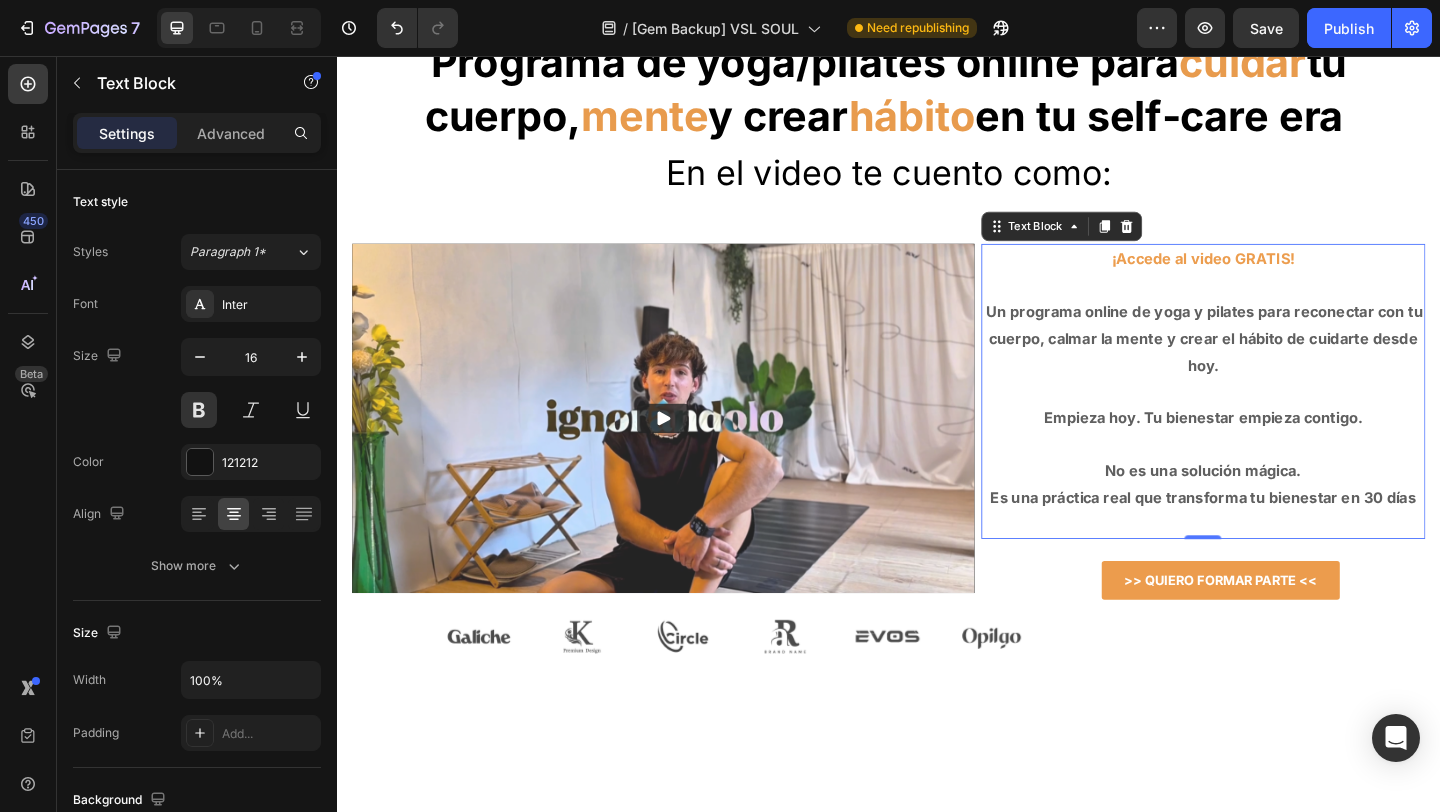 click at bounding box center (1279, 478) 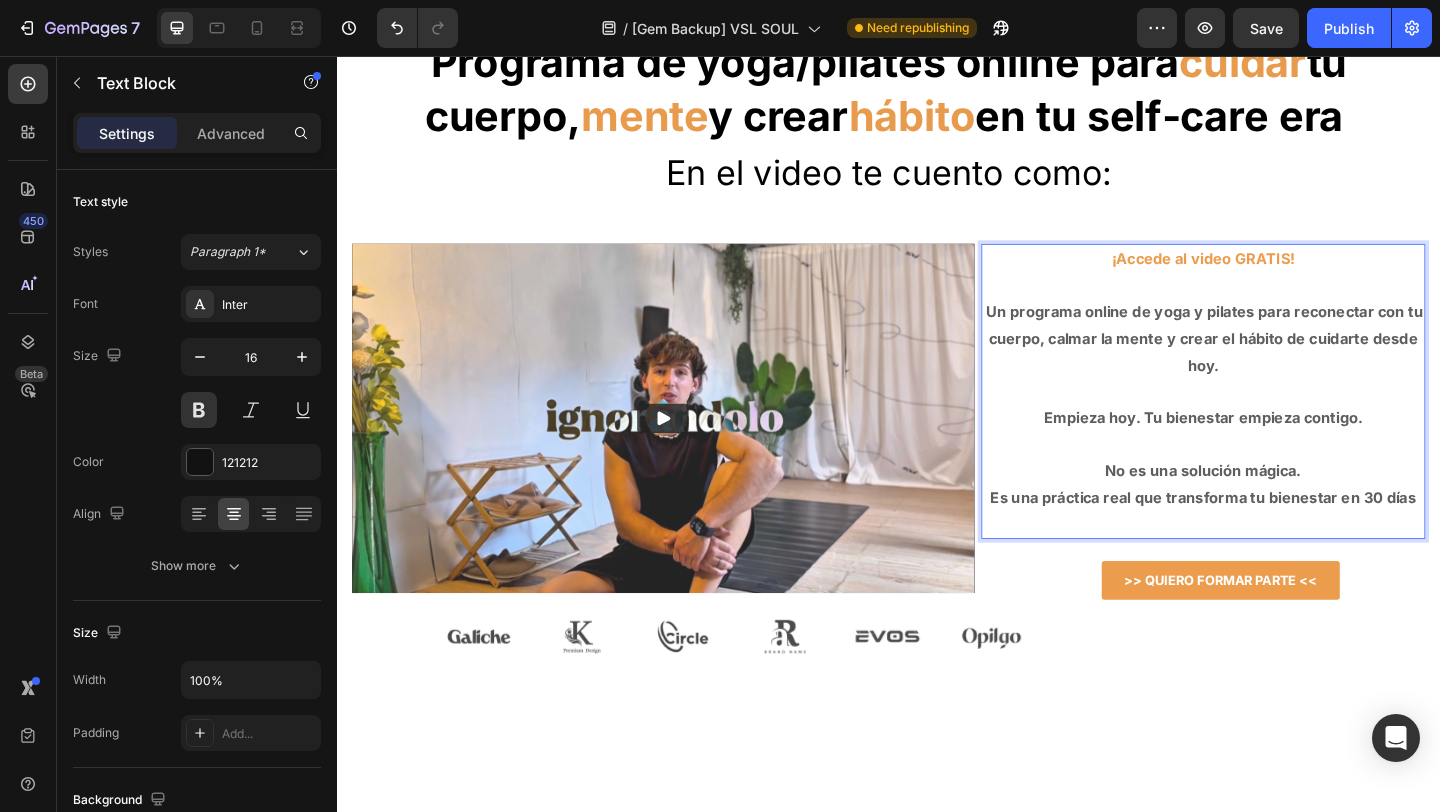 drag, startPoint x: 1498, startPoint y: 556, endPoint x: 1177, endPoint y: 446, distance: 339.32434 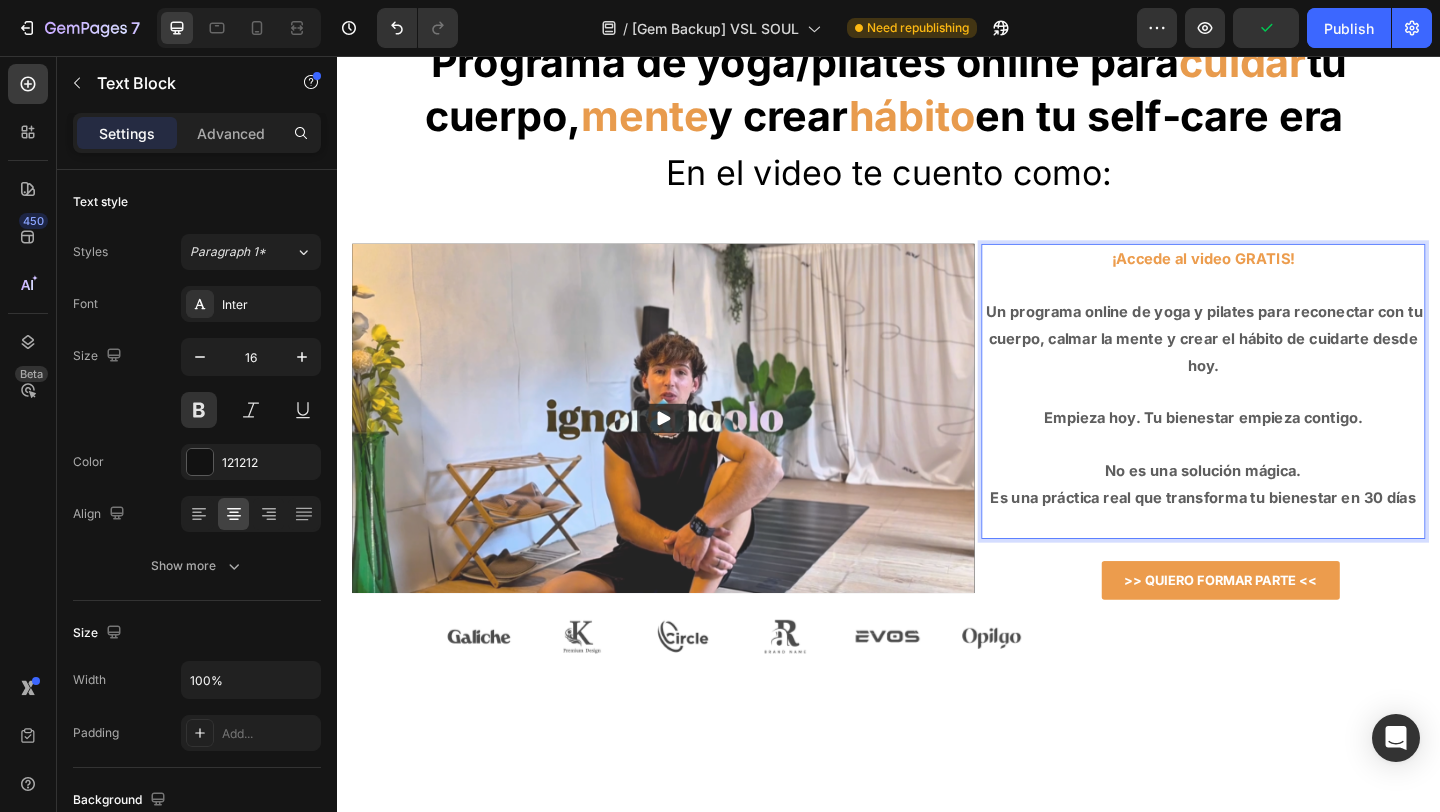 drag, startPoint x: 1044, startPoint y: 331, endPoint x: 1232, endPoint y: 393, distance: 197.9596 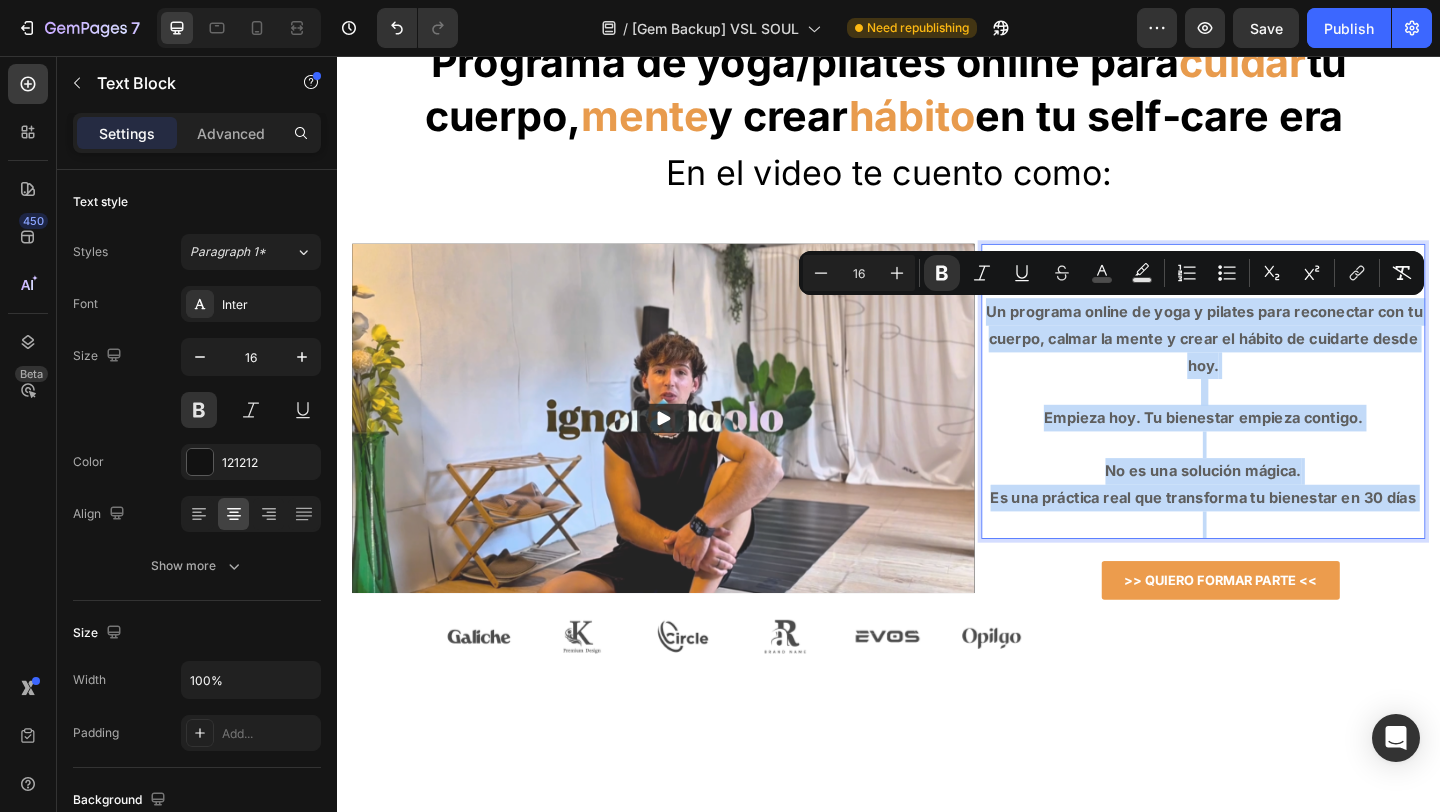 drag, startPoint x: 1050, startPoint y: 328, endPoint x: 1520, endPoint y: 558, distance: 523.25903 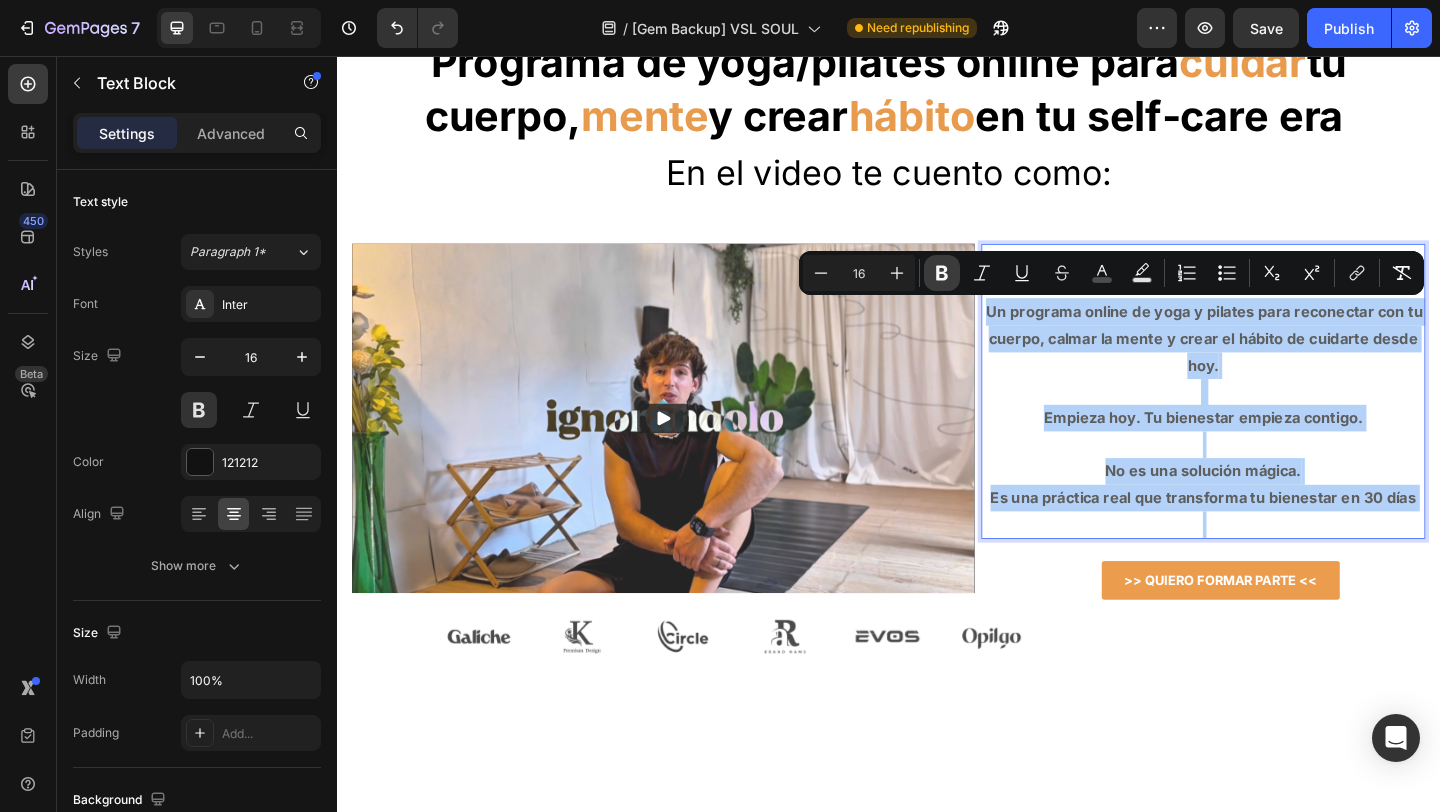 click 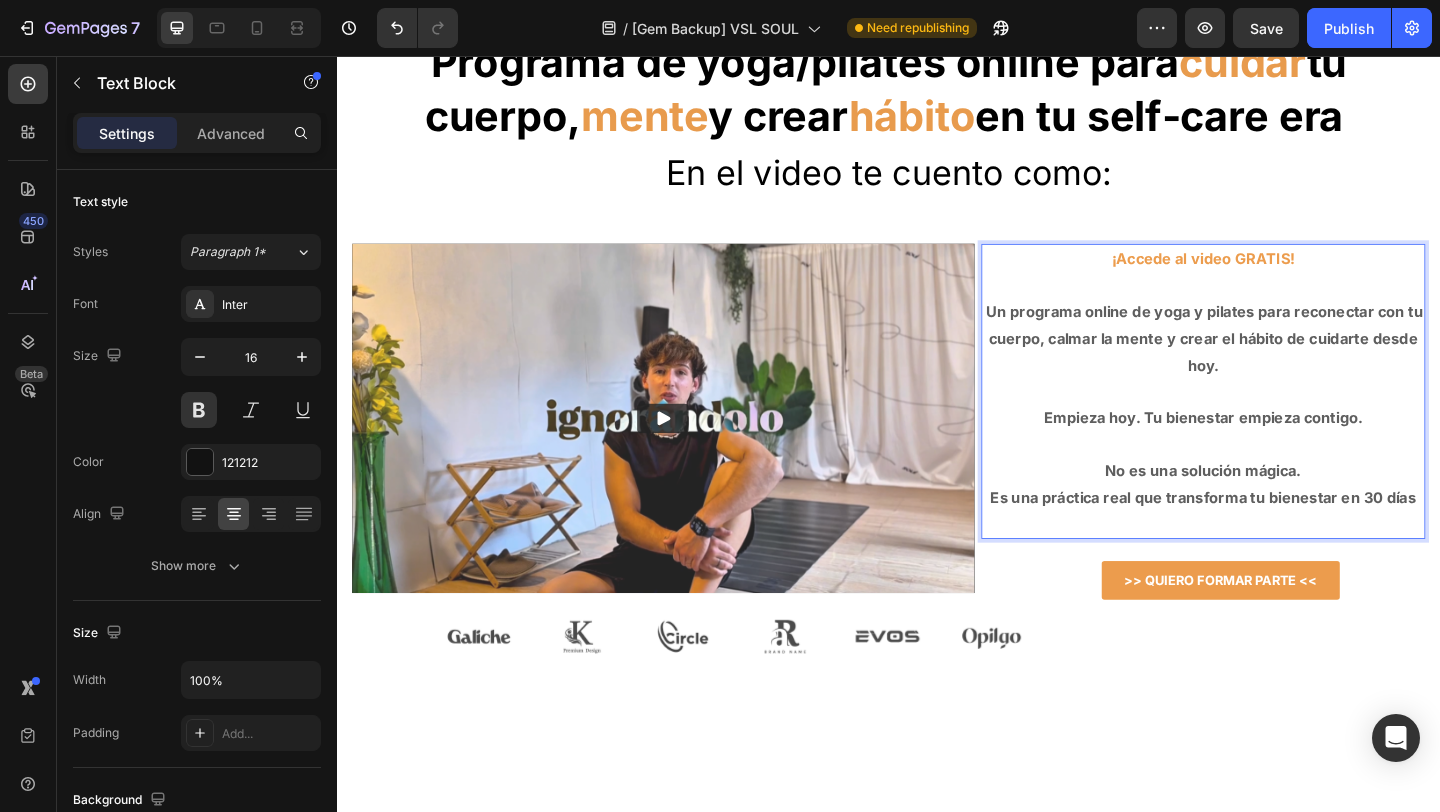 click at bounding box center (1279, 304) 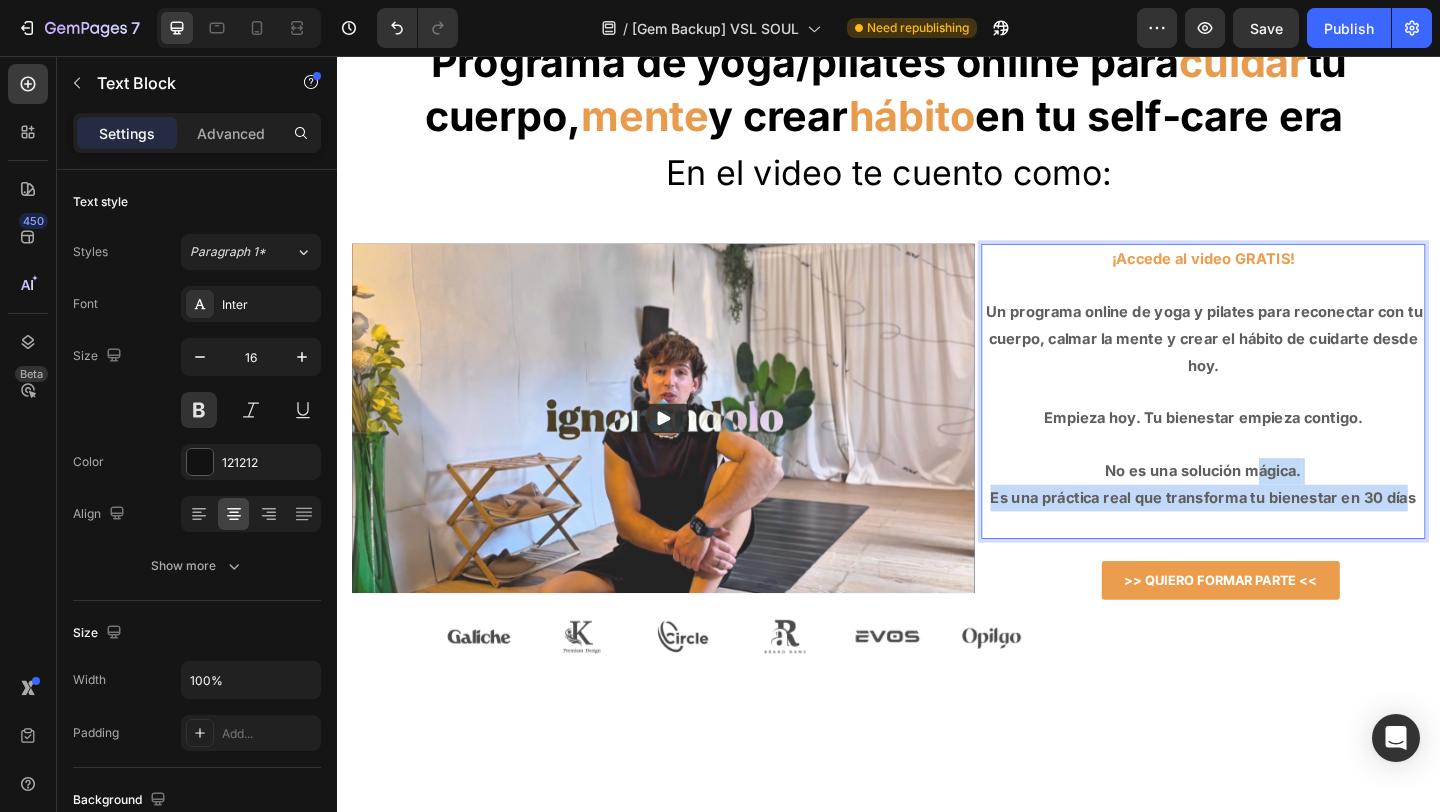 drag, startPoint x: 1502, startPoint y: 546, endPoint x: 1334, endPoint y: 504, distance: 173.17044 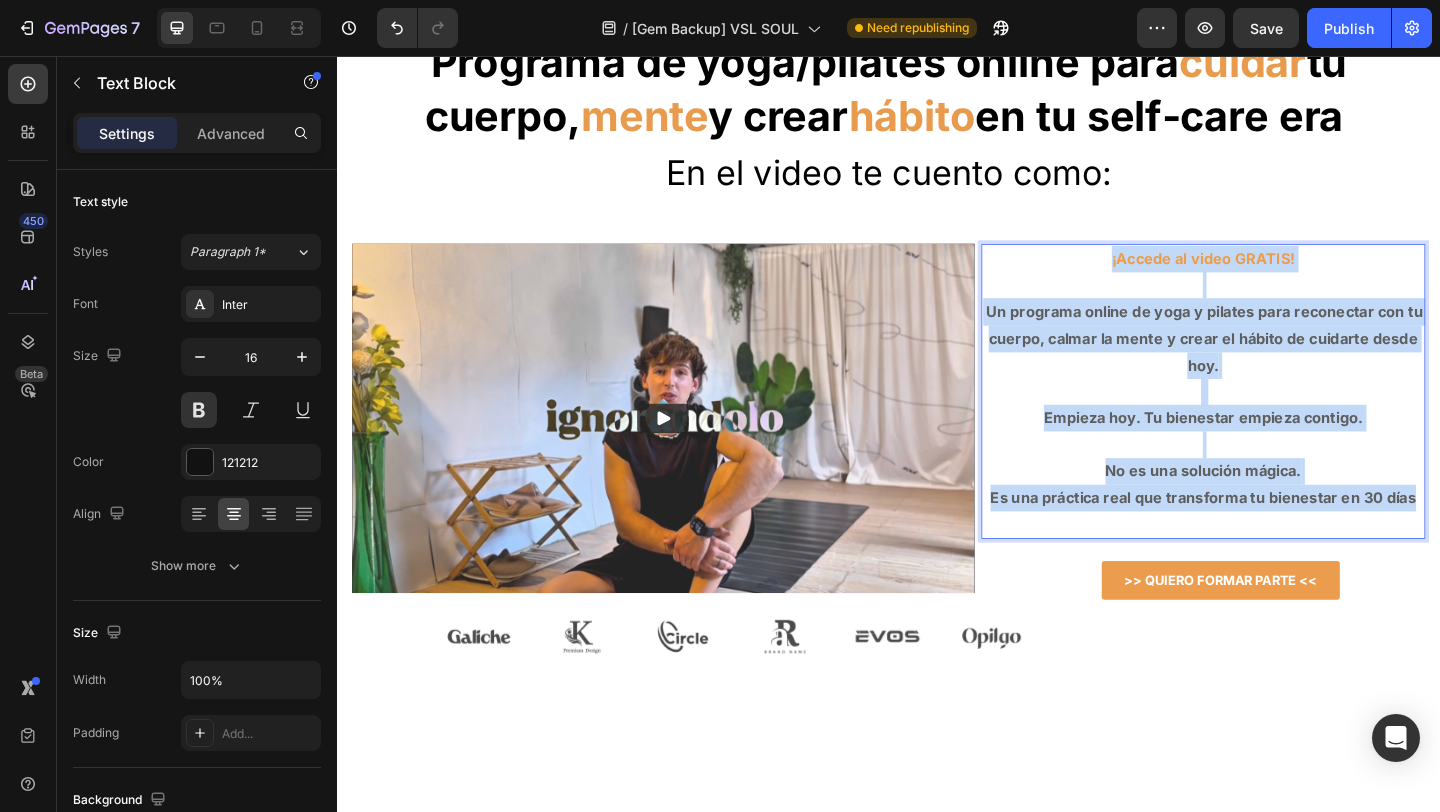 drag, startPoint x: 1508, startPoint y: 546, endPoint x: 1059, endPoint y: 278, distance: 522.9006 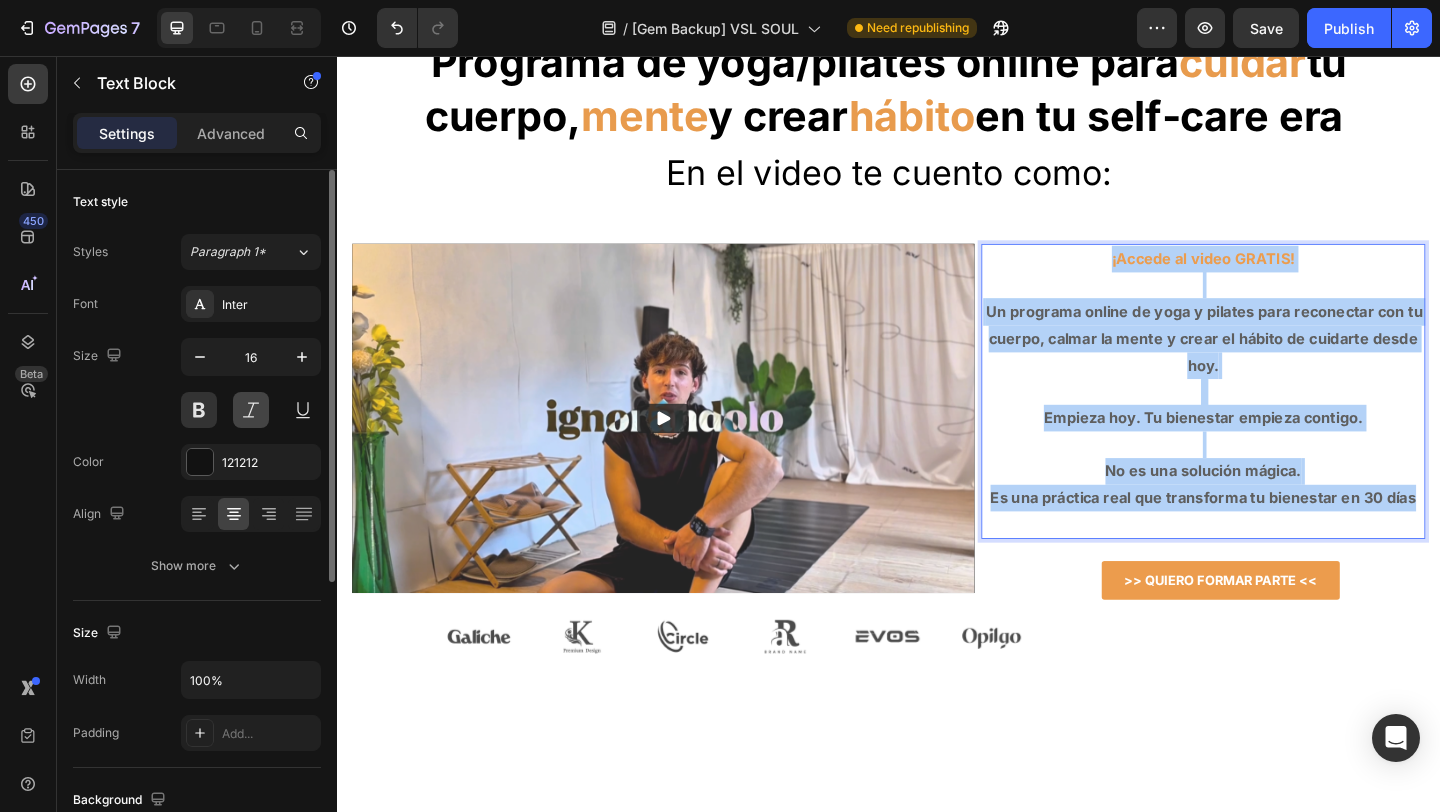 click at bounding box center [251, 410] 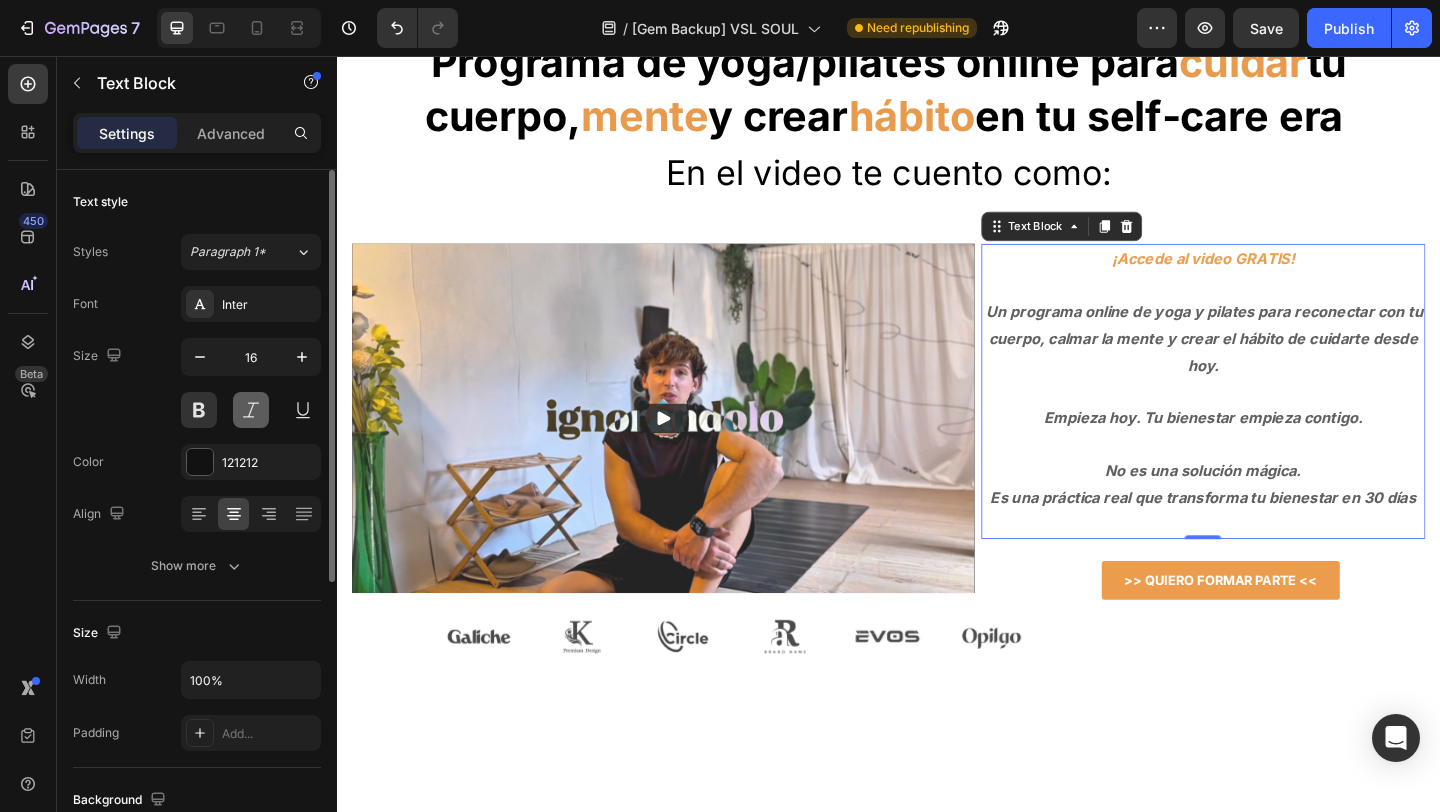click at bounding box center (251, 410) 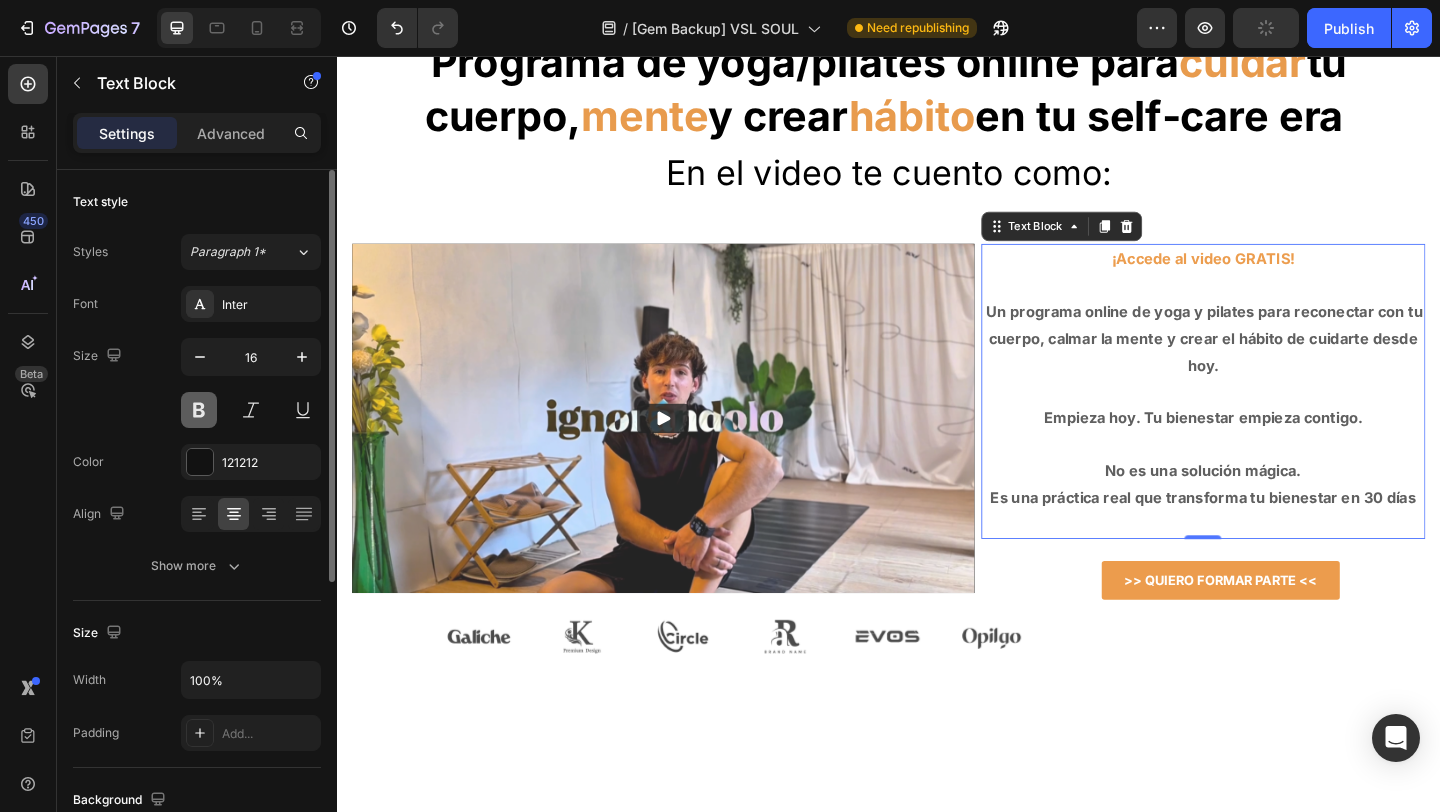 click at bounding box center [199, 410] 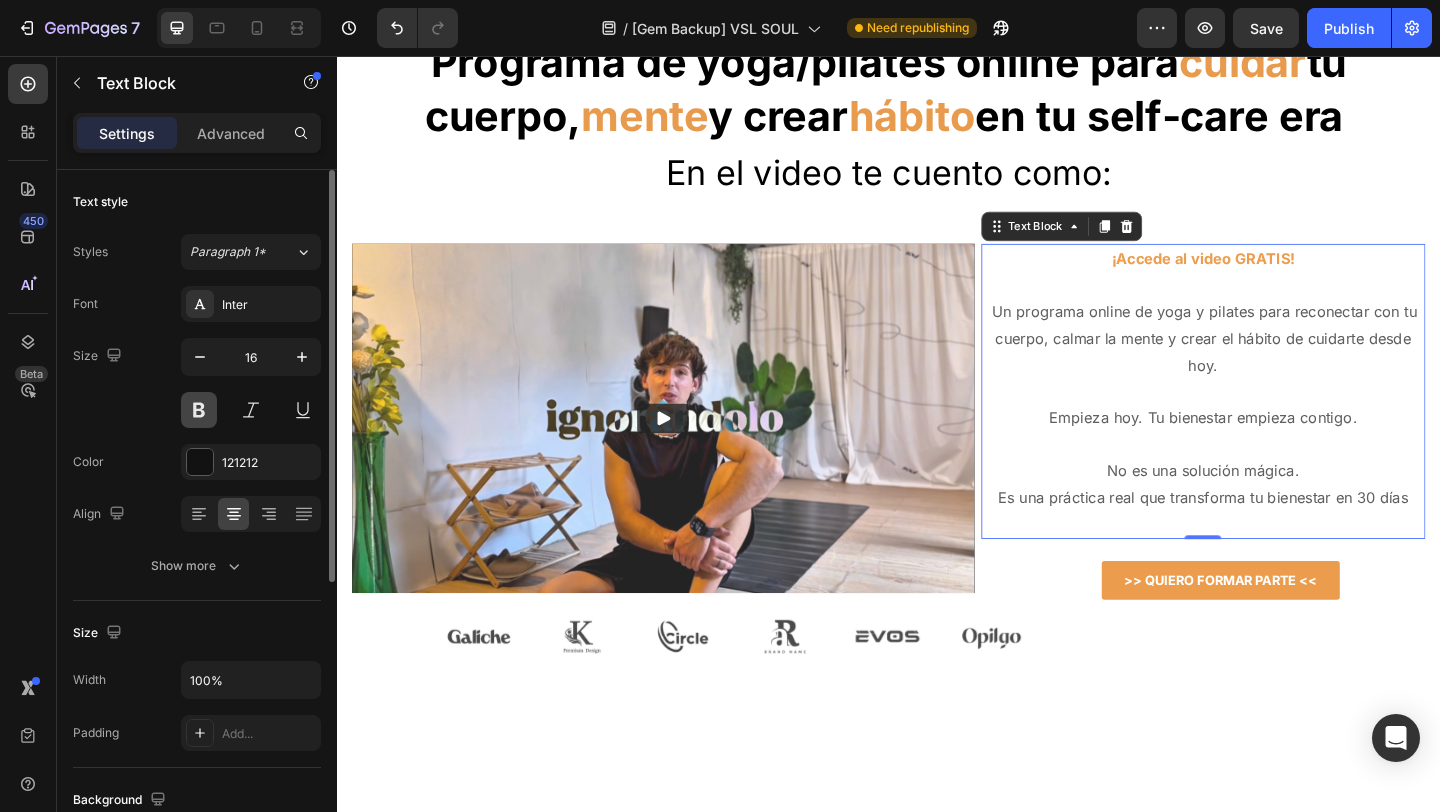 click at bounding box center [199, 410] 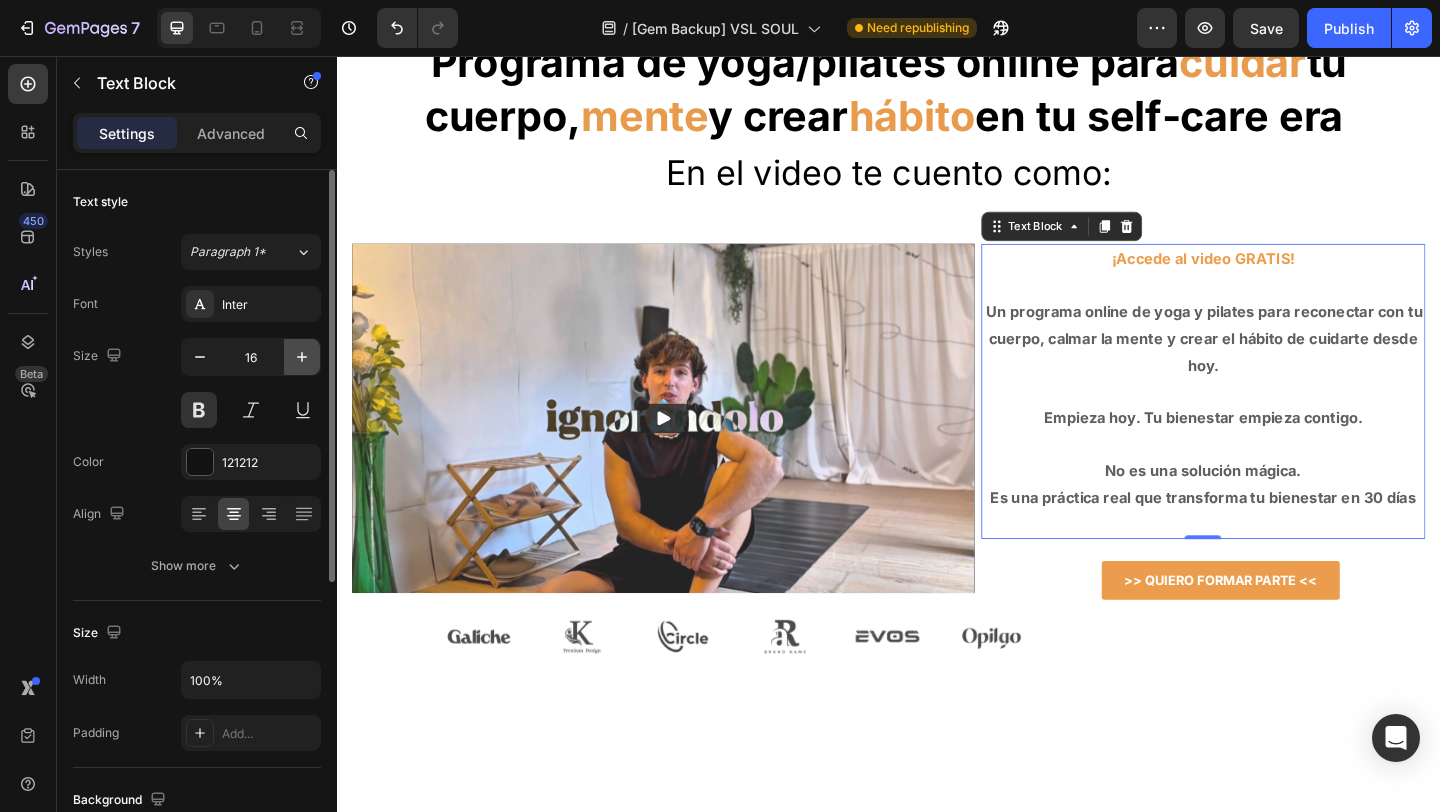 click 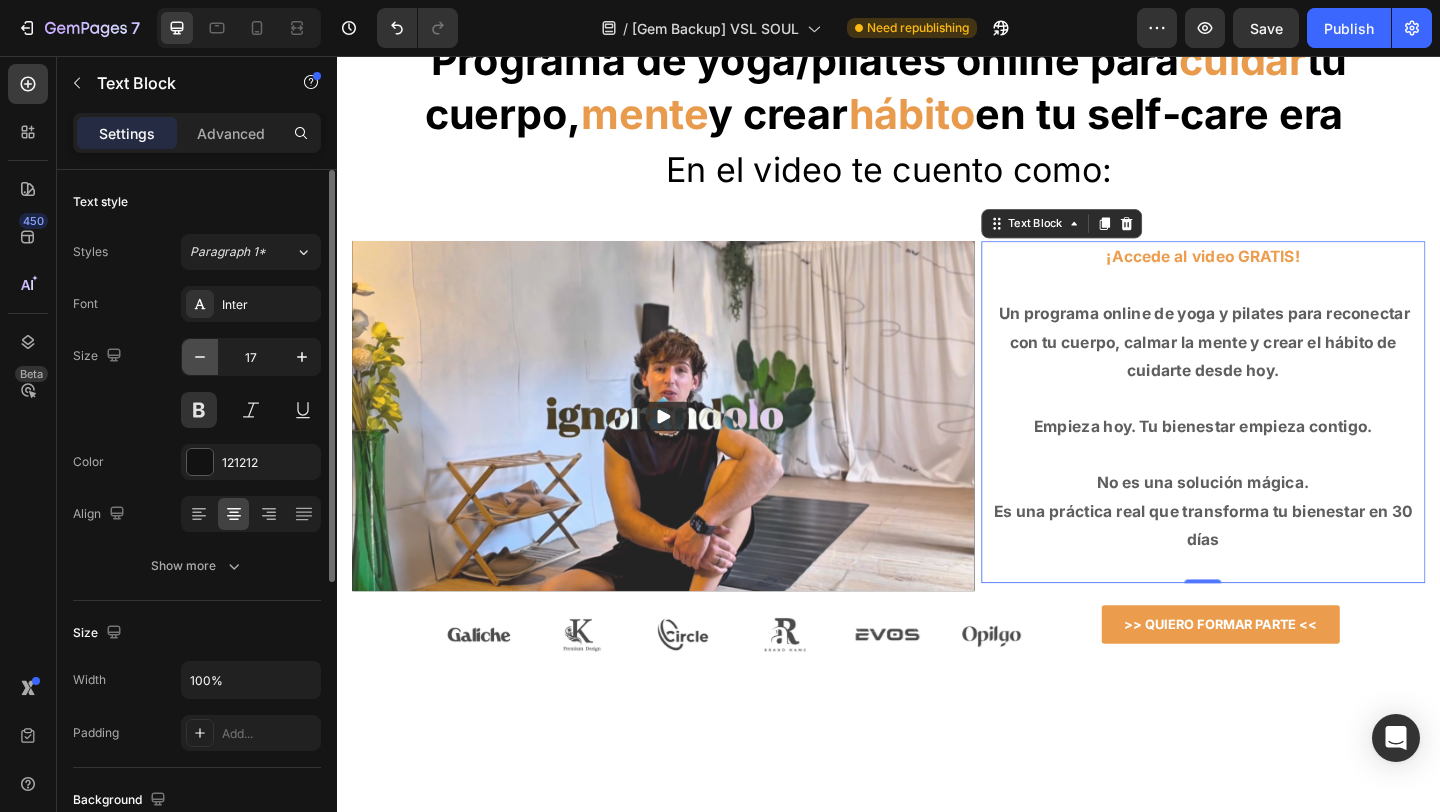 click 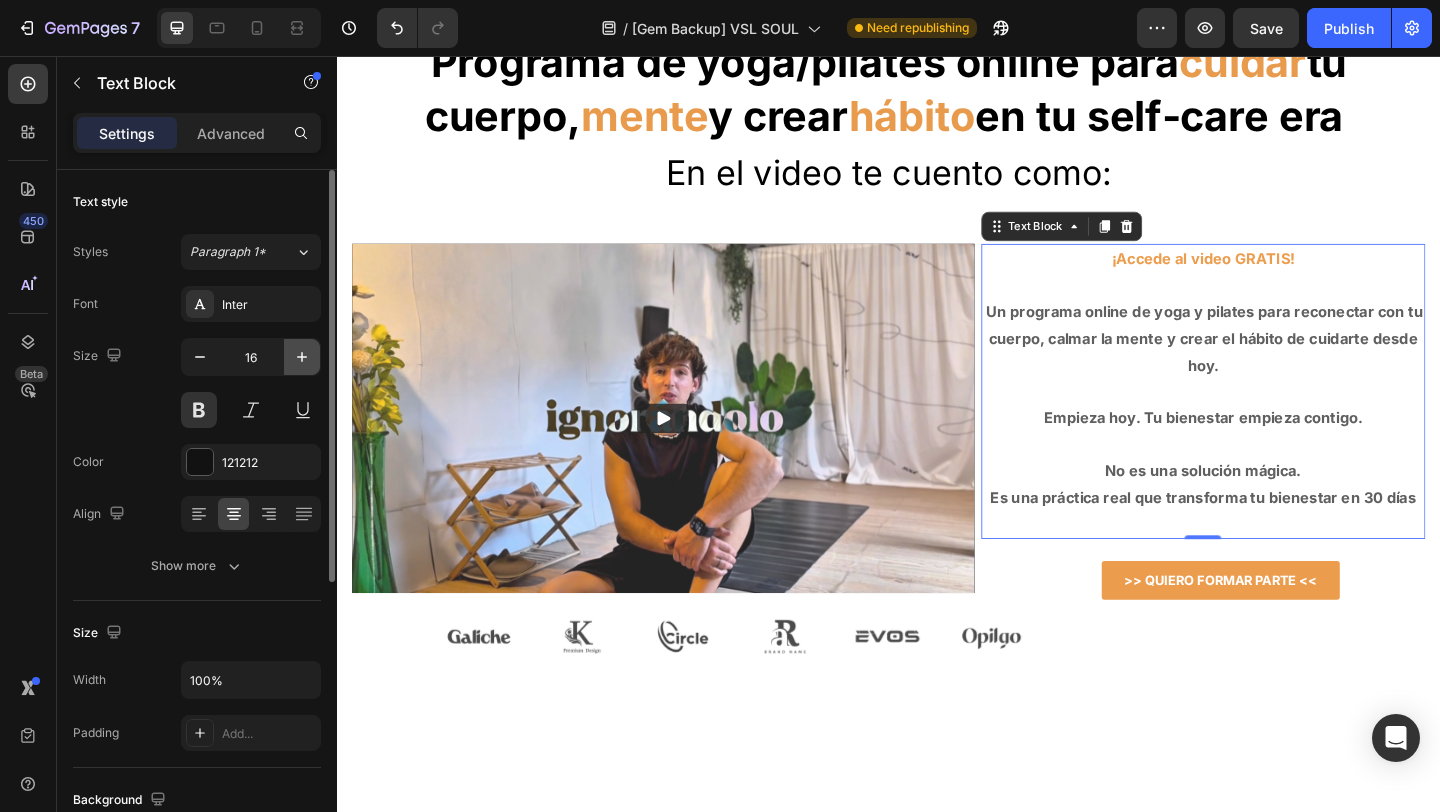 click 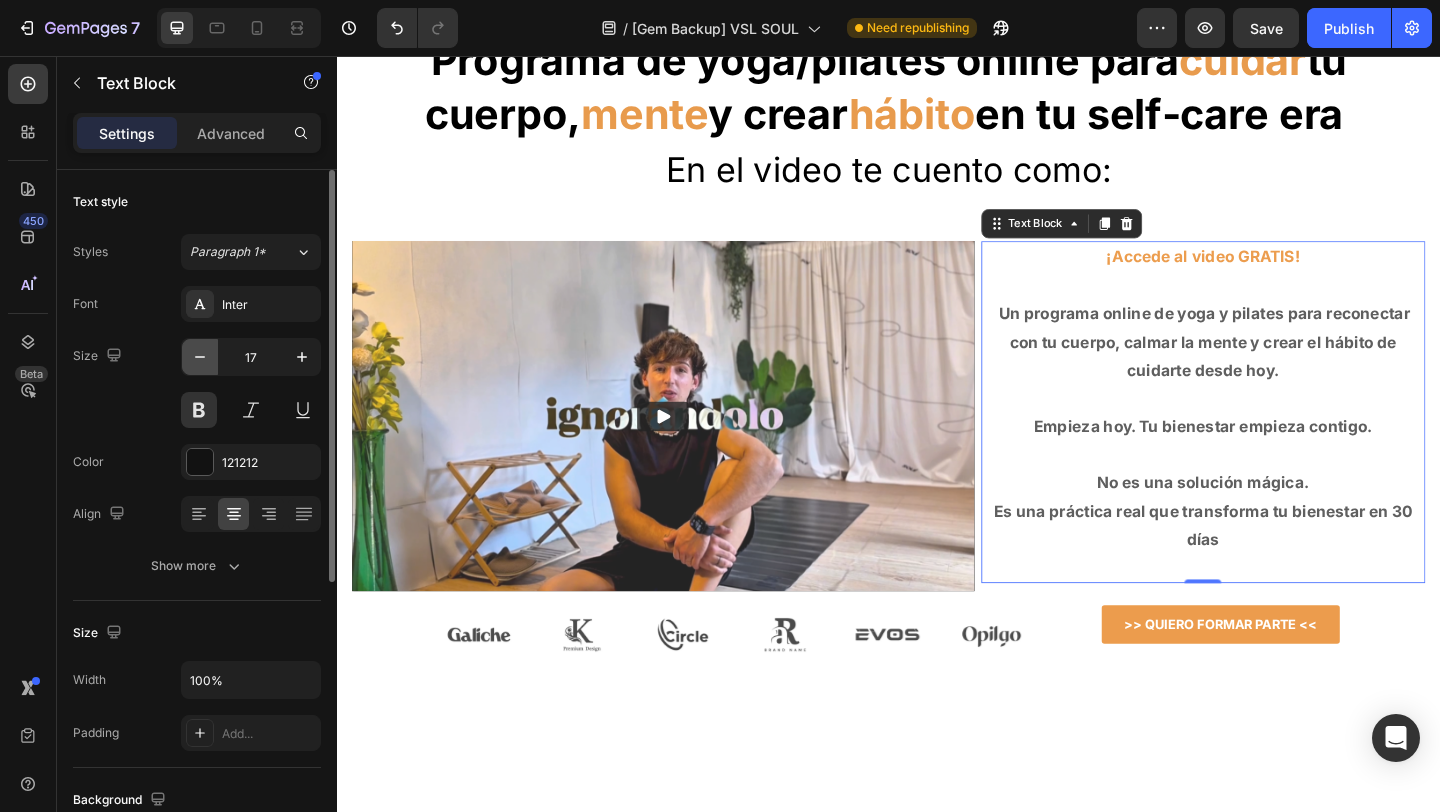click 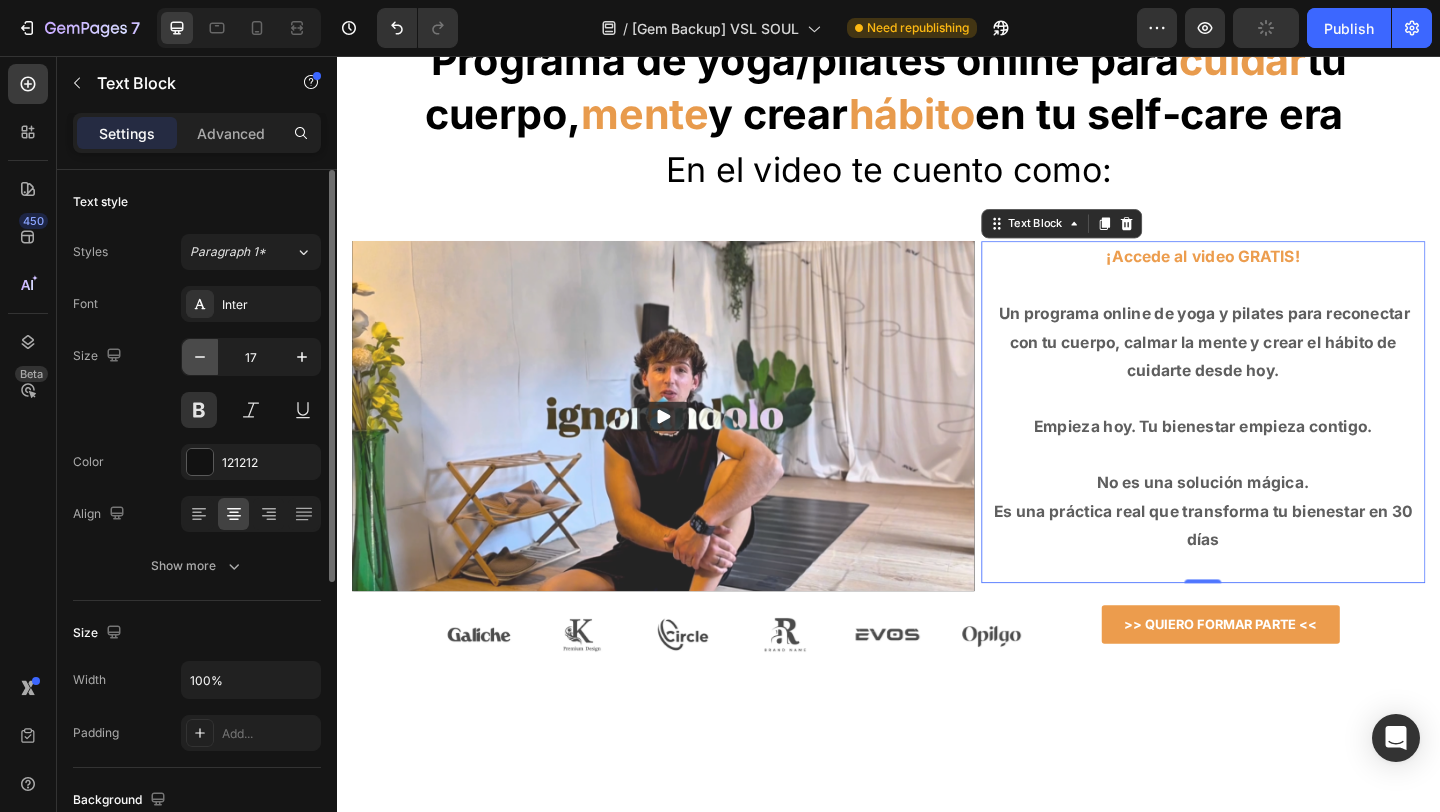 type on "16" 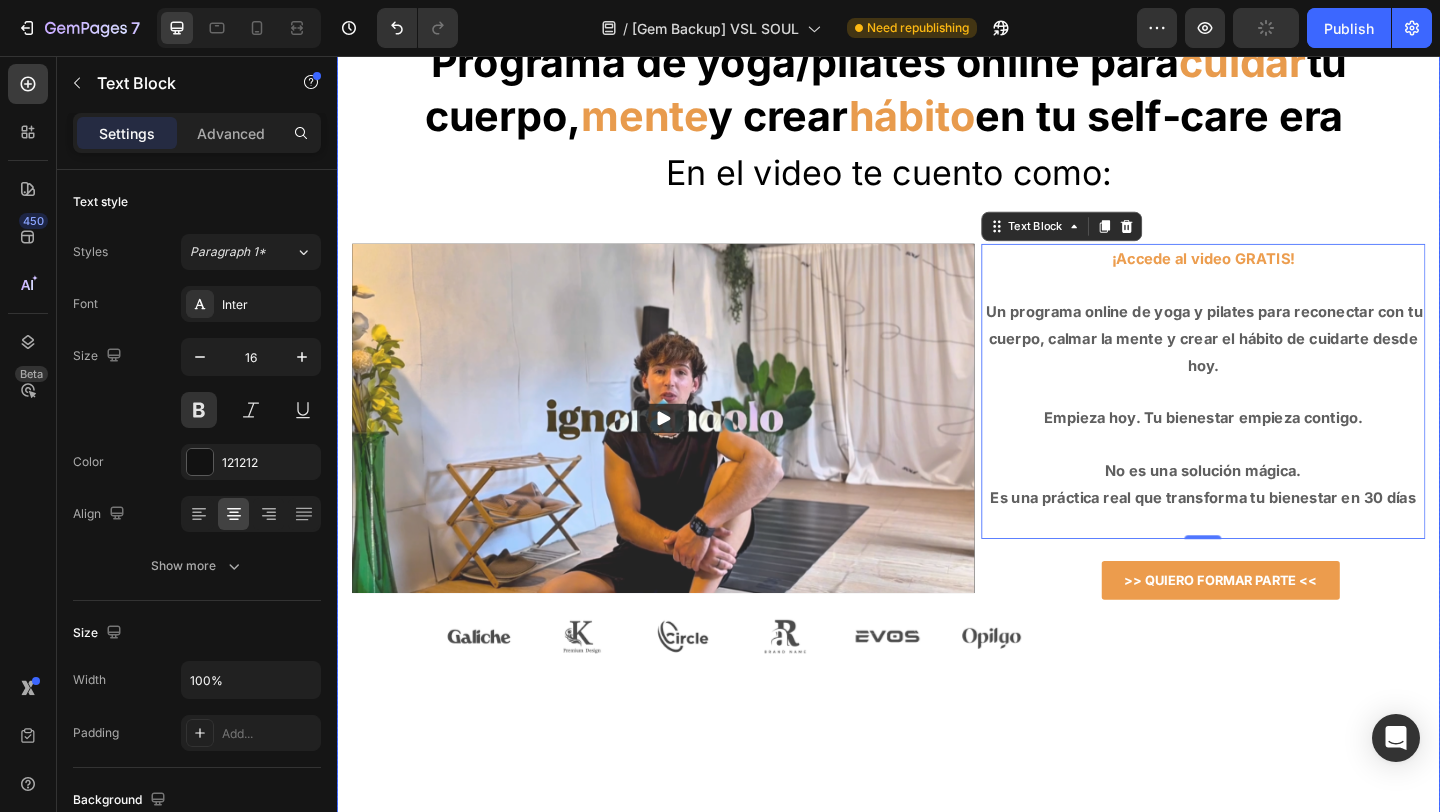 click on "Programa de yoga/pilates online para  cuidar  tu cuerpo,  mente  y crear  hábito  en tu   self‑care era   En el video te cuento como: Heading Row Video Image Image Image Image Image Image Image Image Image Image Image Image Carousel ¡Accede al video GRATIS!   Un programa online de yoga y pilates para reconectar con tu cuerpo, calmar la mente y crear el hábito de cuidarte desde hoy.   Empieza hoy. Tu bienestar empieza contigo. No es una solución mágica. Es una práctica real que transforma tu bienestar en 30 días Text Block   0 >> QUIERO FORMAR PARTE << Button Contact Form Row" at bounding box center [937, 950] 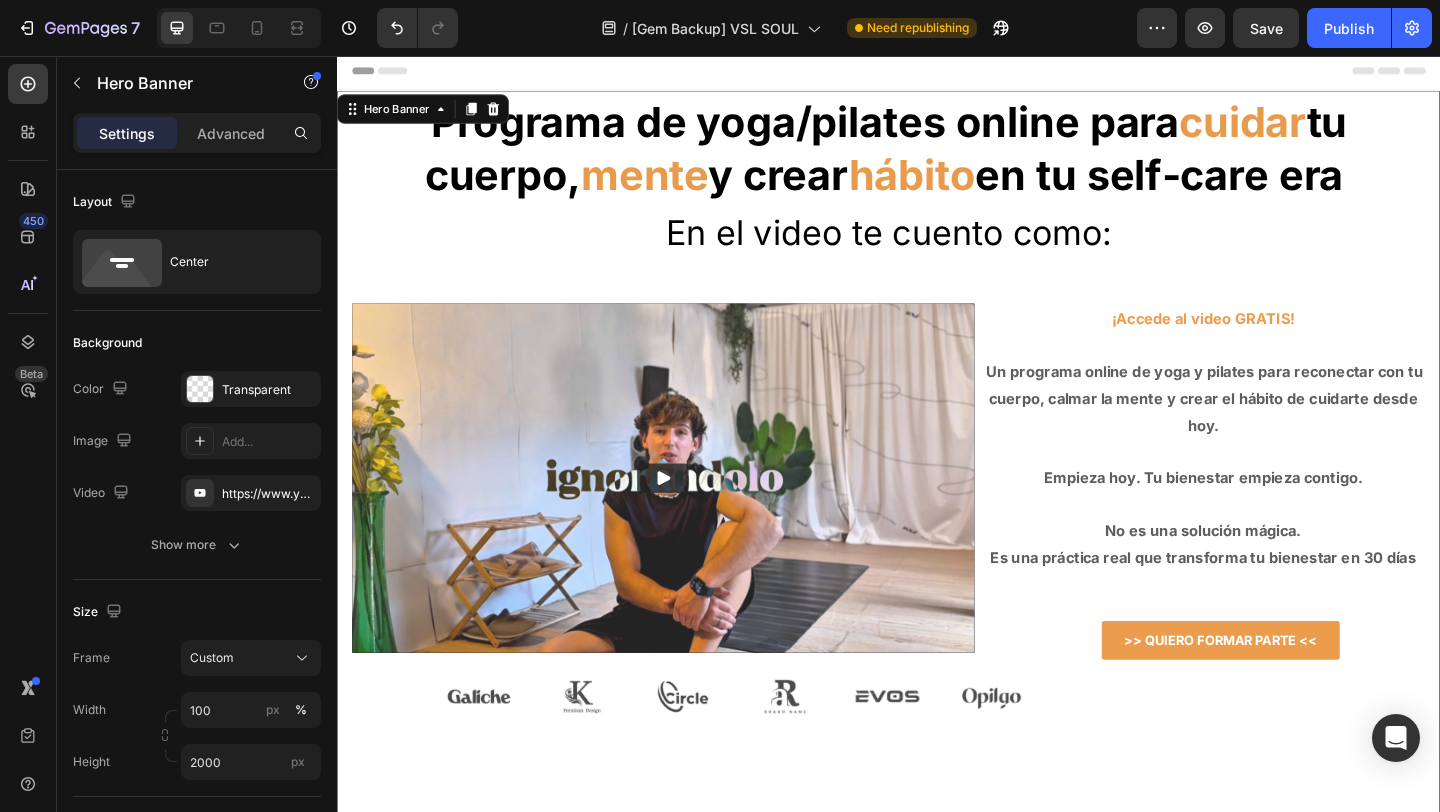 scroll, scrollTop: 0, scrollLeft: 0, axis: both 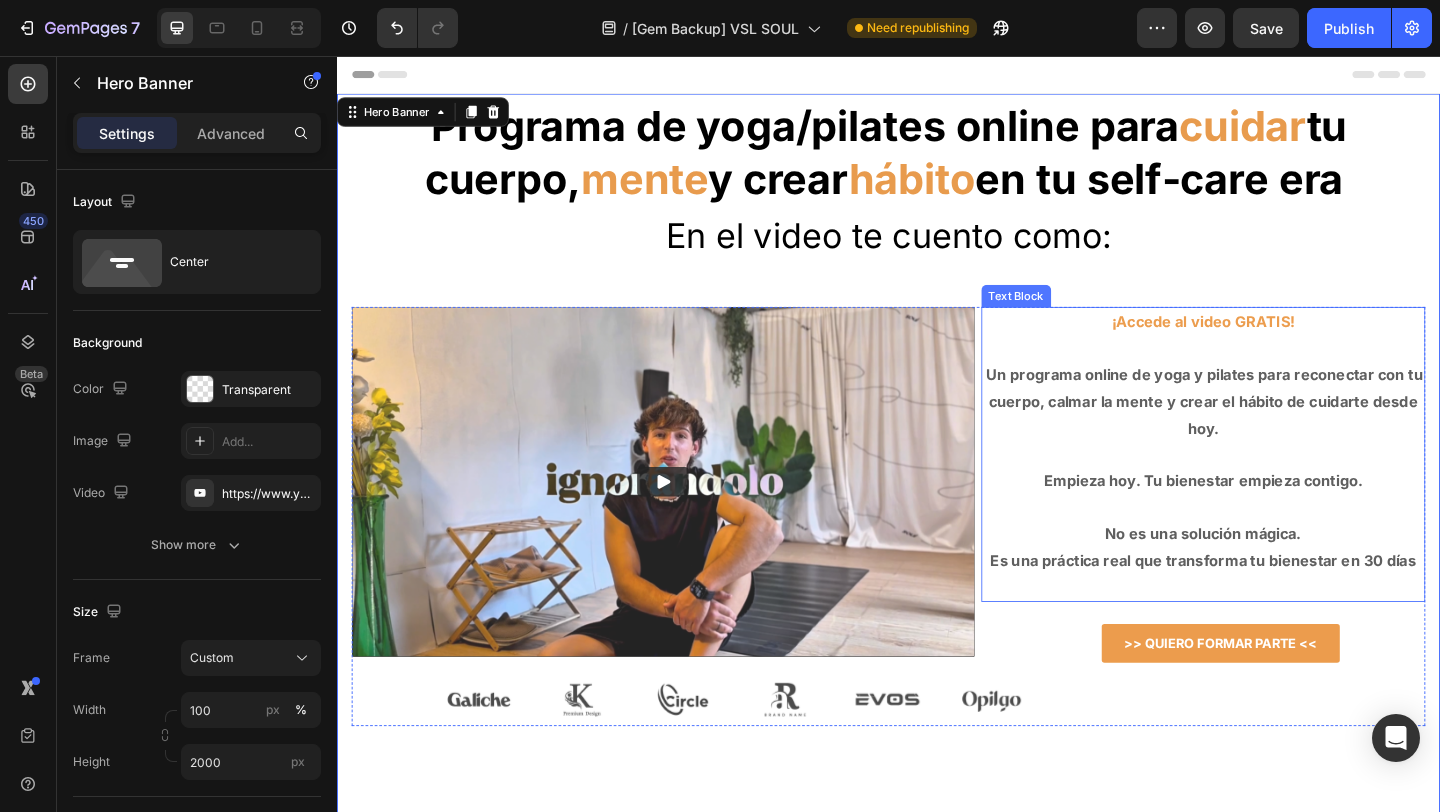 click on "Empieza hoy. Tu bienestar empieza contigo." at bounding box center [1279, 518] 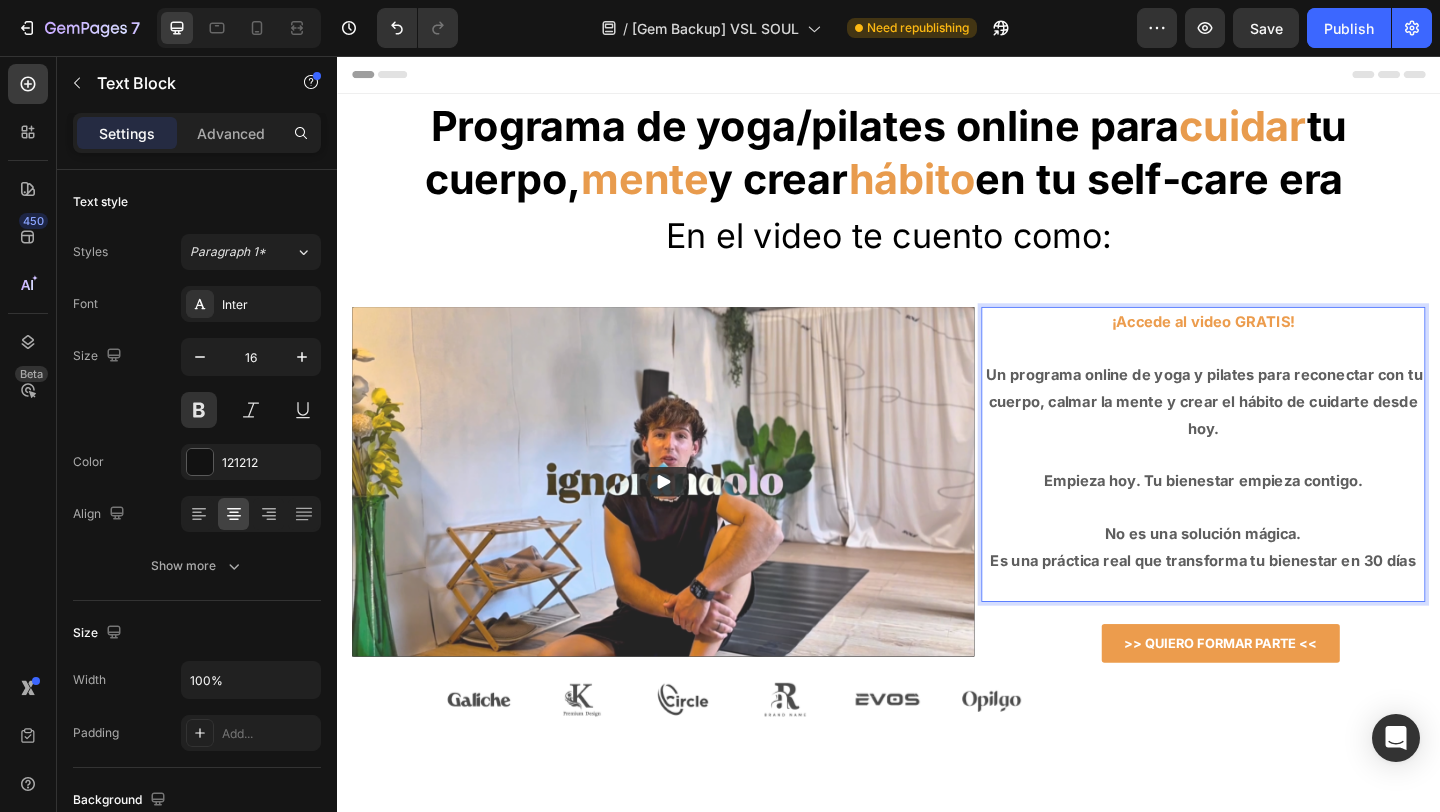 click on "No es una solución mágica. Es una práctica real que transforma tu bienestar en 30 días" at bounding box center [1279, 591] 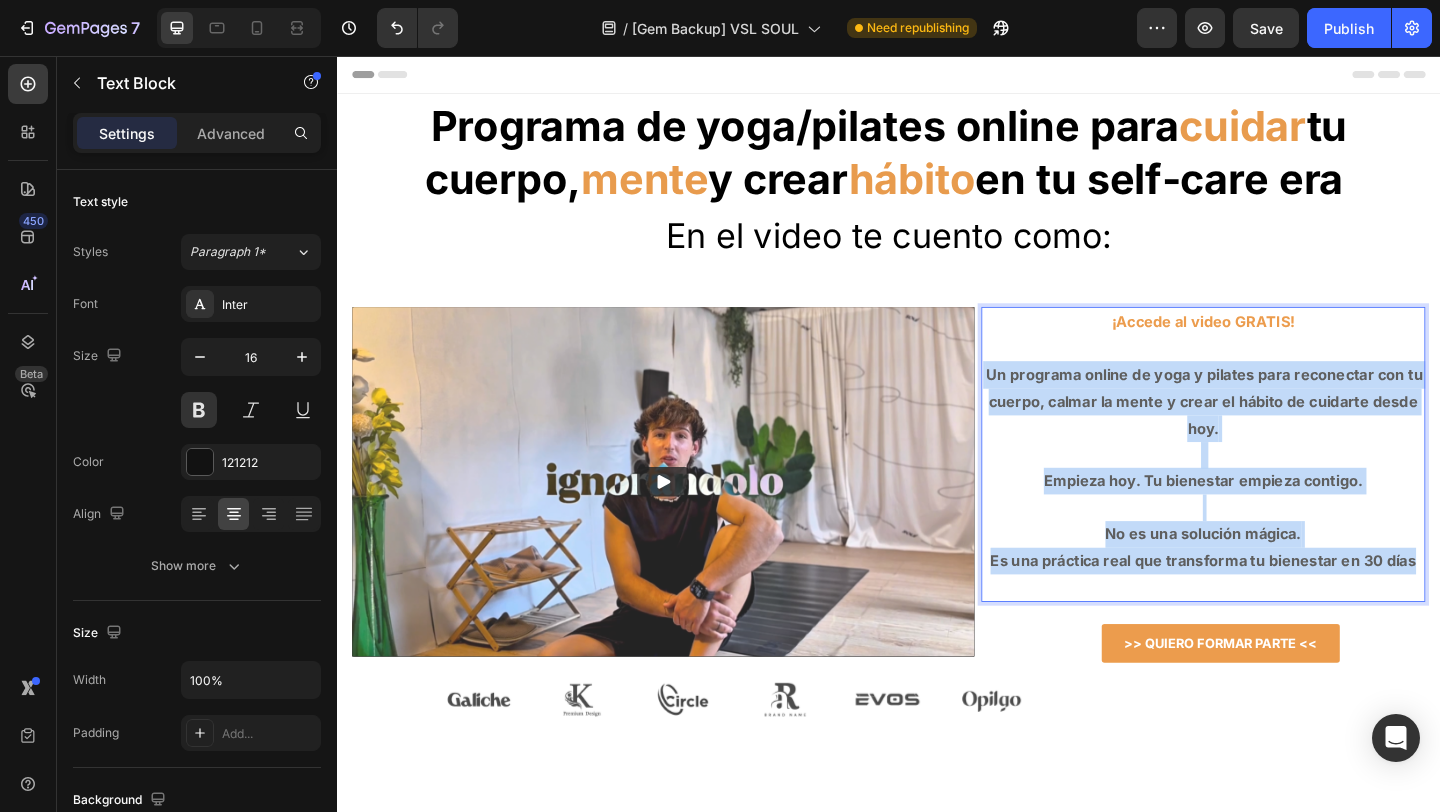 drag, startPoint x: 1506, startPoint y: 614, endPoint x: 1041, endPoint y: 412, distance: 506.9803 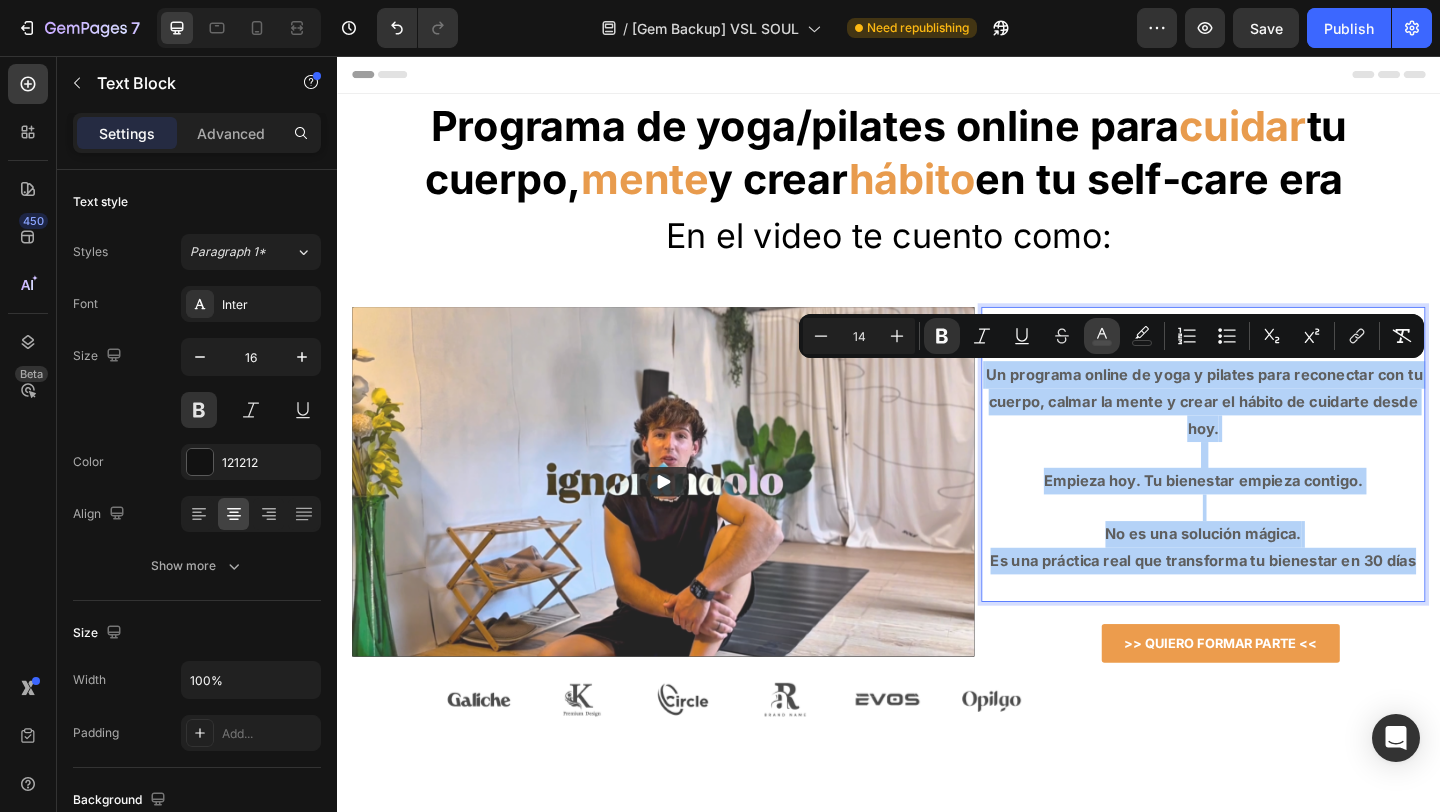 click 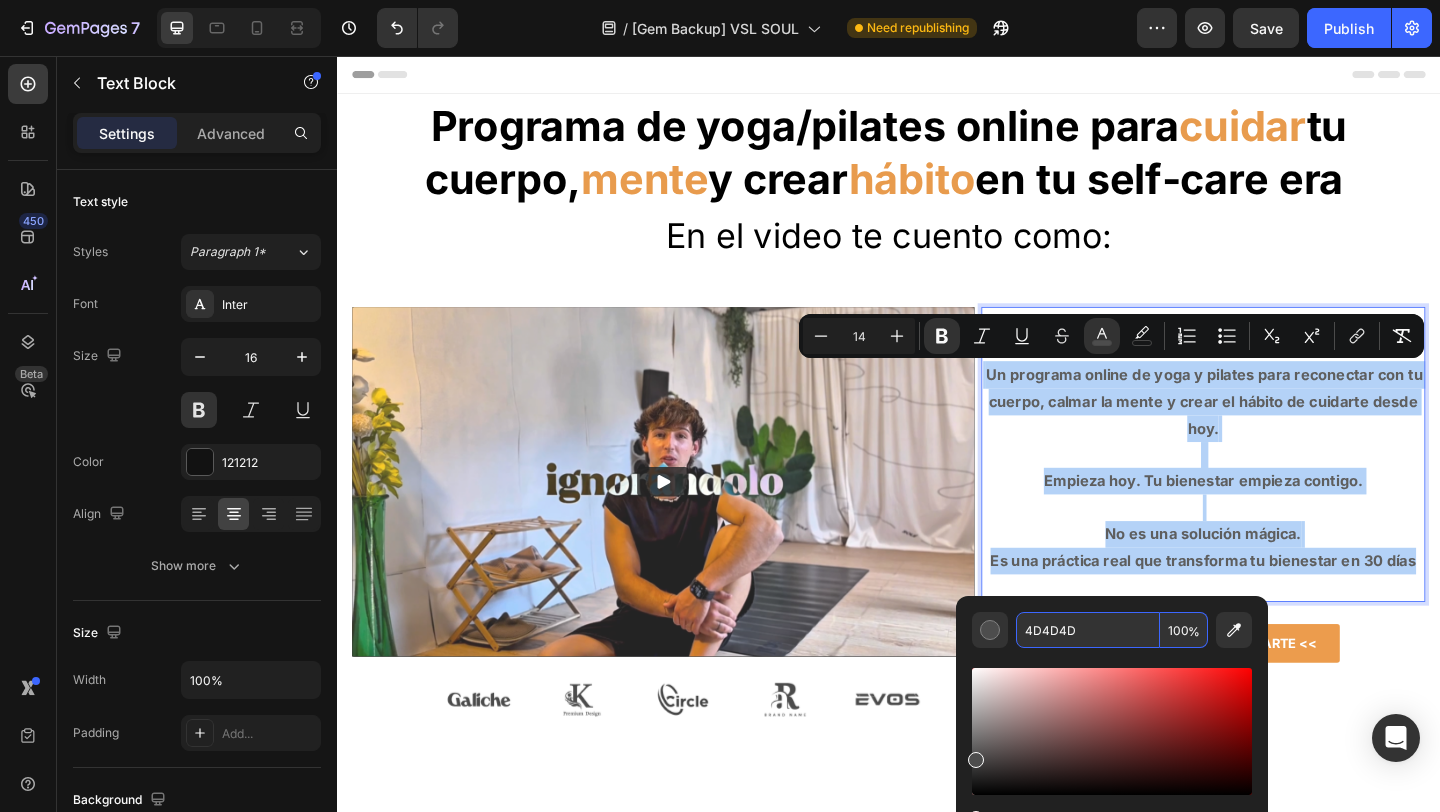 click on "4D4D4D" at bounding box center (1088, 630) 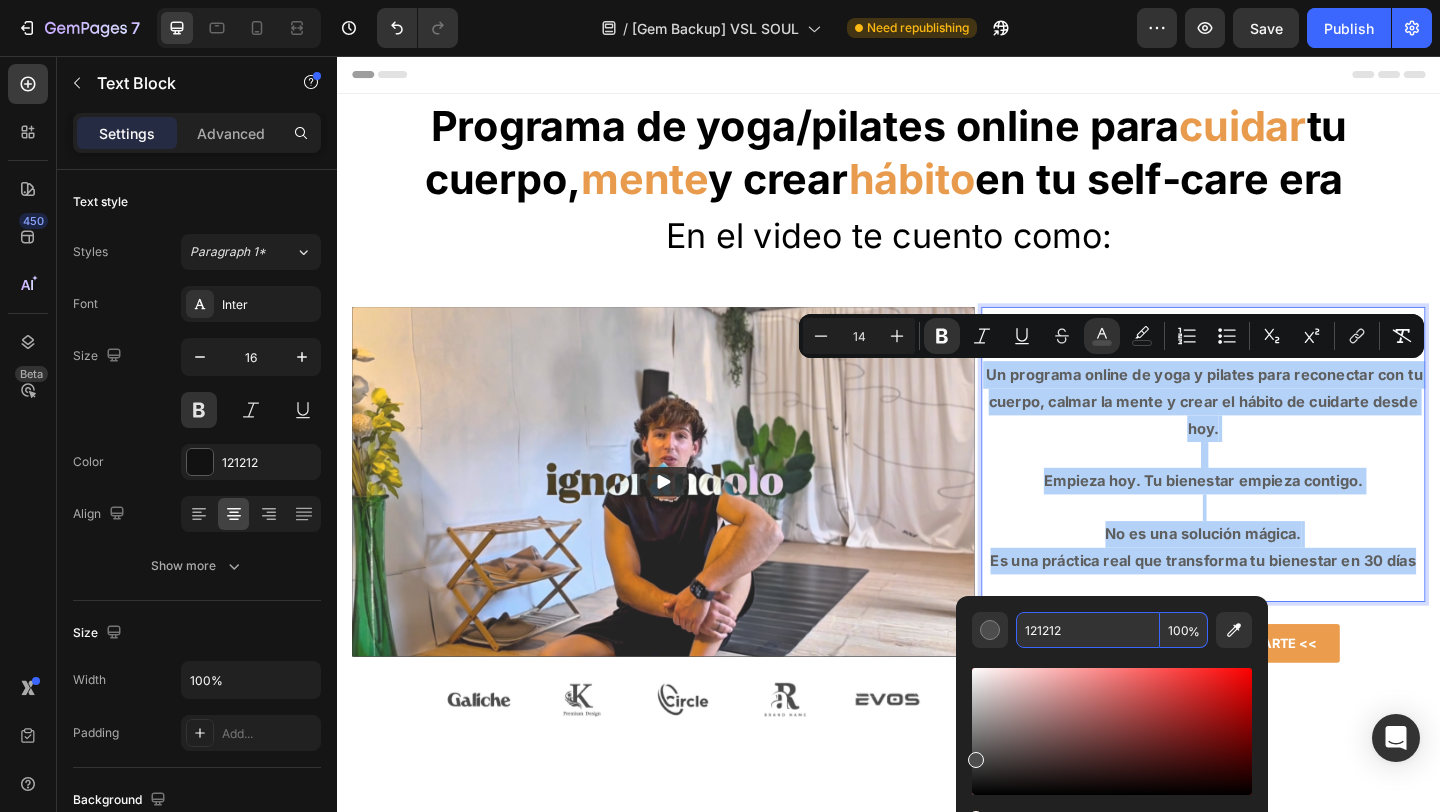 type on "121212" 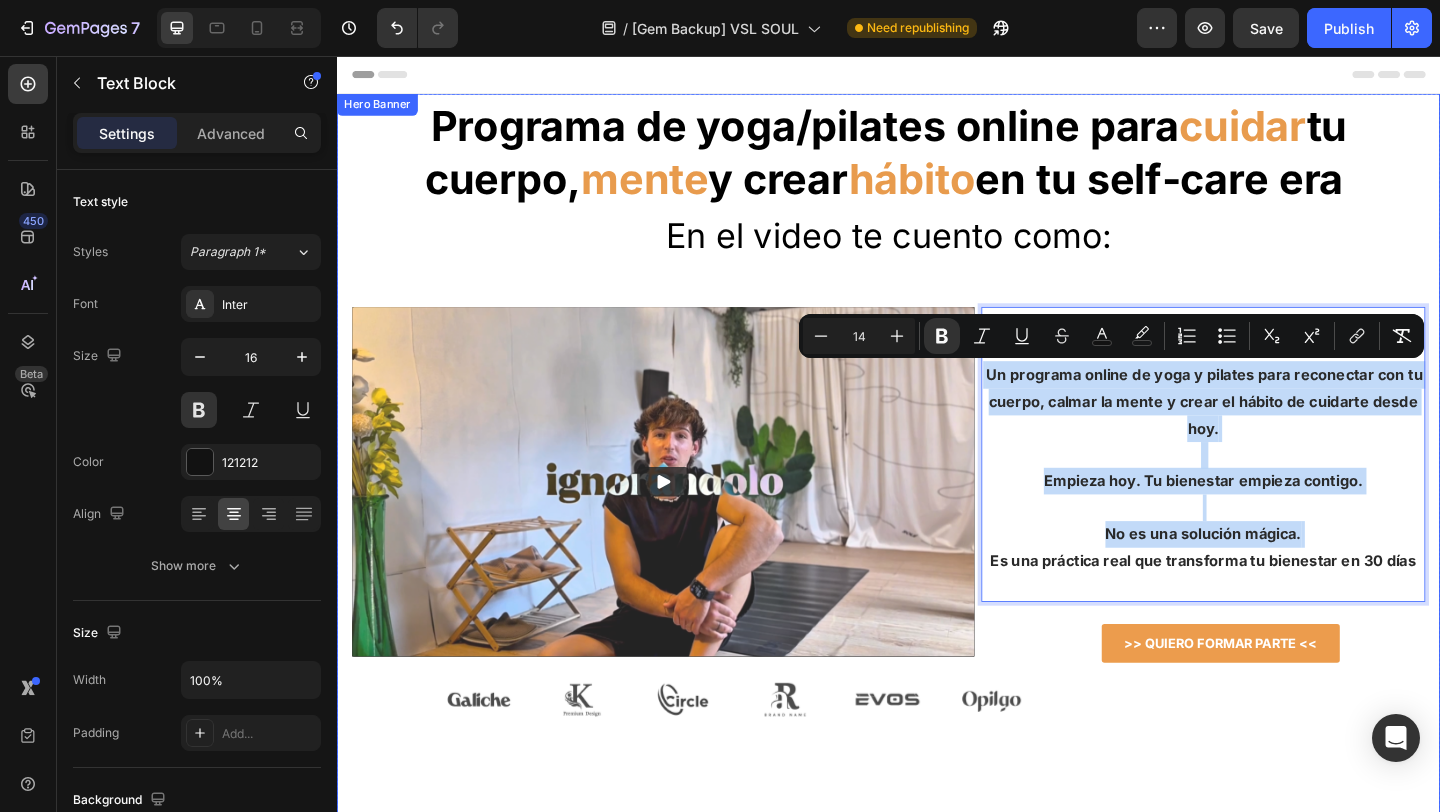 click on "Programa de yoga/pilates online para  cuidar  tu cuerpo,  mente  y crear  hábito  en tu   self‑care era   En el video te cuento como: Heading Row Video Image Image Image Image Image Image Image Image Image Image Image Image Carousel ¡Accede al video GRATIS!   Un programa online de yoga y pilates para reconectar con tu cuerpo, calmar la mente y crear el hábito de cuidarte desde hoy.   Empieza hoy. Tu bienestar empieza contigo. No es una solución mágica. Es una práctica real que transforma tu bienestar en 30 días Text Block   0 >> QUIERO FORMAR PARTE << Button Contact Form Row" at bounding box center [937, 1019] 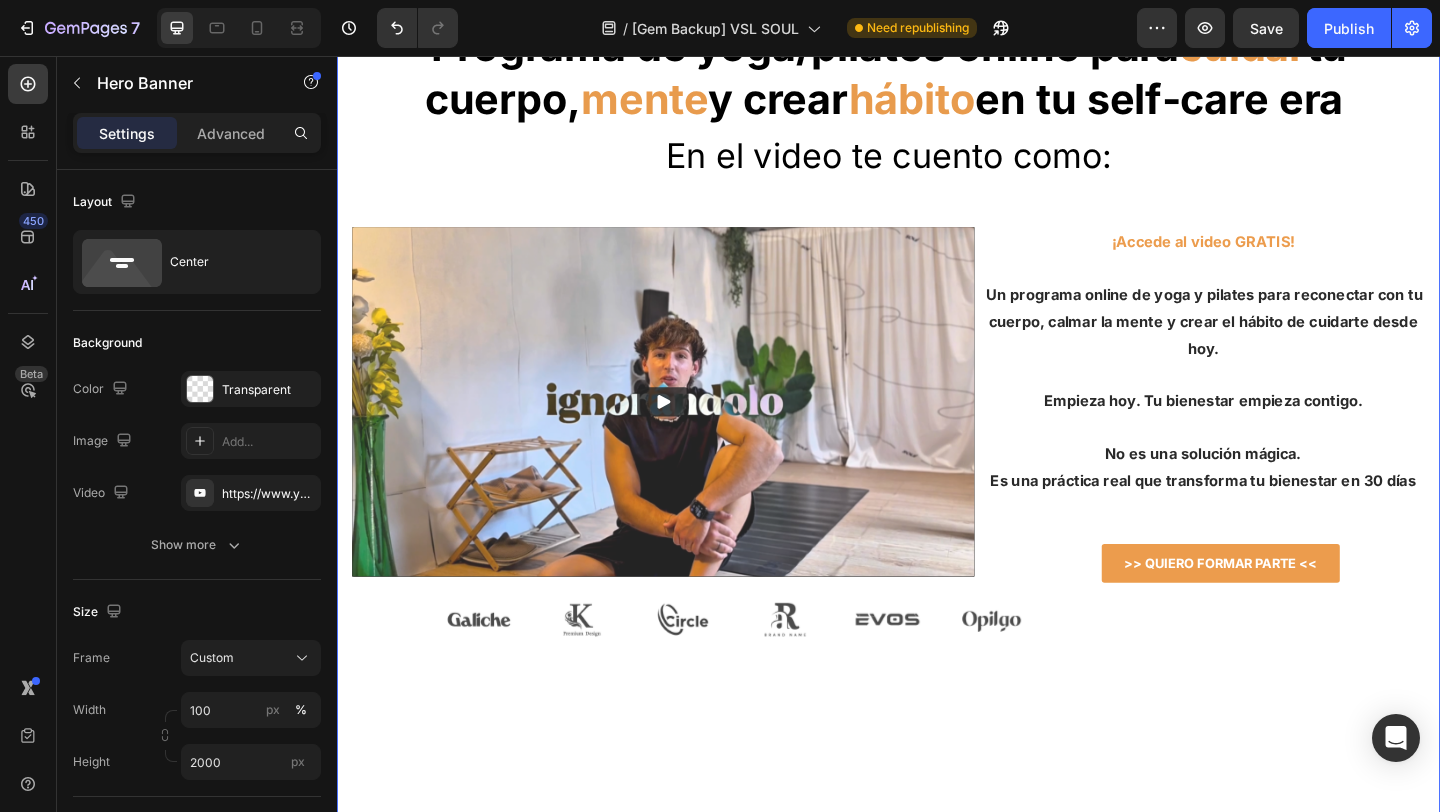 scroll, scrollTop: 0, scrollLeft: 0, axis: both 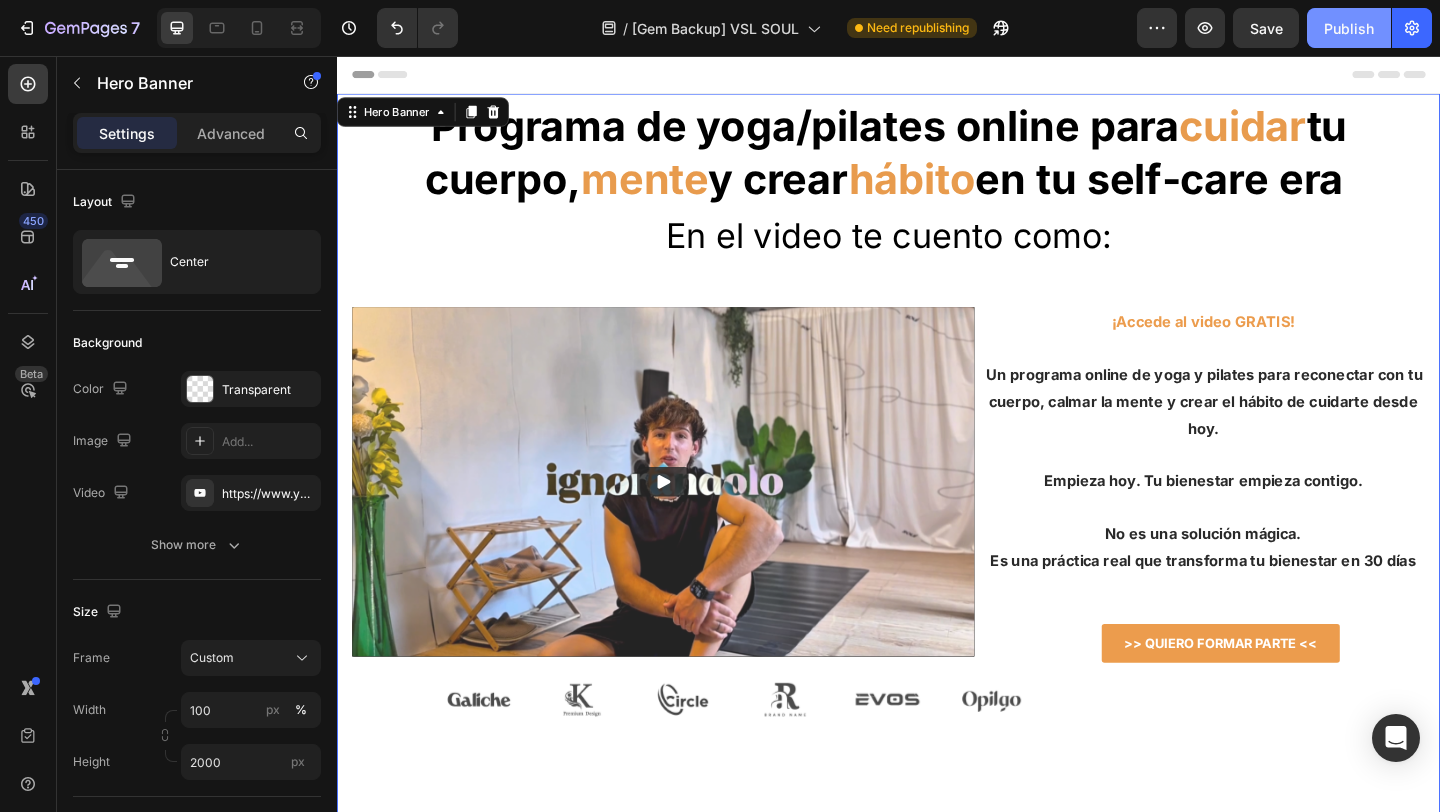 click on "Publish" at bounding box center (1349, 28) 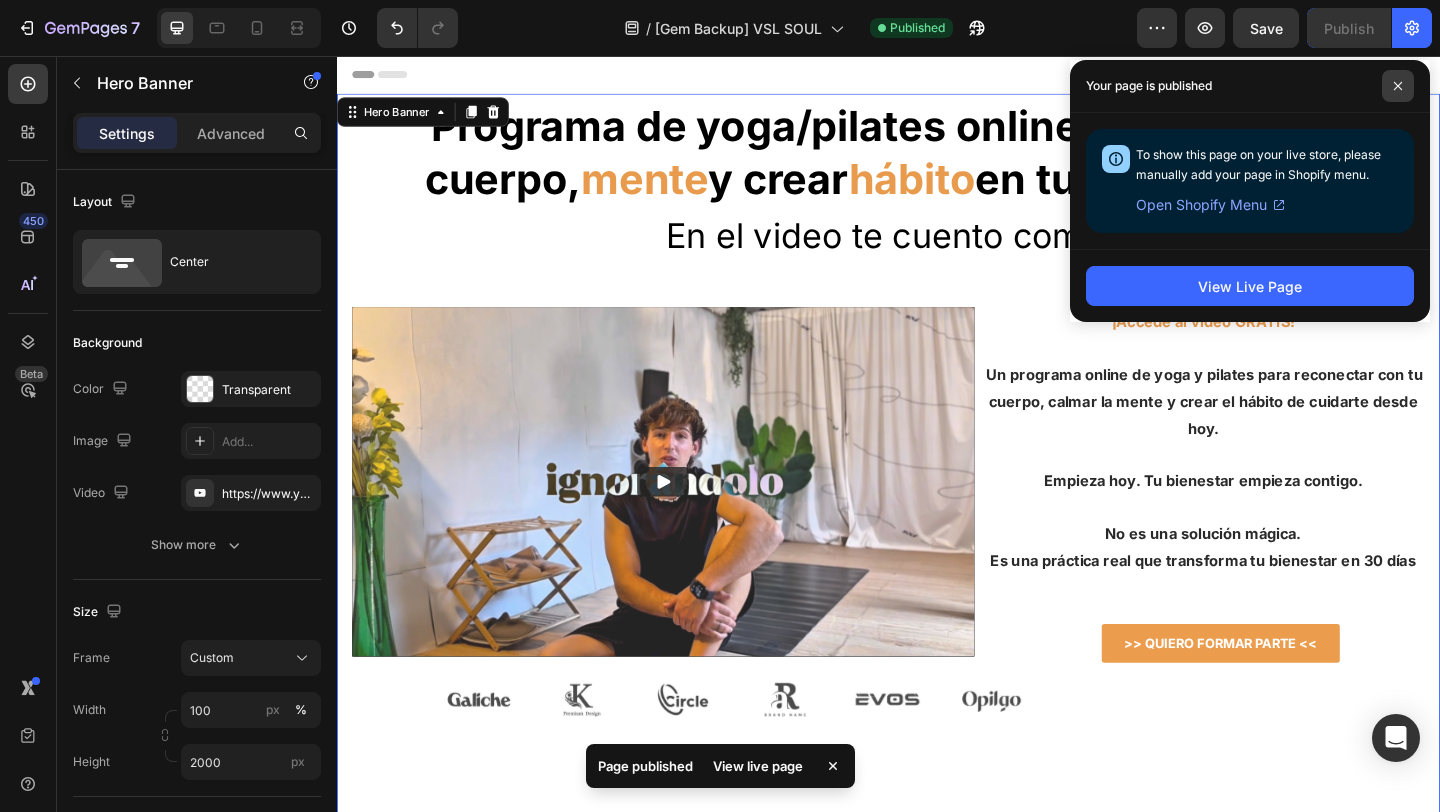 click at bounding box center (1398, 86) 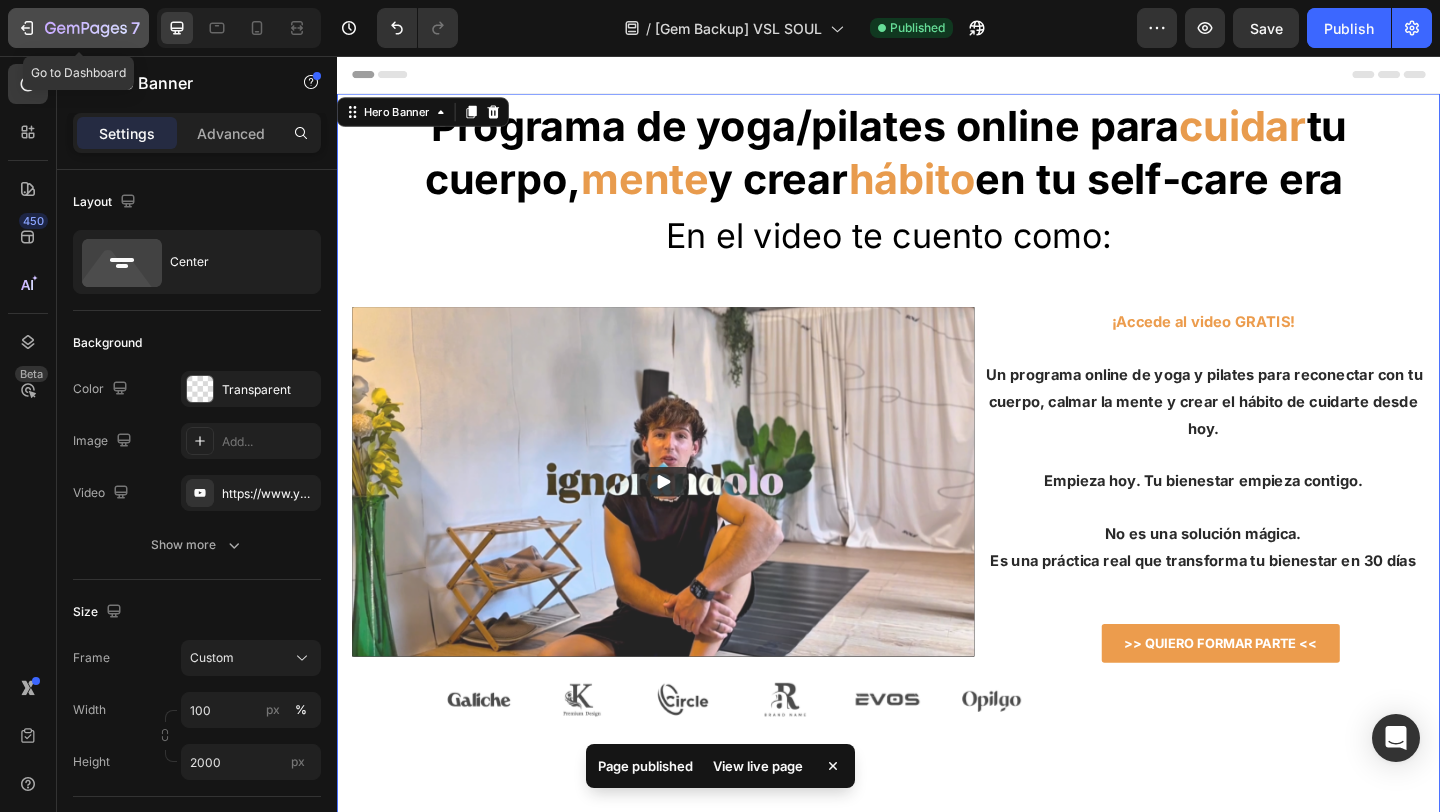 click on "7" at bounding box center (78, 28) 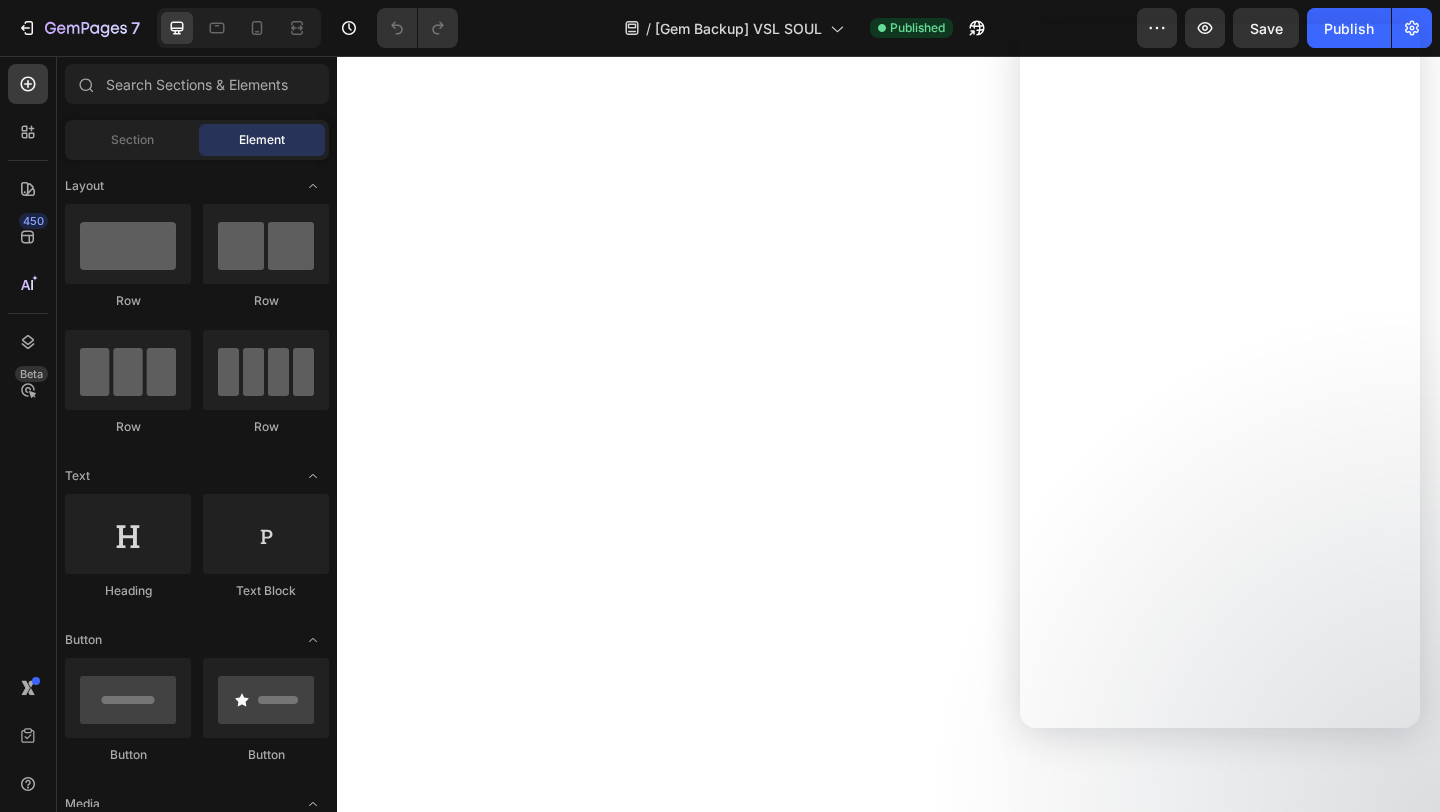 scroll, scrollTop: 0, scrollLeft: 0, axis: both 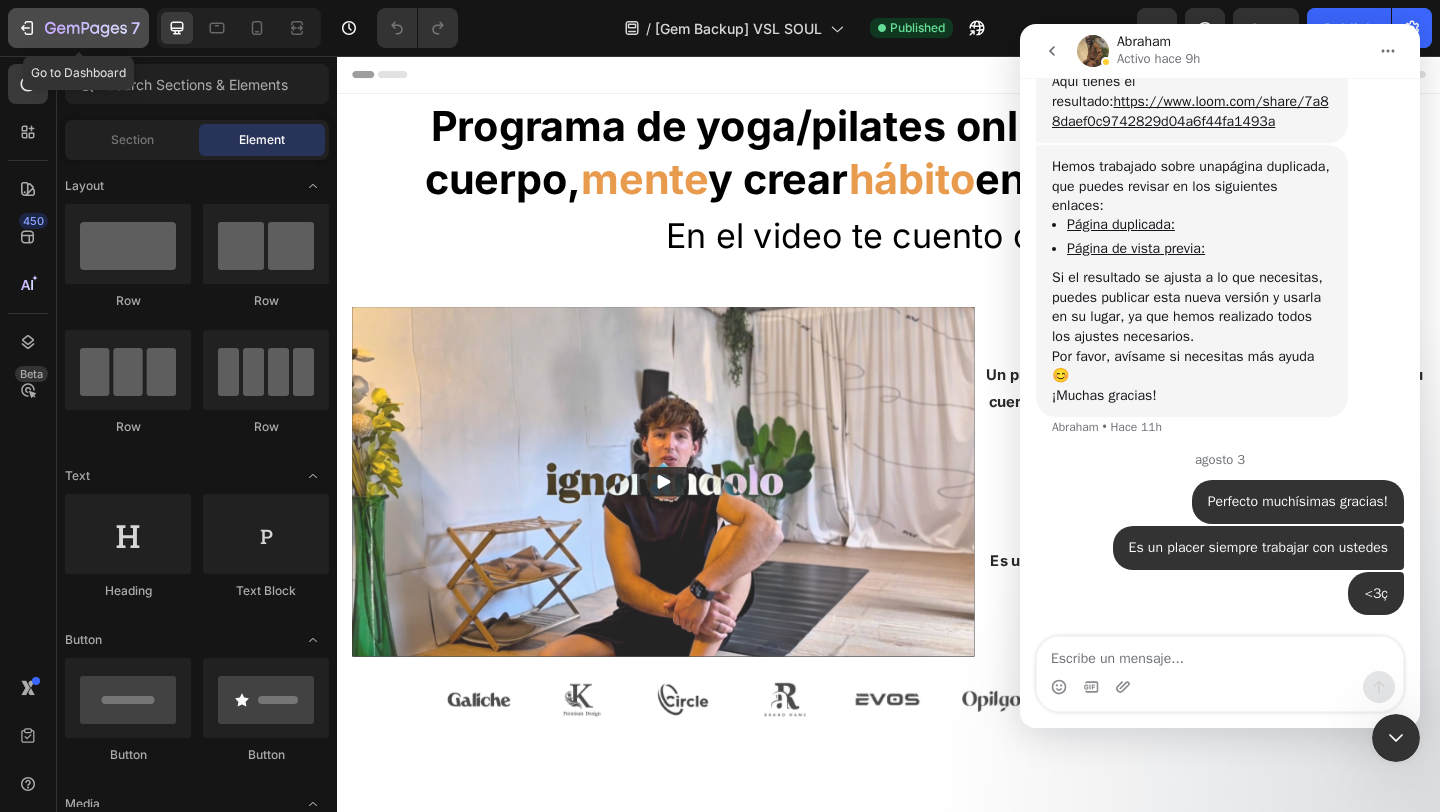 click on "7" 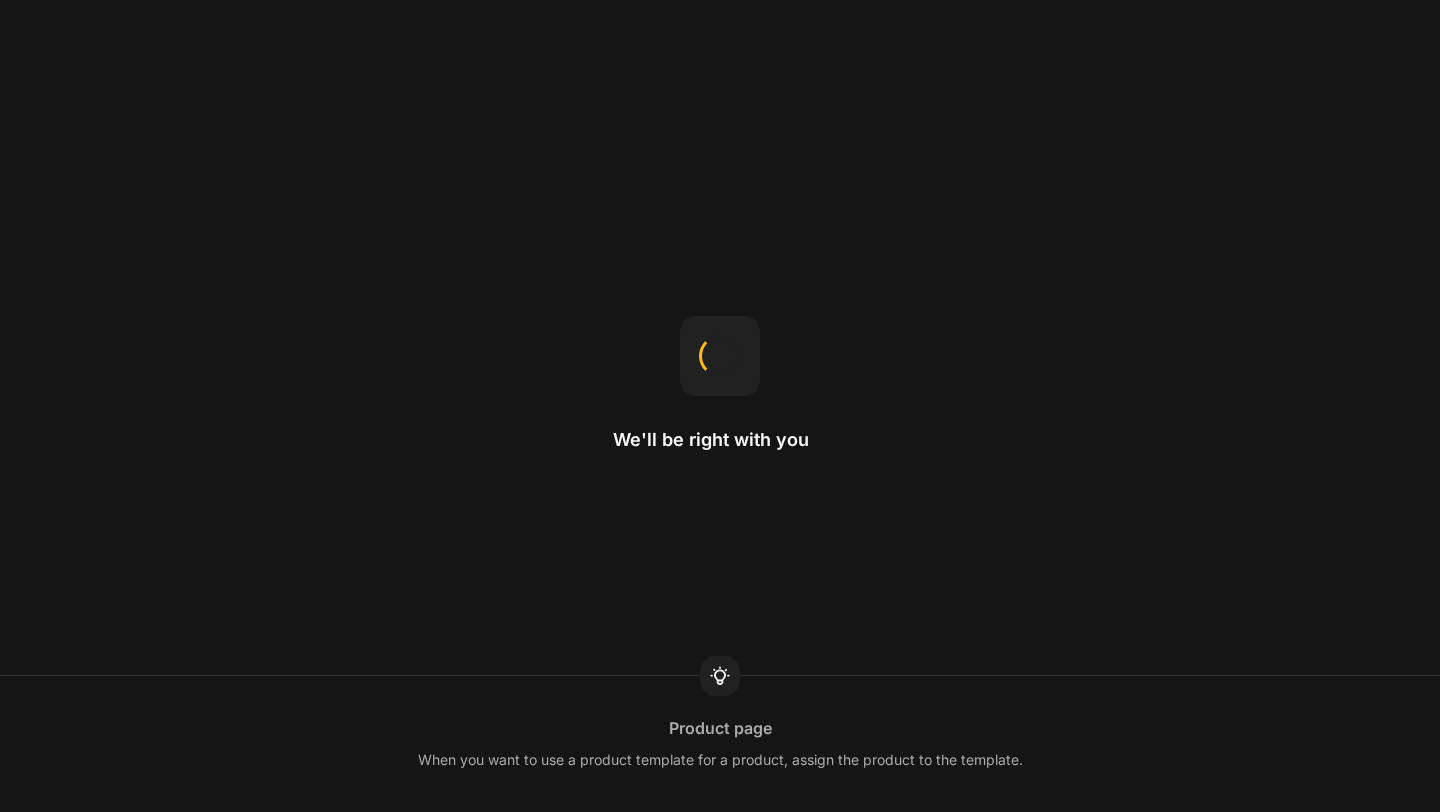 scroll, scrollTop: 0, scrollLeft: 0, axis: both 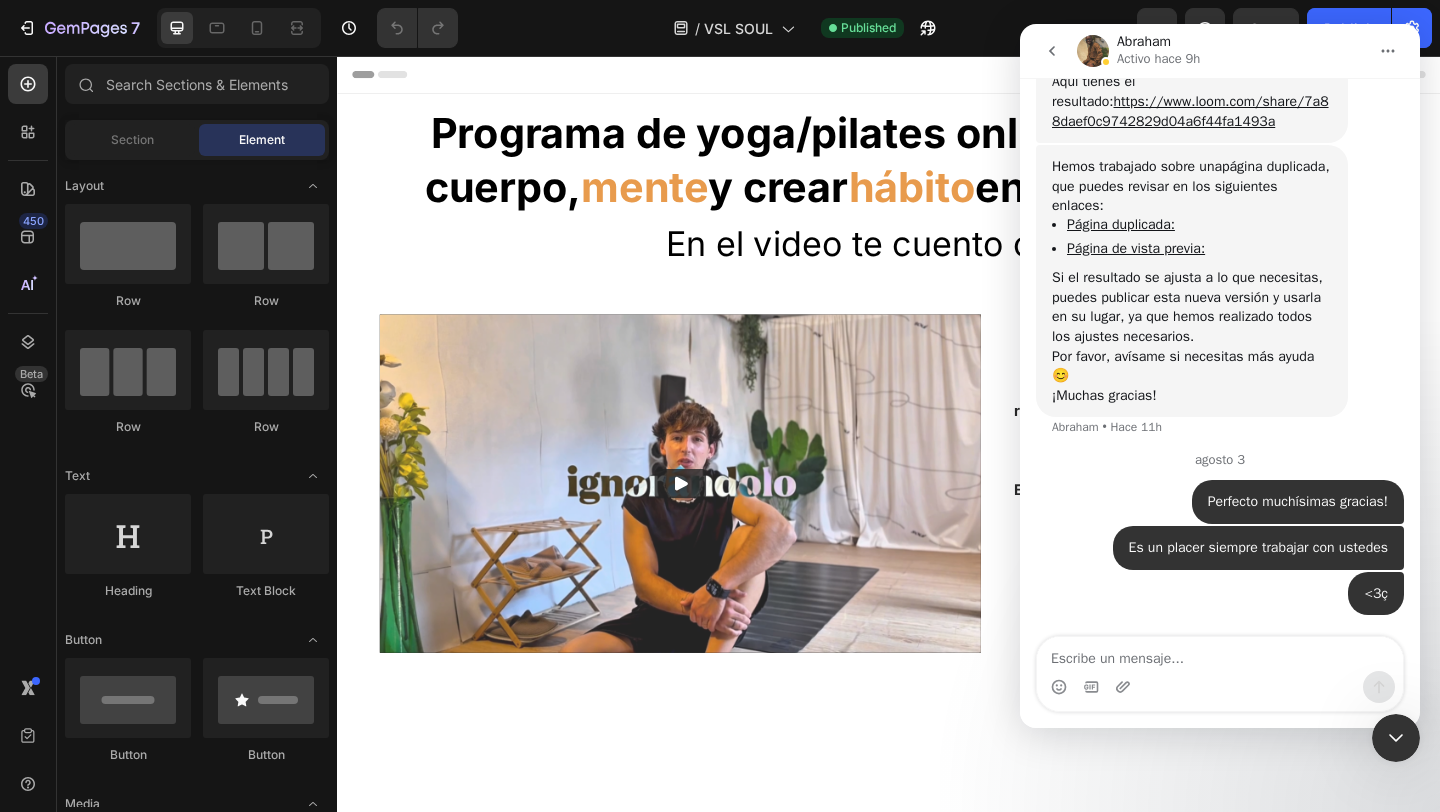 click at bounding box center [1396, 738] 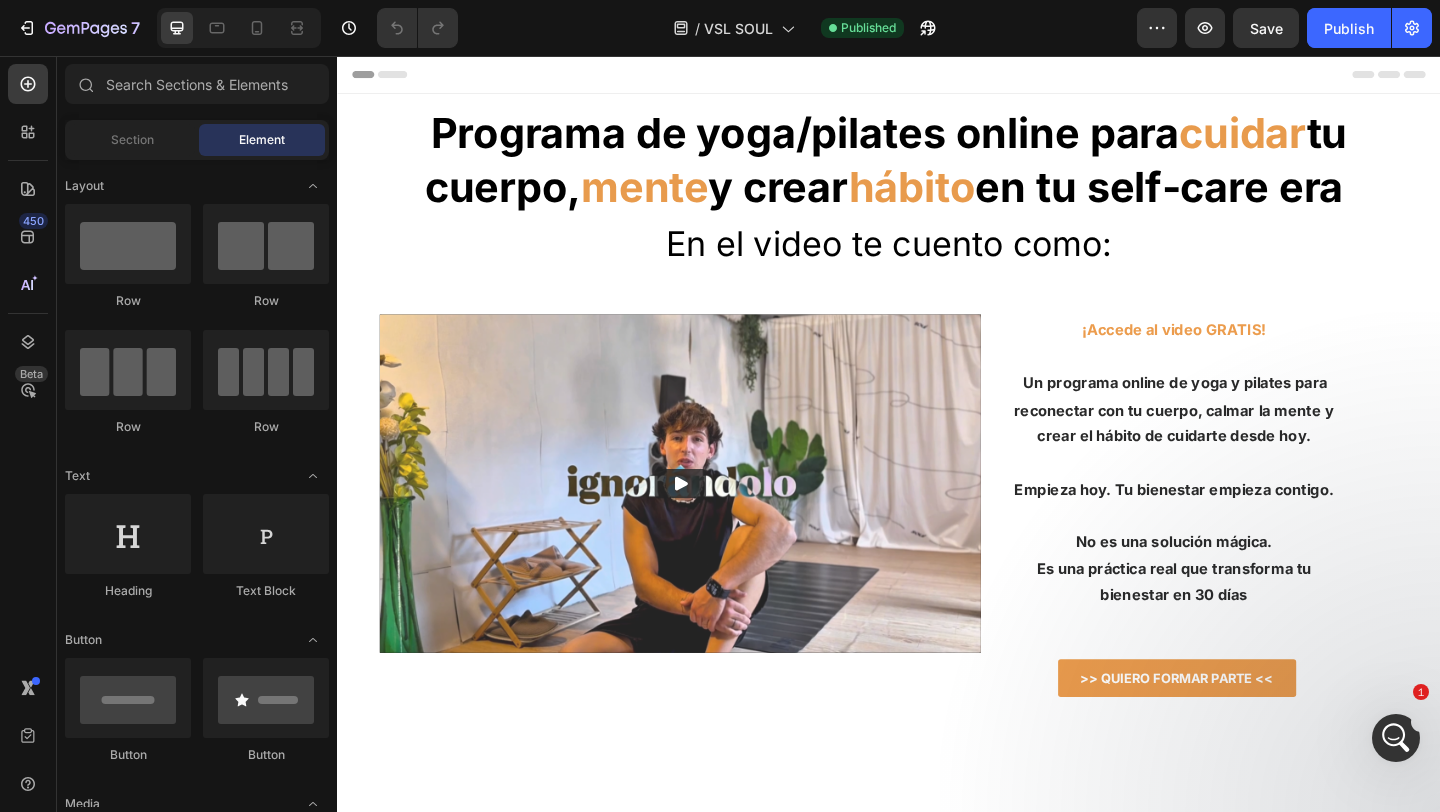 scroll, scrollTop: 0, scrollLeft: 0, axis: both 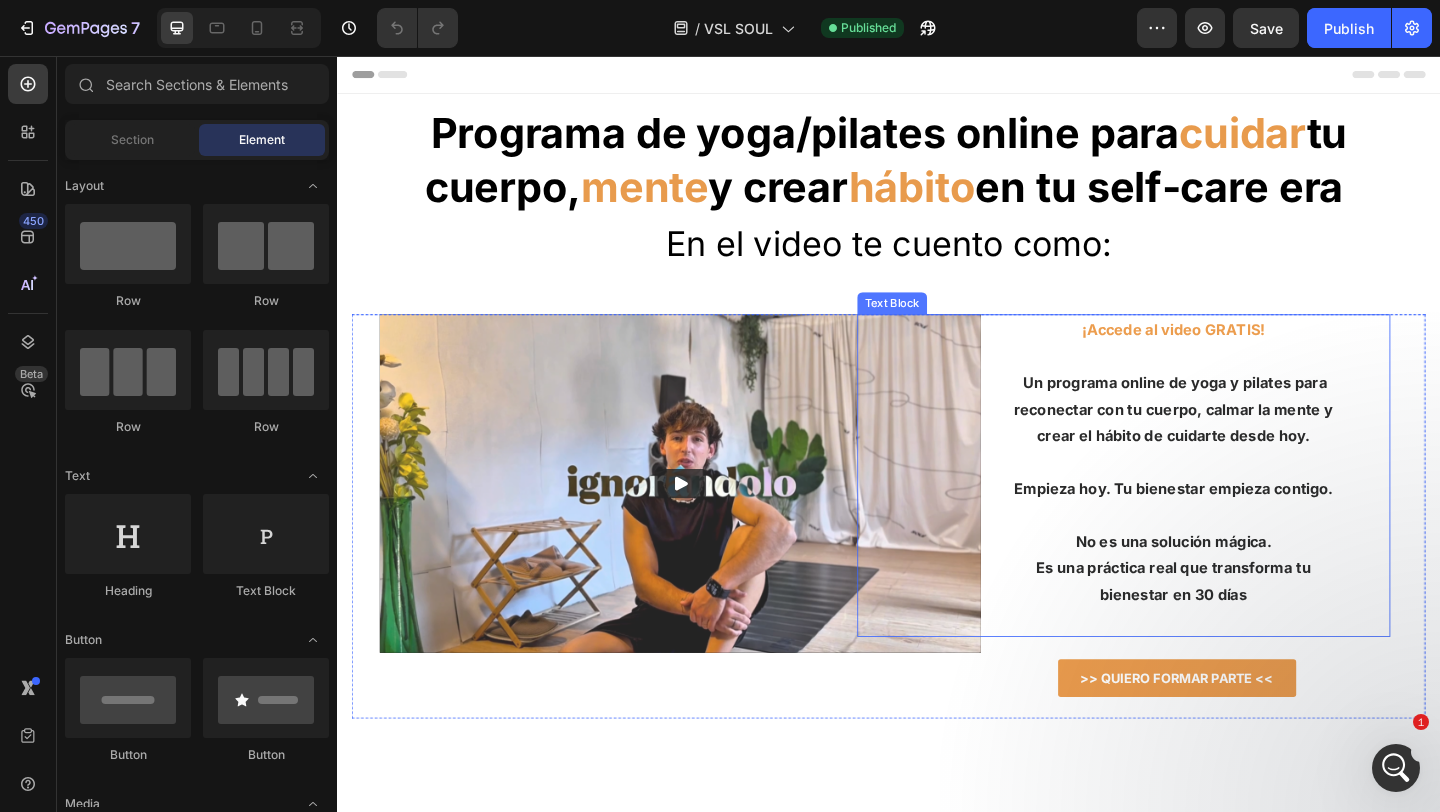 click on "Empieza hoy. Tu bienestar empieza contigo." at bounding box center [1247, 527] 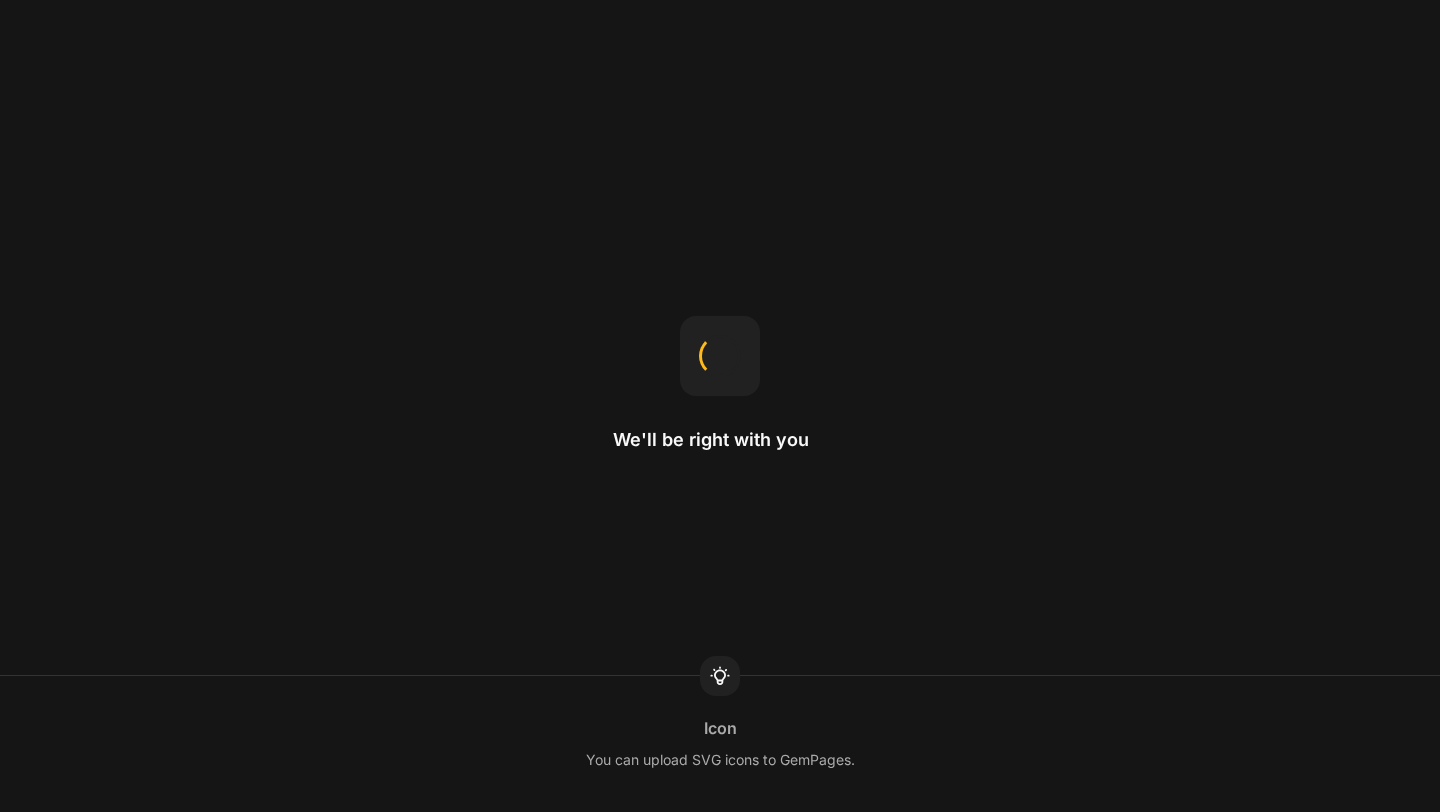 scroll, scrollTop: 0, scrollLeft: 0, axis: both 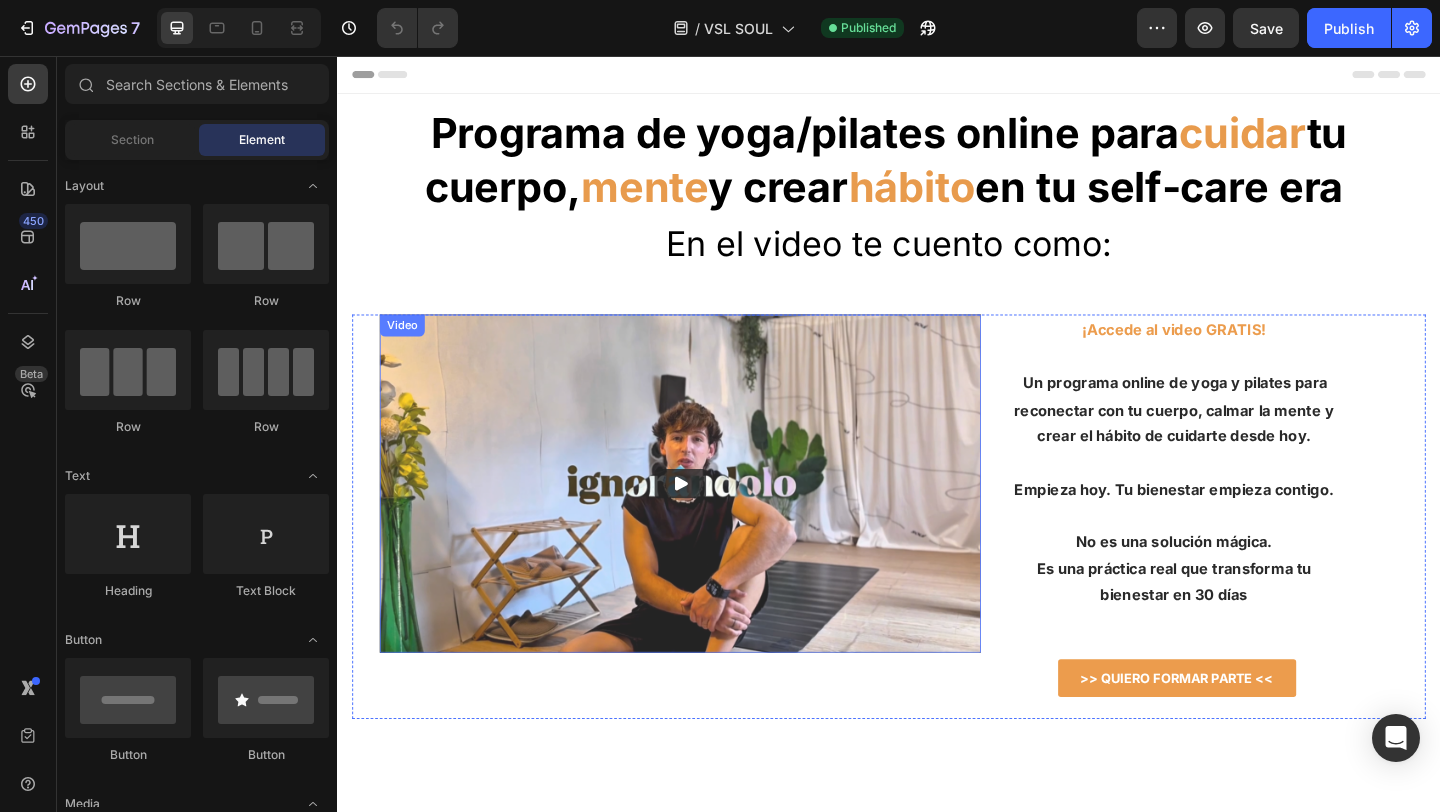 click at bounding box center (710, 521) 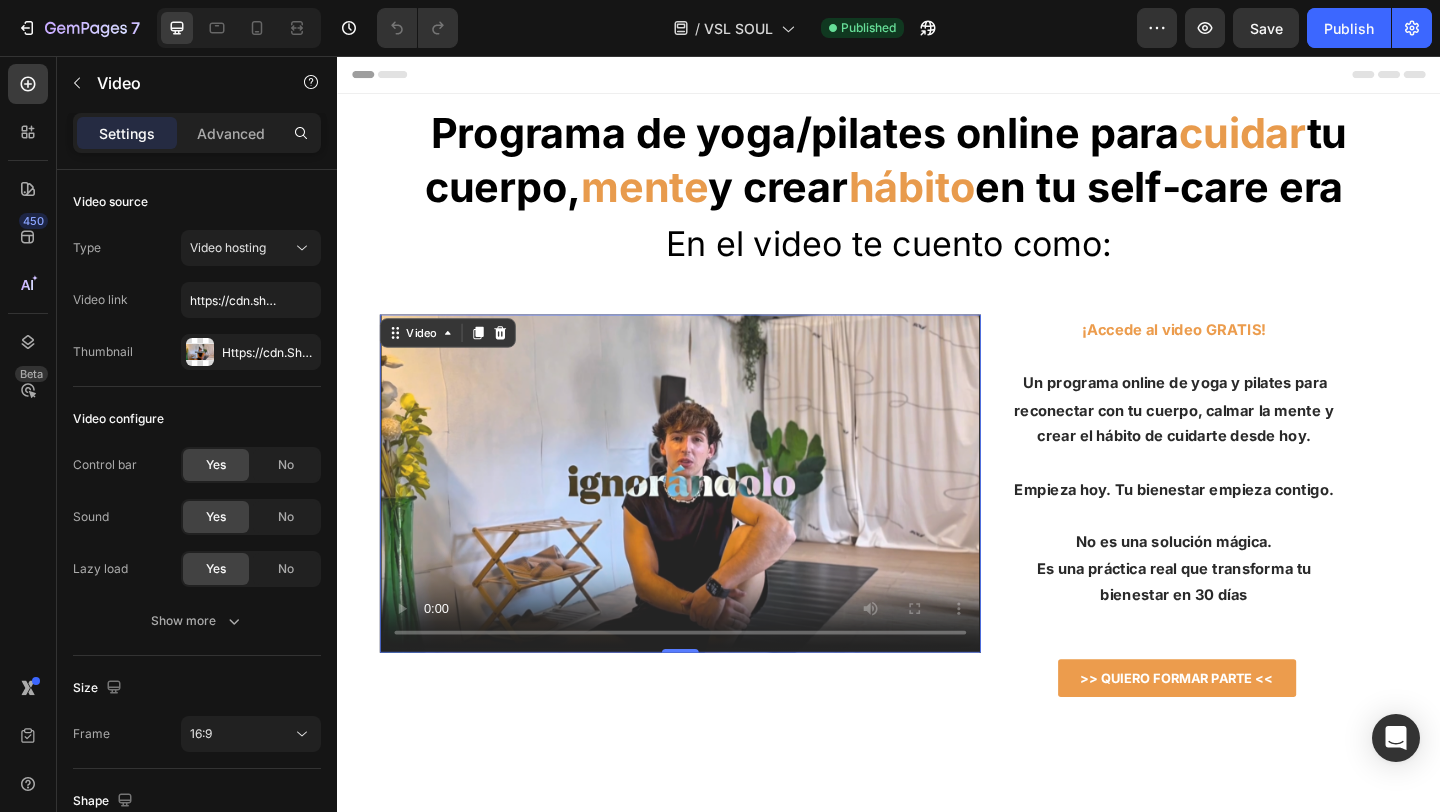 click at bounding box center [710, 521] 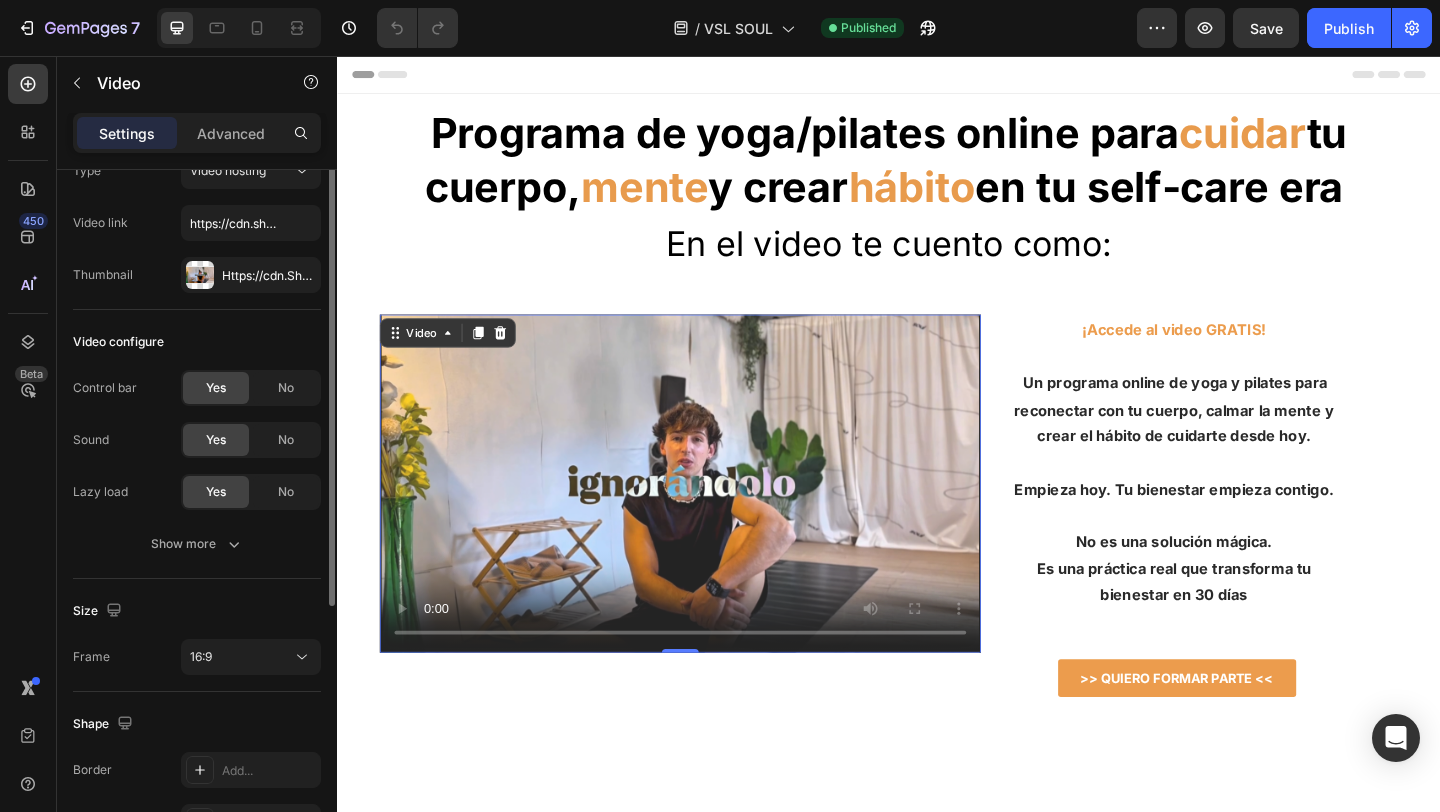 scroll, scrollTop: 0, scrollLeft: 0, axis: both 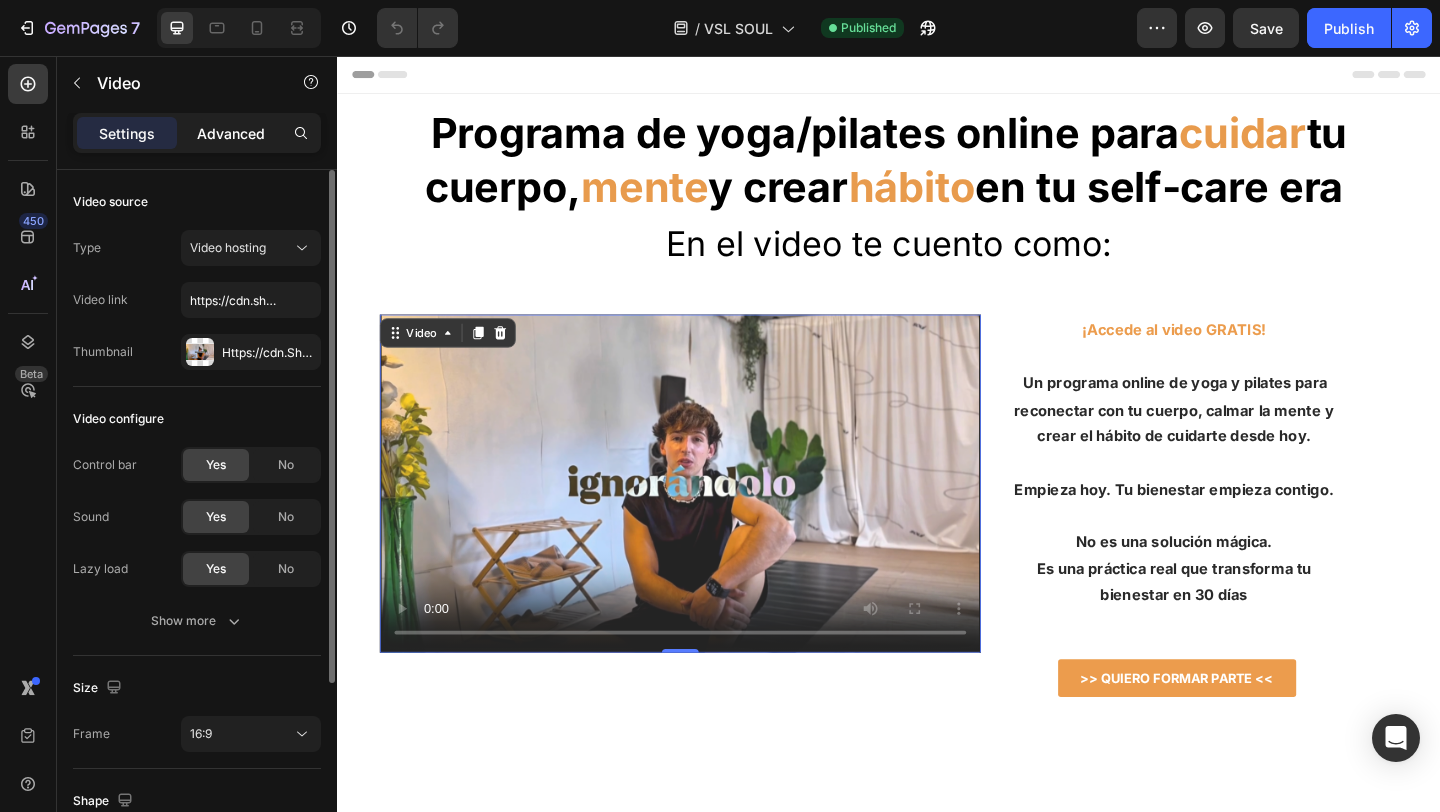 click on "Advanced" at bounding box center (231, 133) 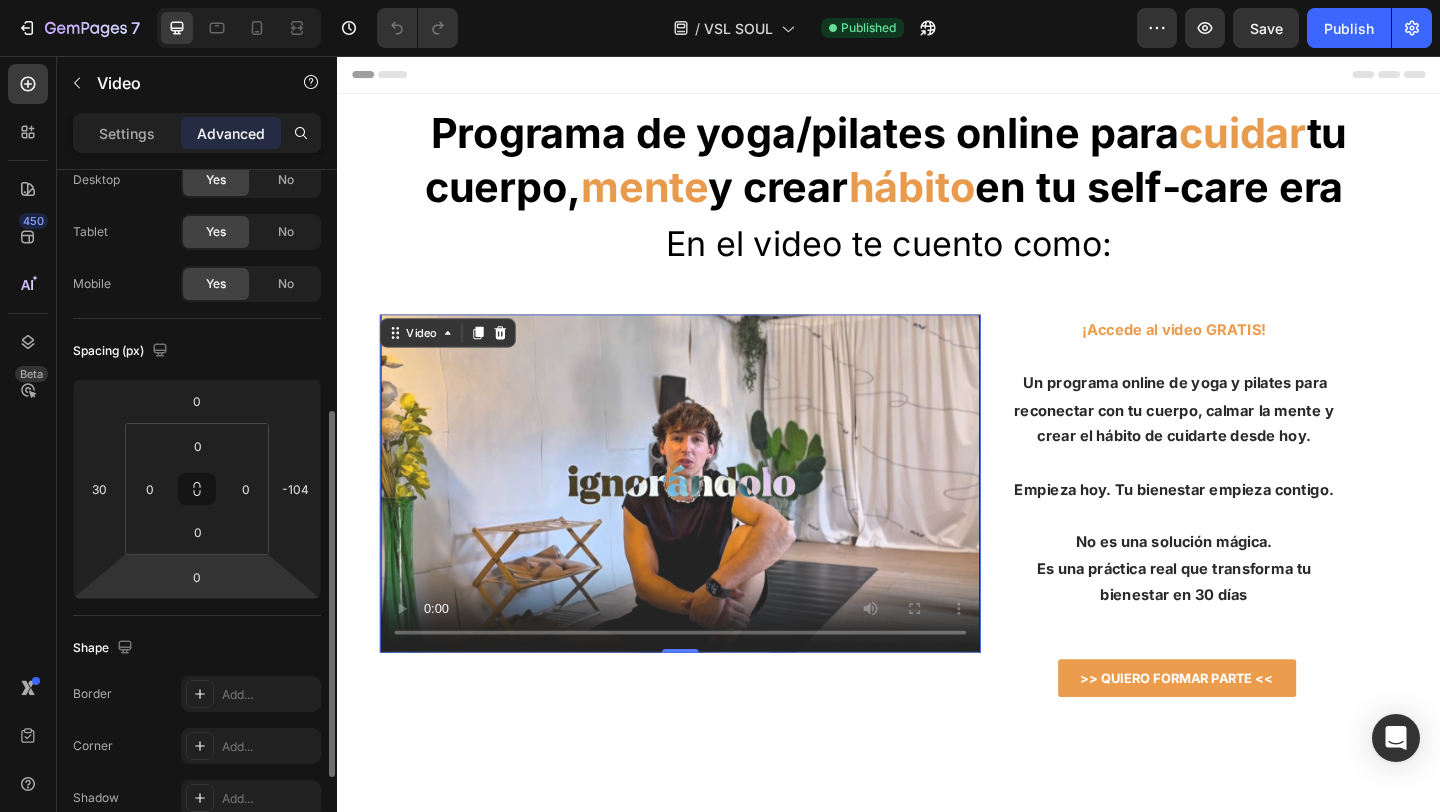 scroll, scrollTop: 0, scrollLeft: 0, axis: both 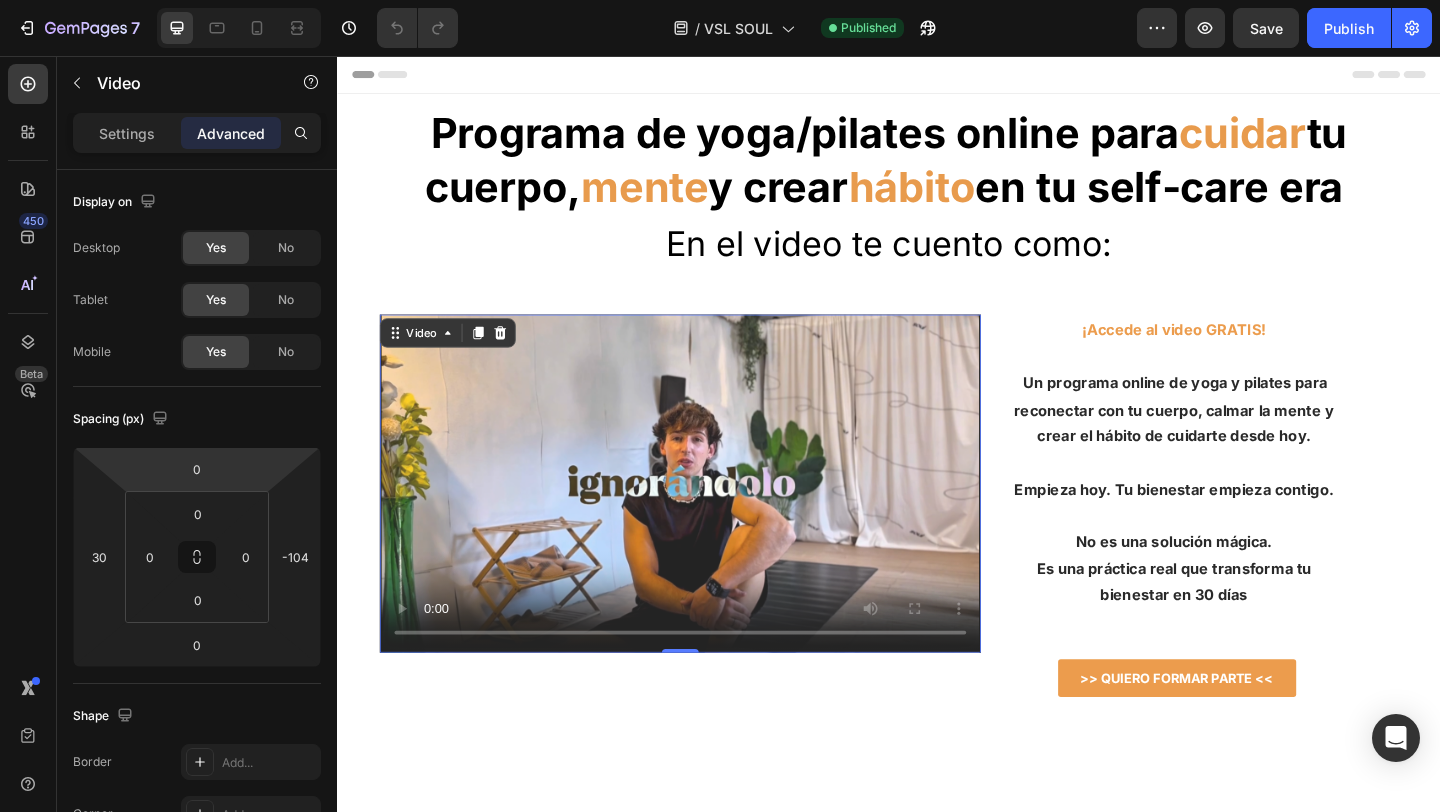 click on "Settings Advanced" at bounding box center [197, 133] 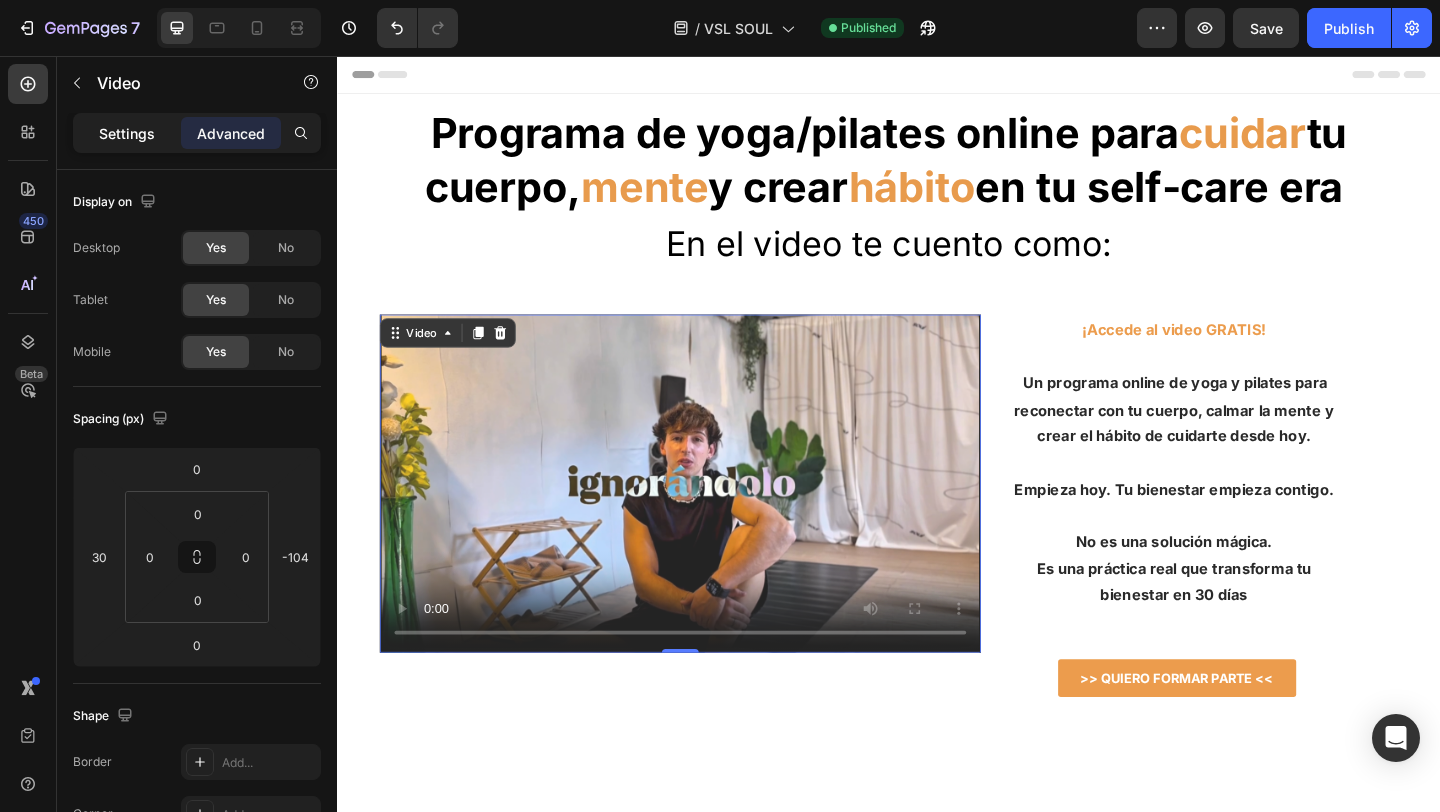 click on "Settings" at bounding box center [127, 133] 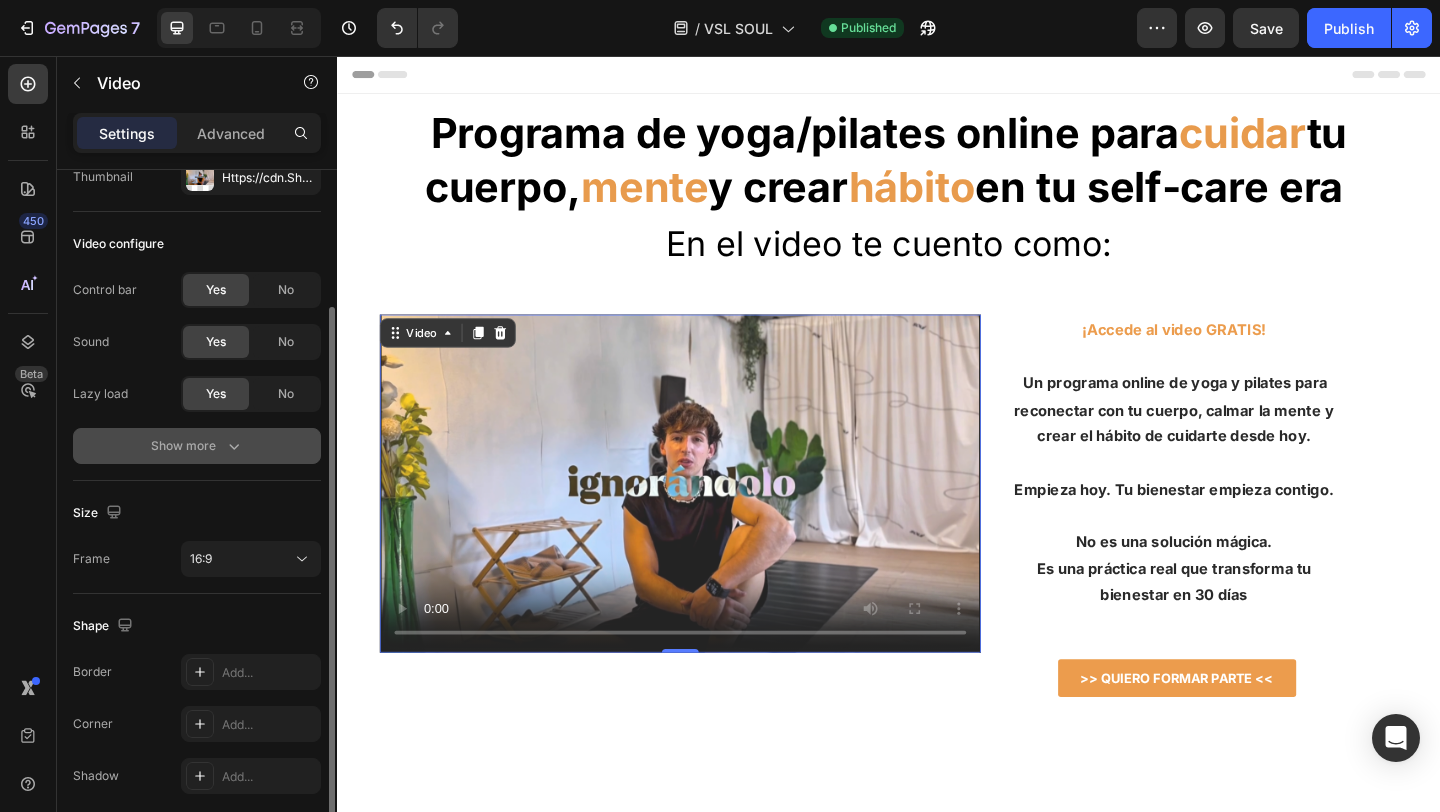 scroll, scrollTop: 183, scrollLeft: 0, axis: vertical 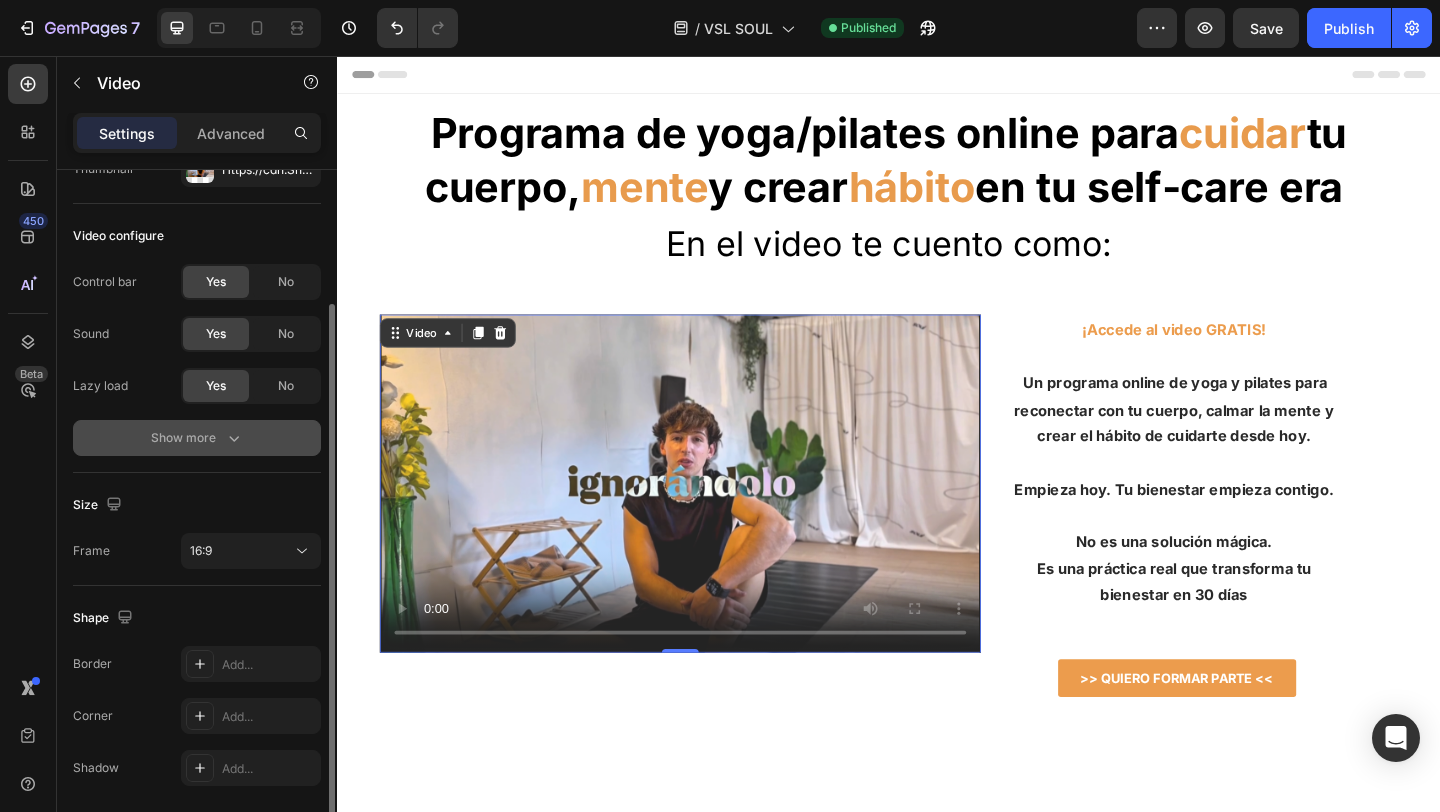click on "Show more" at bounding box center [197, 438] 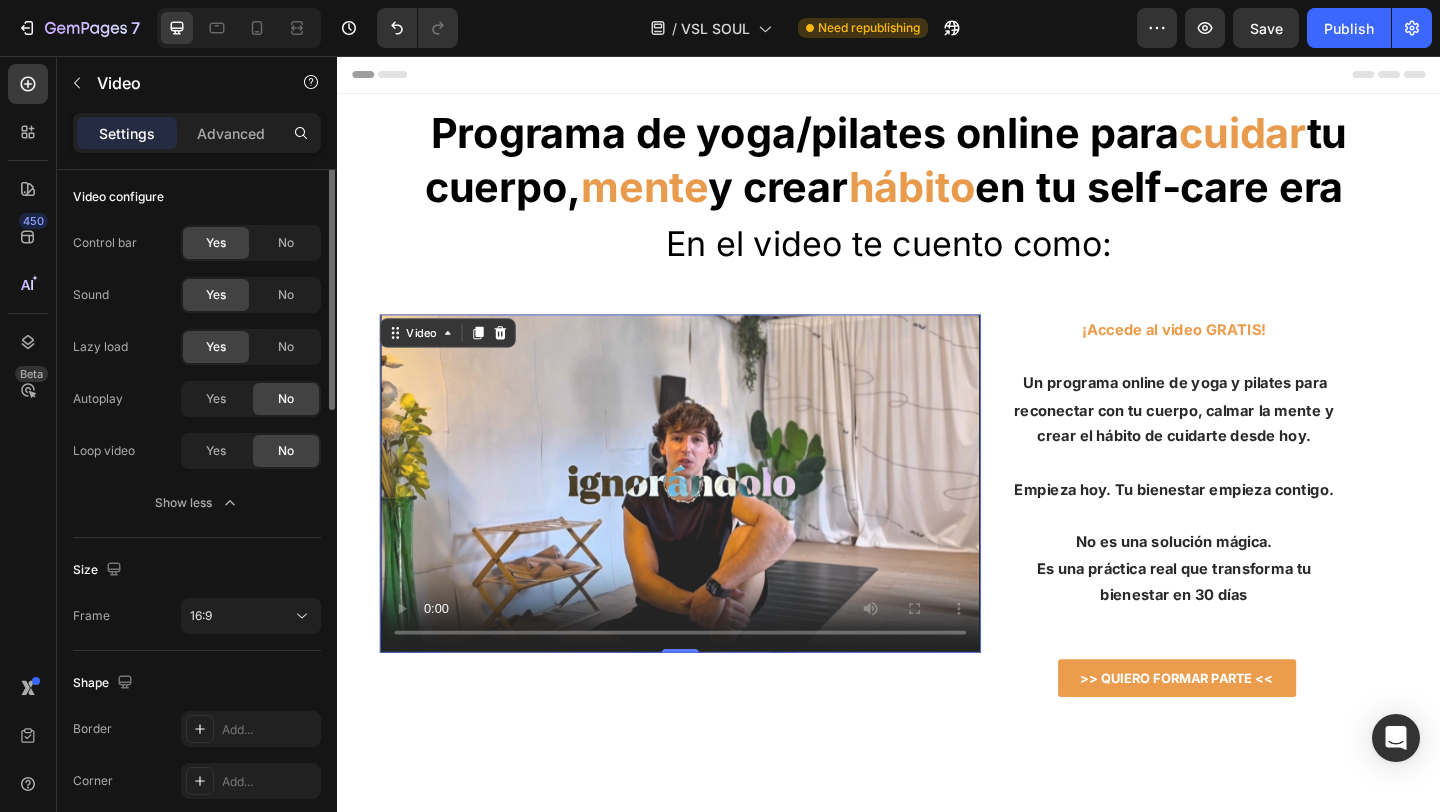 scroll, scrollTop: 0, scrollLeft: 0, axis: both 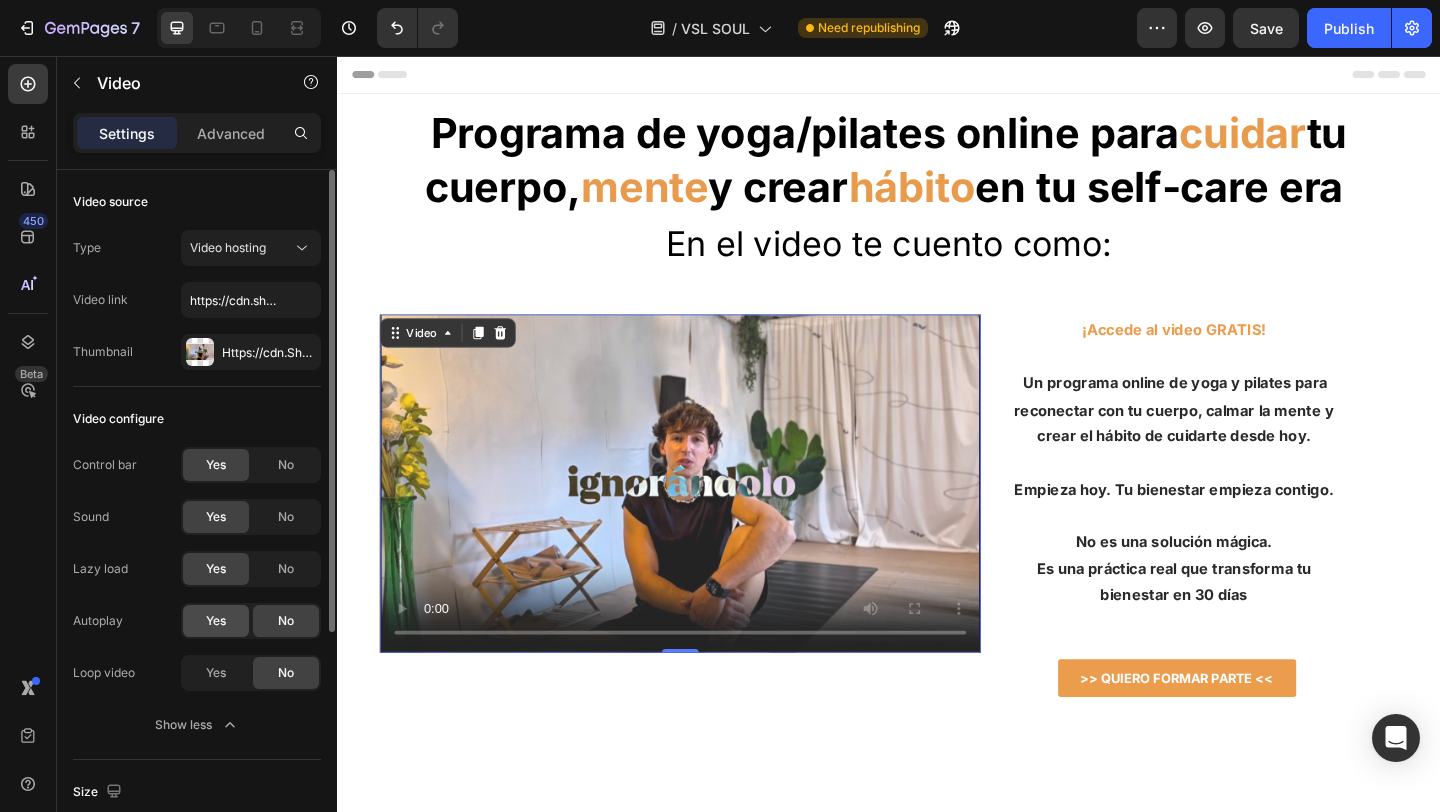 click on "Yes" 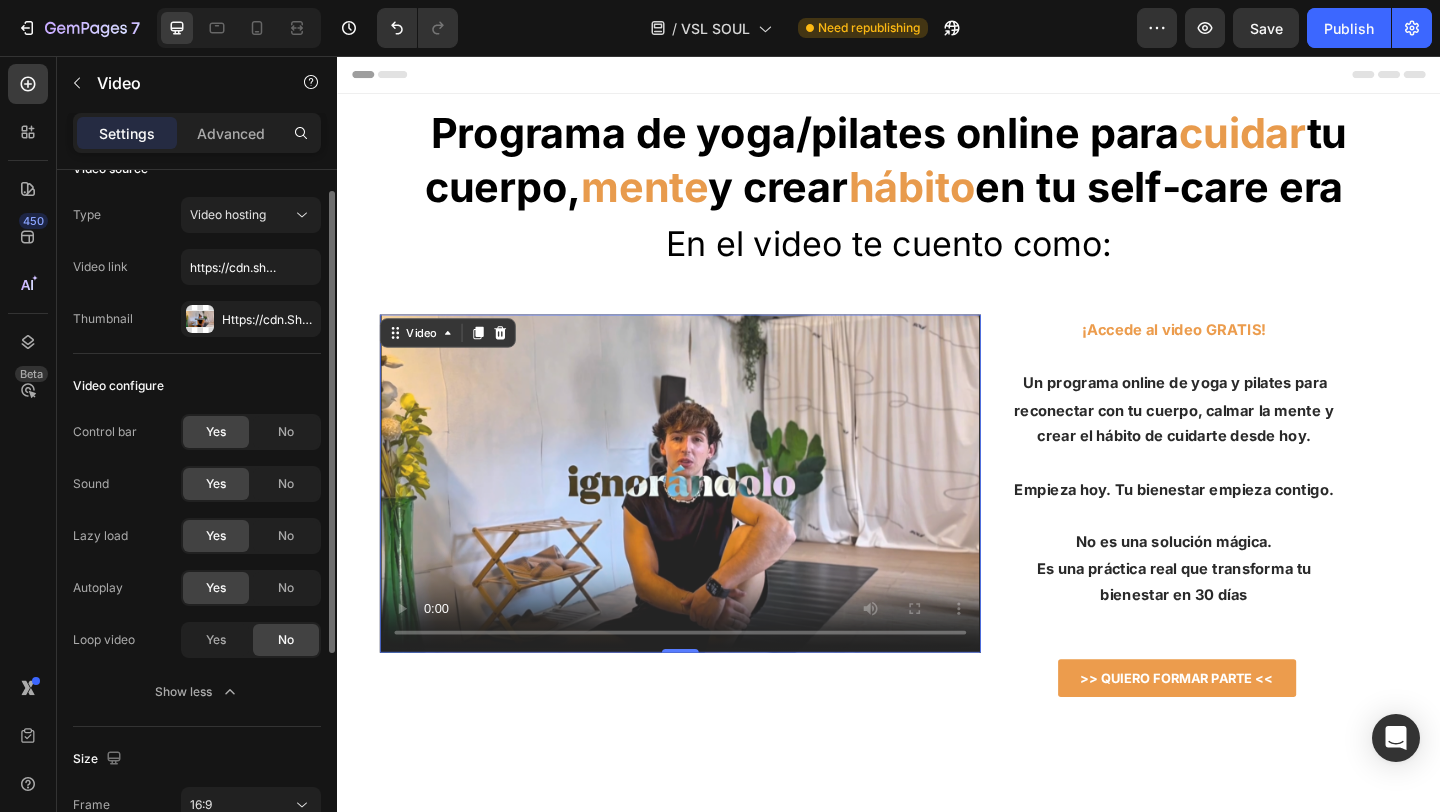 scroll, scrollTop: 0, scrollLeft: 0, axis: both 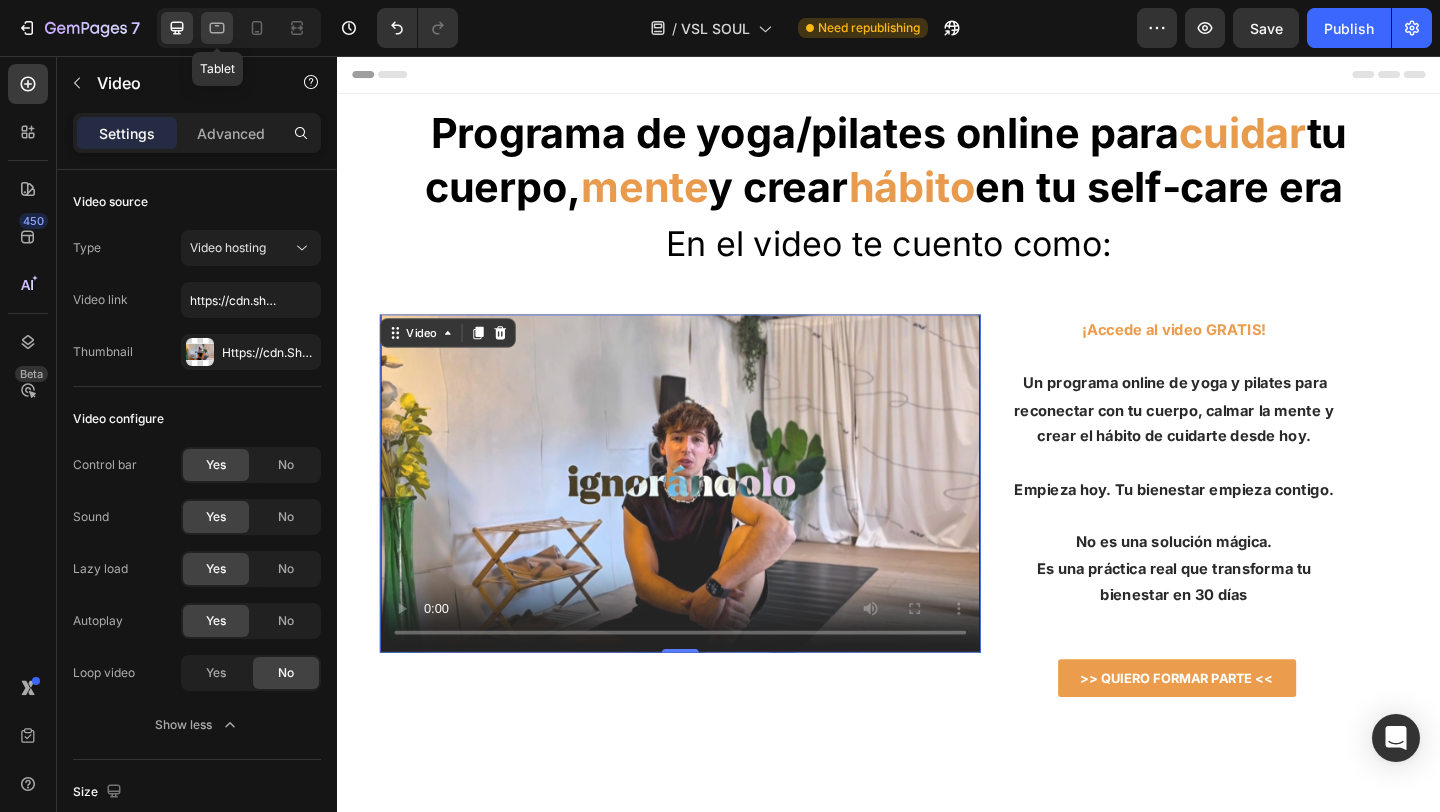 click 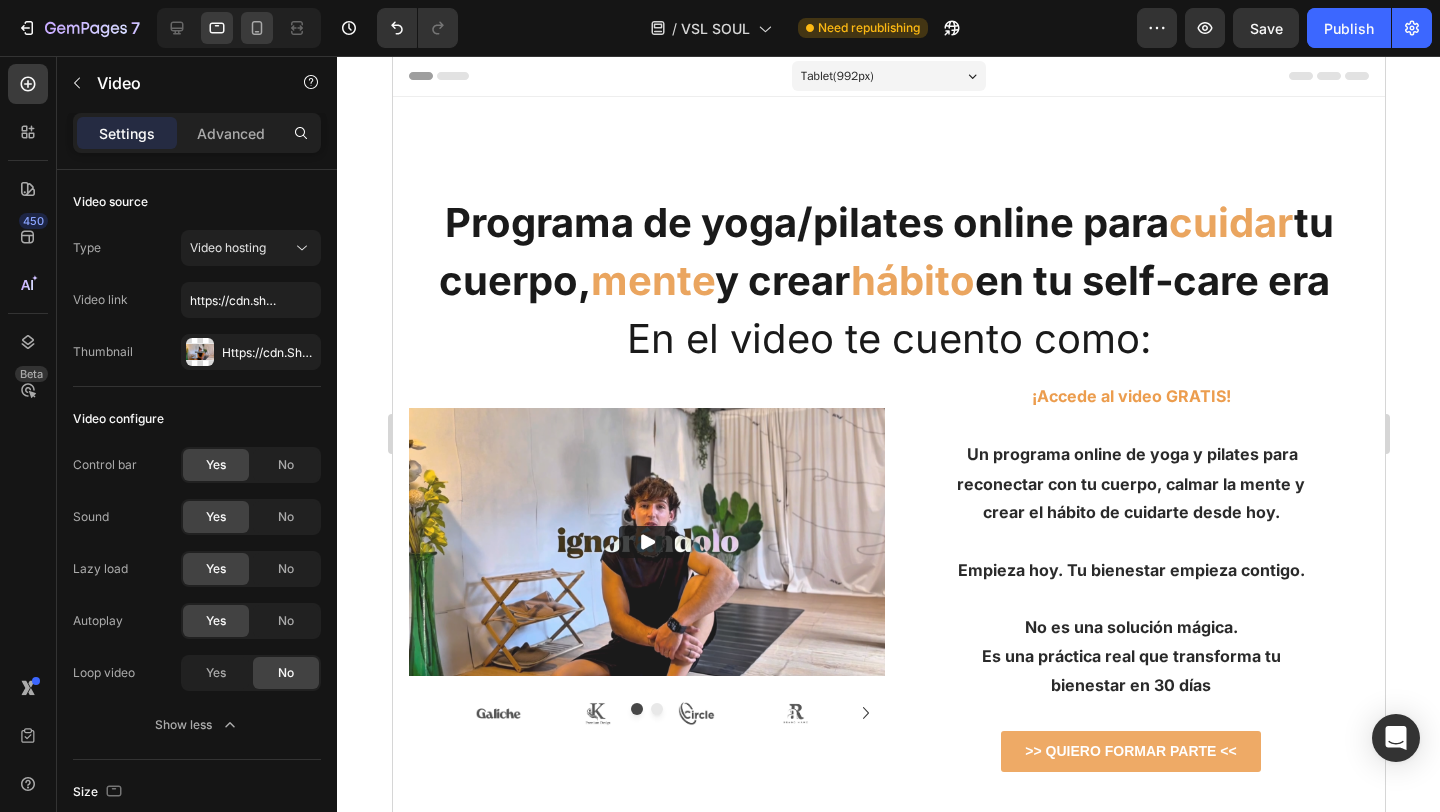 click 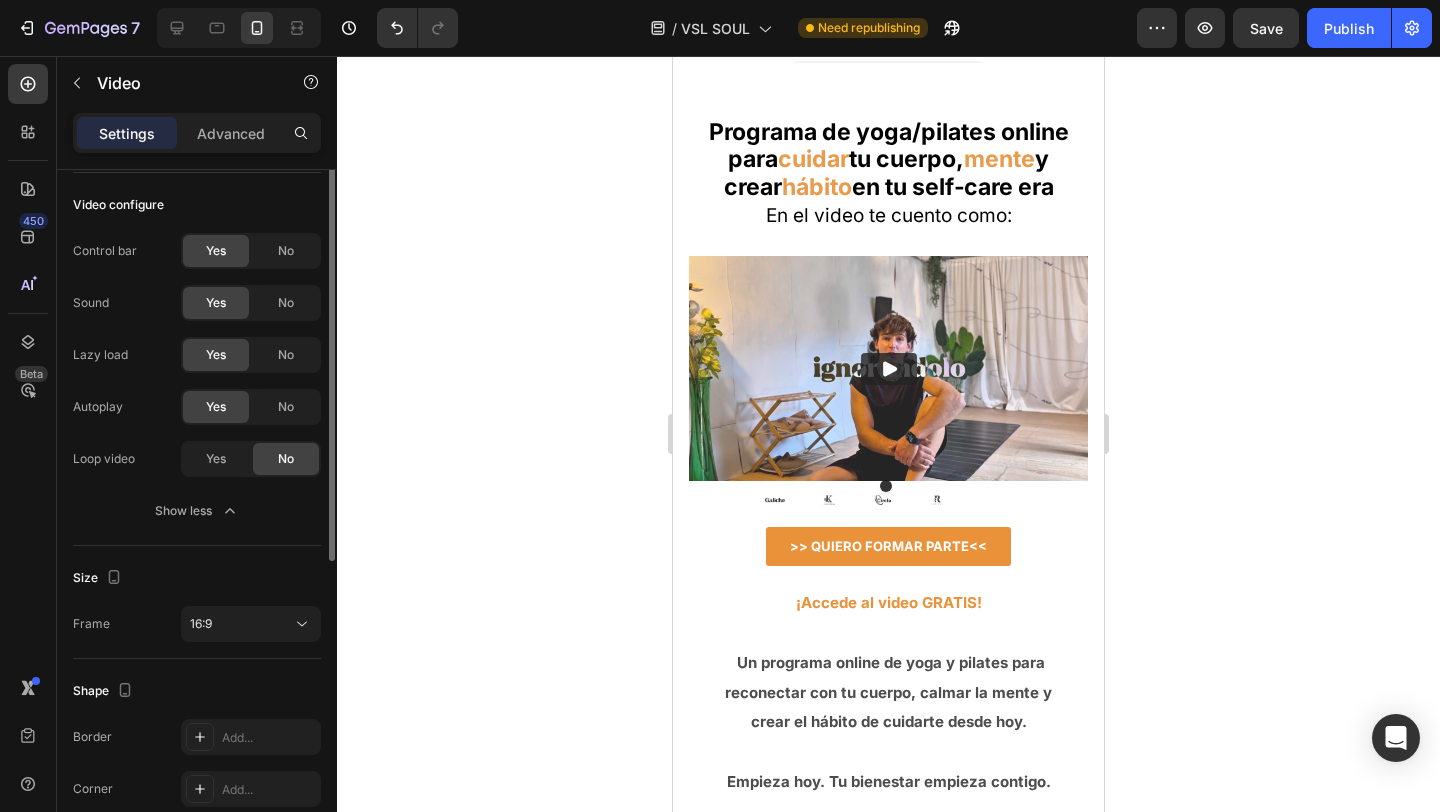 scroll, scrollTop: 0, scrollLeft: 0, axis: both 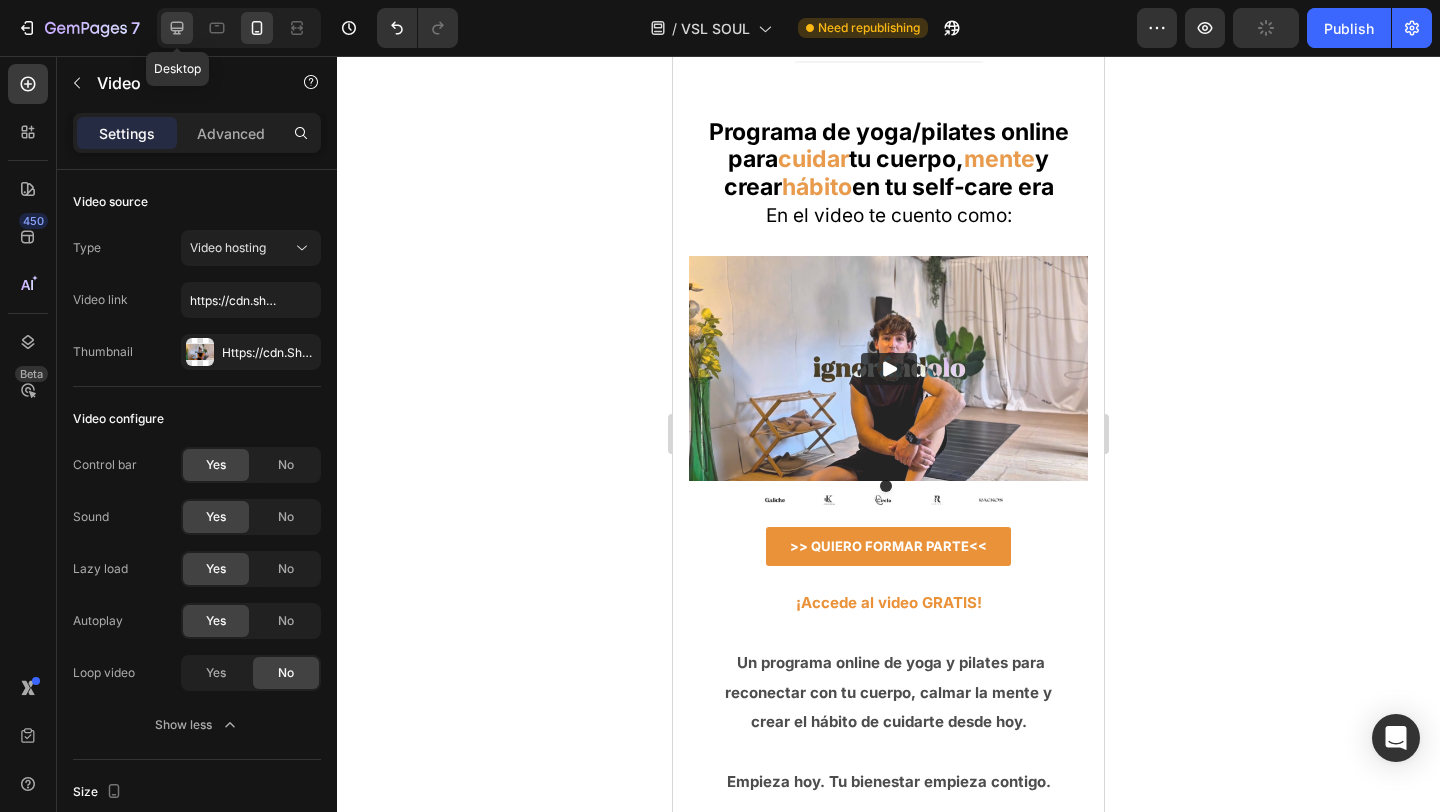 click 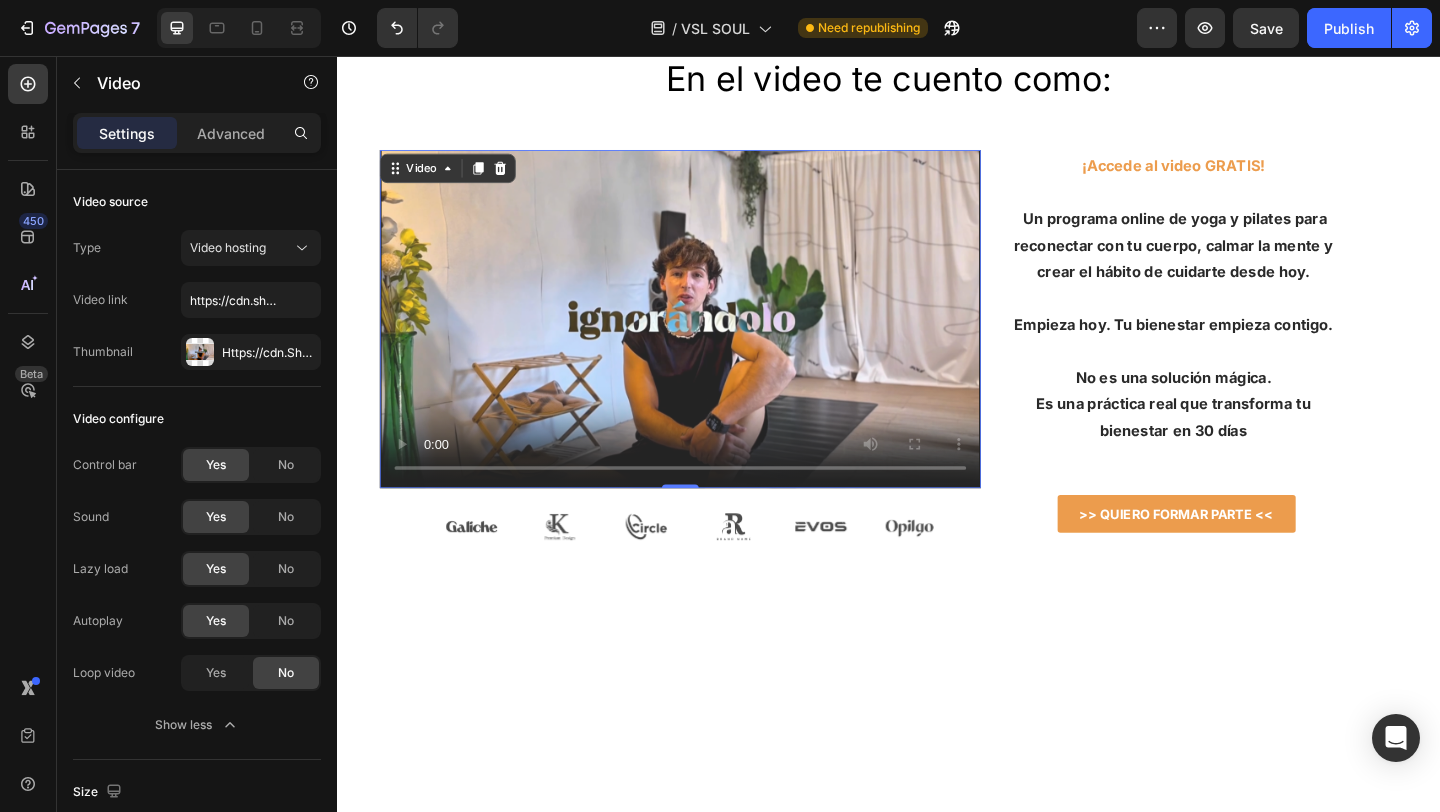 scroll, scrollTop: 211, scrollLeft: 0, axis: vertical 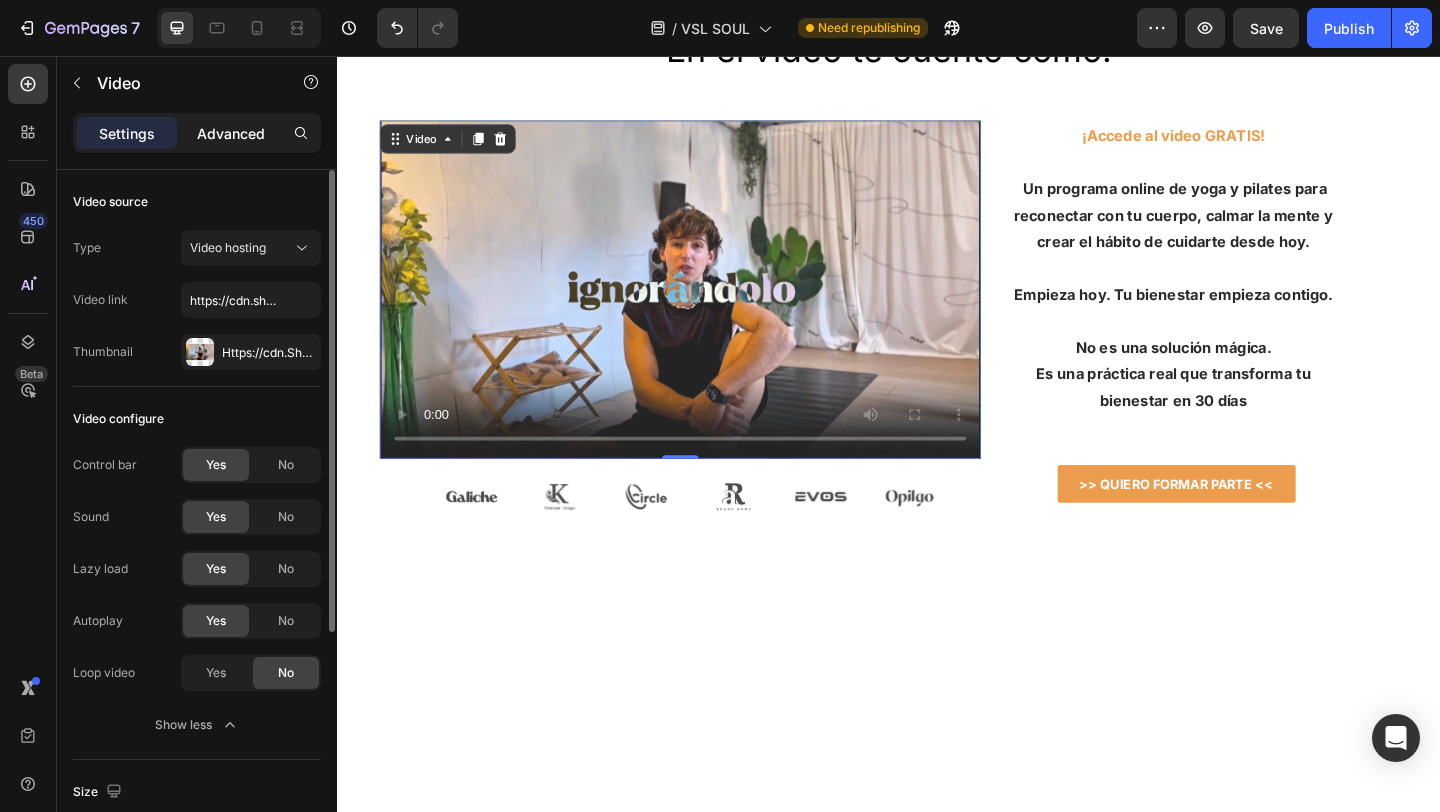 click on "Advanced" at bounding box center [231, 133] 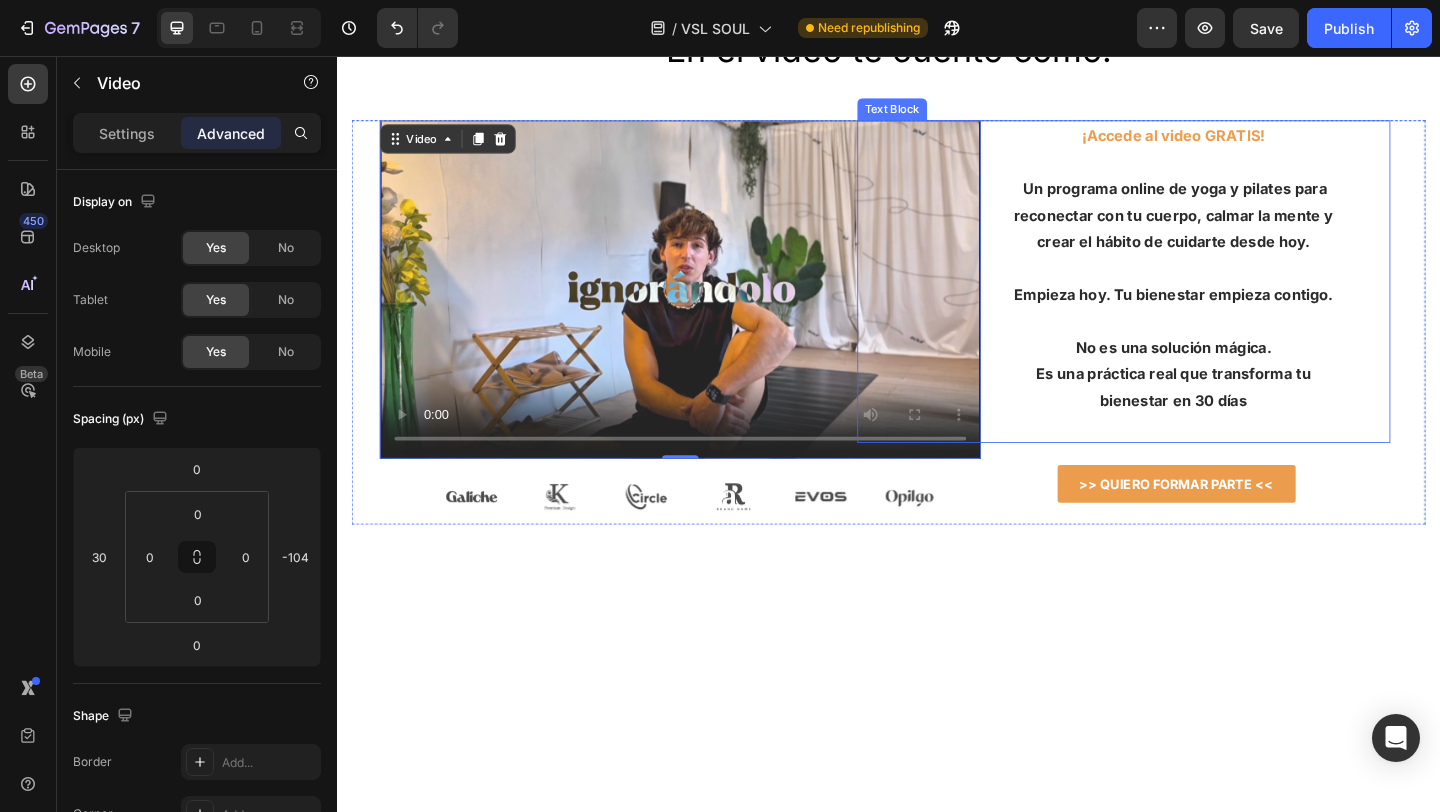 click on "¡Accede al video GRATIS!" at bounding box center [1247, 142] 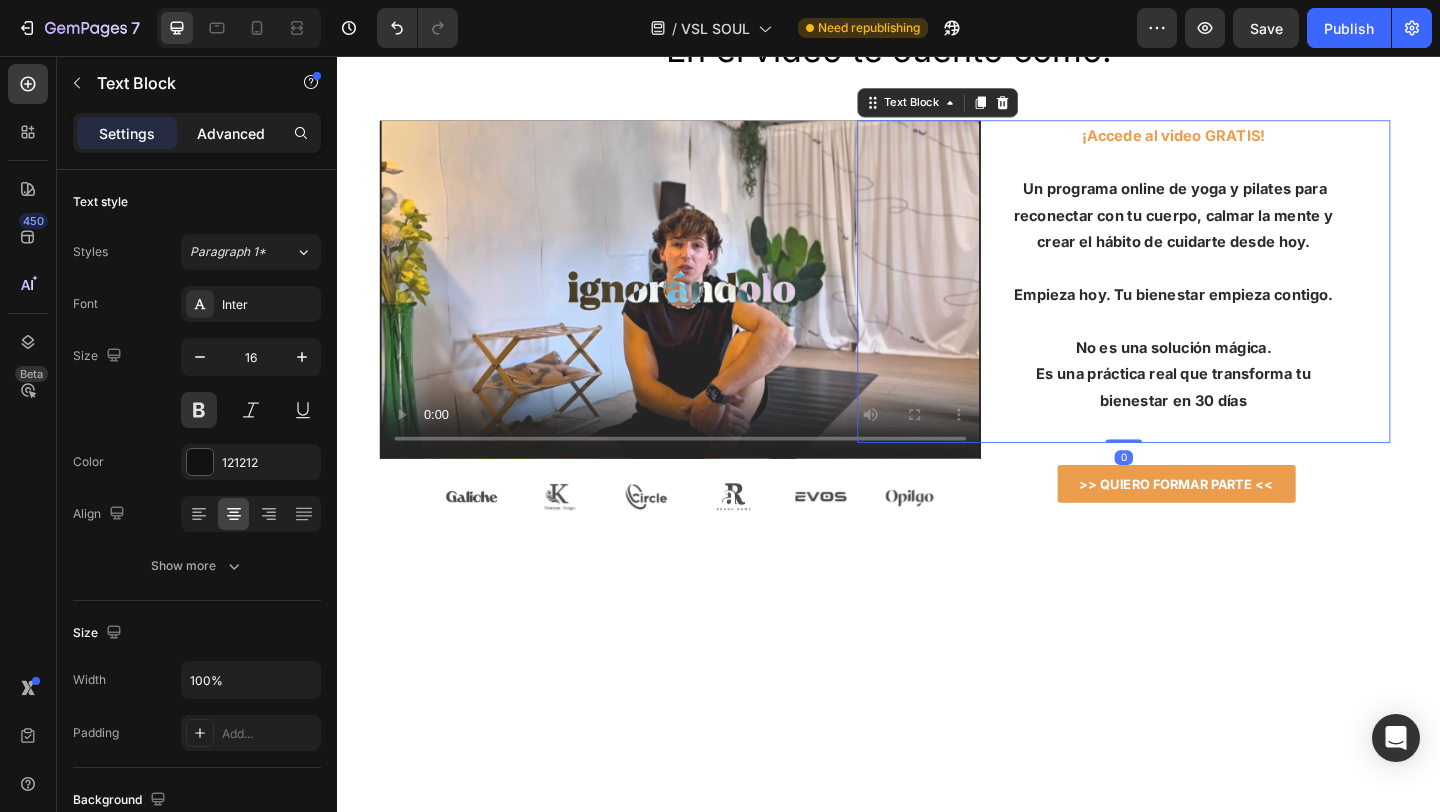 click on "Advanced" at bounding box center (231, 133) 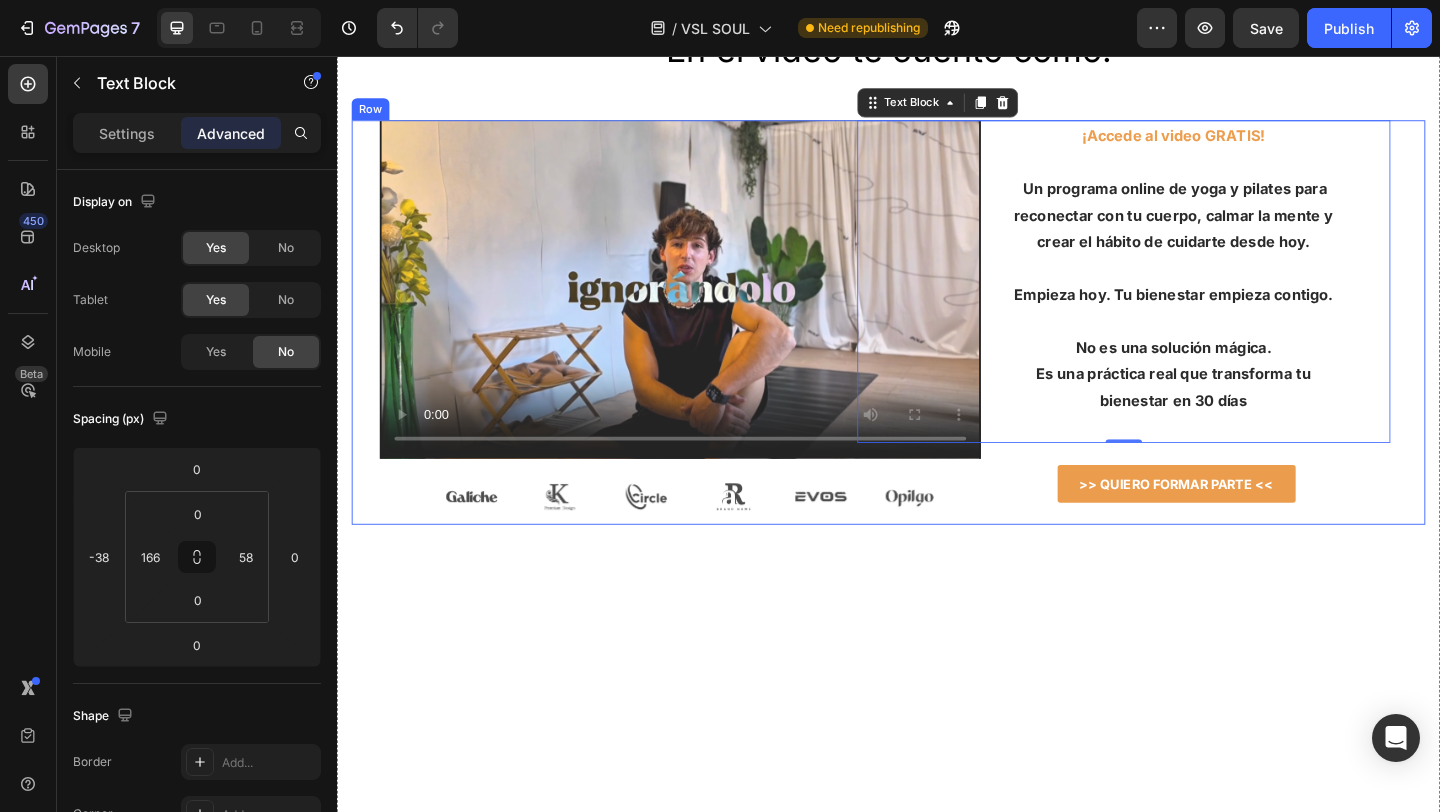 click on "Image Image Image Image Image Image Image Image Image Image Image Image Carousel" at bounding box center [643, 526] 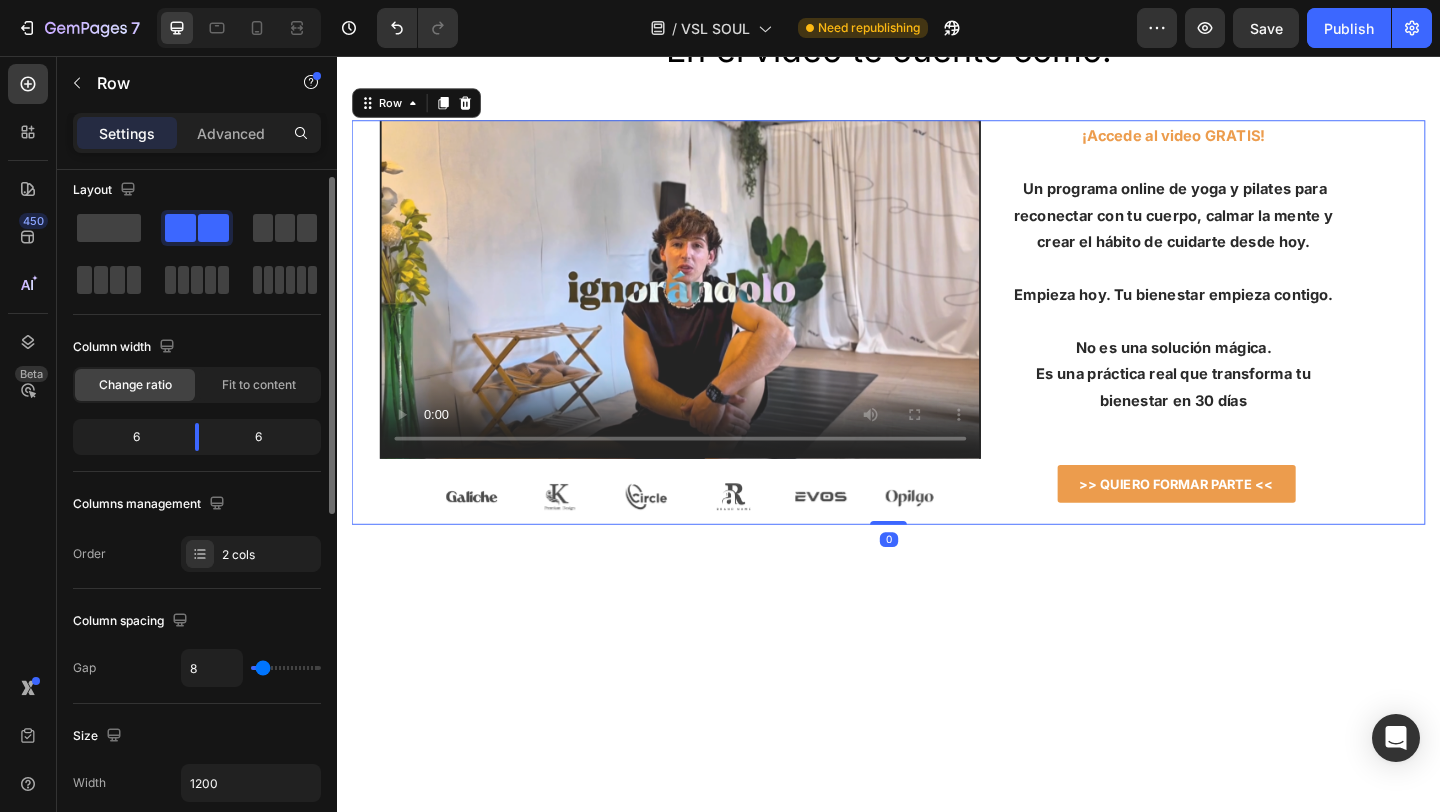 scroll, scrollTop: 13, scrollLeft: 0, axis: vertical 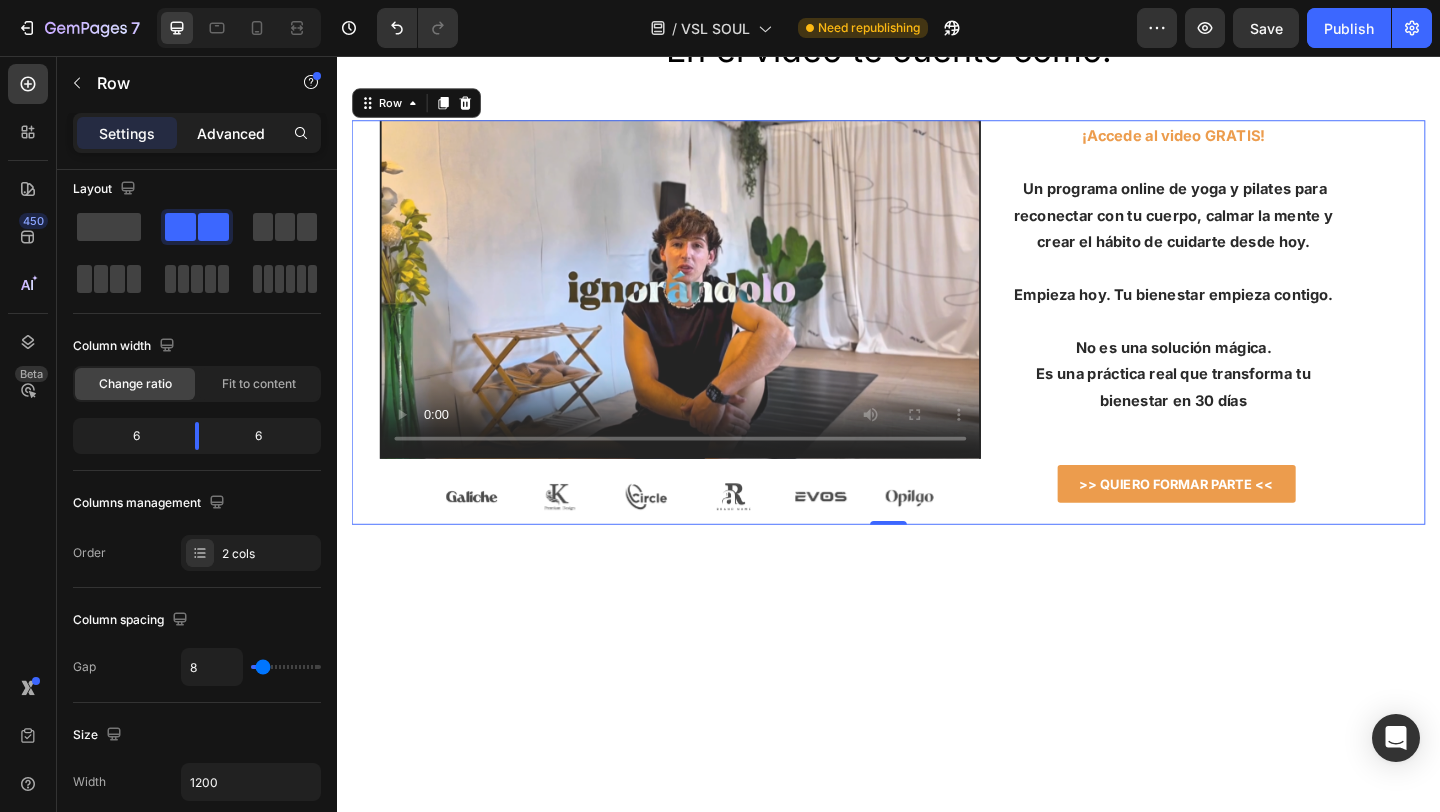 click on "Advanced" 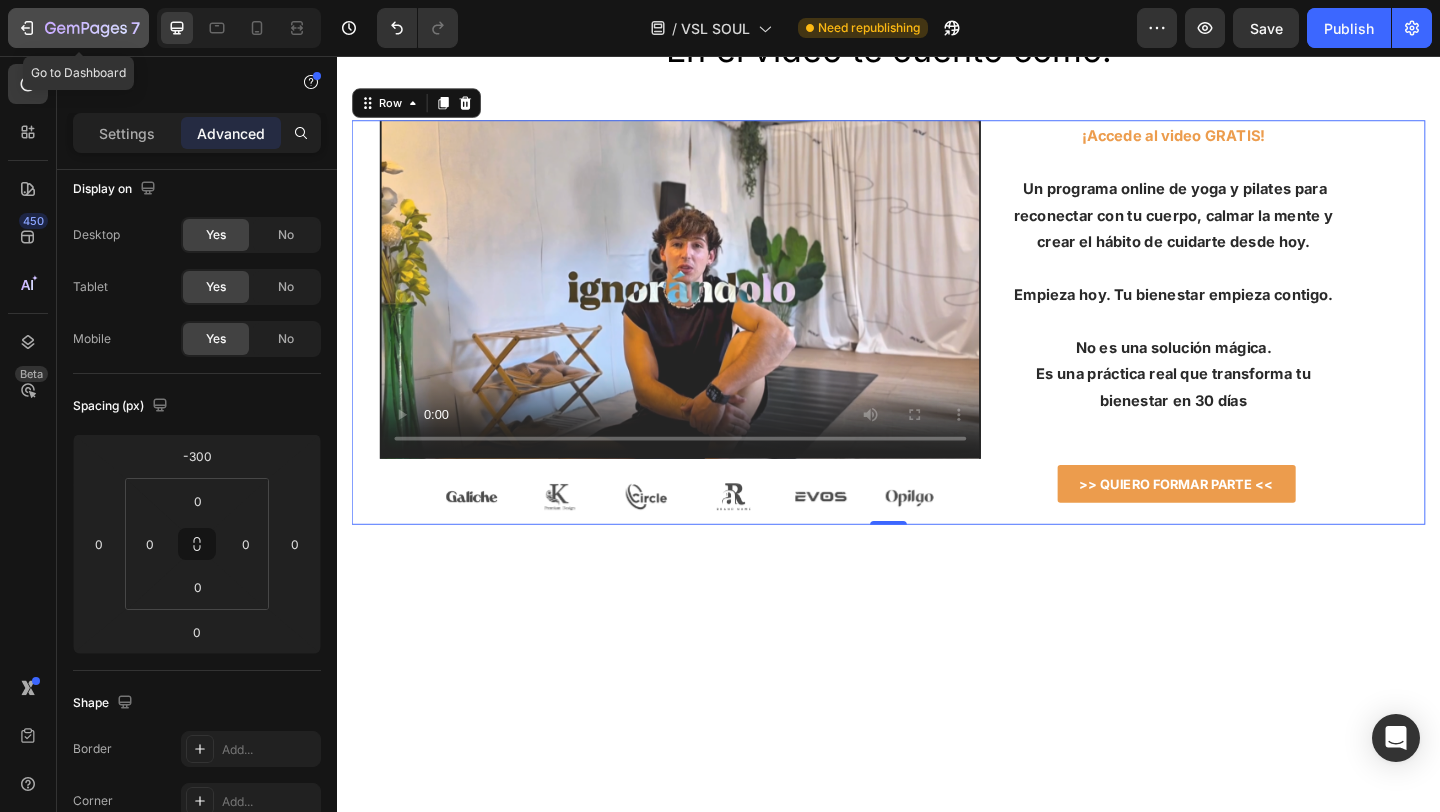 click on "7" at bounding box center (78, 28) 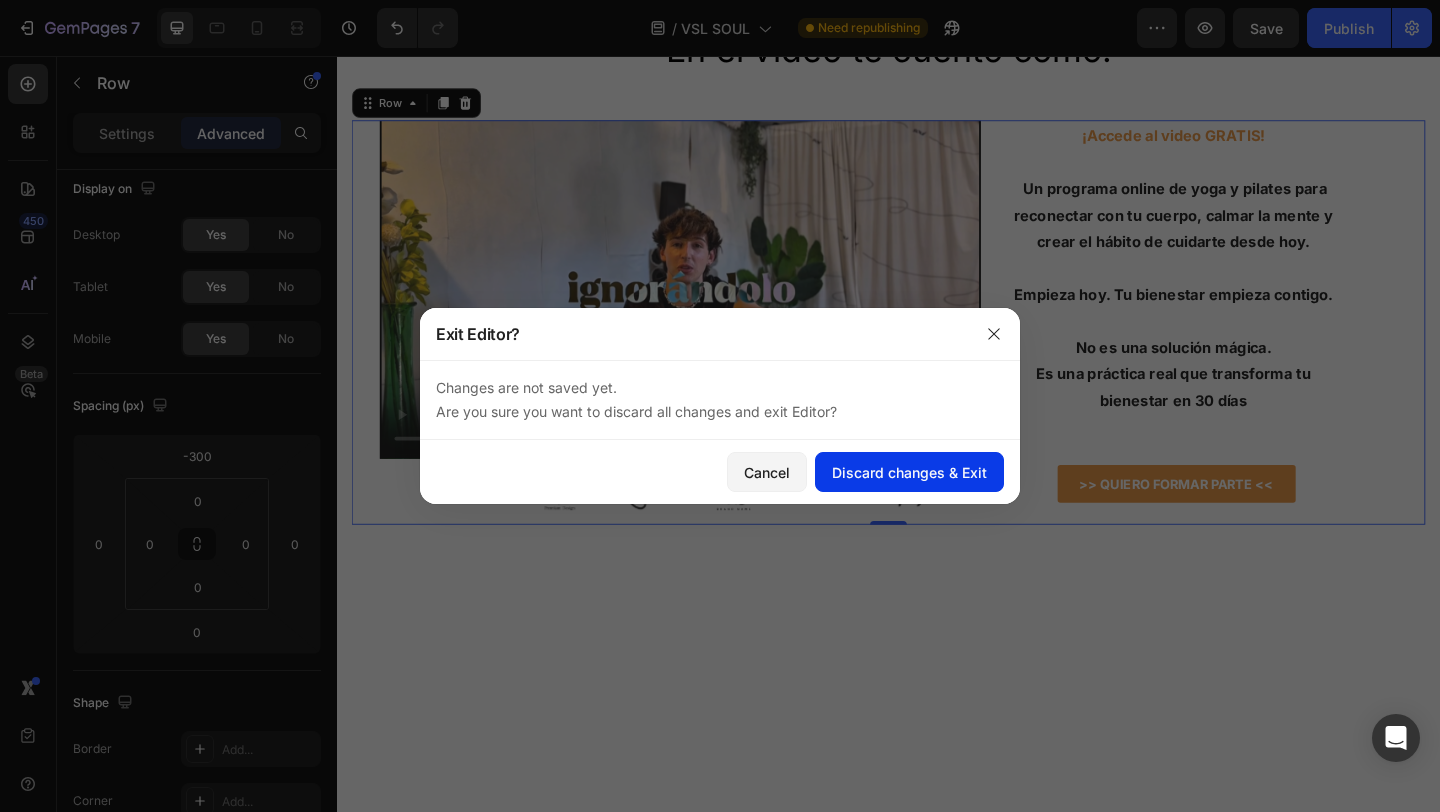 click on "Discard changes & Exit" at bounding box center [909, 472] 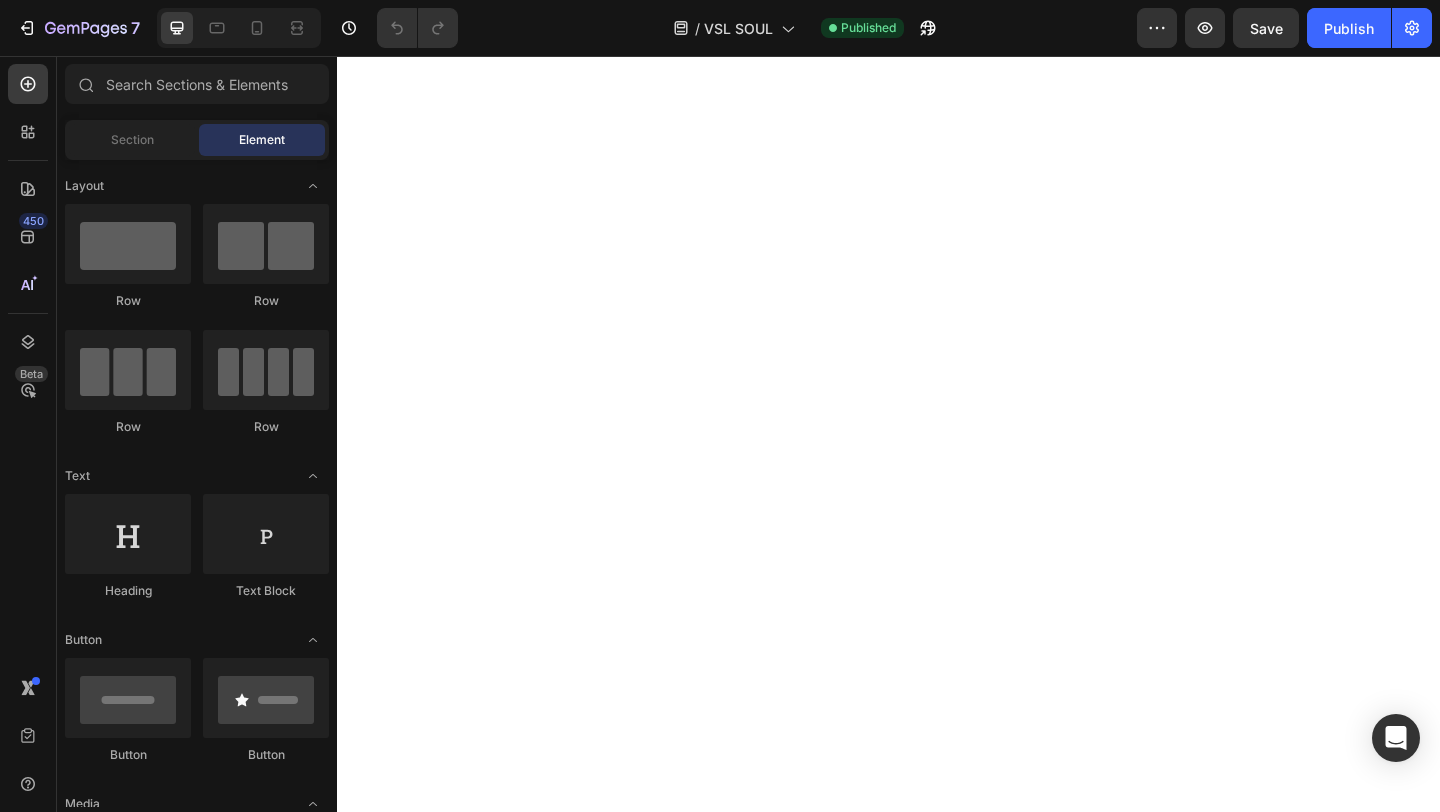 scroll, scrollTop: 0, scrollLeft: 0, axis: both 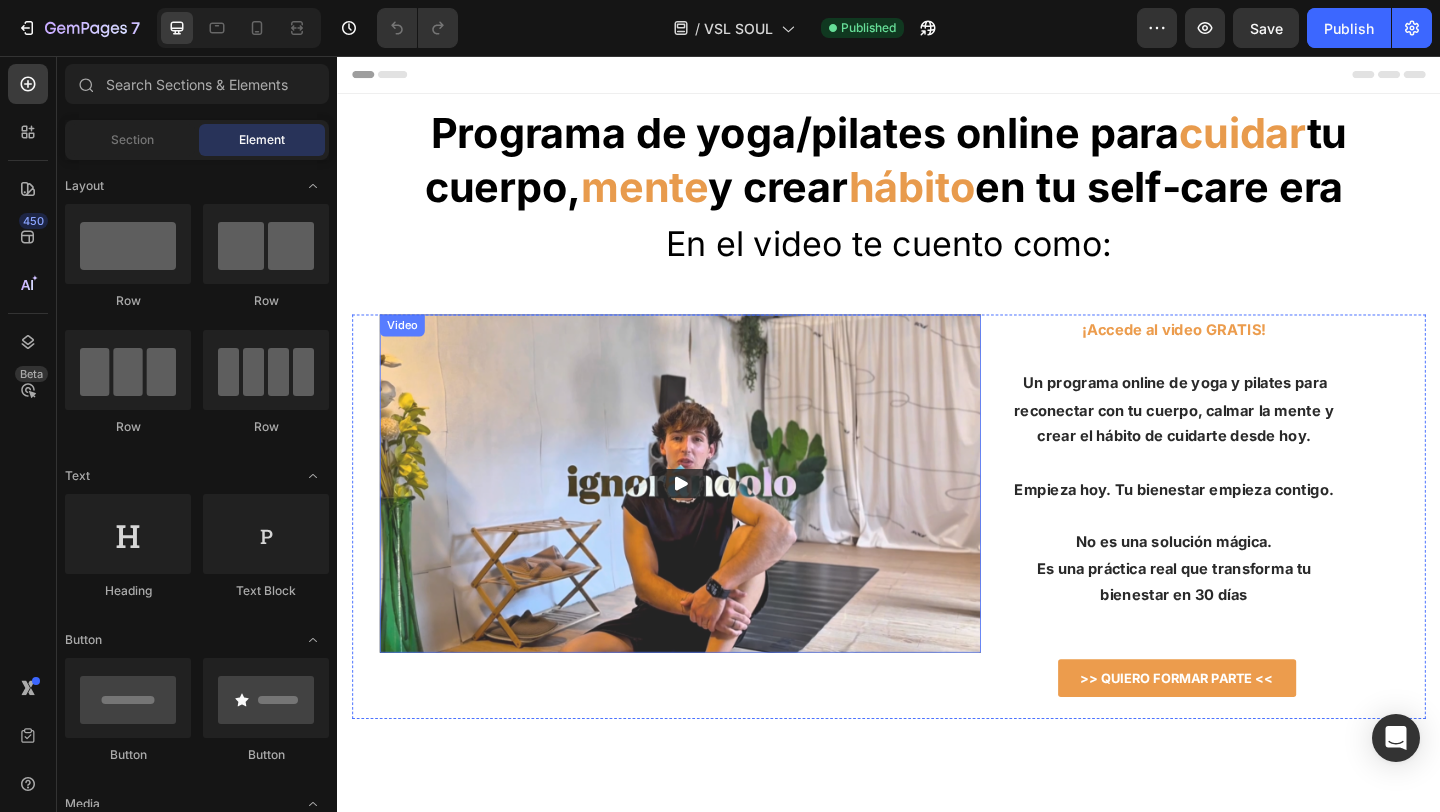 click at bounding box center (710, 521) 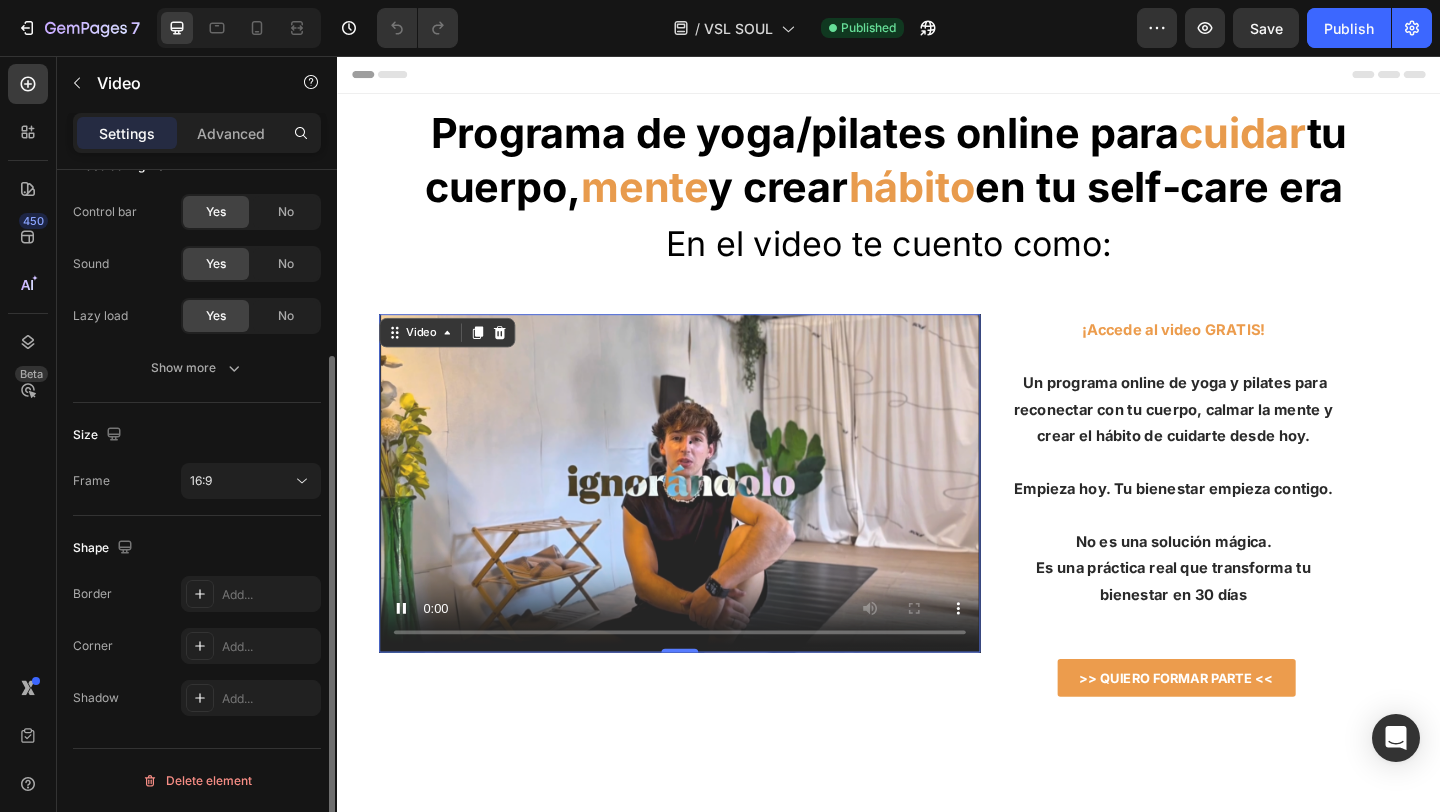 scroll, scrollTop: 0, scrollLeft: 0, axis: both 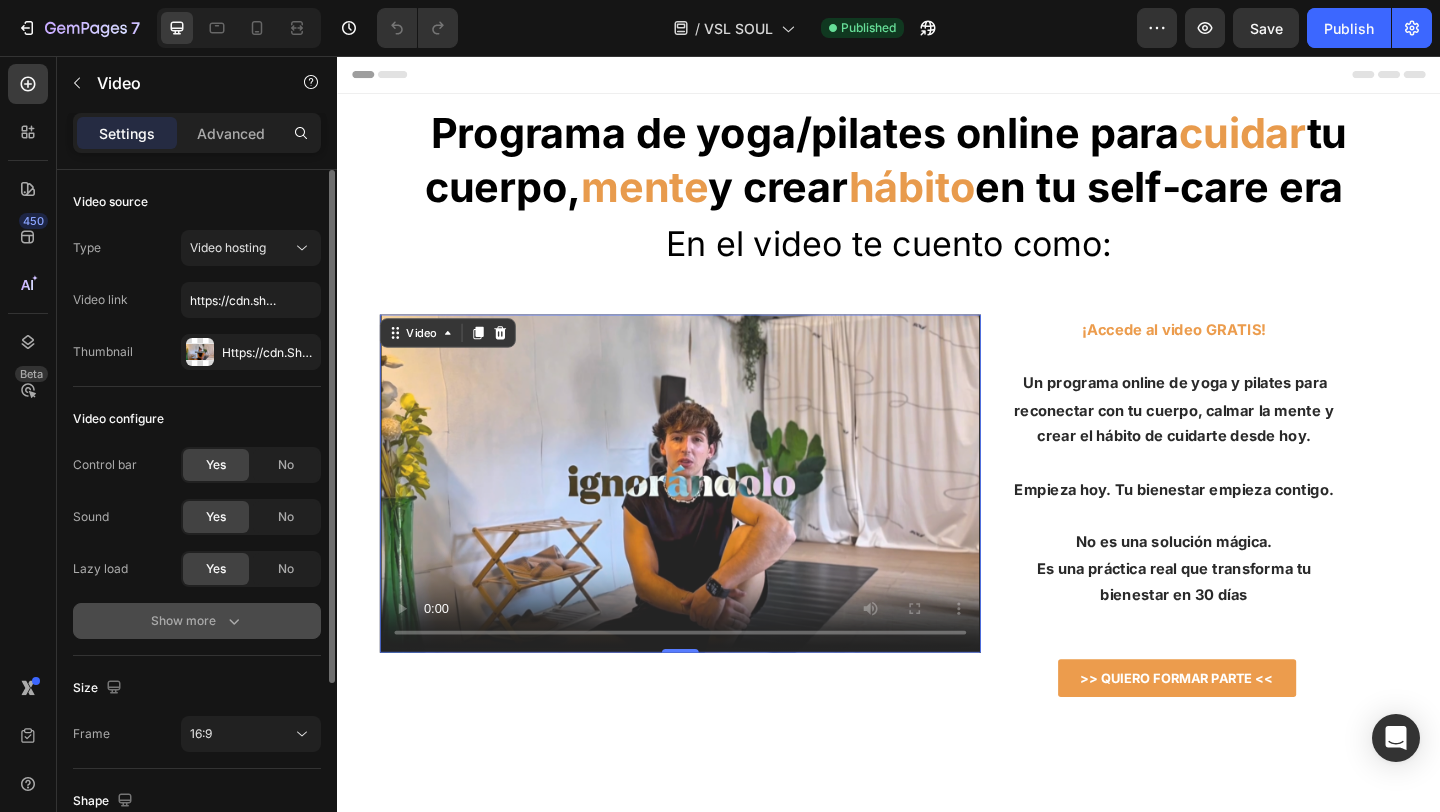 click on "Show more" at bounding box center (197, 621) 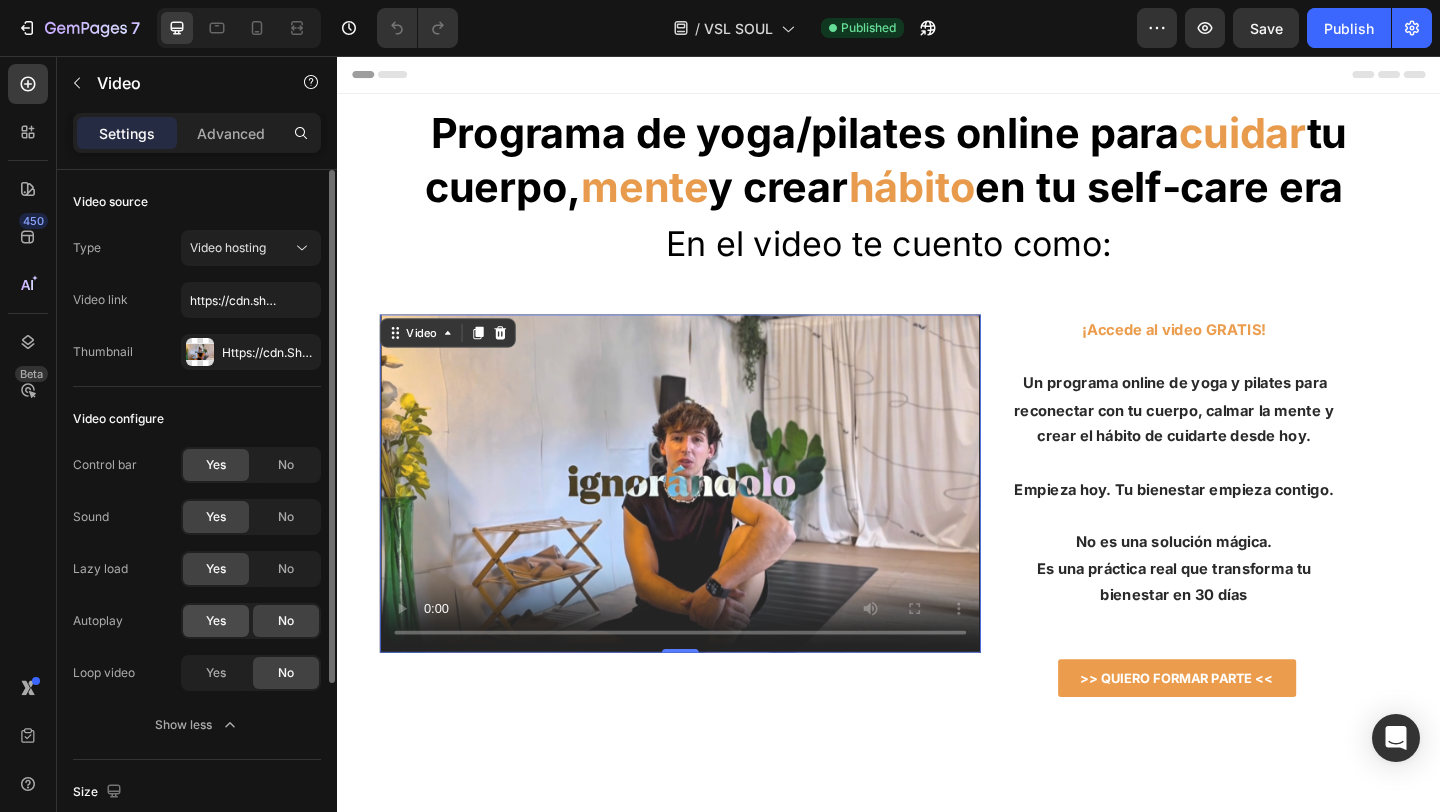 click on "Yes" 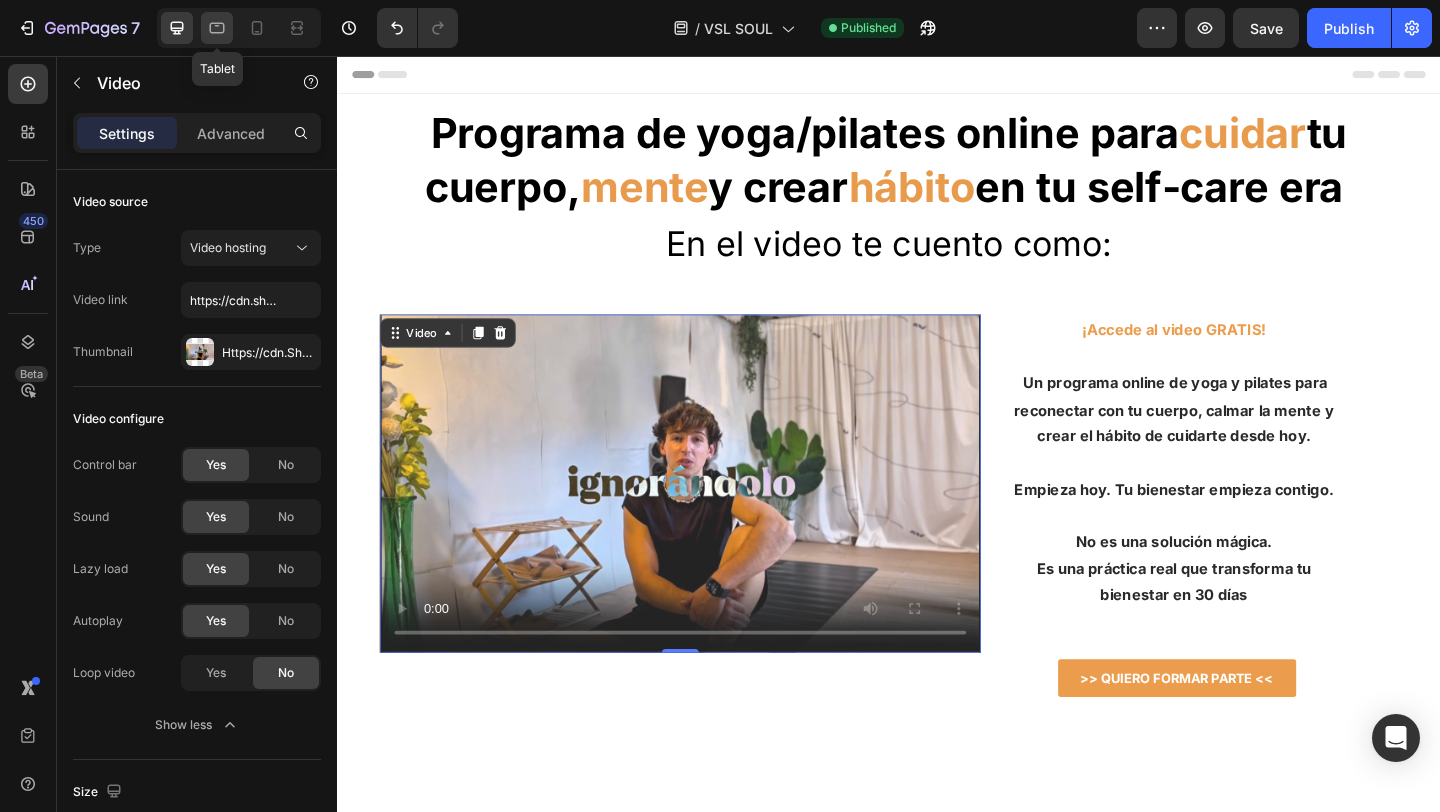 click 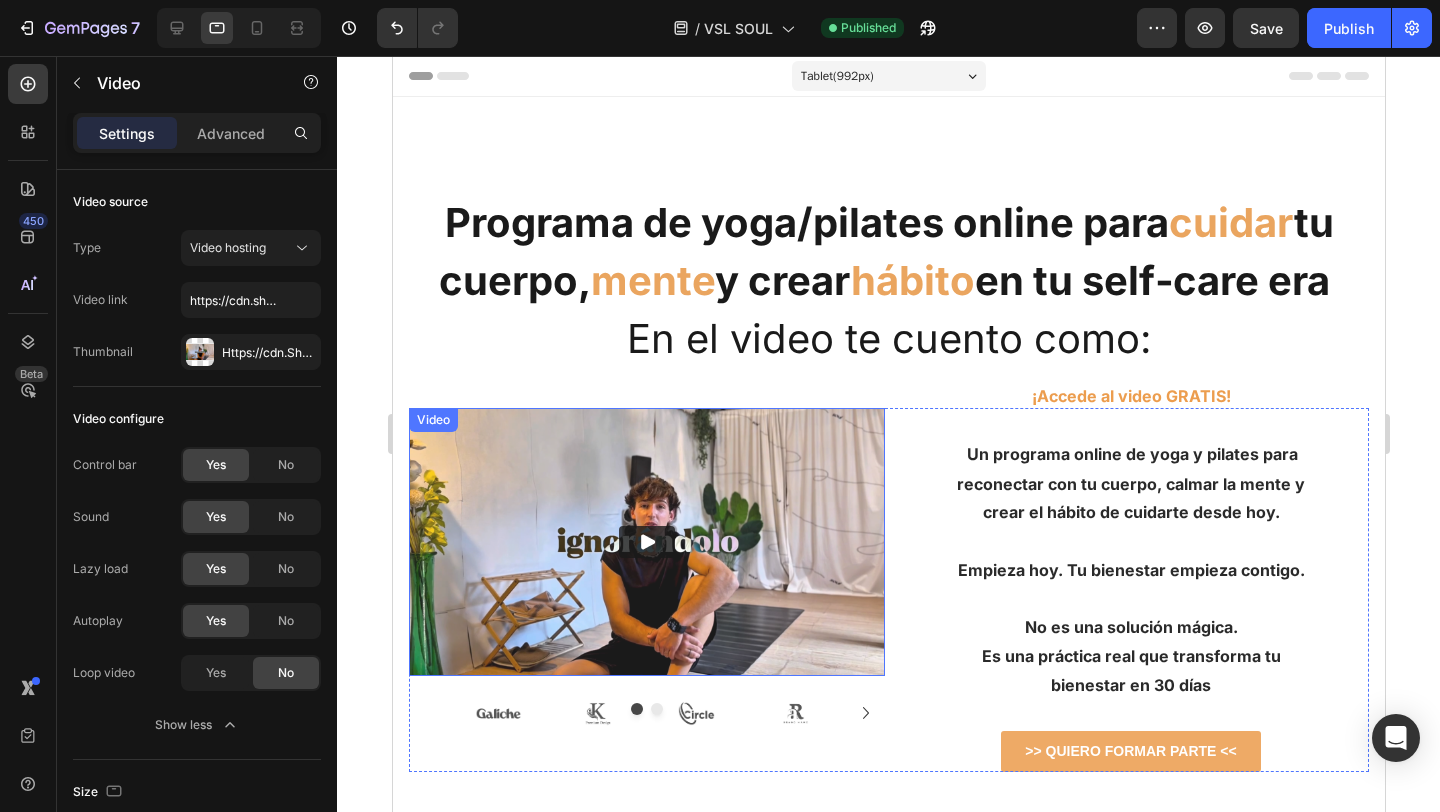 click at bounding box center [646, 542] 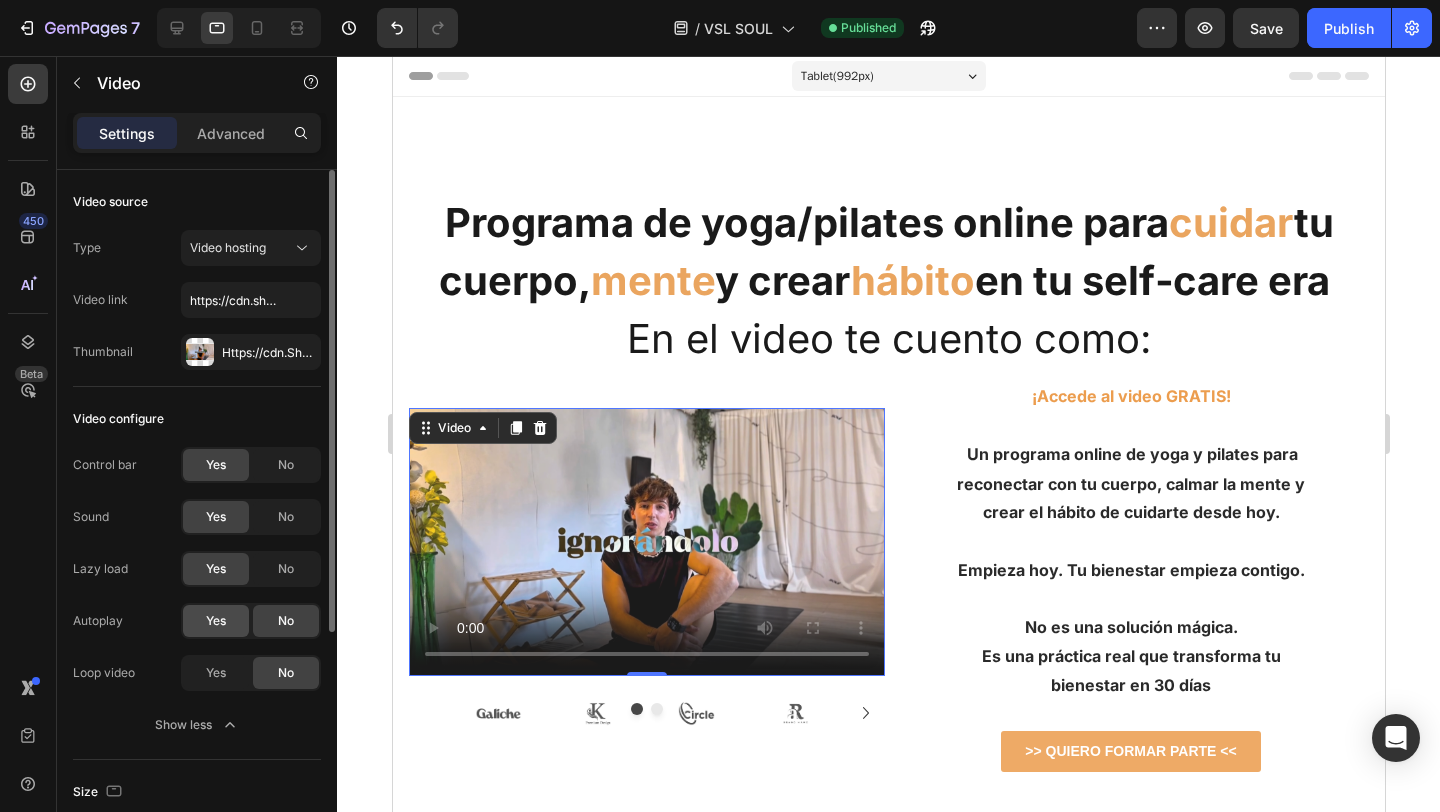 click on "Yes" 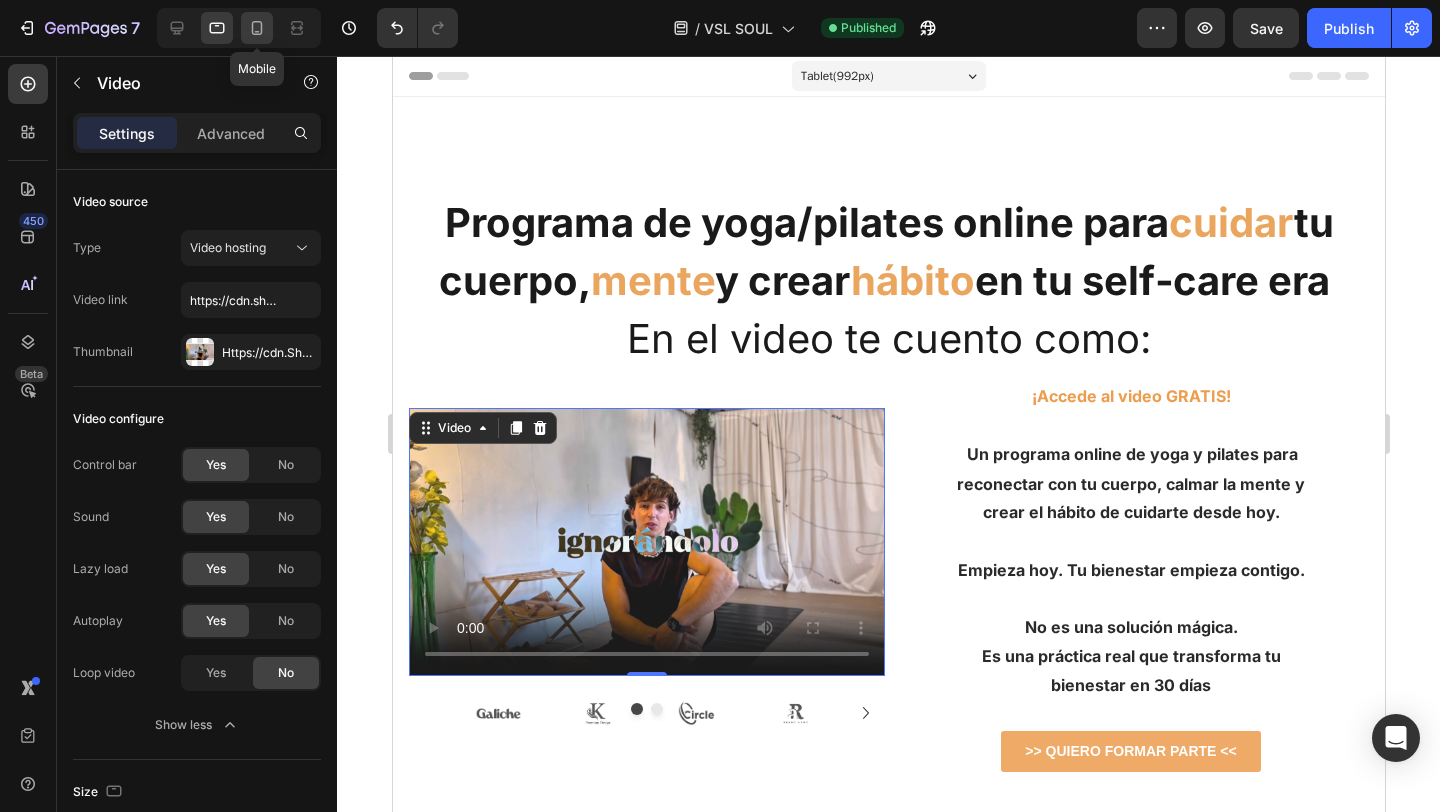 click 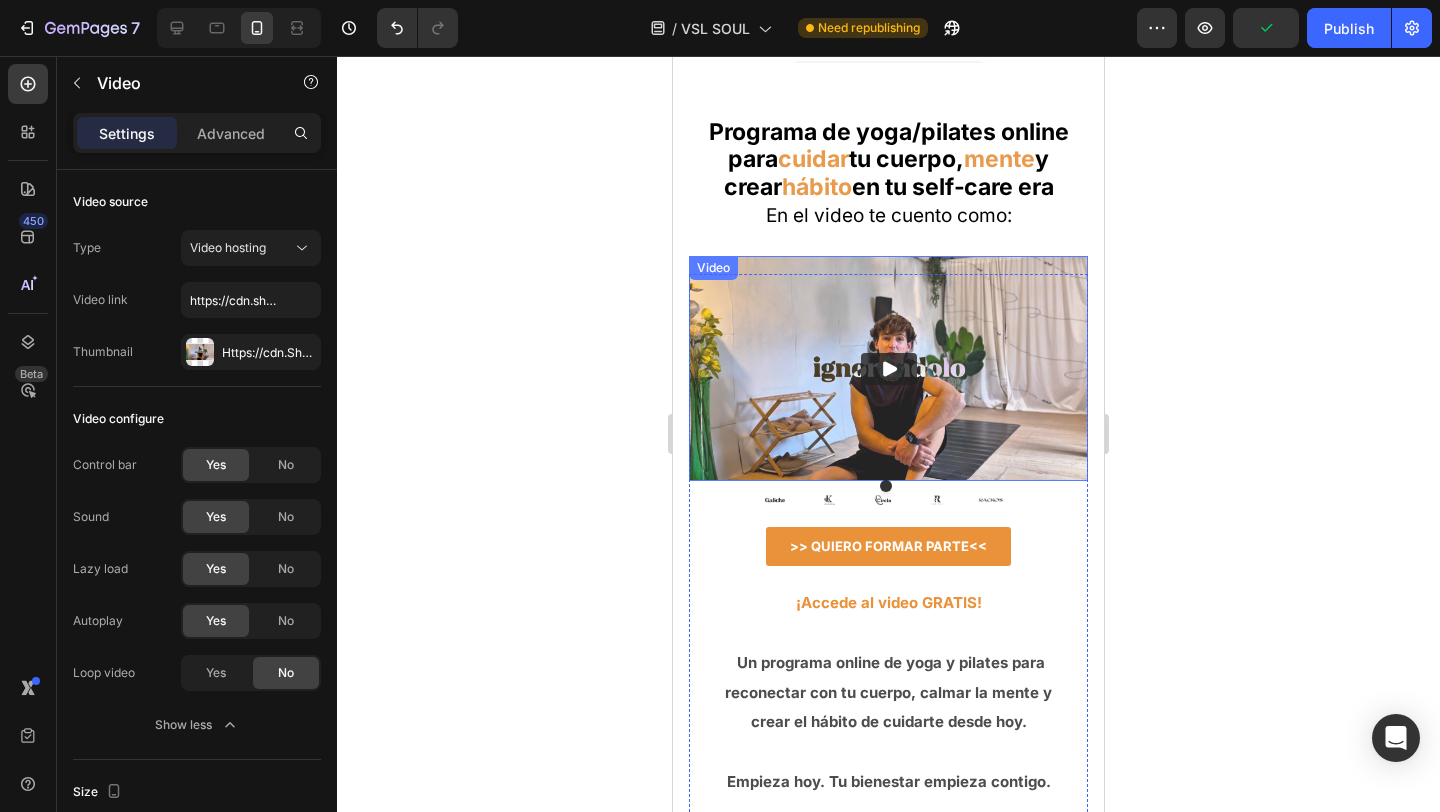 click at bounding box center (888, 368) 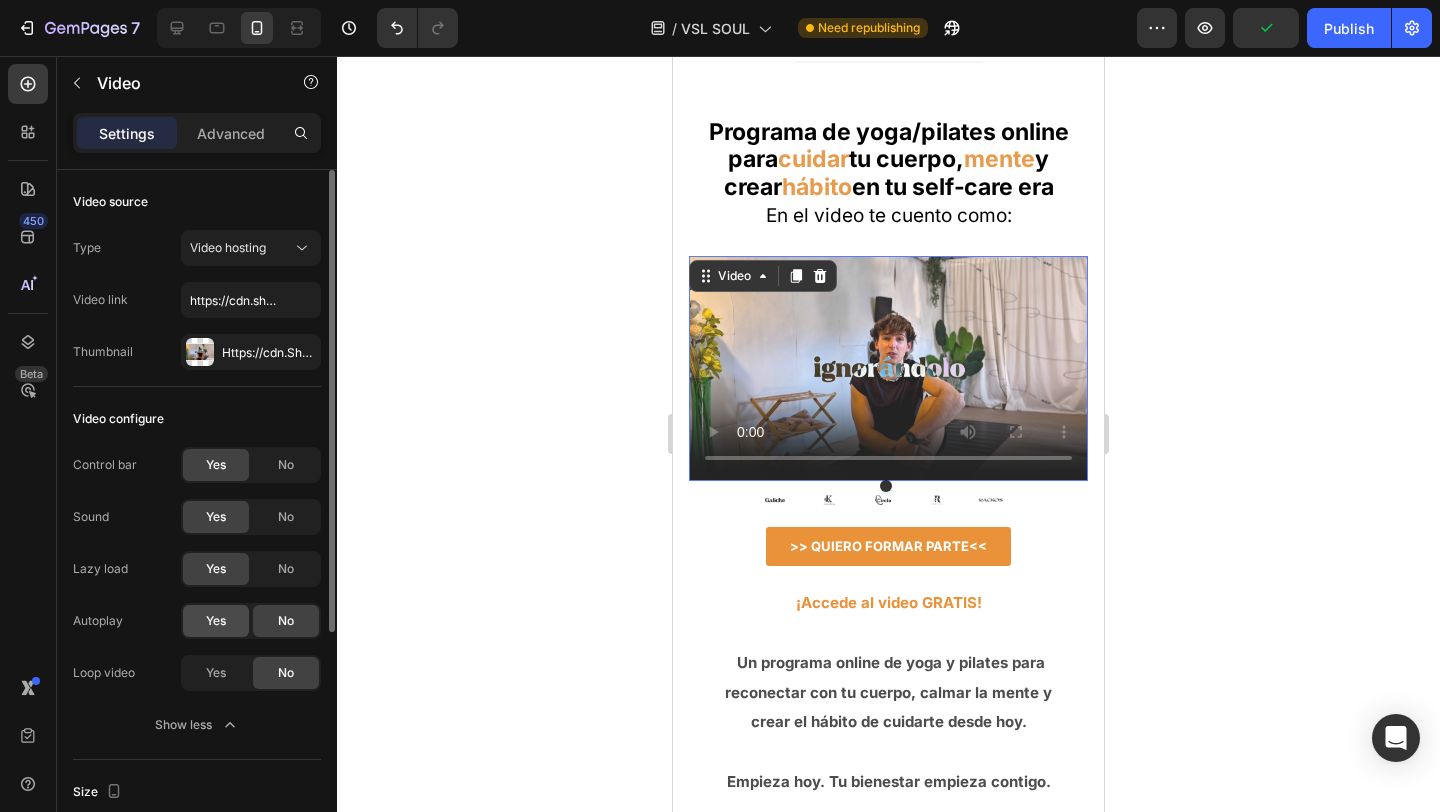 click on "Yes" 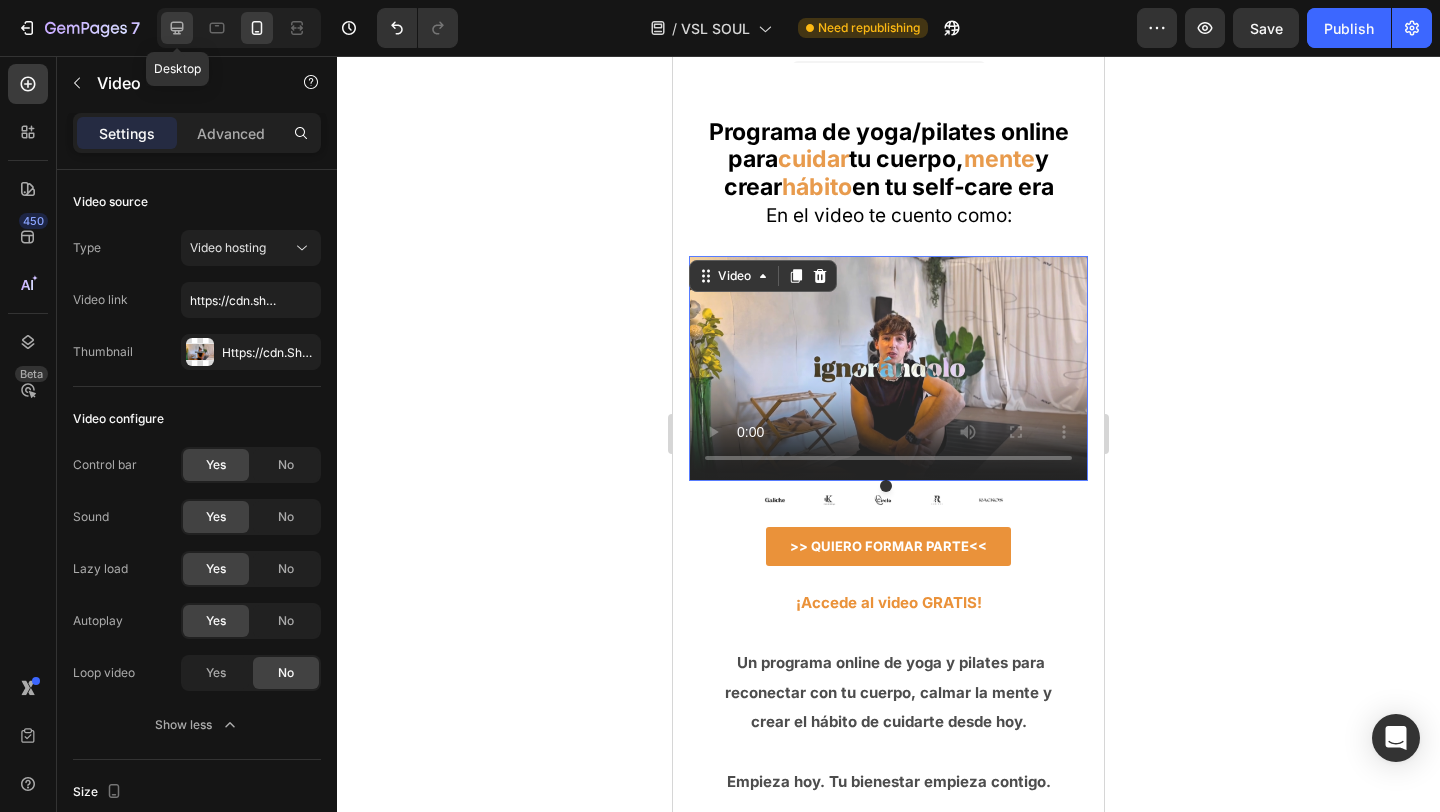 click 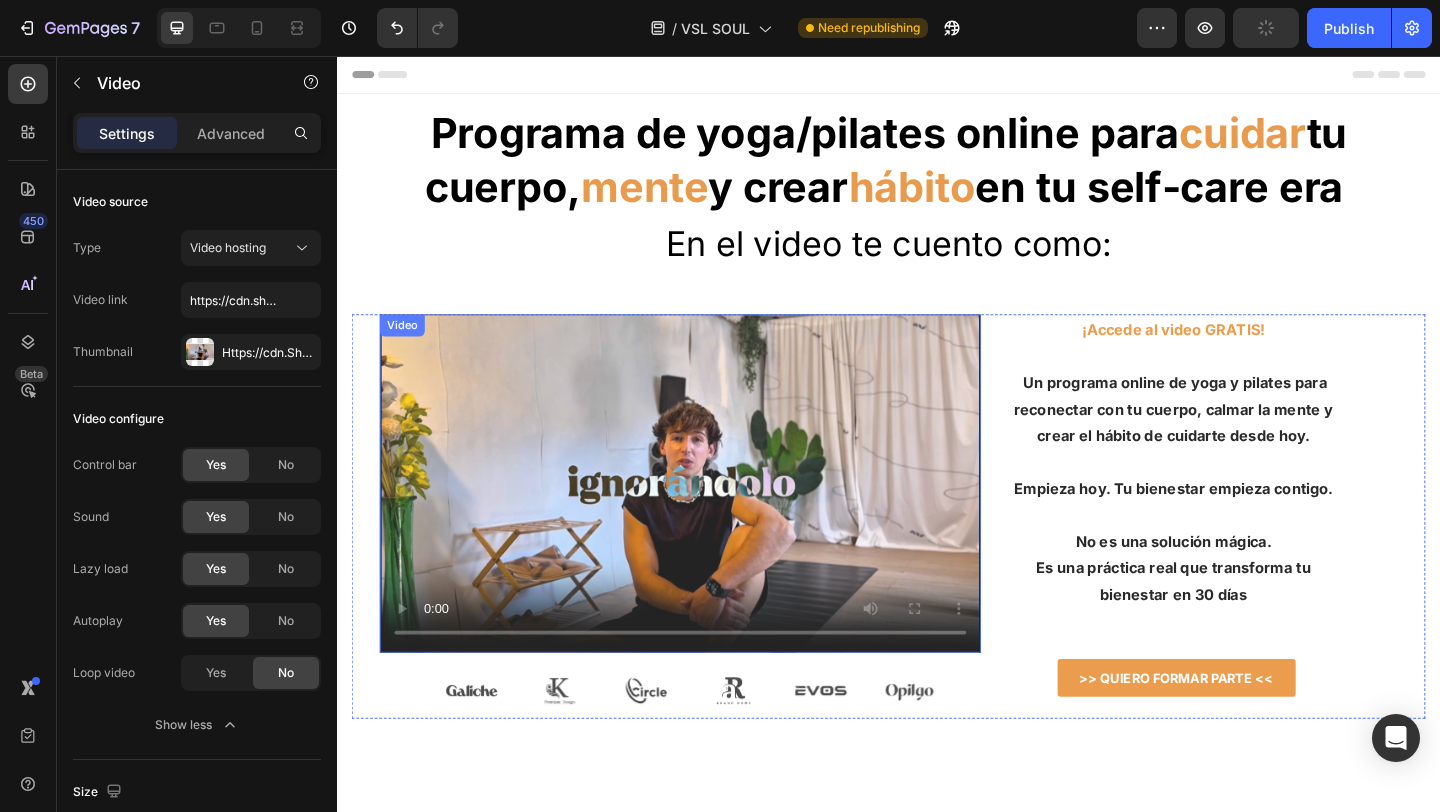 click at bounding box center (710, 521) 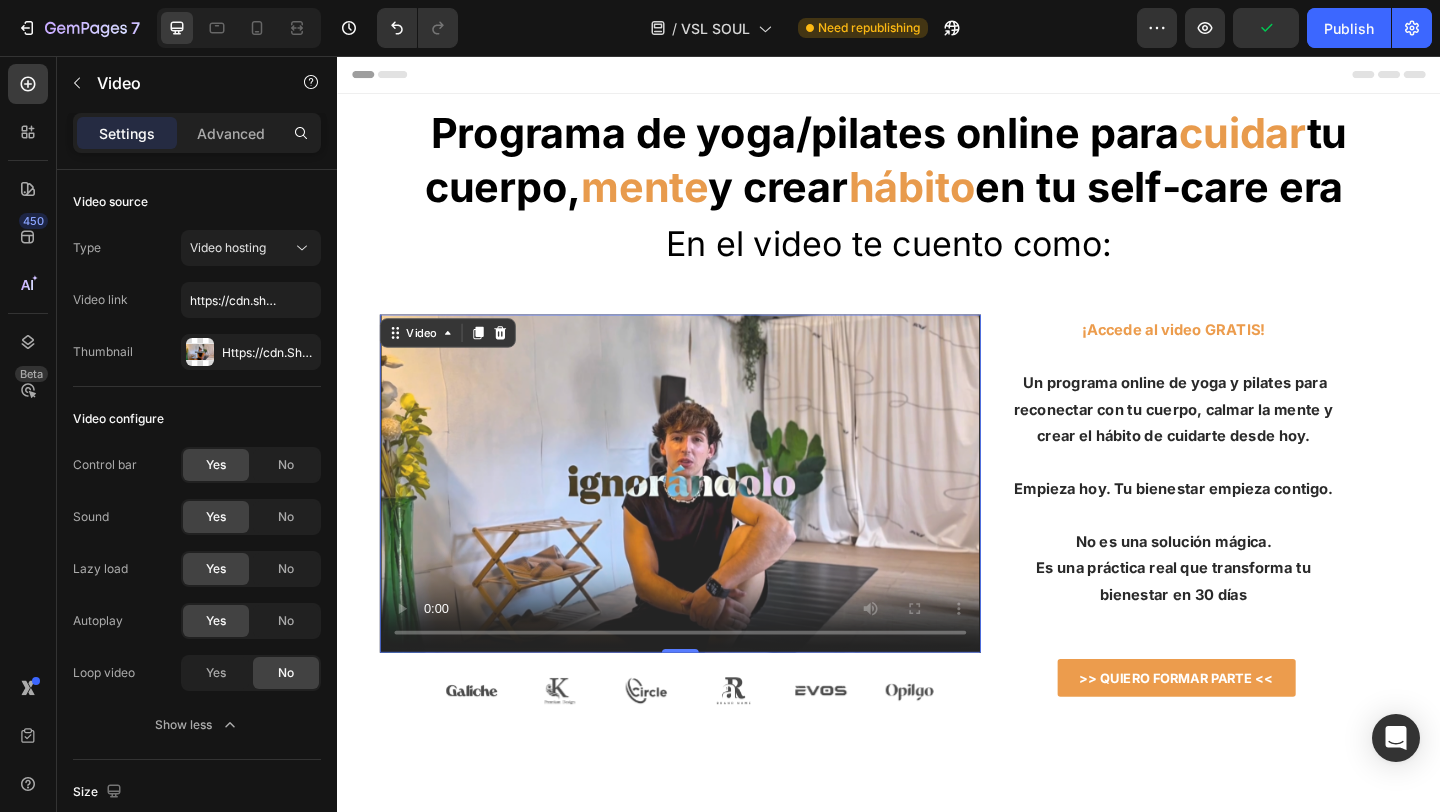 click at bounding box center [710, 521] 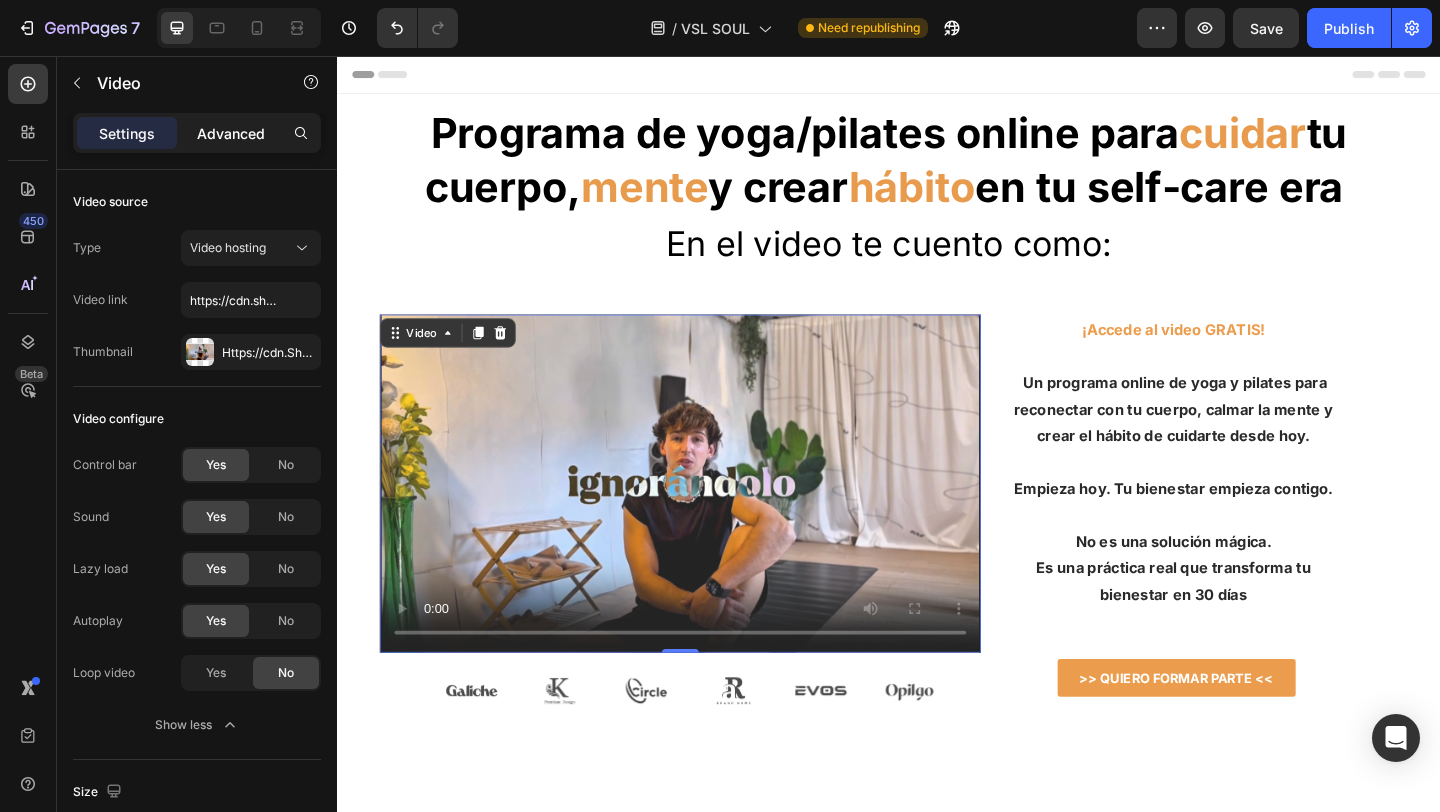 click on "Advanced" at bounding box center (231, 133) 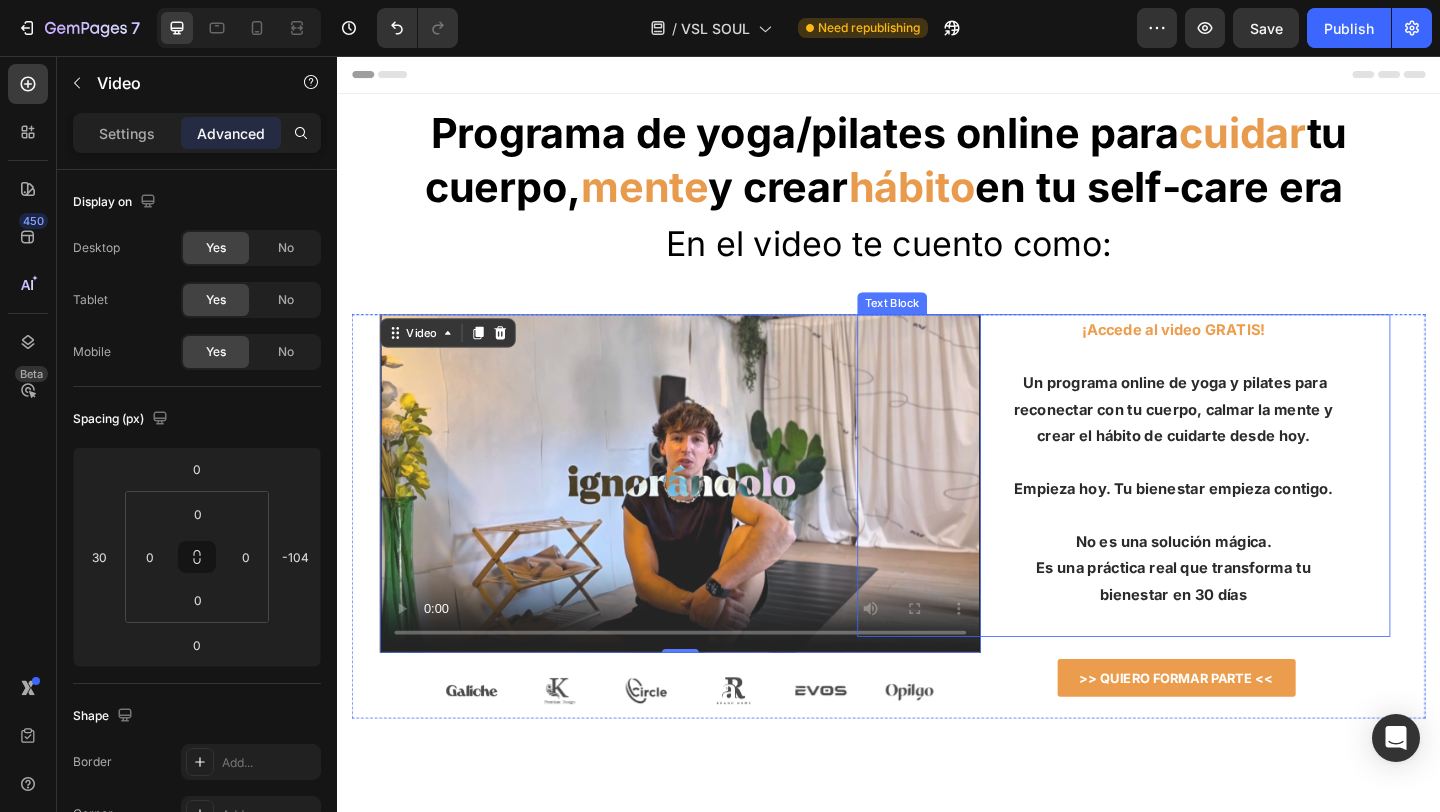 click on "¡Accede al video GRATIS!     Un programa online de yoga y pilates para reconectar con tu cuerpo, calmar la mente y crear el hábito de cuidarte desde hoy.   Empieza hoy. Tu bienestar empieza contigo.   No es una solución mágica. Es una práctica real que transforma tu bienestar en 30 días   Text Block" at bounding box center (1193, 512) 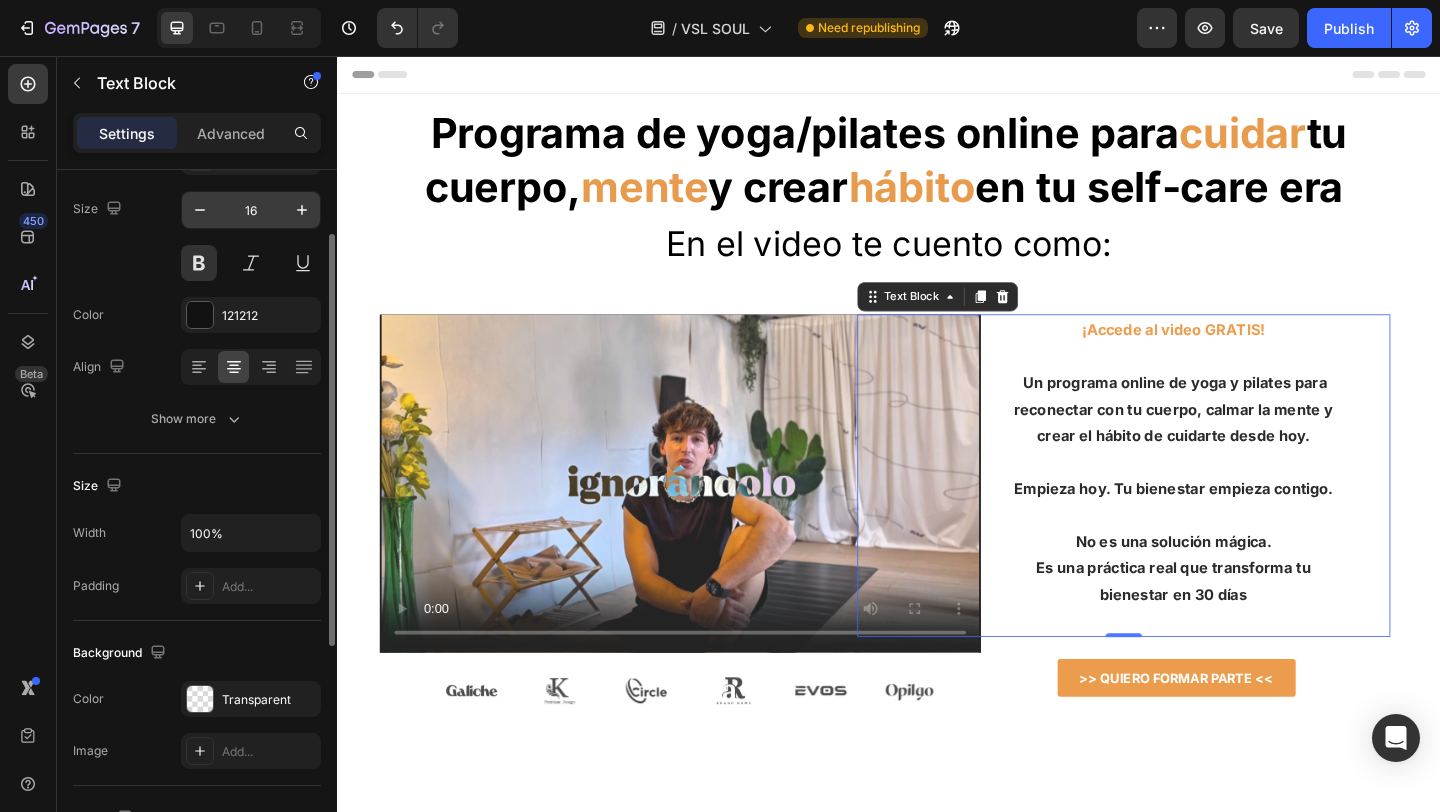scroll, scrollTop: 131, scrollLeft: 0, axis: vertical 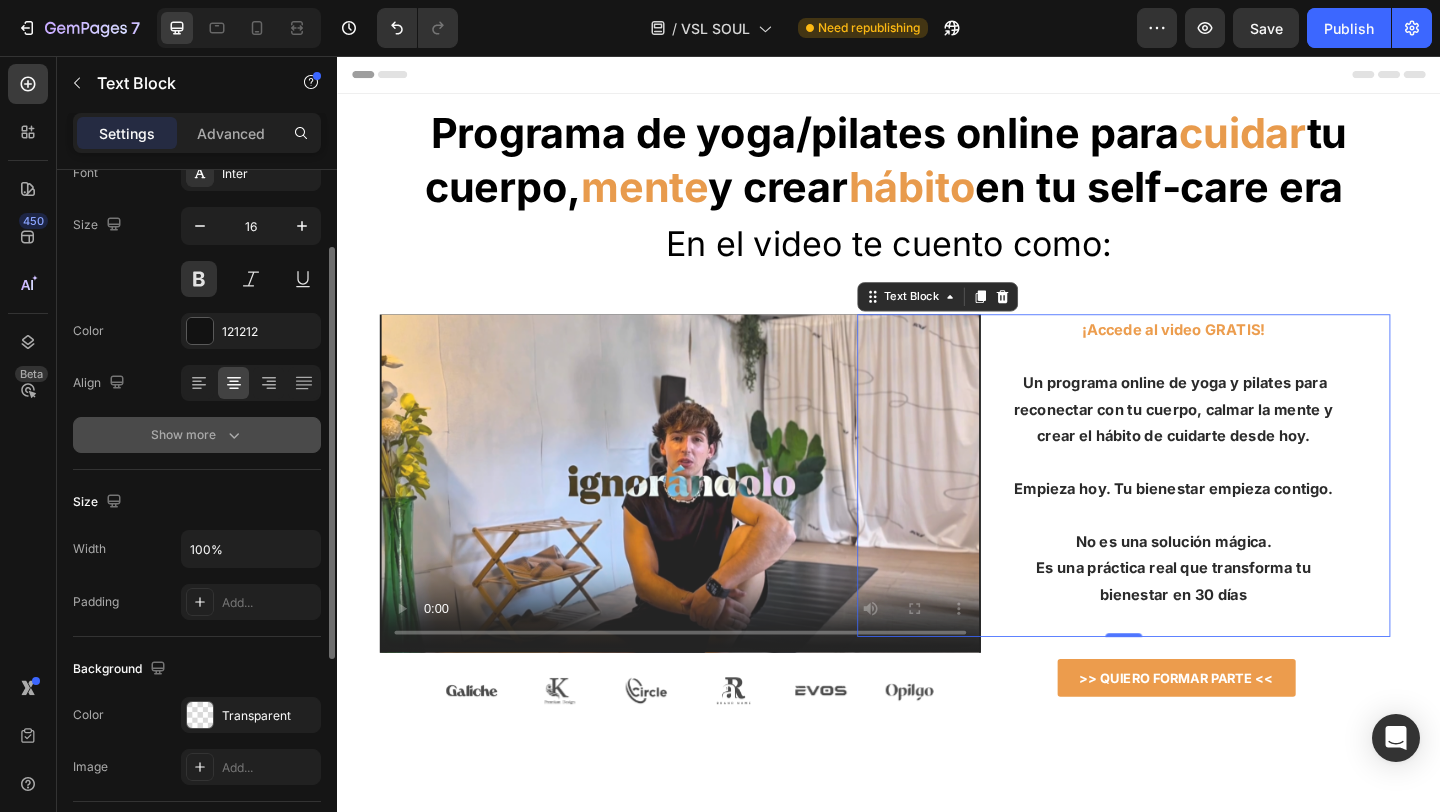 click on "Show more" at bounding box center (197, 435) 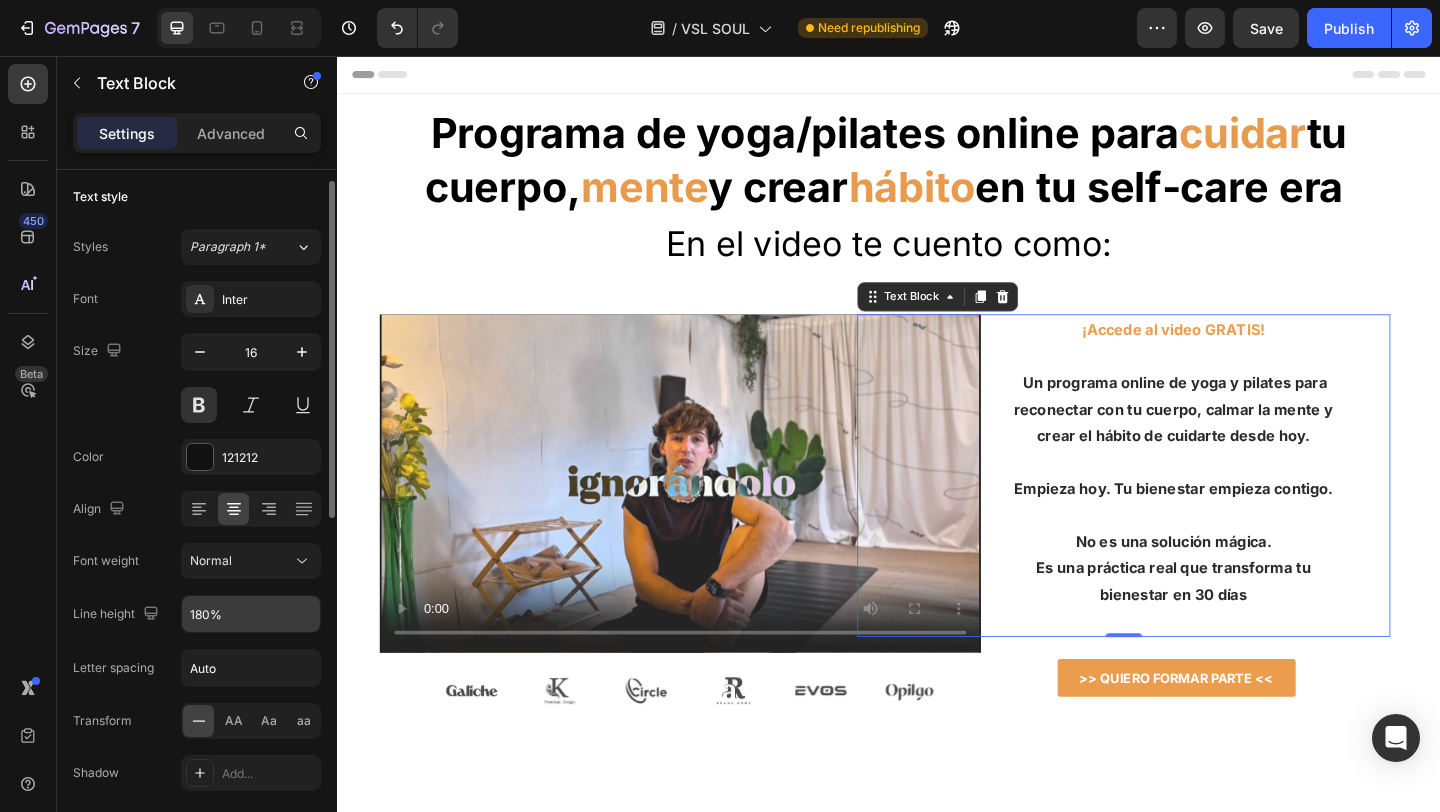 scroll, scrollTop: 0, scrollLeft: 0, axis: both 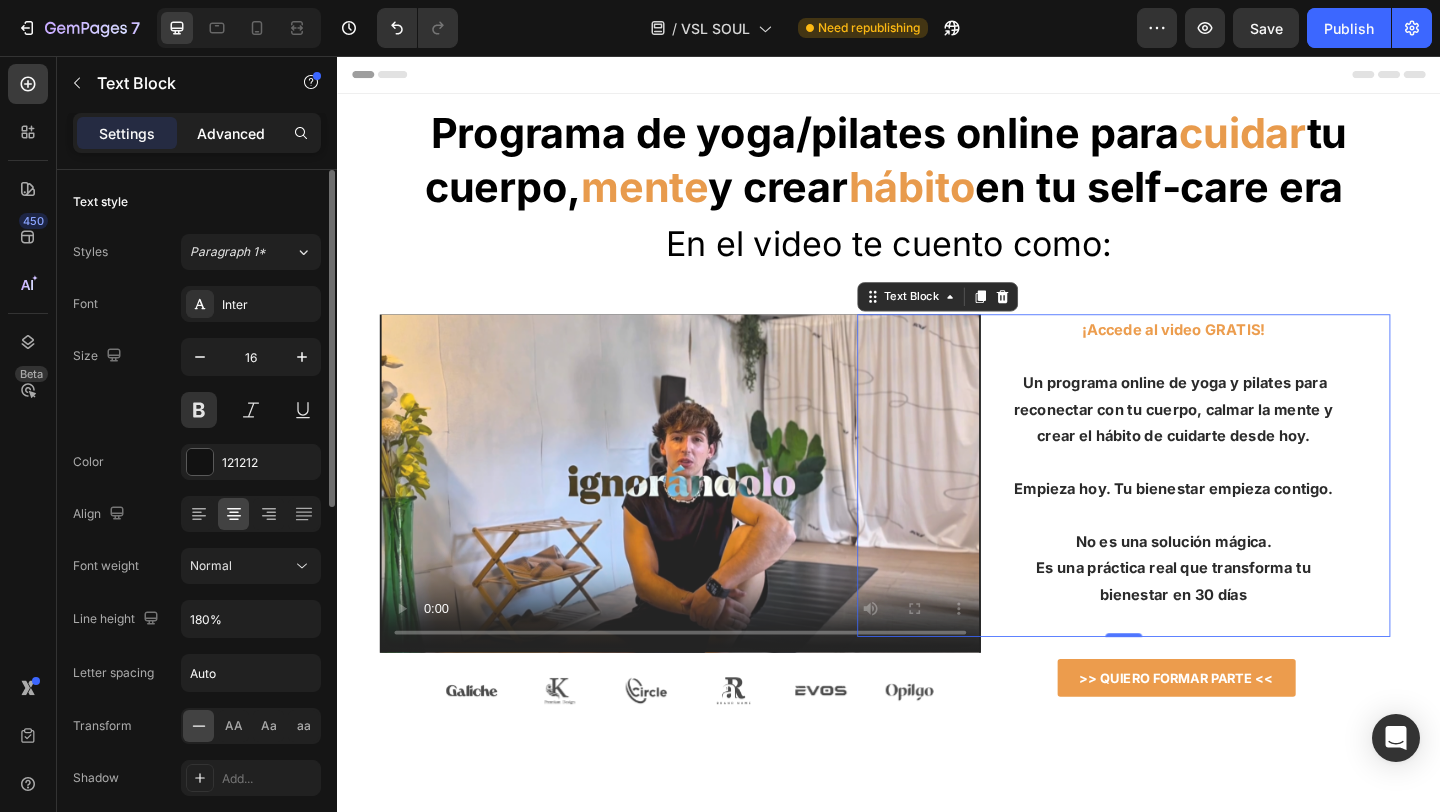 click on "Advanced" at bounding box center [231, 133] 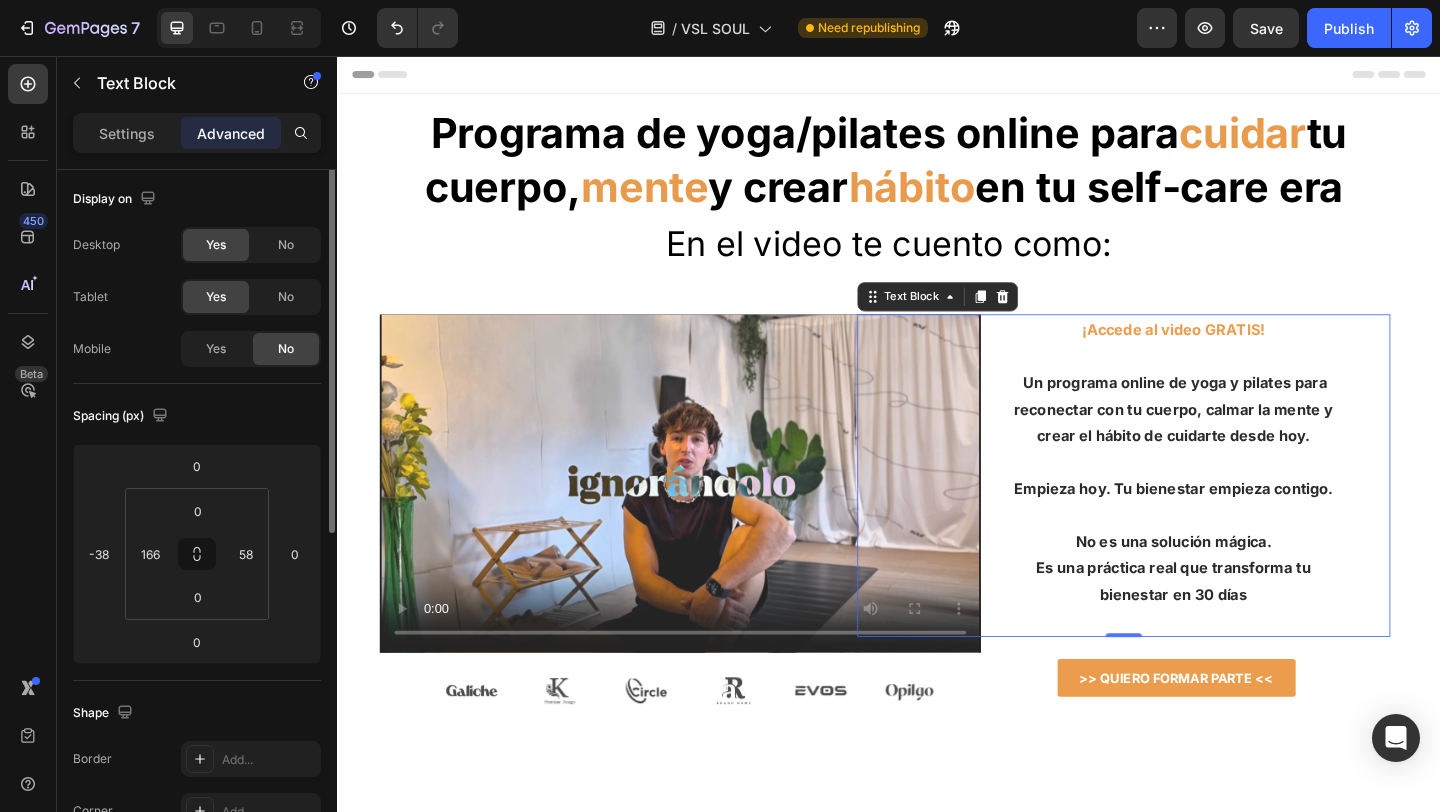 scroll, scrollTop: 0, scrollLeft: 0, axis: both 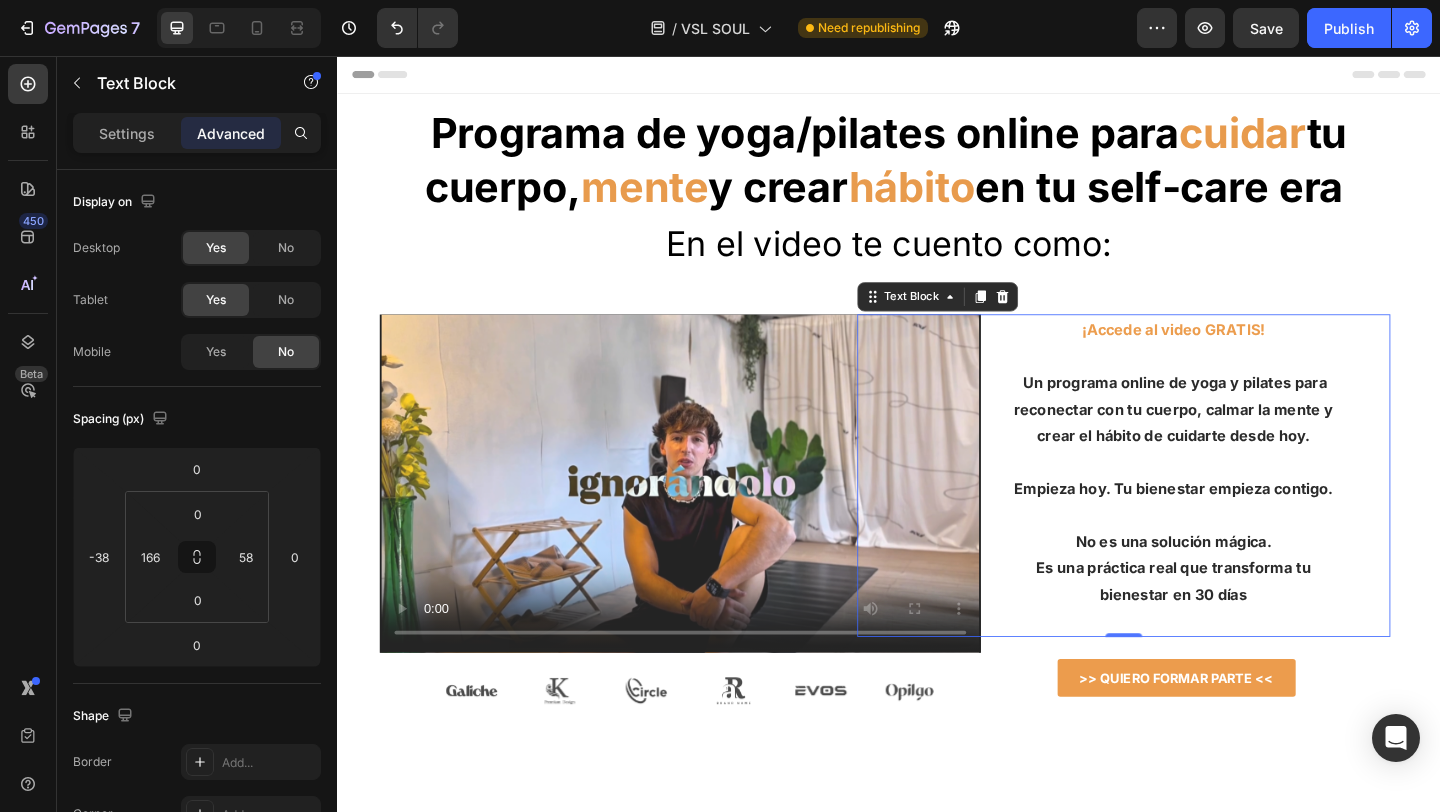 click at bounding box center (1247, 382) 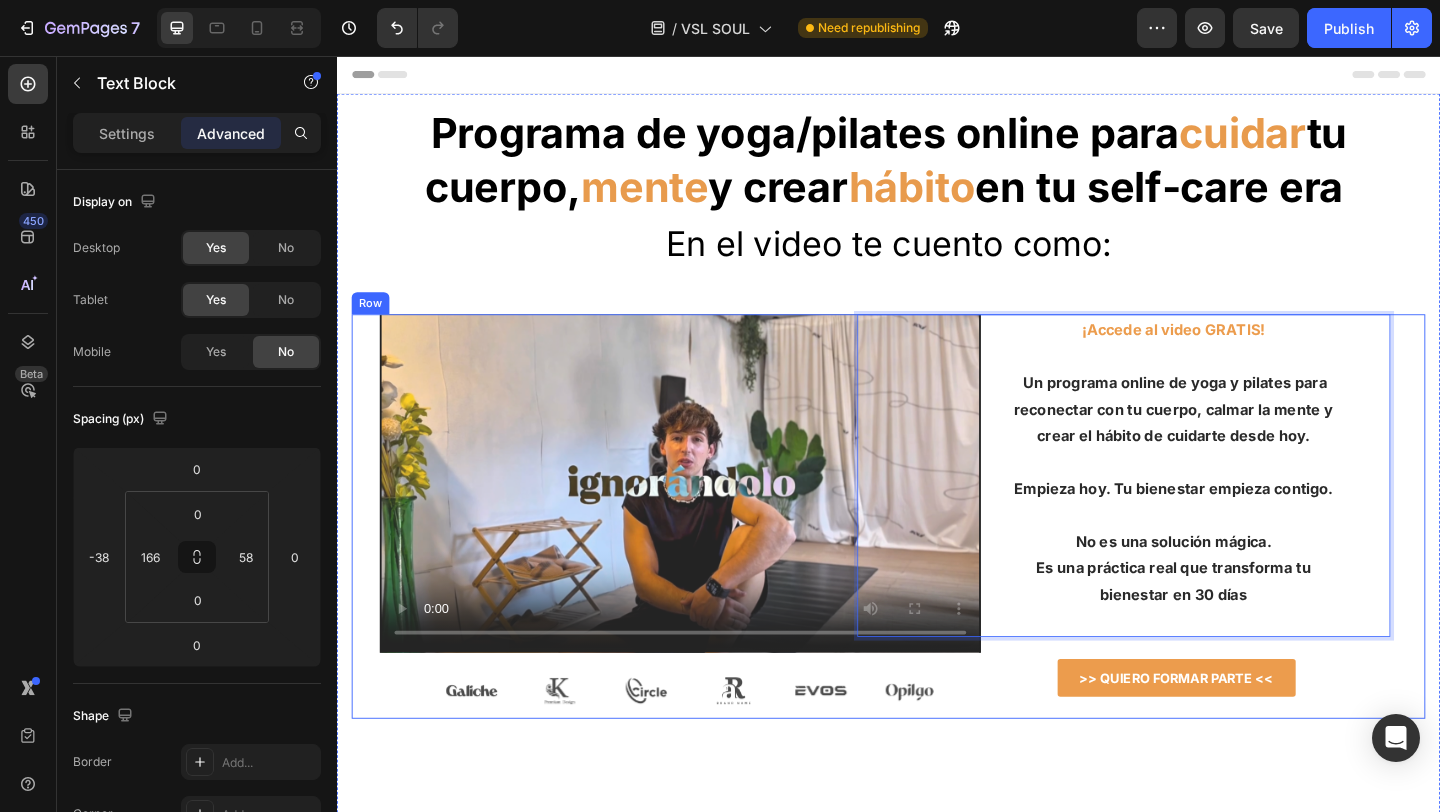 click on "Video Image Image Image Image Image Image Image Image Image Image Image Image Carousel" at bounding box center (643, 557) 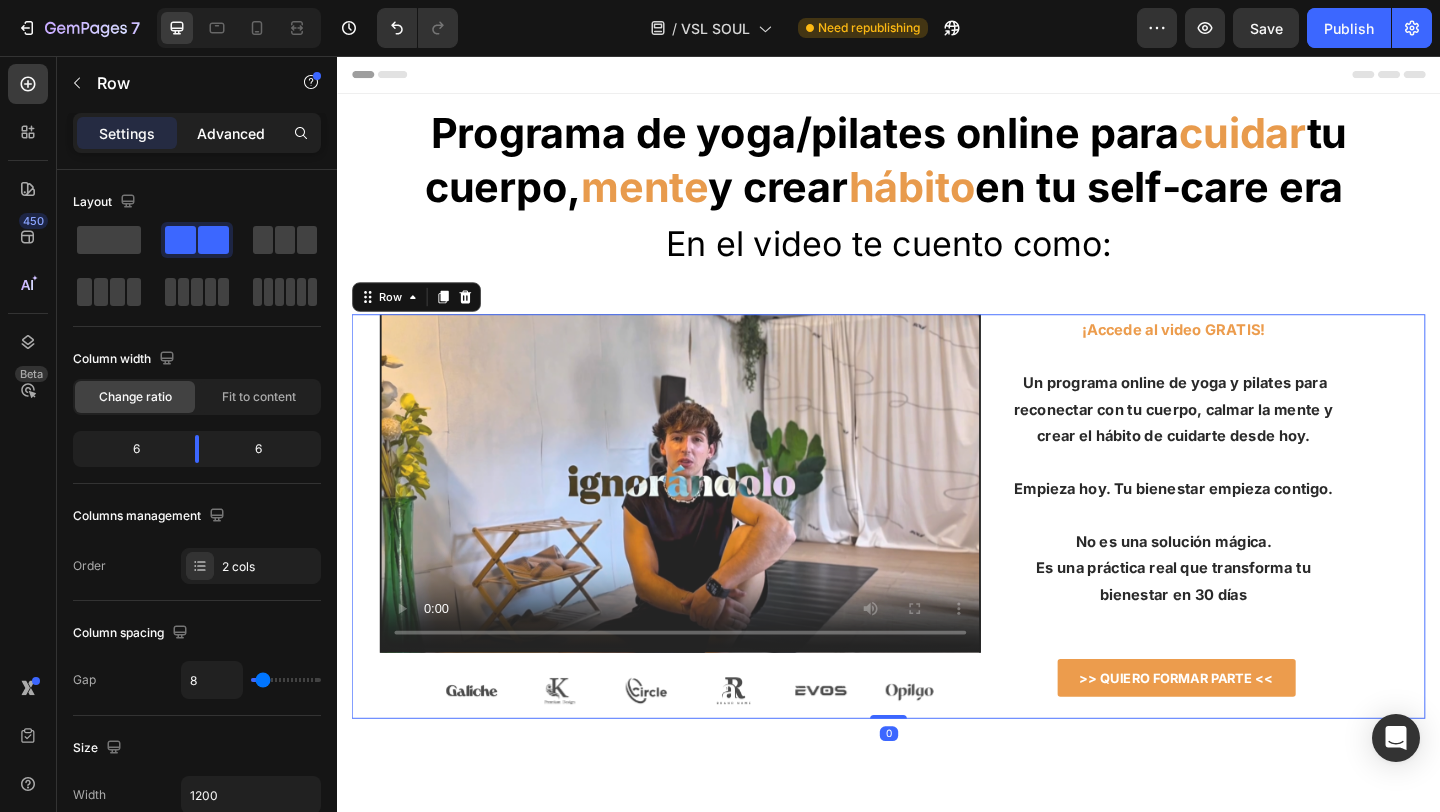 click on "Advanced" at bounding box center (231, 133) 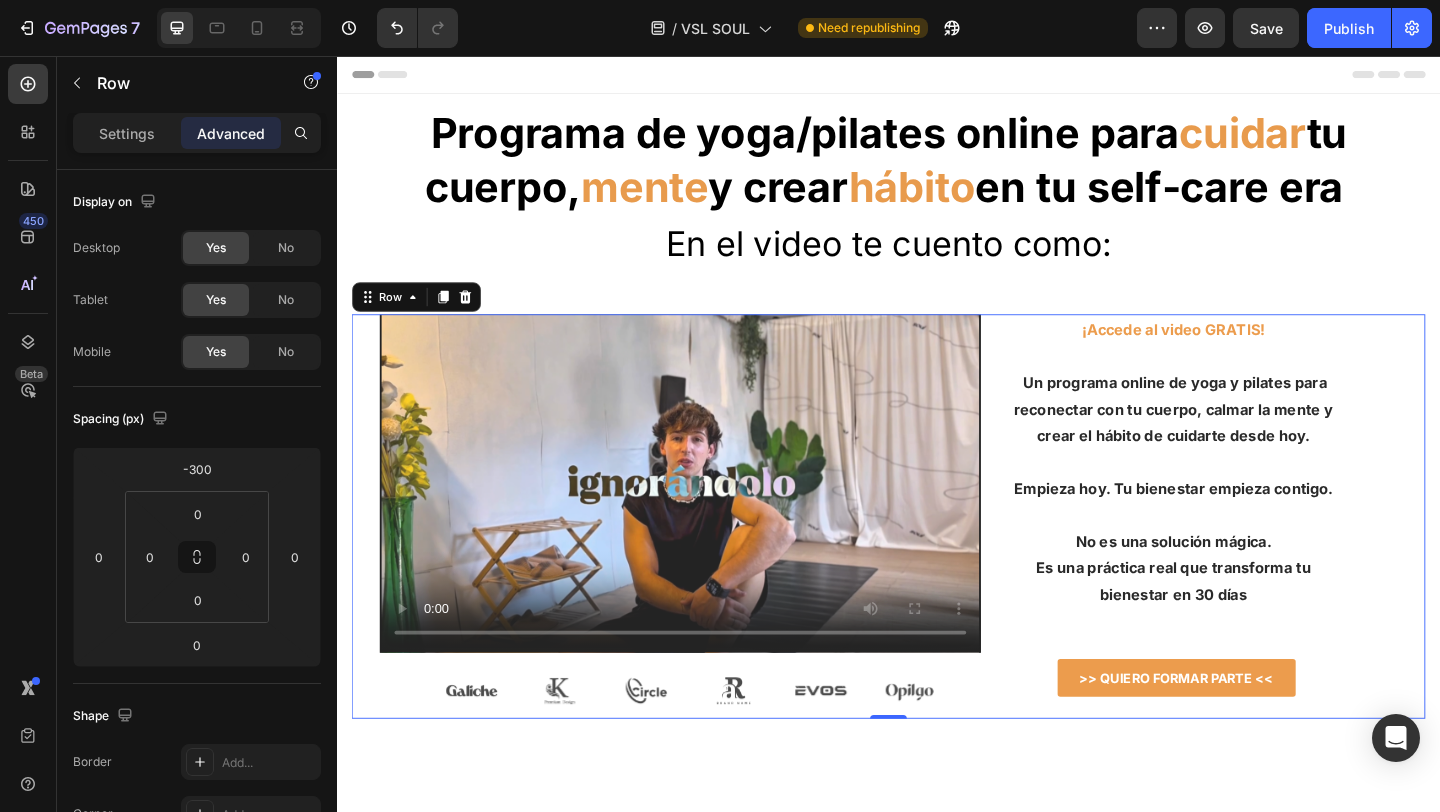 click on "Video Image Image Image Image Image Image Image Image Image Image Image Image Carousel" at bounding box center [643, 557] 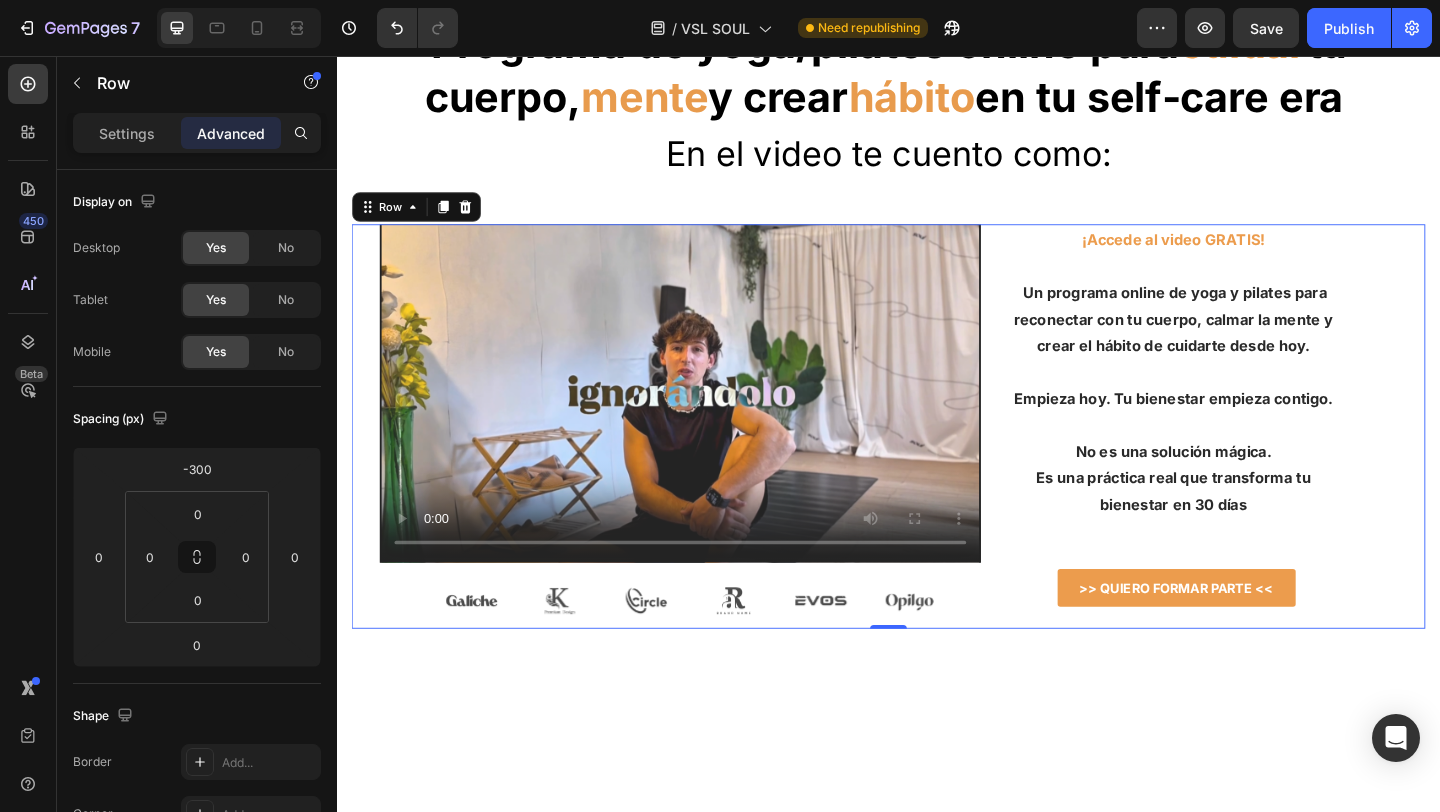 scroll, scrollTop: 99, scrollLeft: 0, axis: vertical 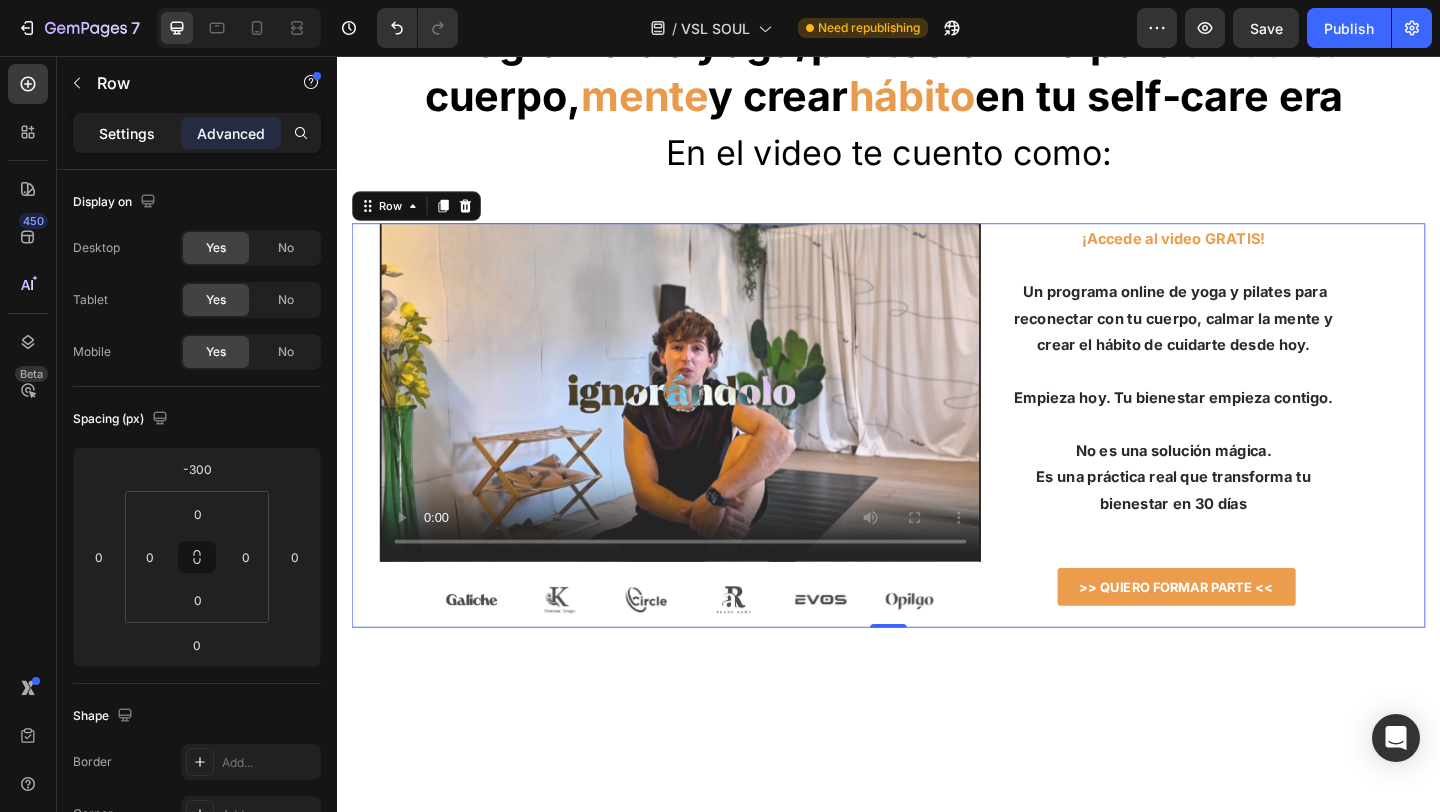 click on "Settings" 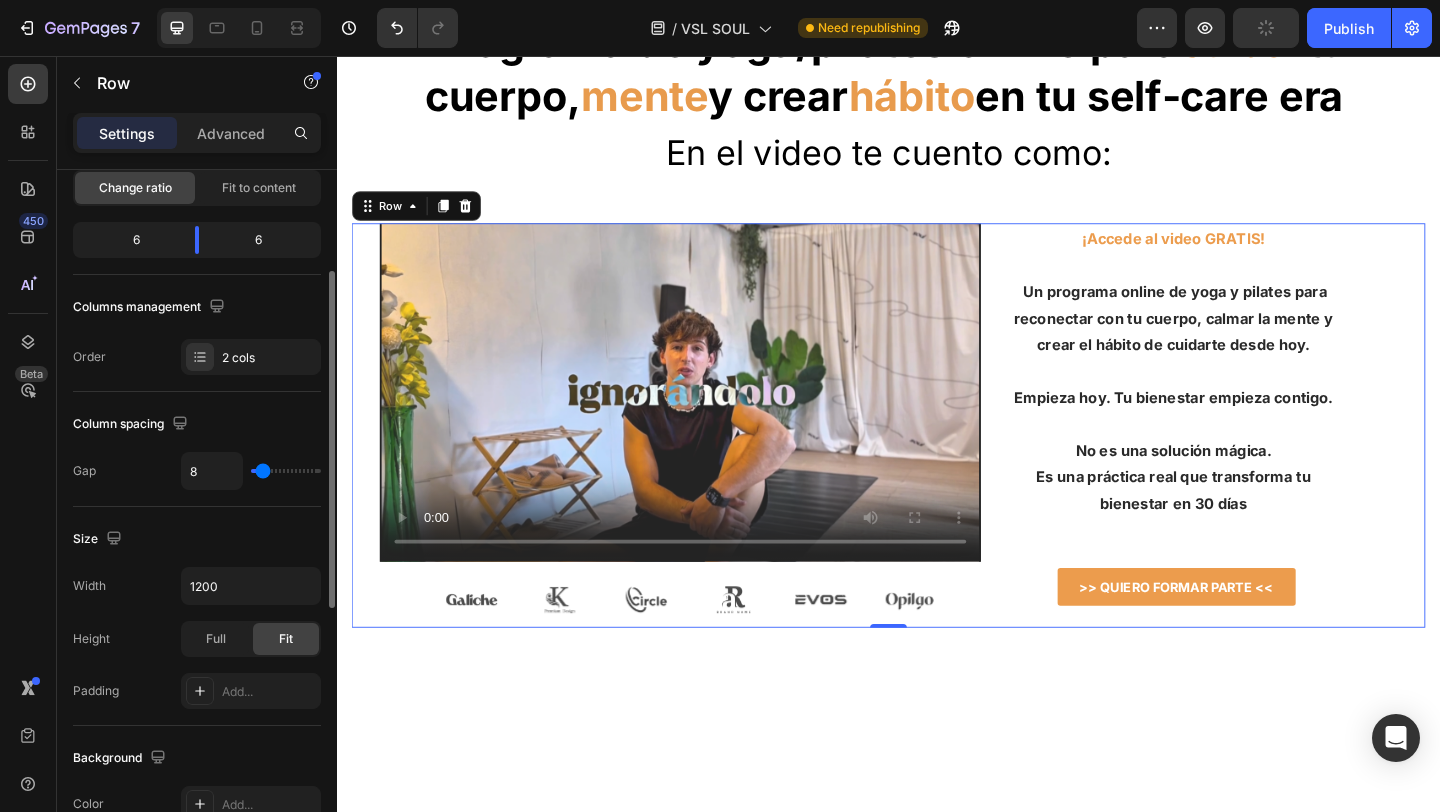 scroll, scrollTop: 0, scrollLeft: 0, axis: both 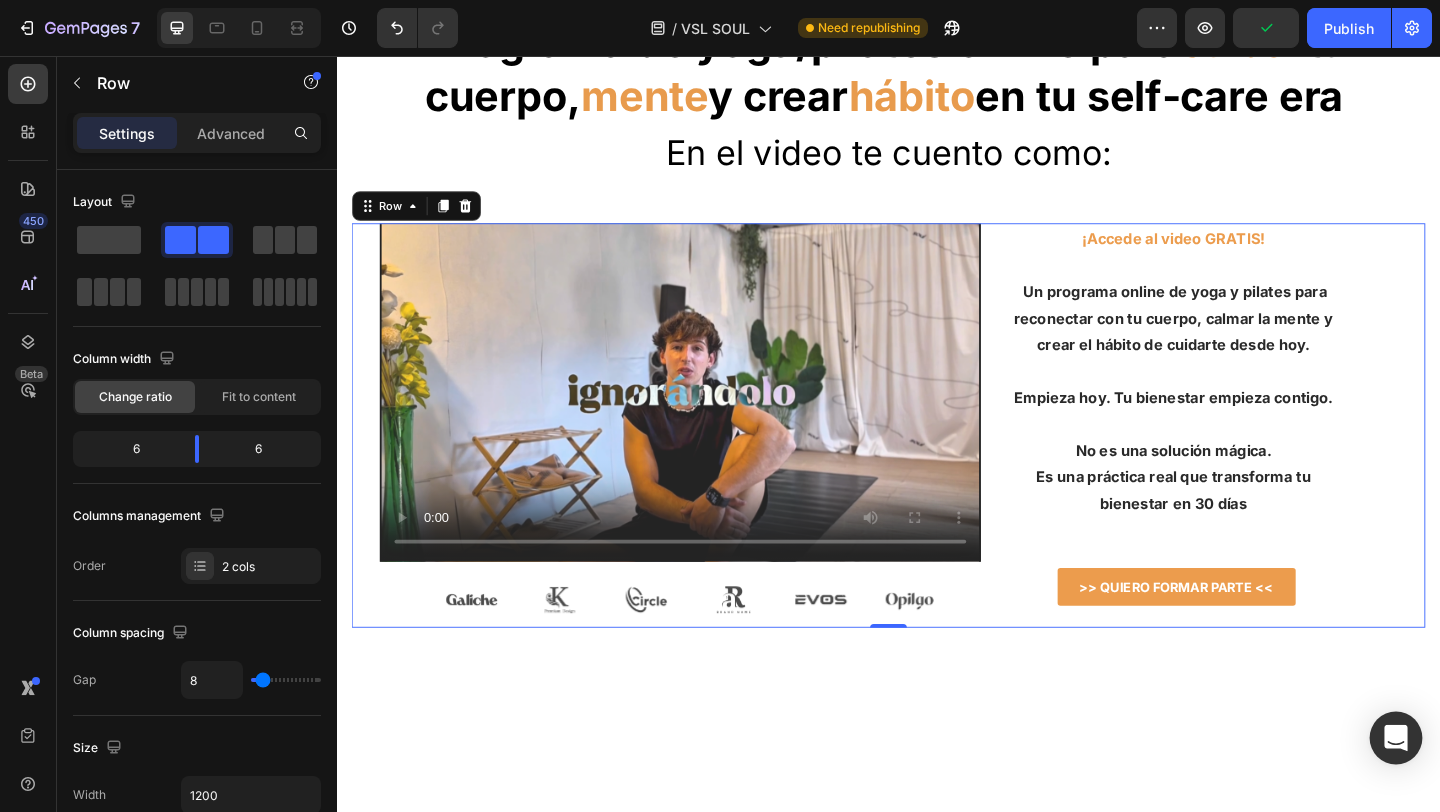 click at bounding box center [1396, 738] 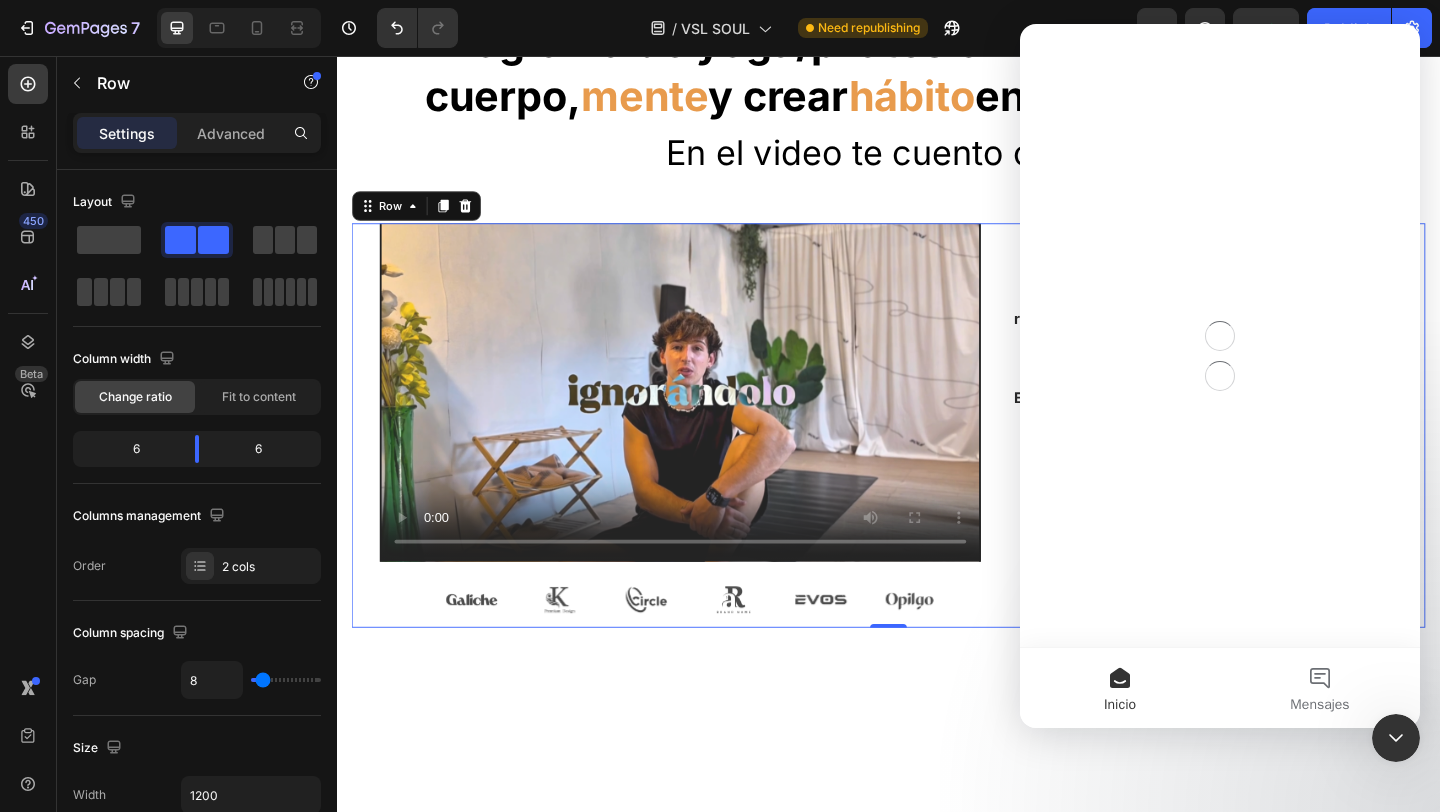 scroll, scrollTop: 0, scrollLeft: 0, axis: both 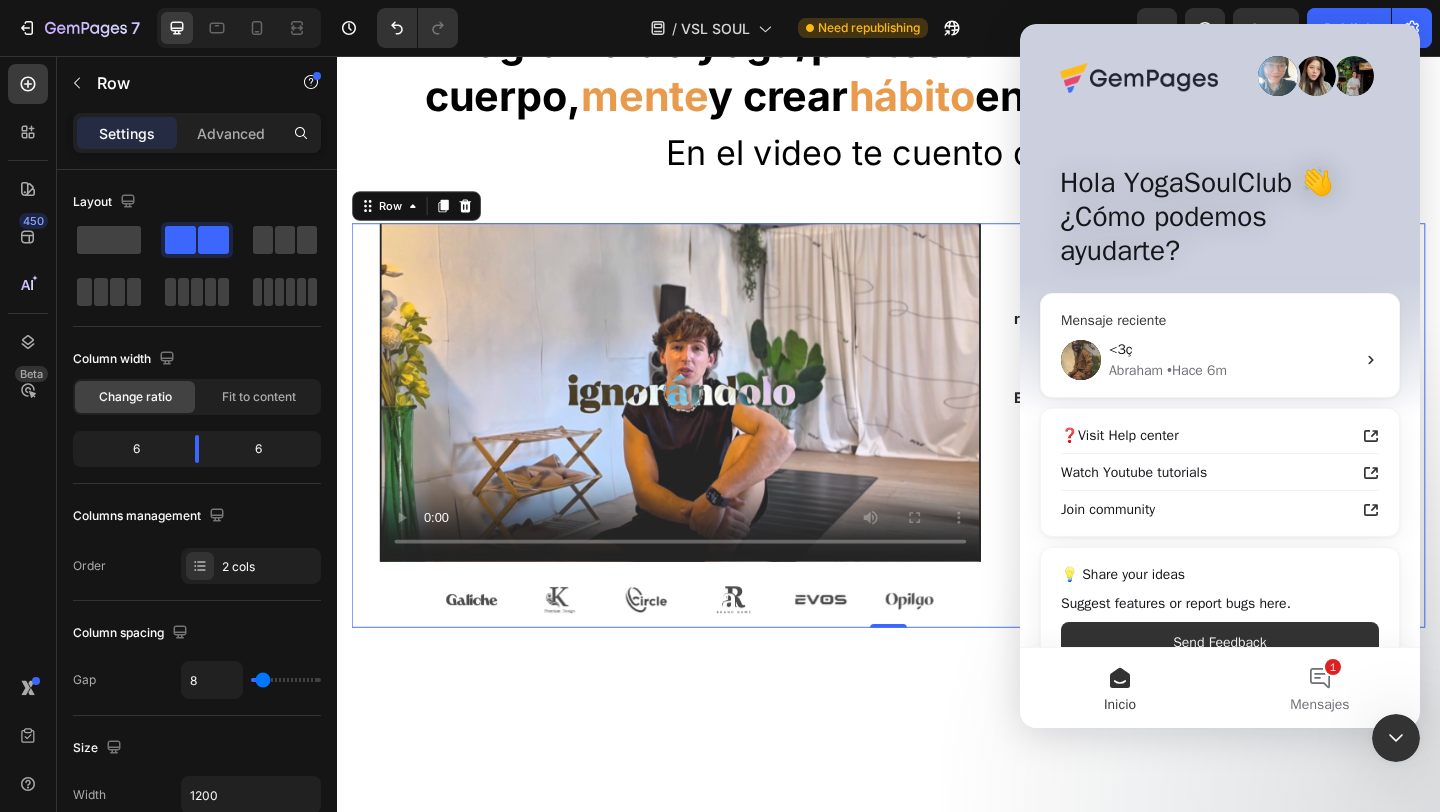 click on "<3ç" at bounding box center [1232, 349] 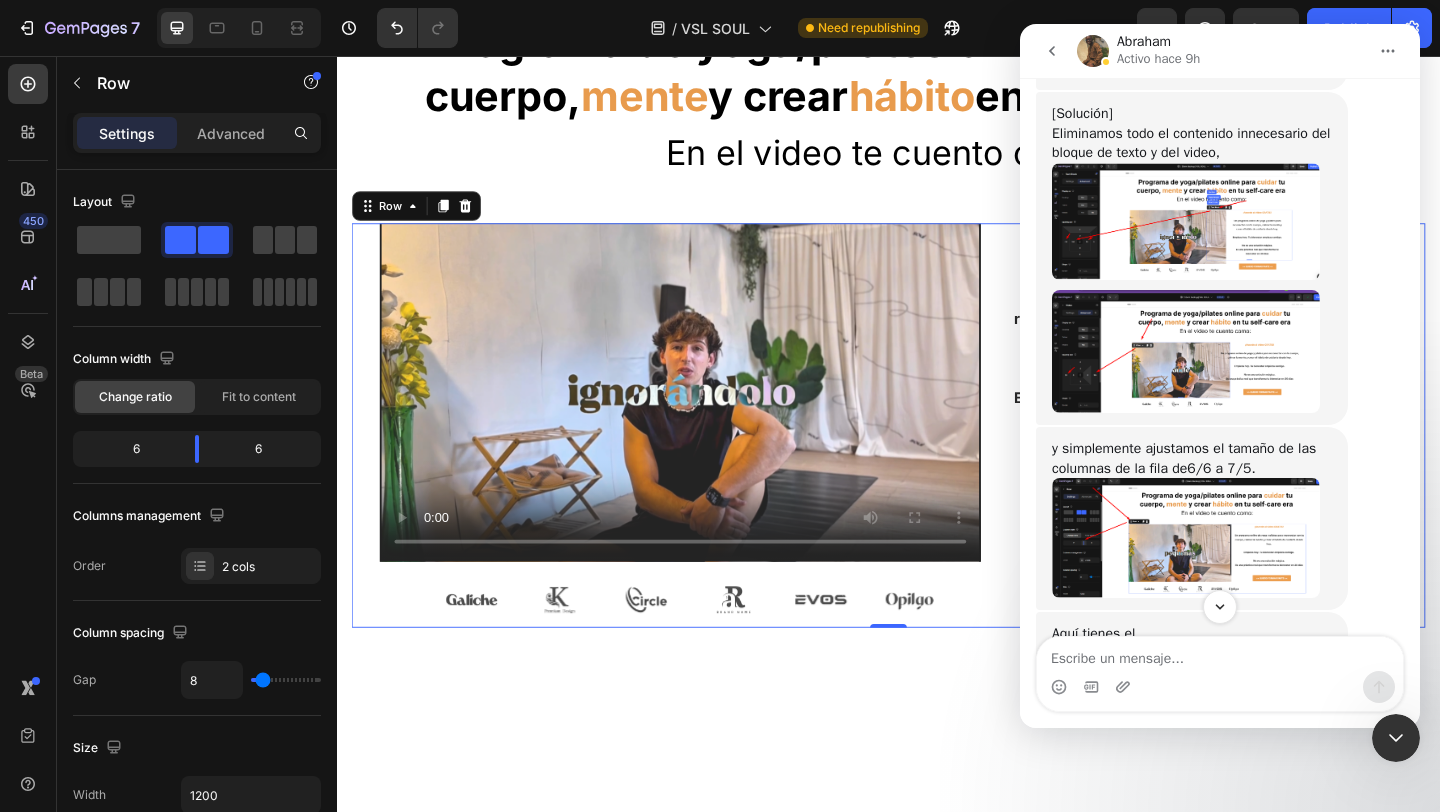 scroll, scrollTop: 3402, scrollLeft: 0, axis: vertical 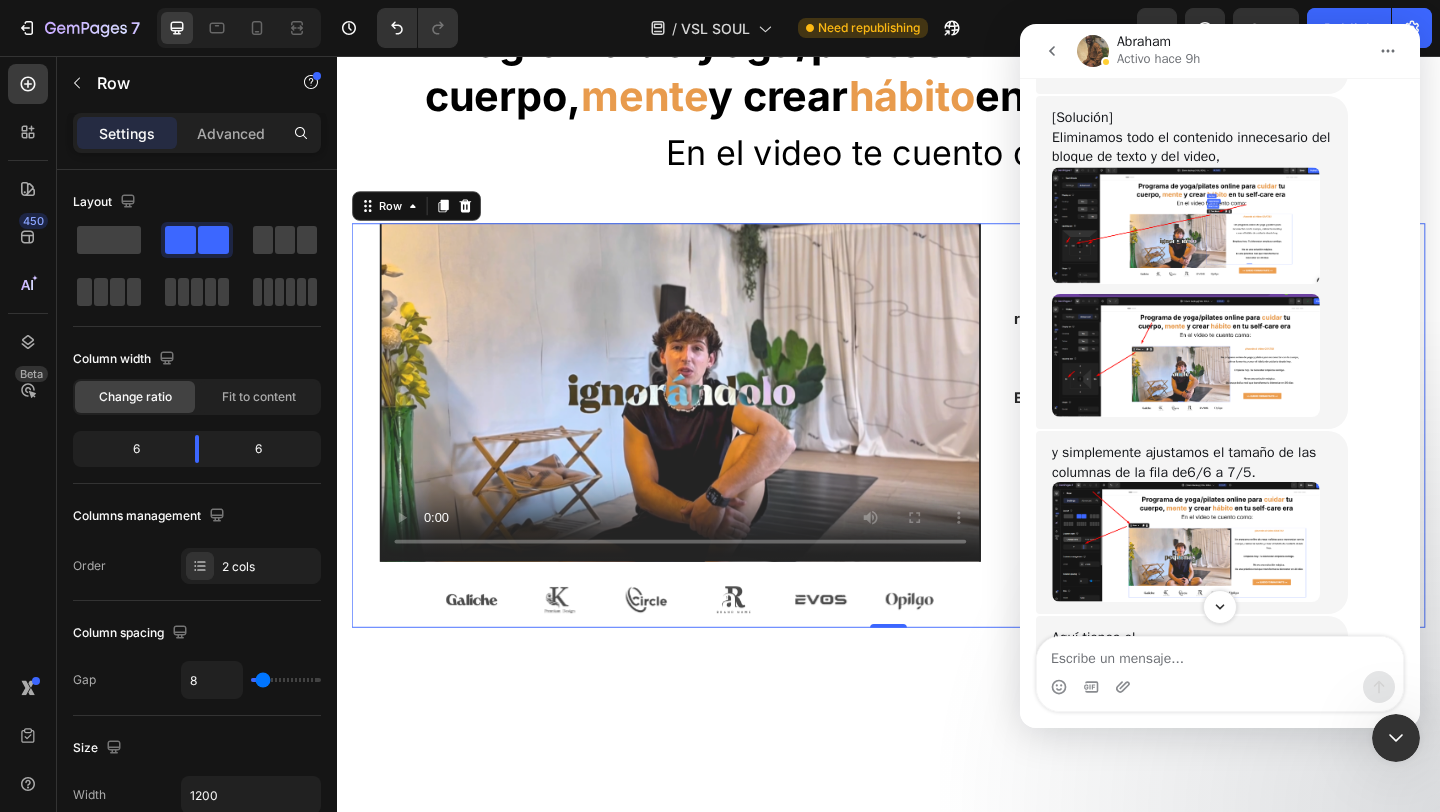 click at bounding box center (1186, 225) 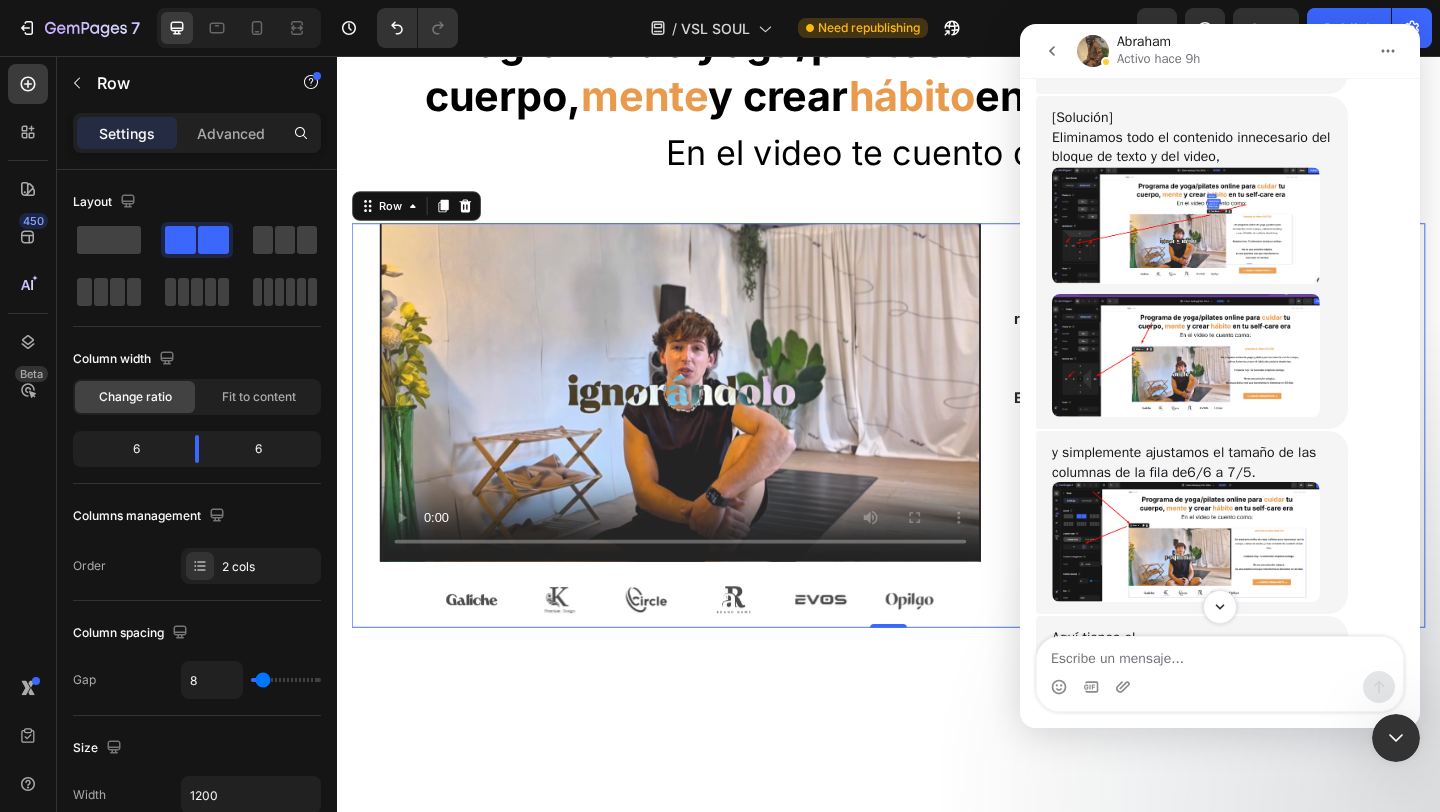 scroll, scrollTop: 0, scrollLeft: 0, axis: both 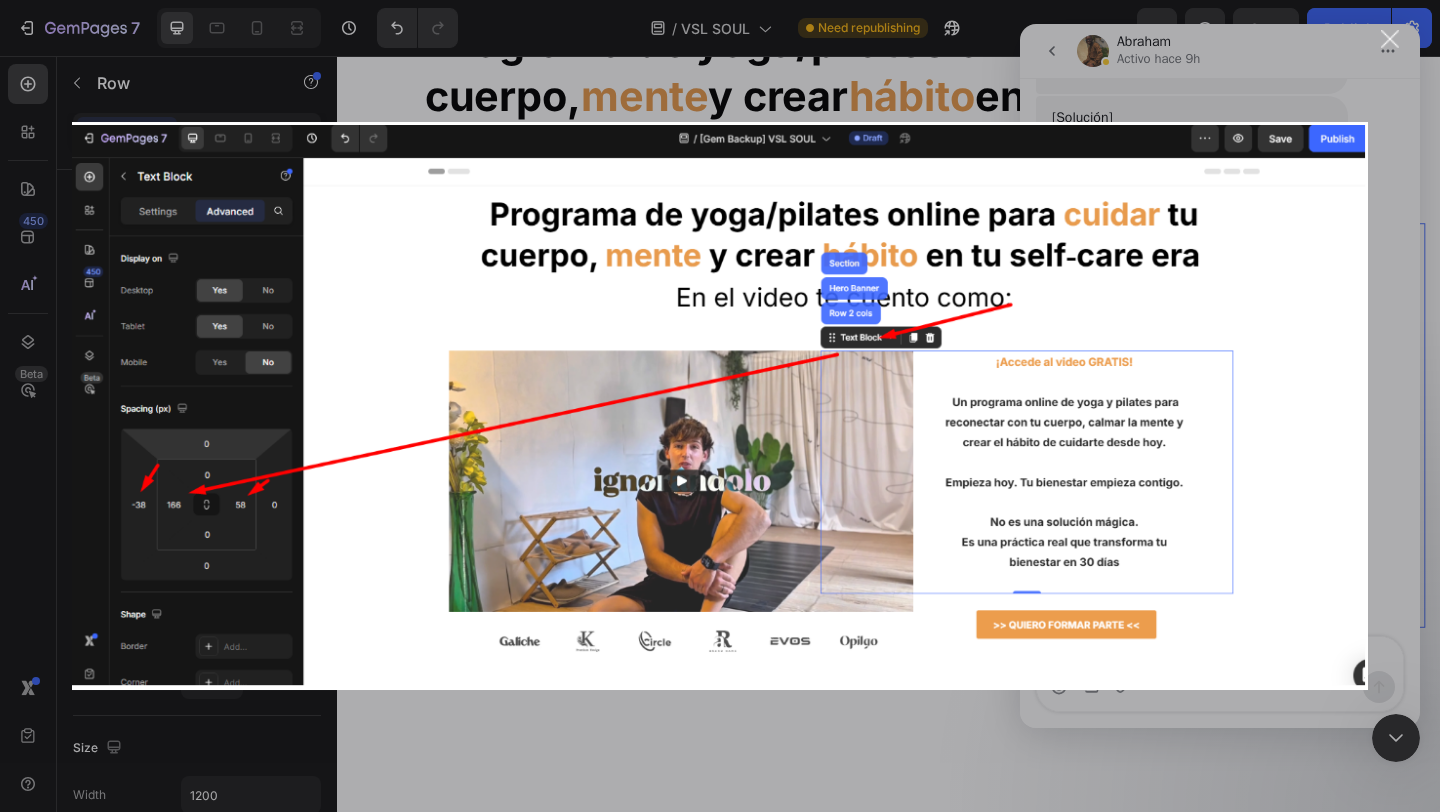 click at bounding box center (1390, 39) 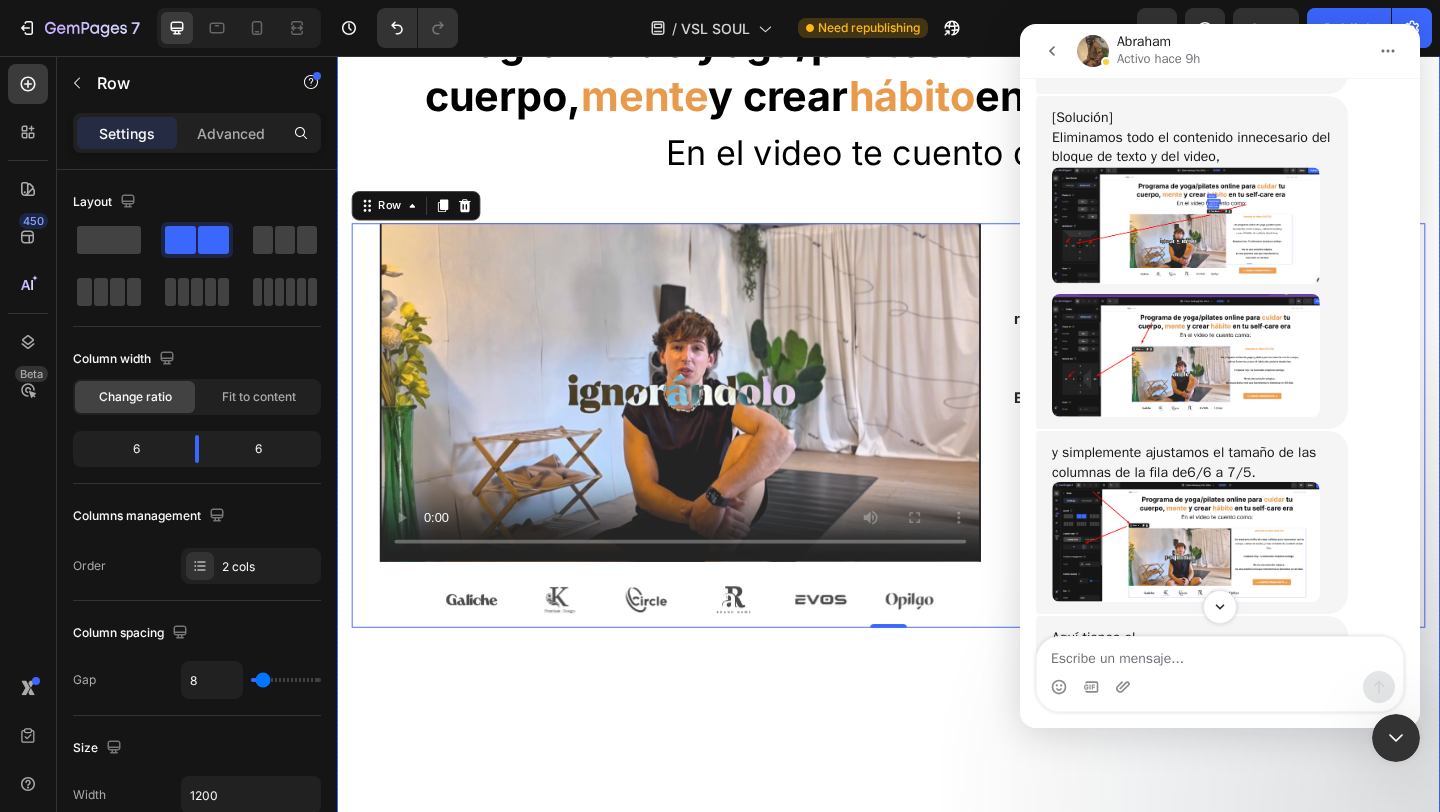 drag, startPoint x: 1390, startPoint y: 741, endPoint x: 2517, endPoint y: 1459, distance: 1336.2833 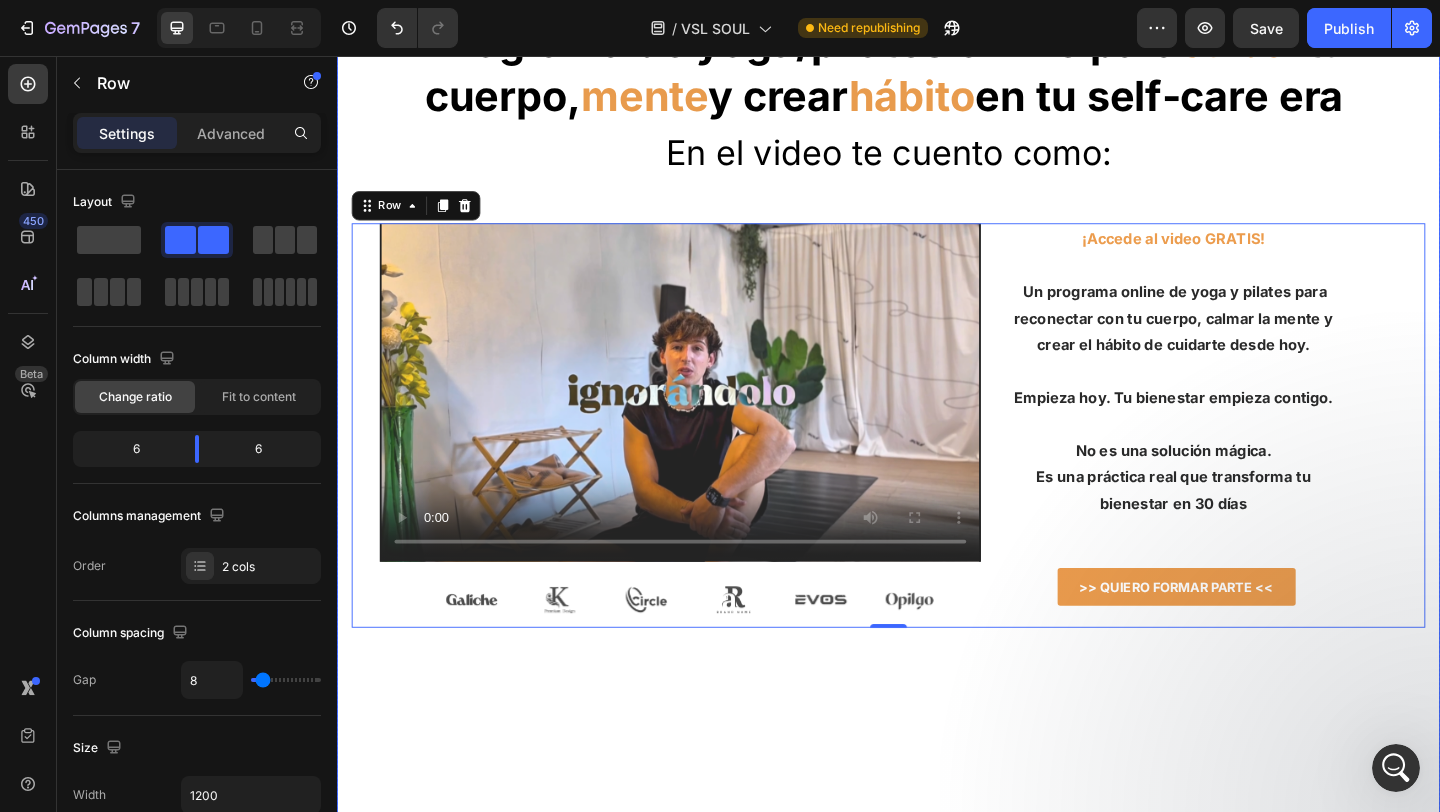 scroll, scrollTop: 0, scrollLeft: 0, axis: both 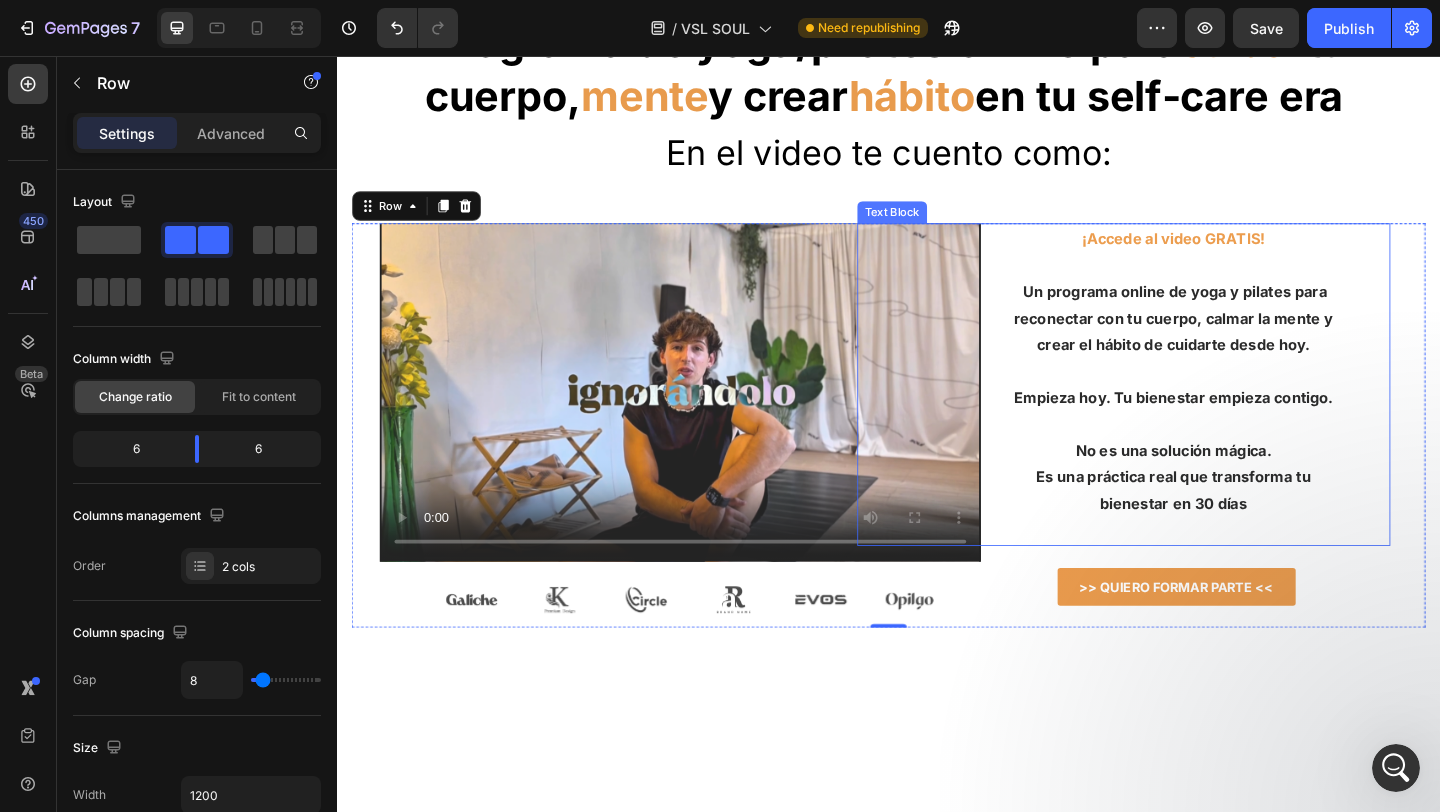 click on "¡Accede al video GRATIS!   Un programa online de yoga y pilates para reconectar con tu cuerpo, calmar la mente y crear el hábito de cuidarte desde hoy.   Empieza hoy. Tu bienestar empieza contigo. No es una solución mágica. Es una práctica real que transforma tu bienestar en 30 días Text Block" at bounding box center [1193, 413] 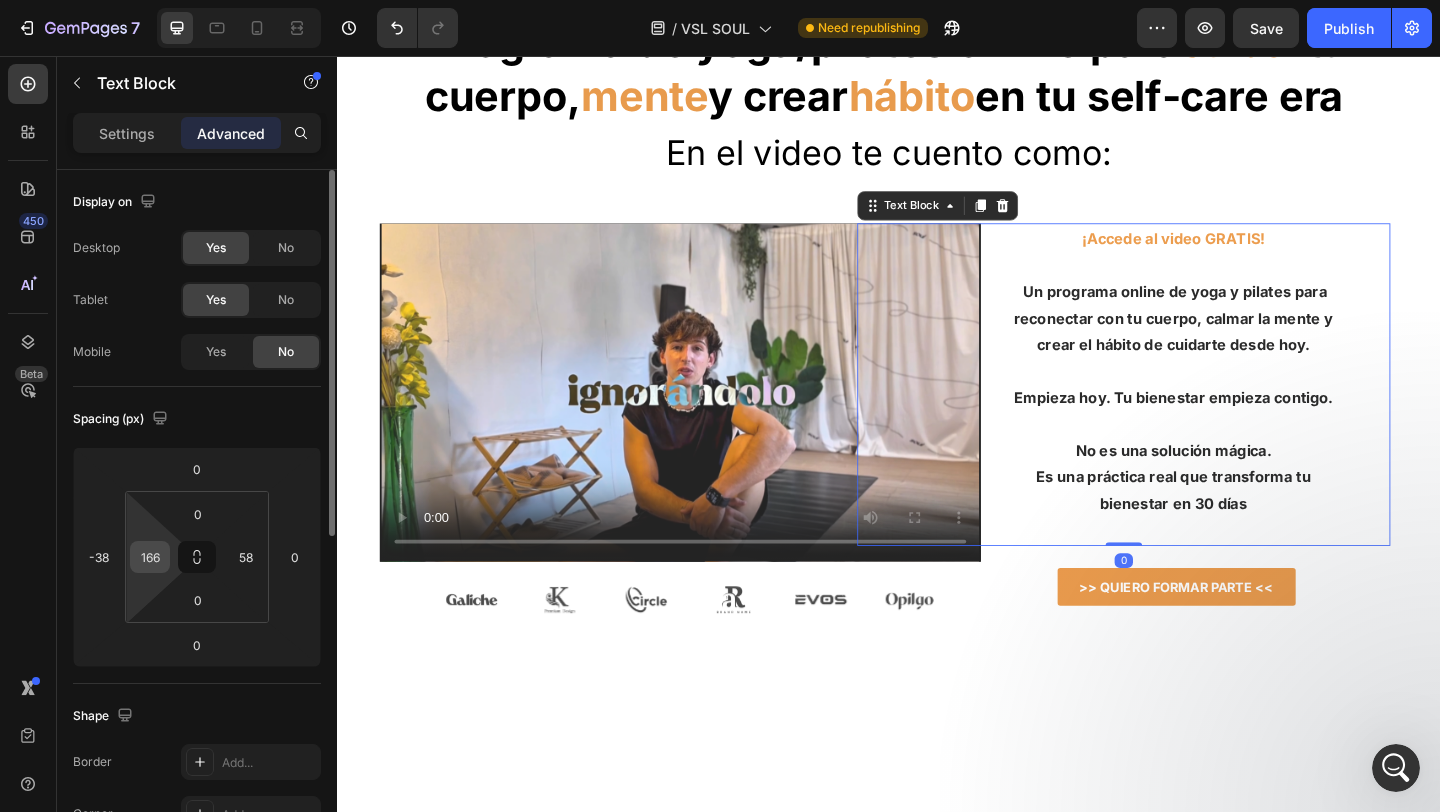 click on "166" at bounding box center [150, 557] 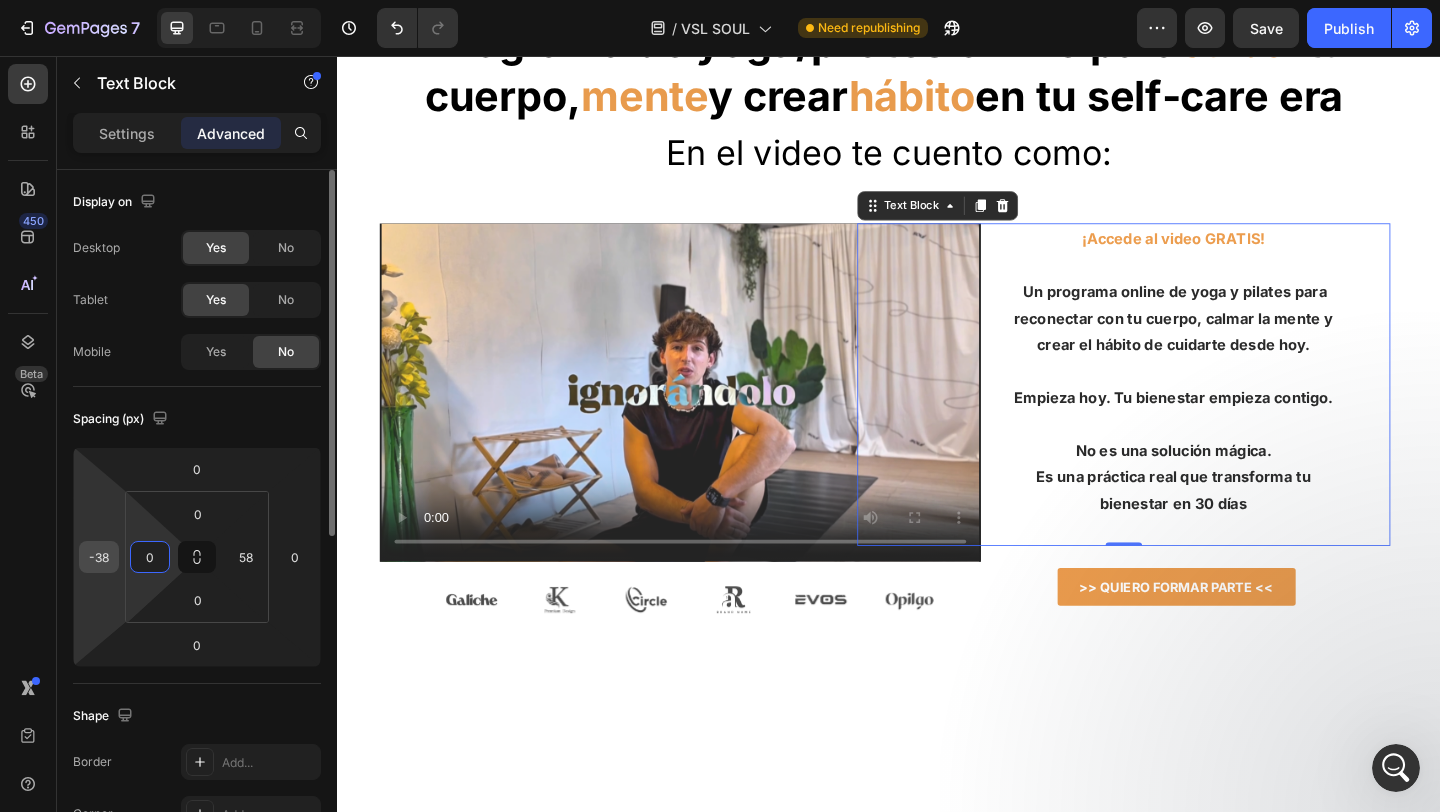 type on "0" 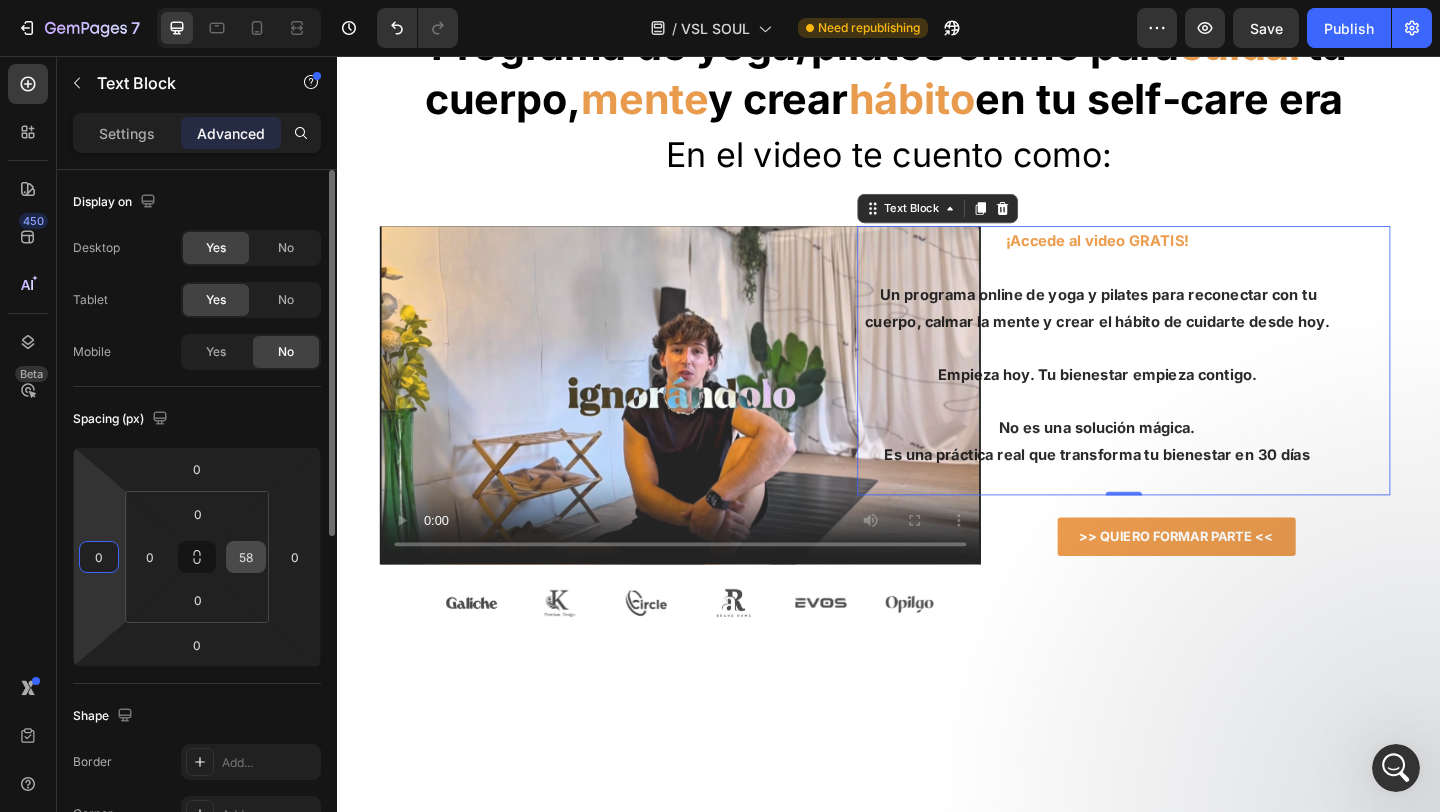 type on "0" 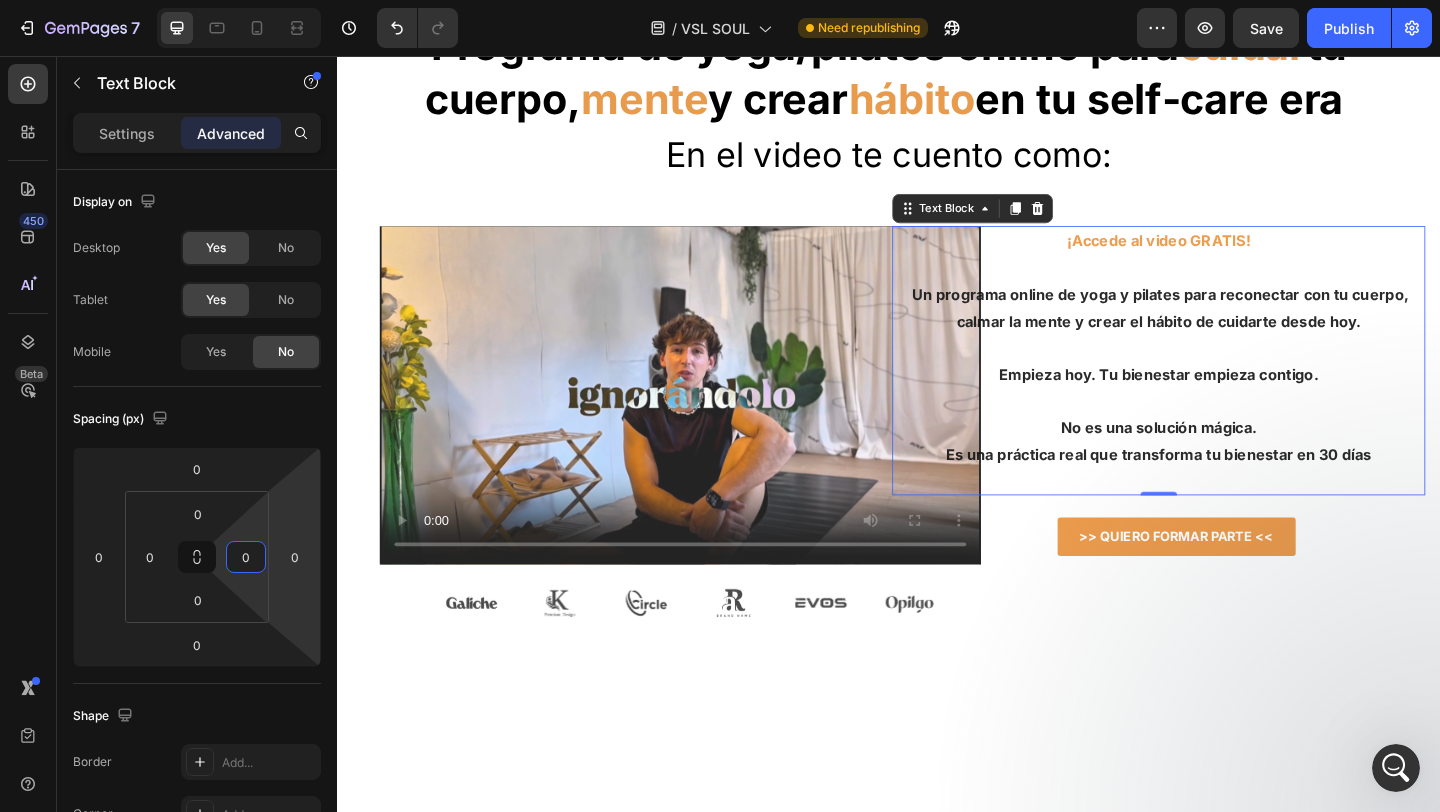 type on "0" 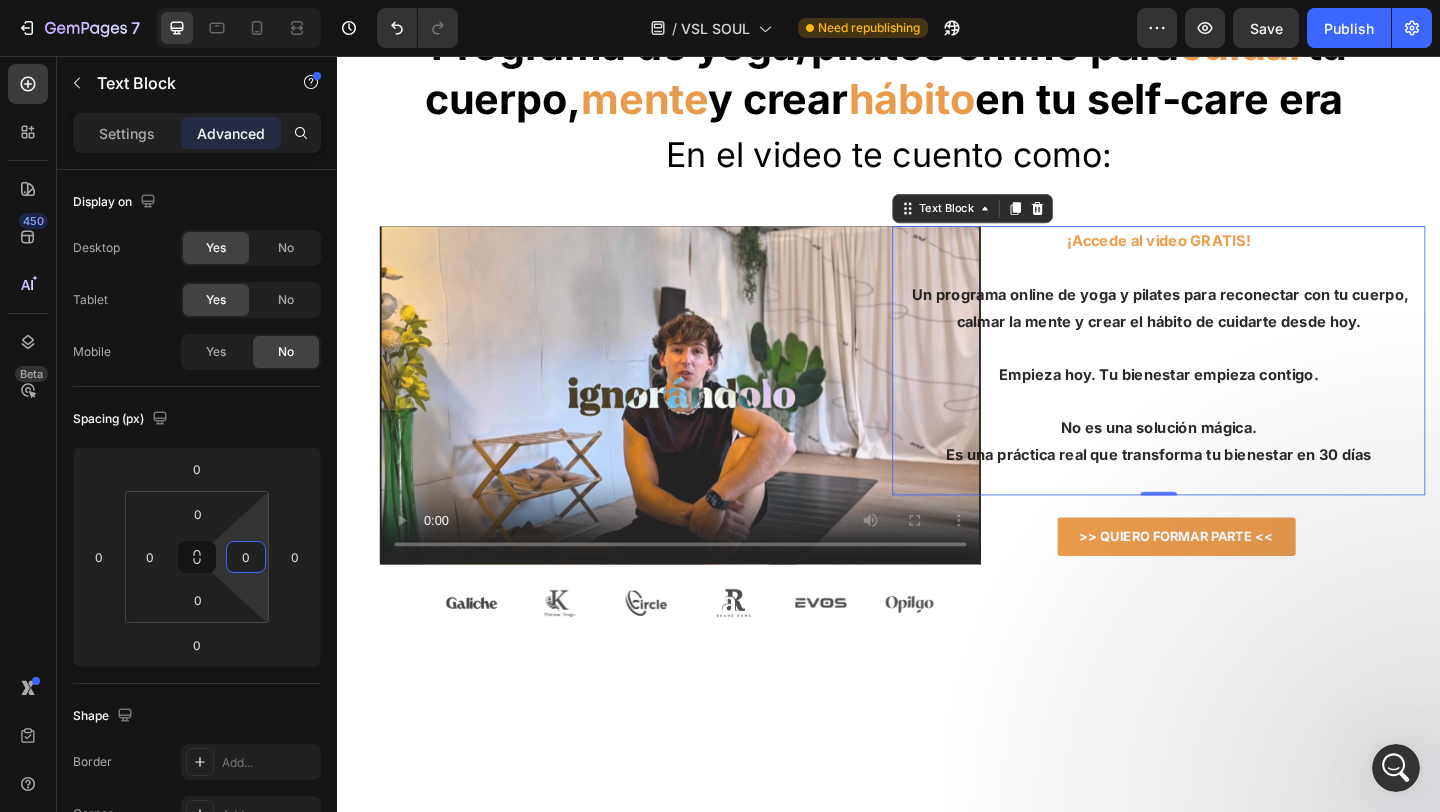 click 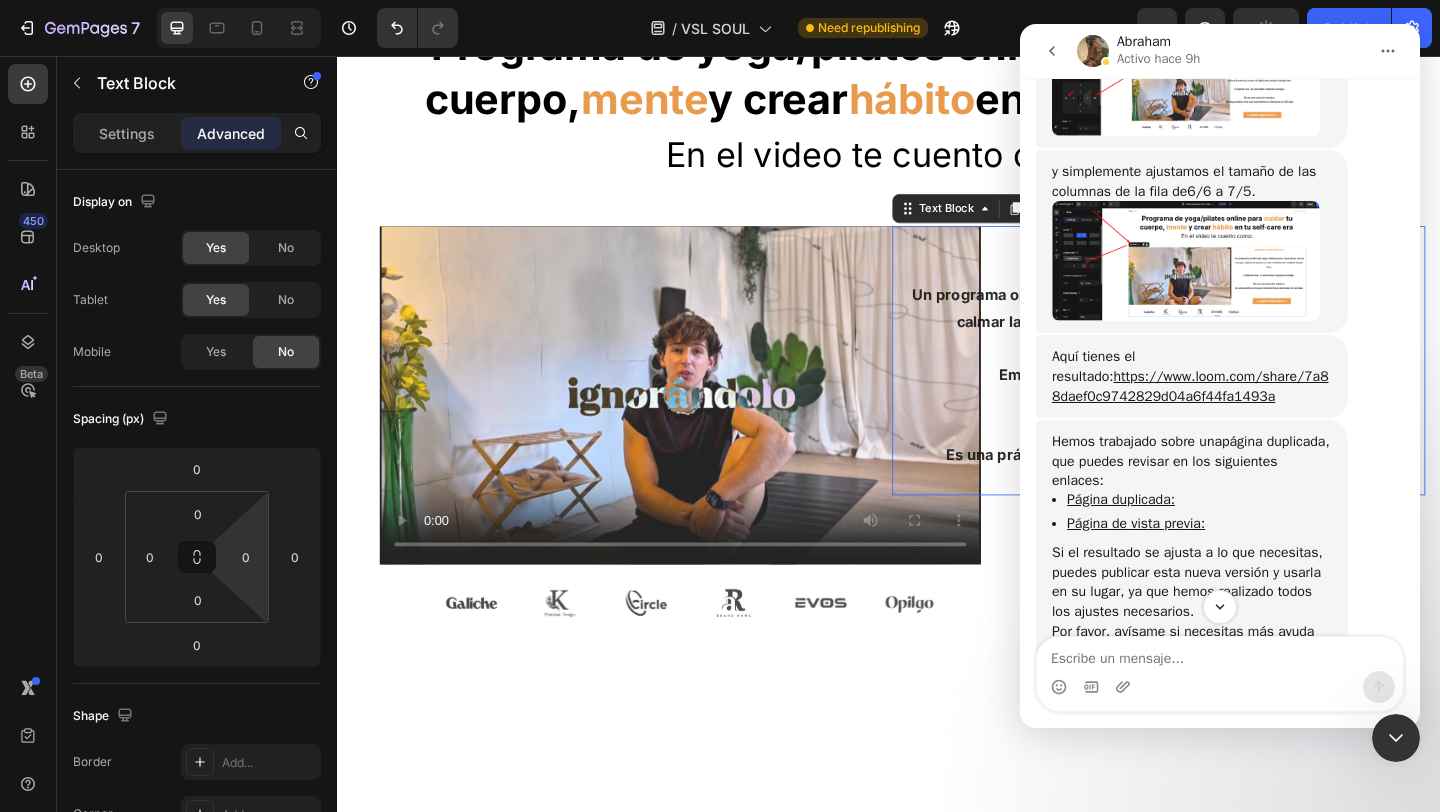 scroll, scrollTop: 3525, scrollLeft: 0, axis: vertical 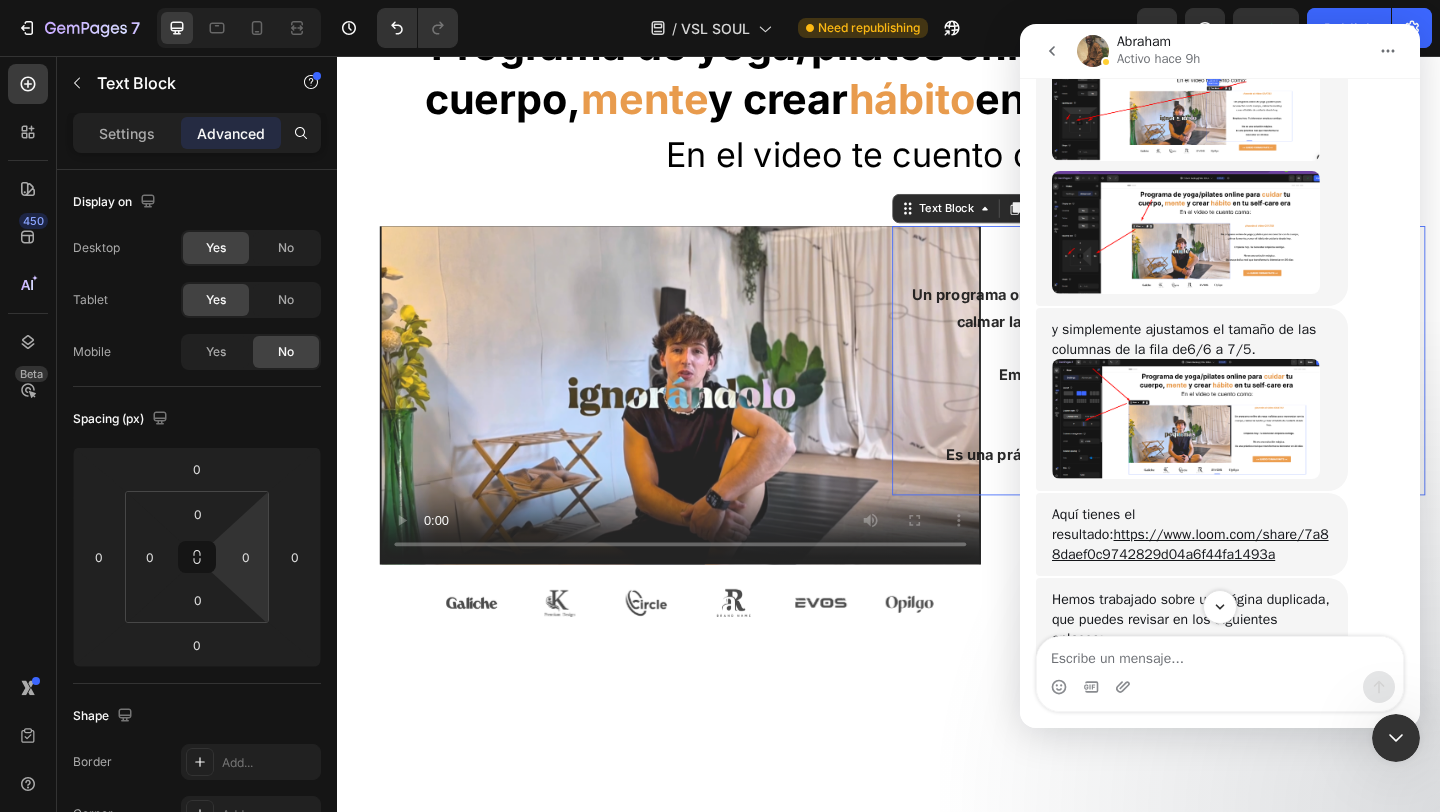 click at bounding box center (1186, 232) 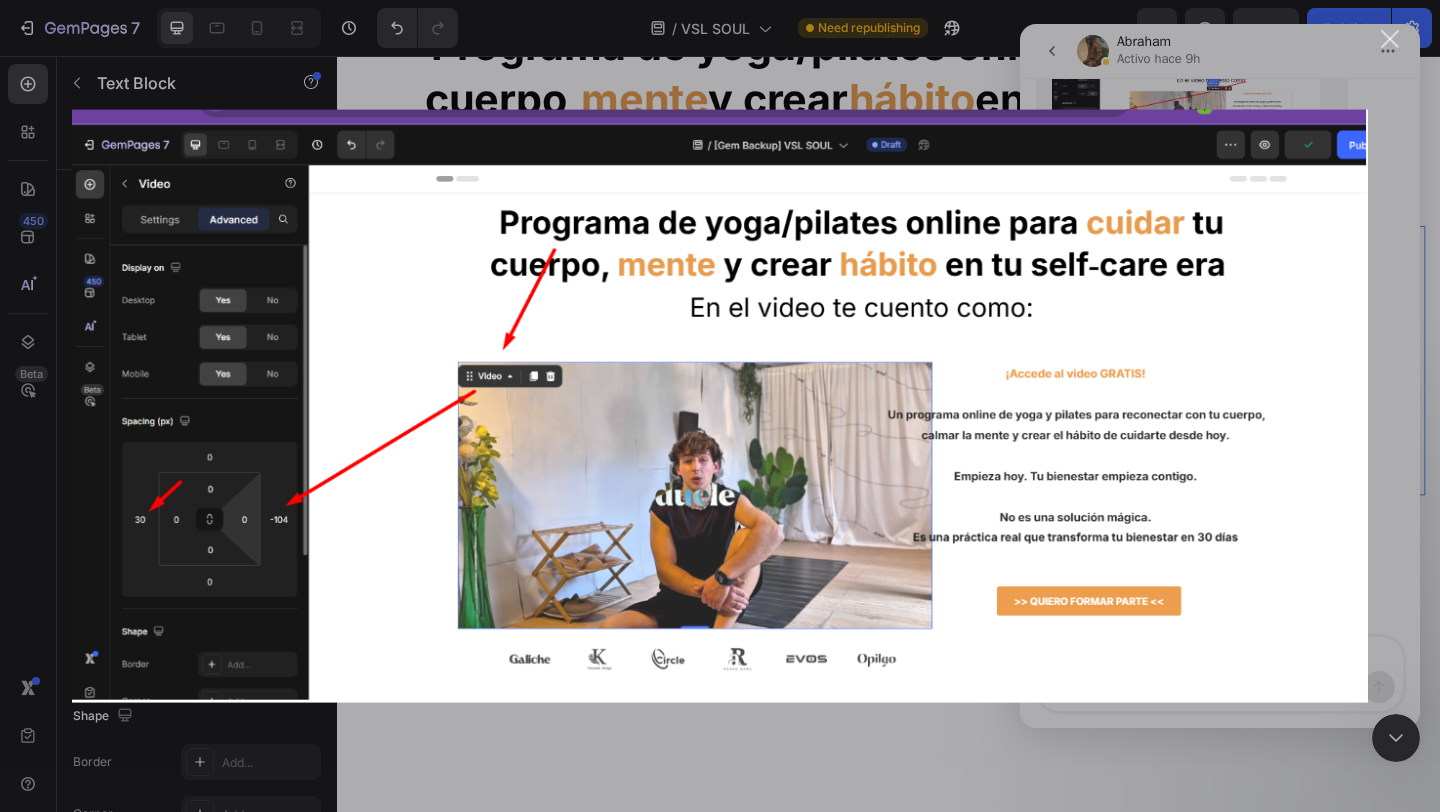 scroll, scrollTop: 0, scrollLeft: 0, axis: both 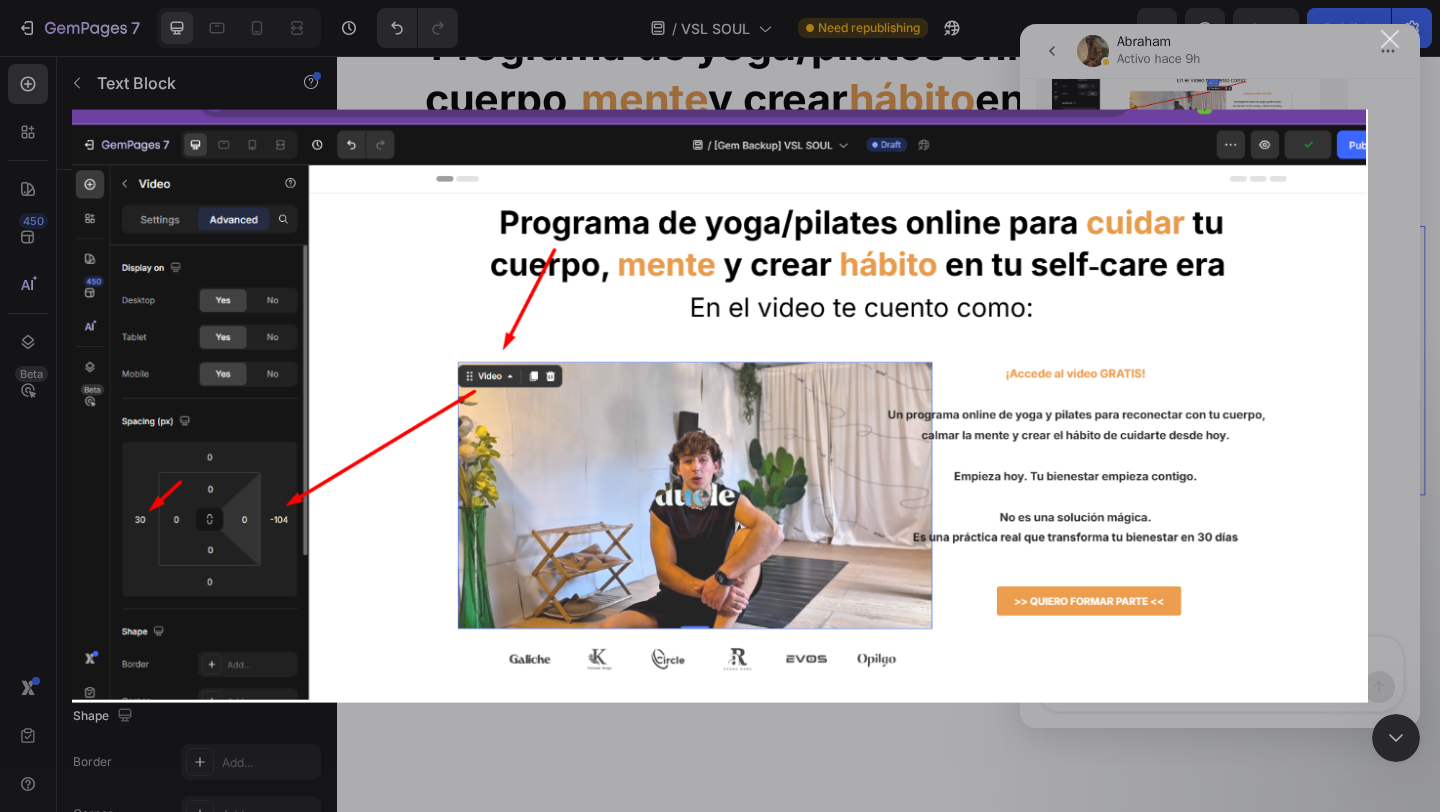 click at bounding box center (720, 406) 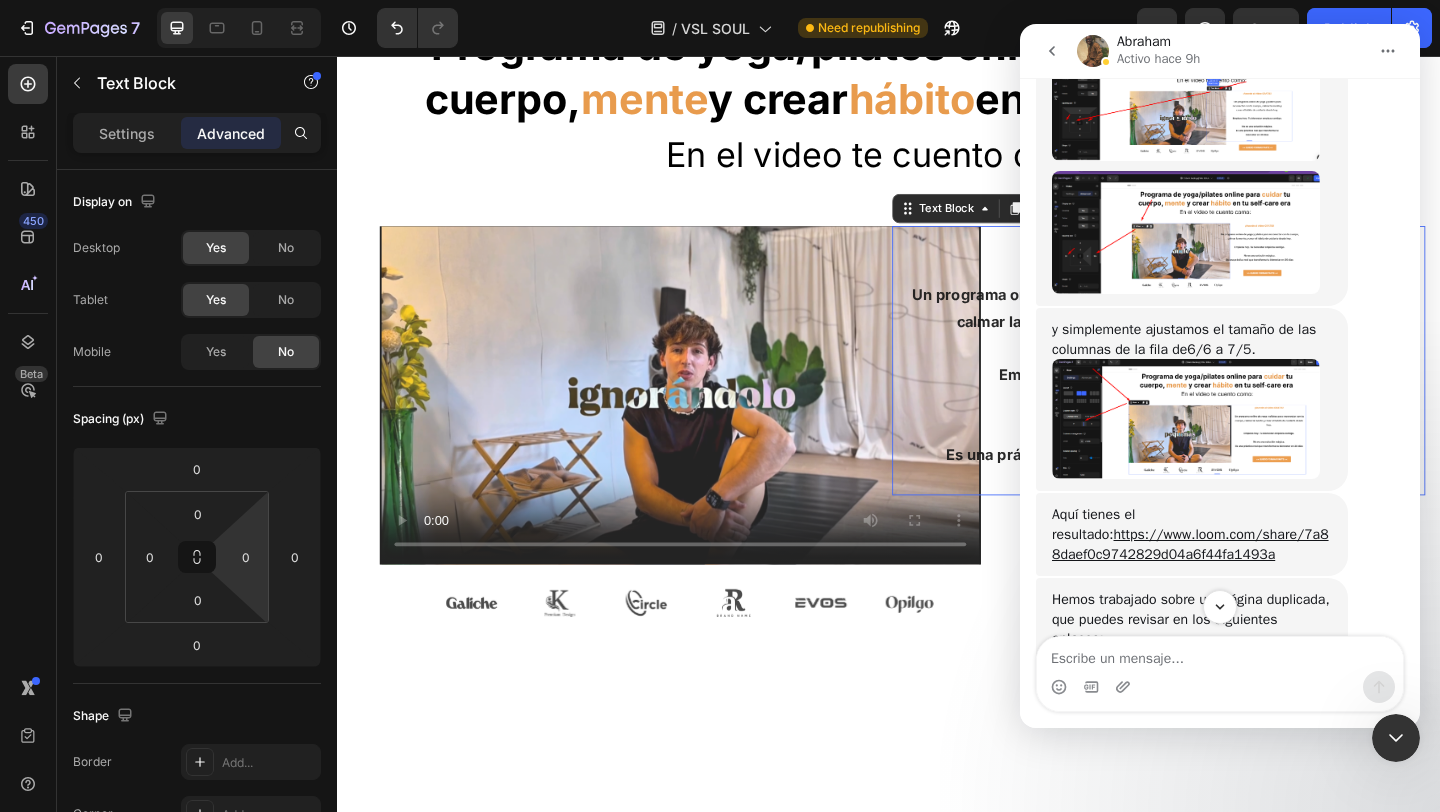 click at bounding box center [1186, 419] 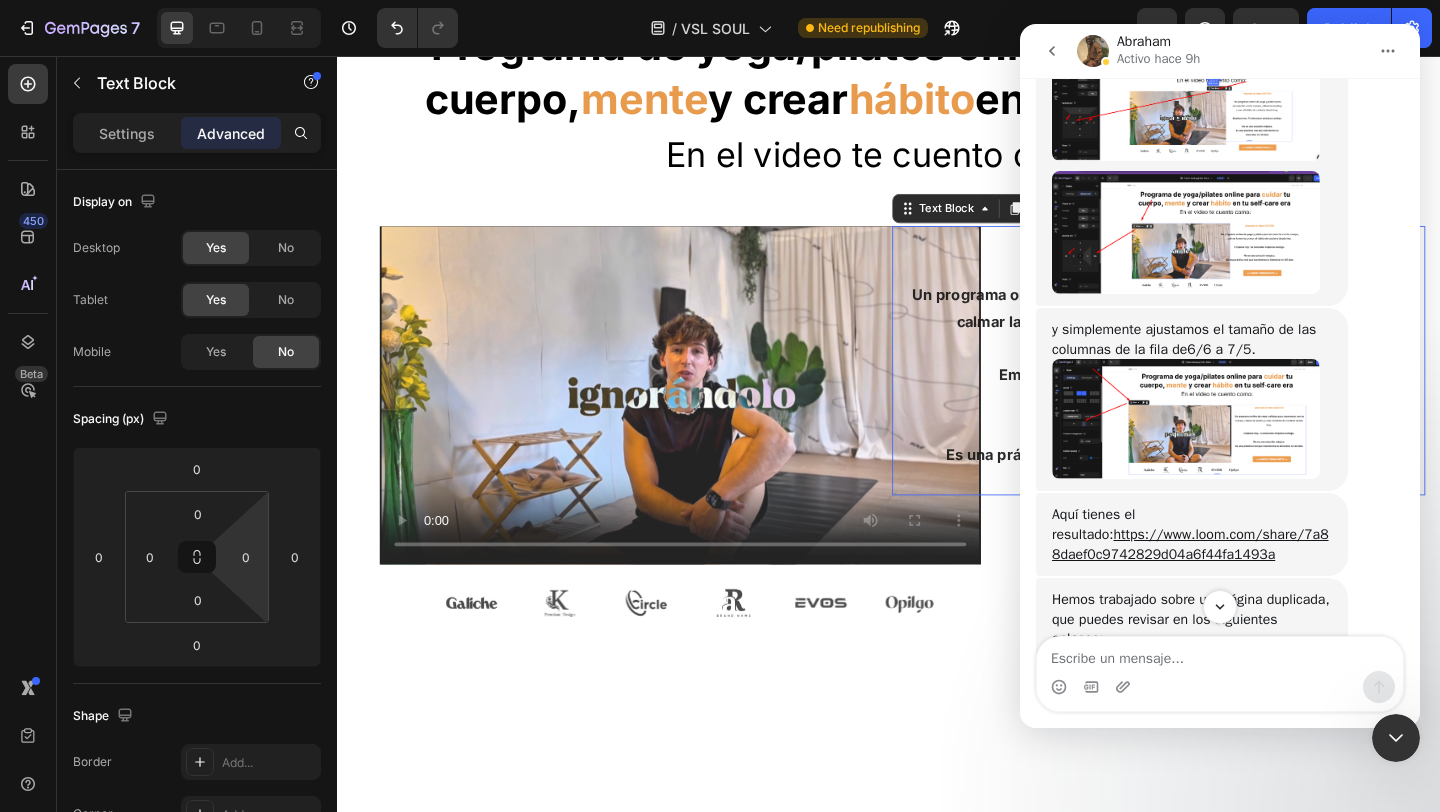 scroll, scrollTop: 0, scrollLeft: 0, axis: both 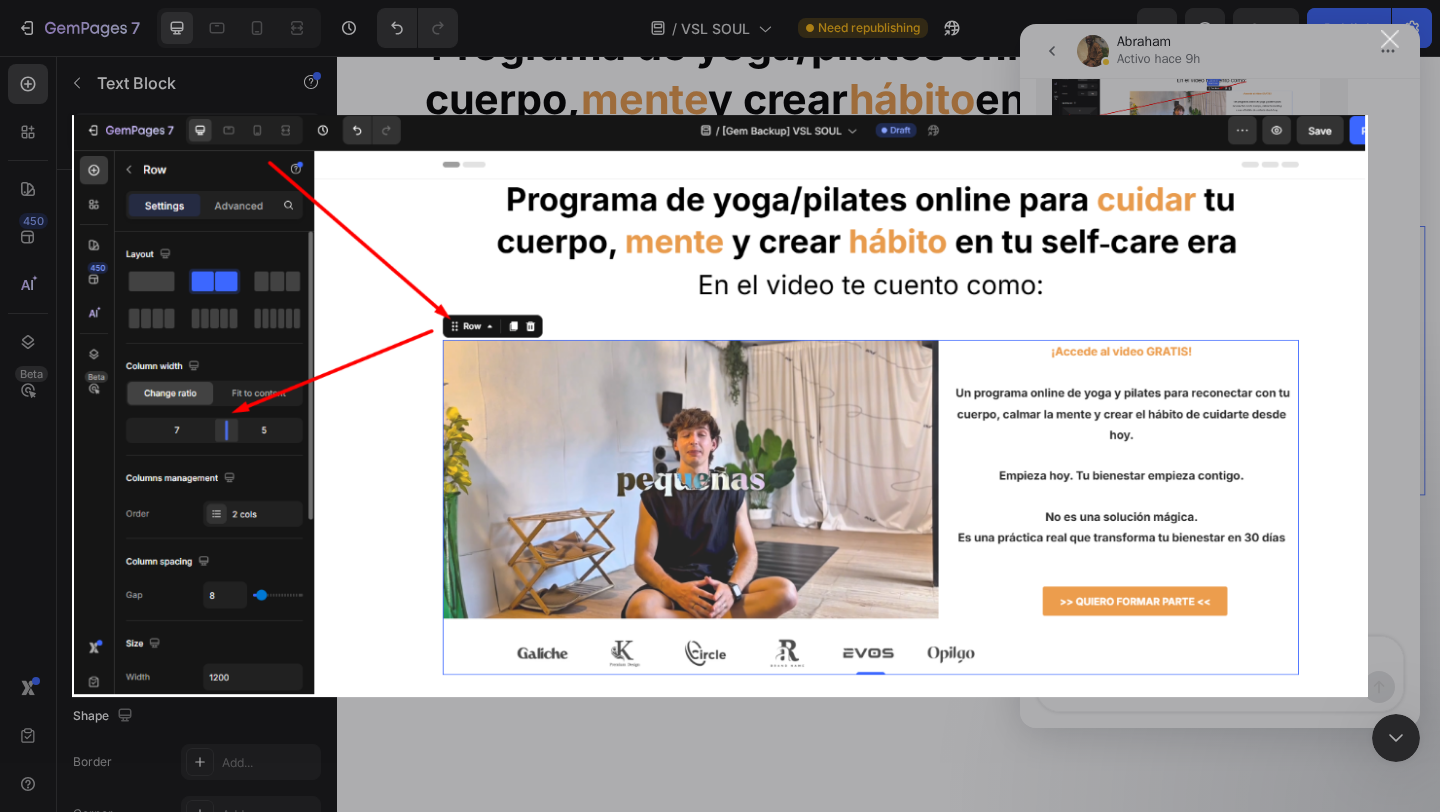 click at bounding box center [720, 406] 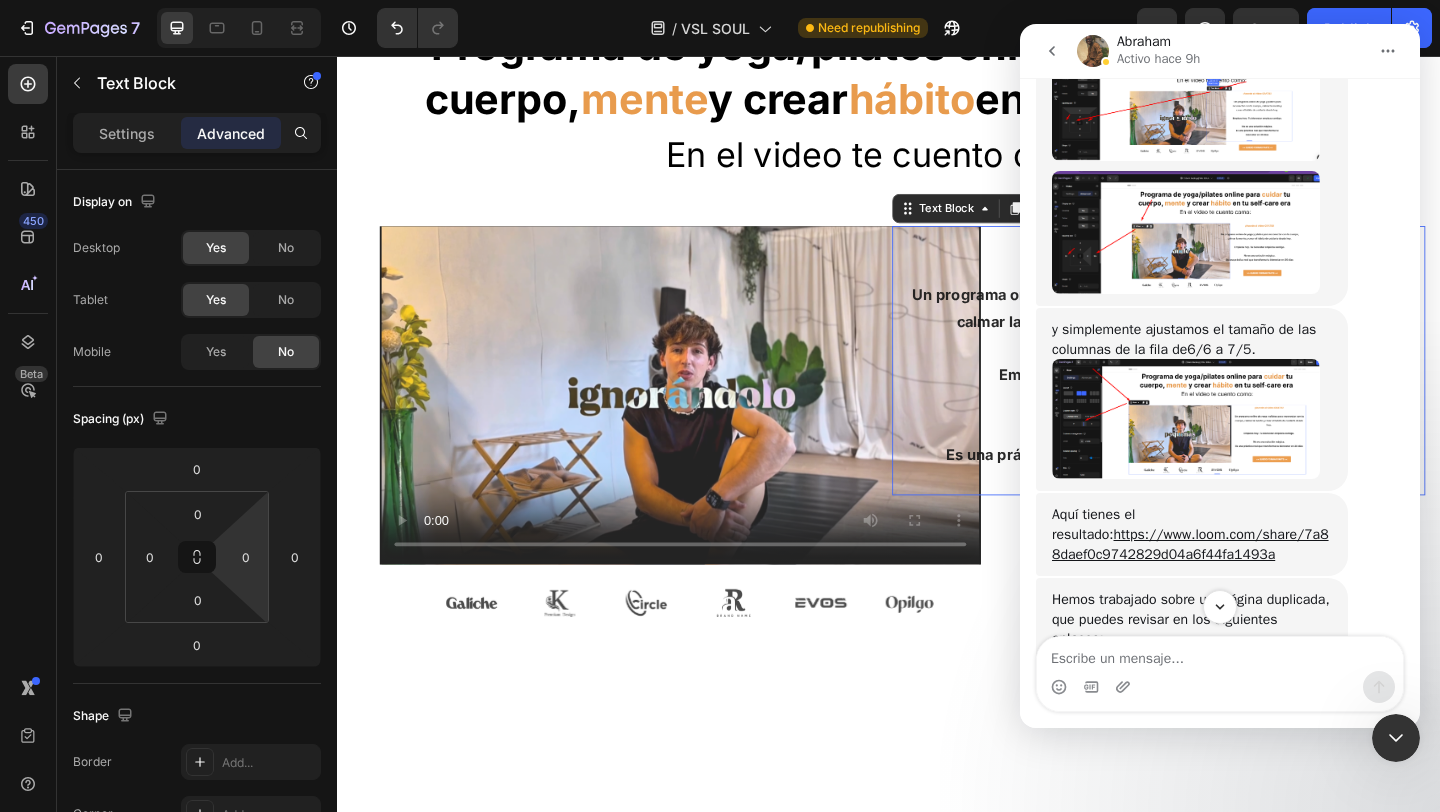 click 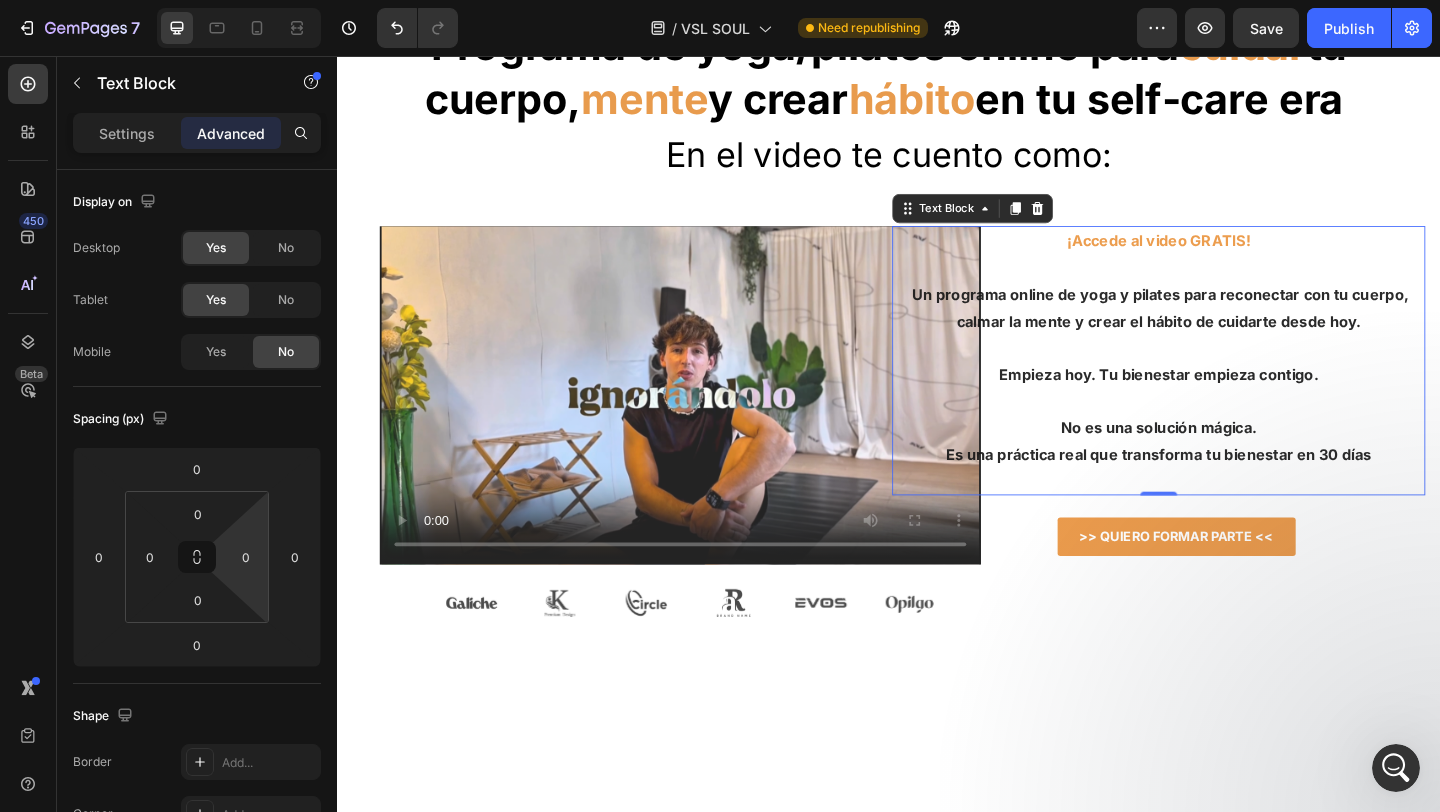 scroll, scrollTop: 0, scrollLeft: 0, axis: both 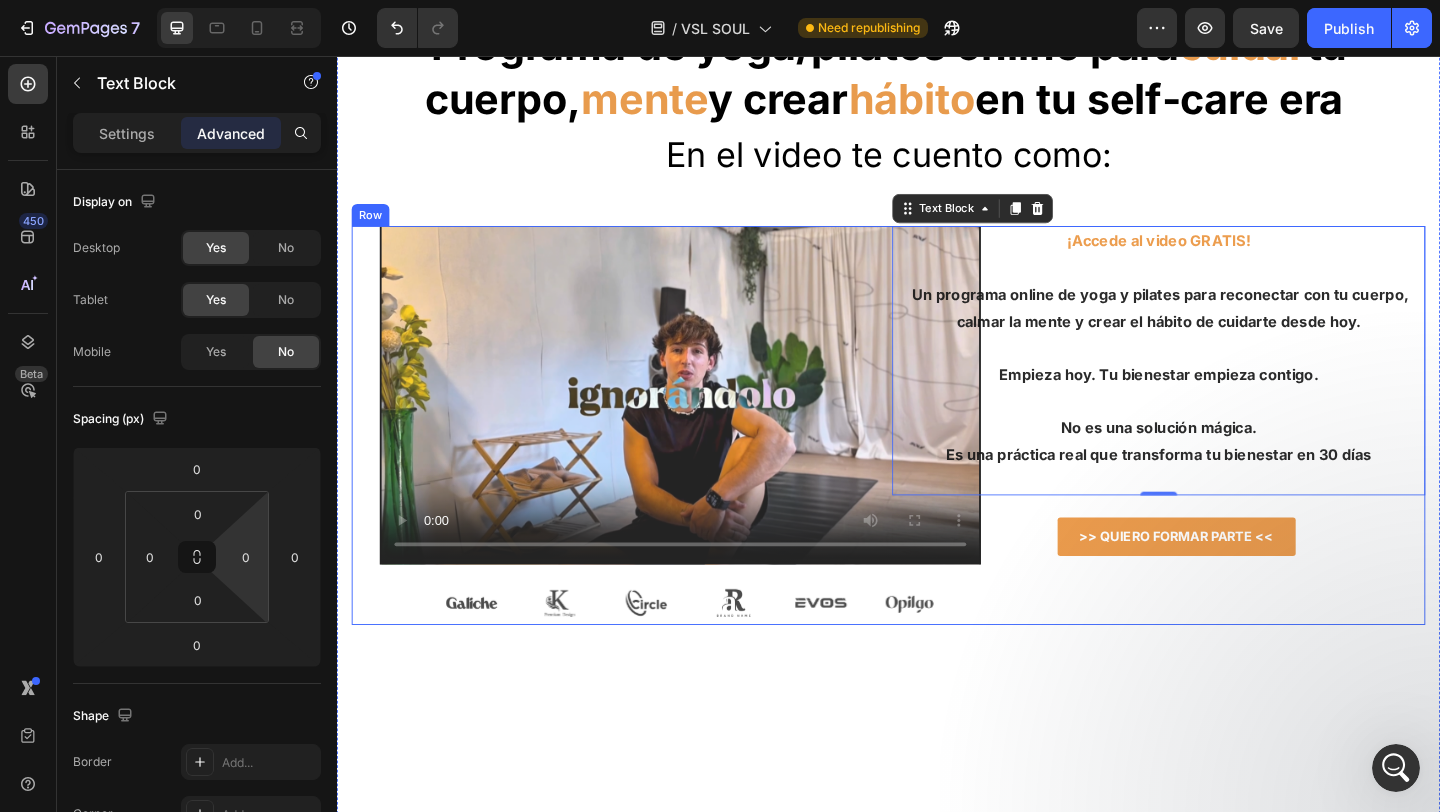 click on "Video Image Image Image Image Image Image Image Image Image Image Image Image Carousel" at bounding box center [643, 457] 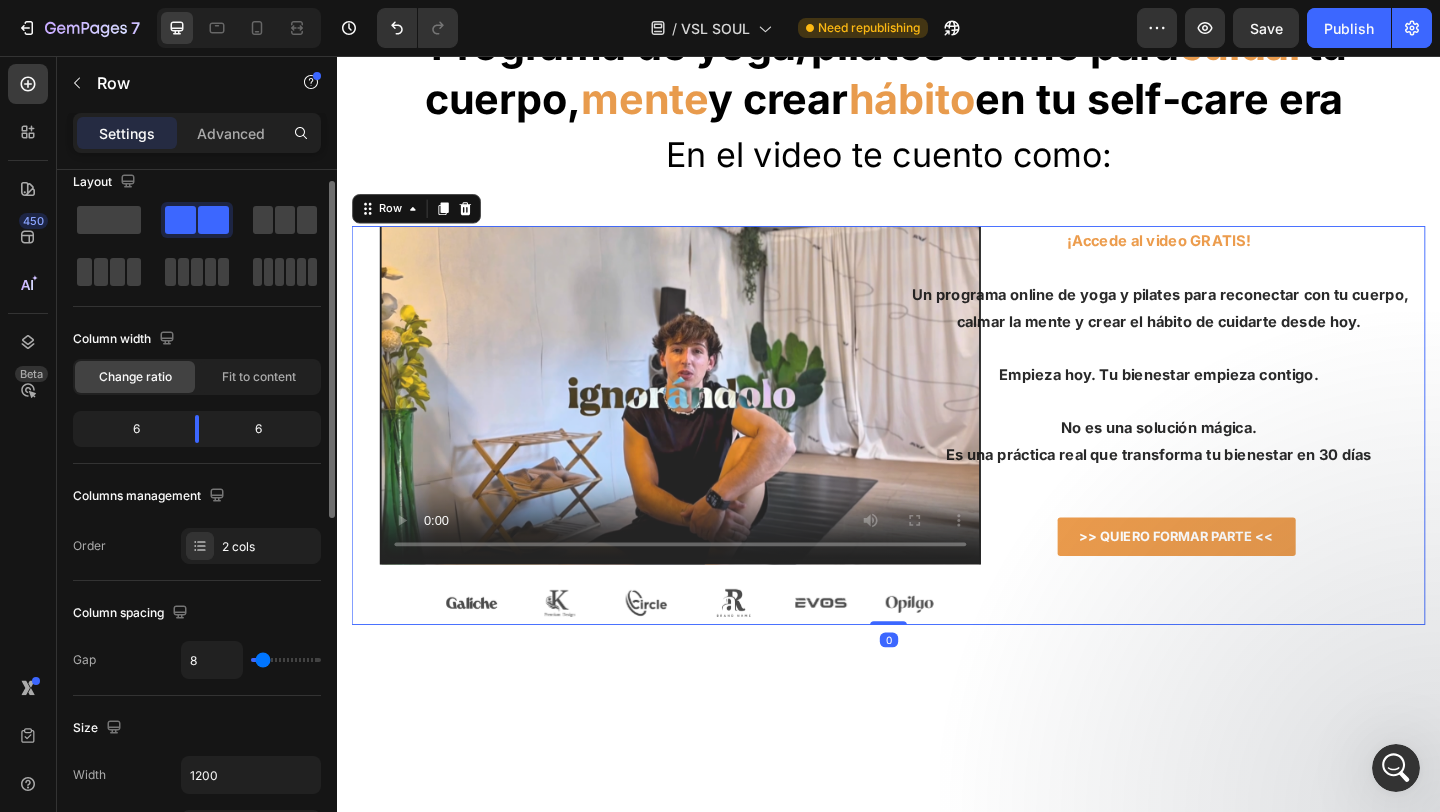 scroll, scrollTop: 21, scrollLeft: 0, axis: vertical 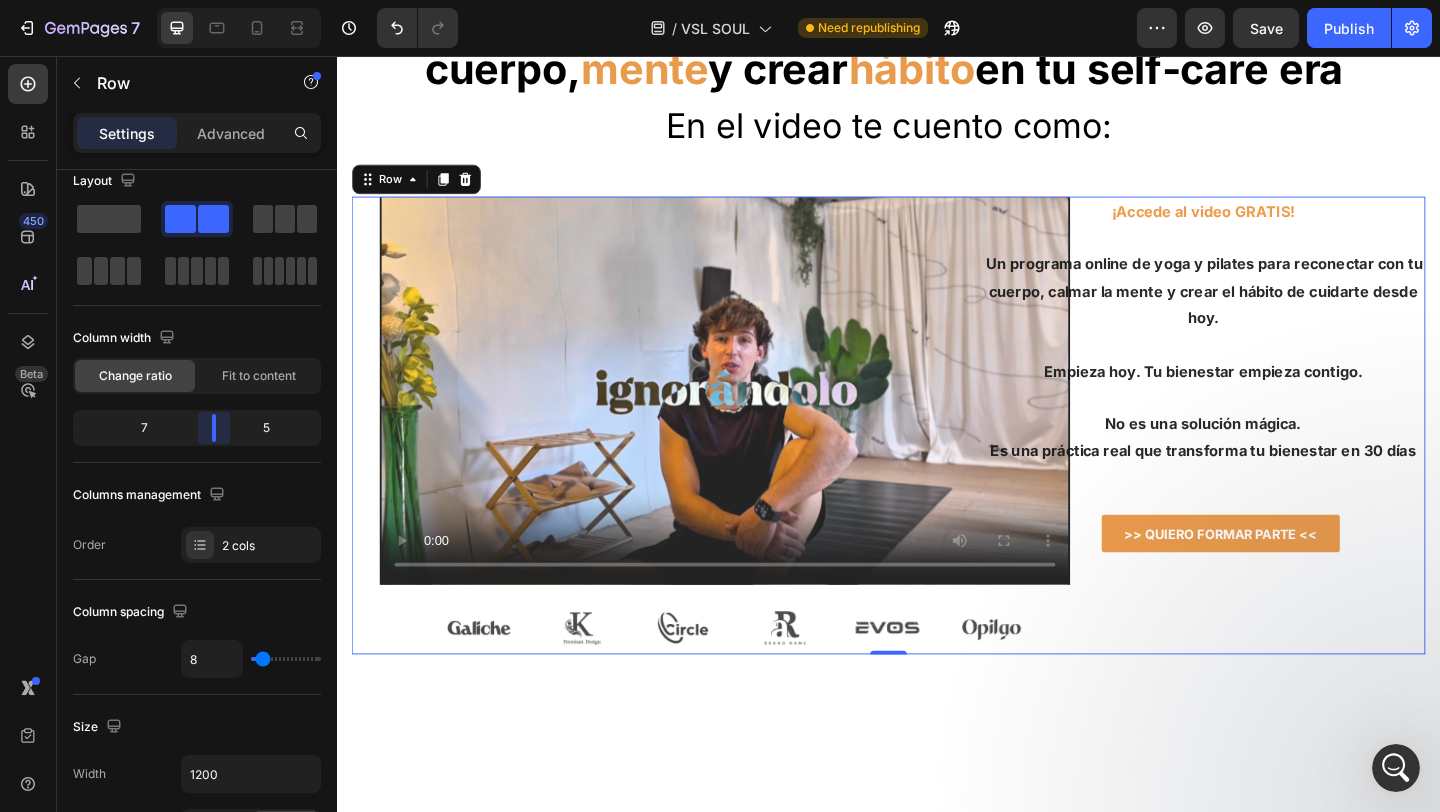 drag, startPoint x: 195, startPoint y: 429, endPoint x: 217, endPoint y: 425, distance: 22.36068 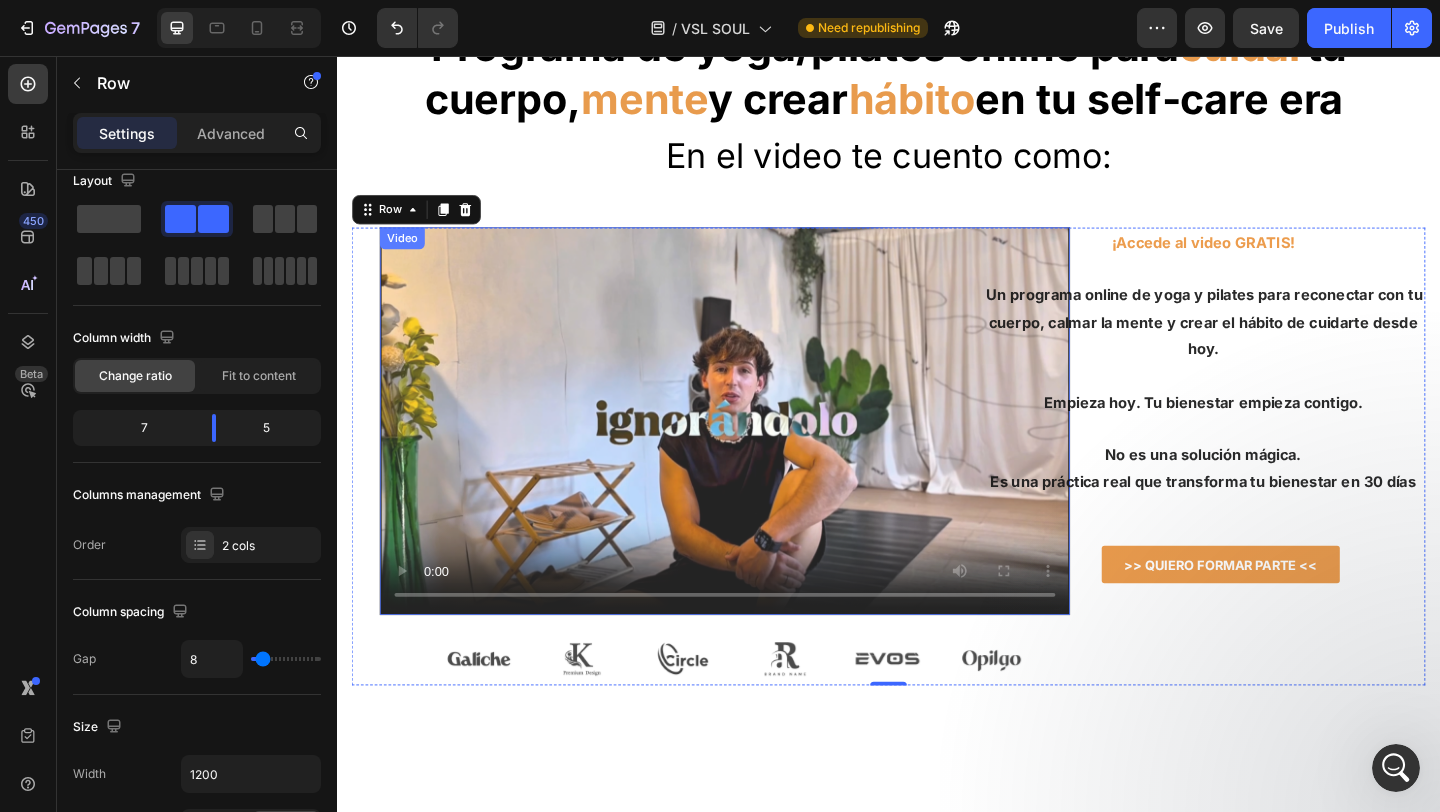 scroll, scrollTop: 64, scrollLeft: 0, axis: vertical 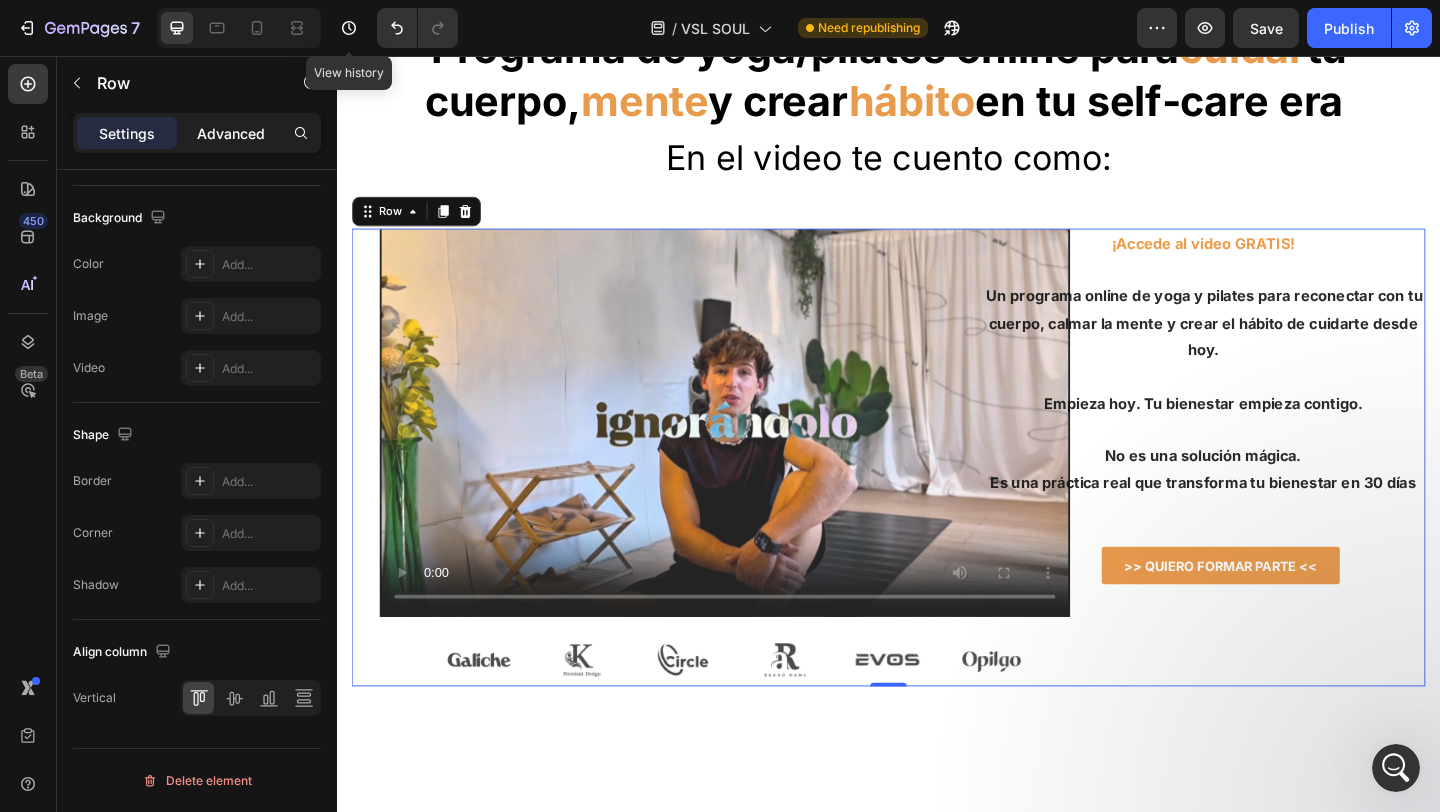 click on "Advanced" at bounding box center [231, 133] 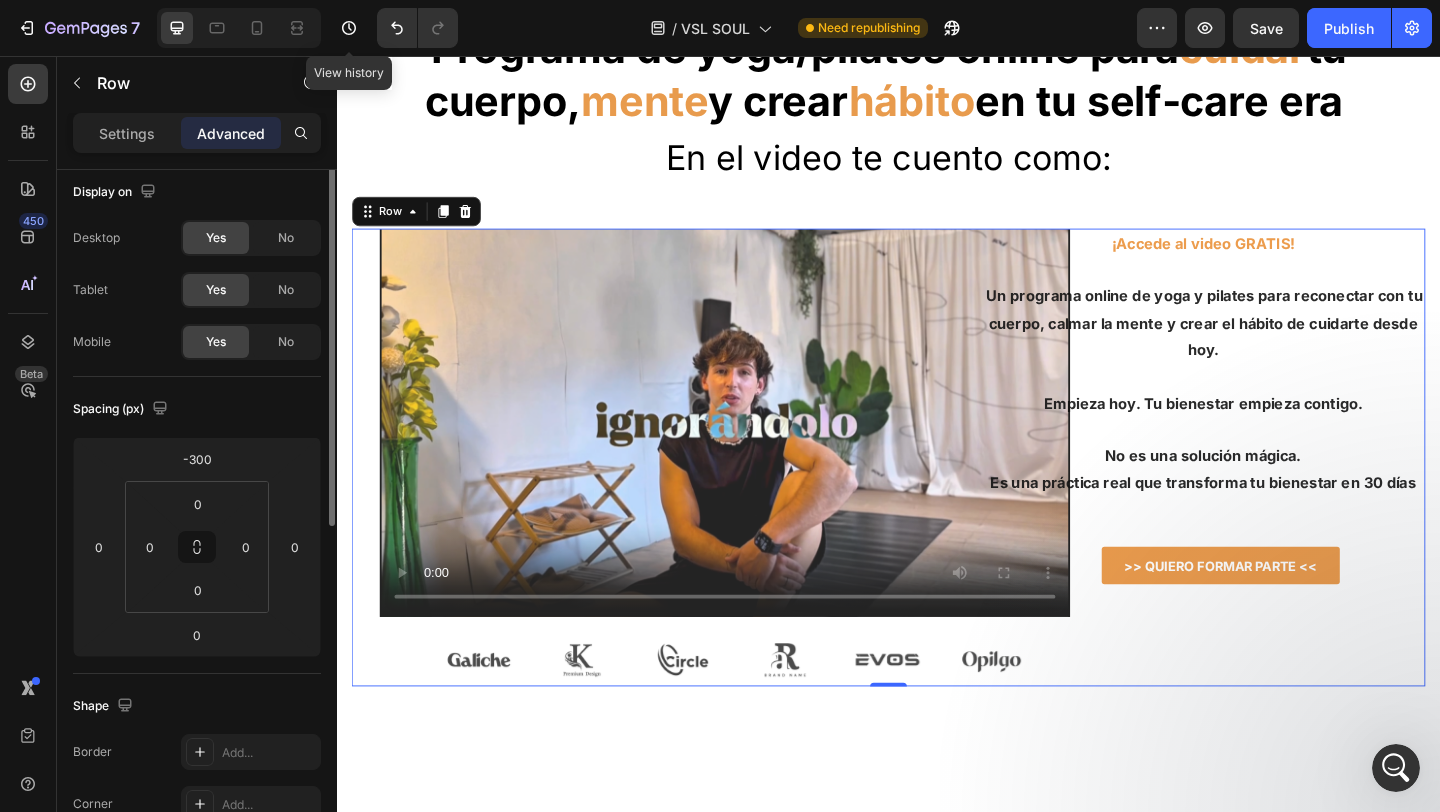 scroll, scrollTop: 0, scrollLeft: 0, axis: both 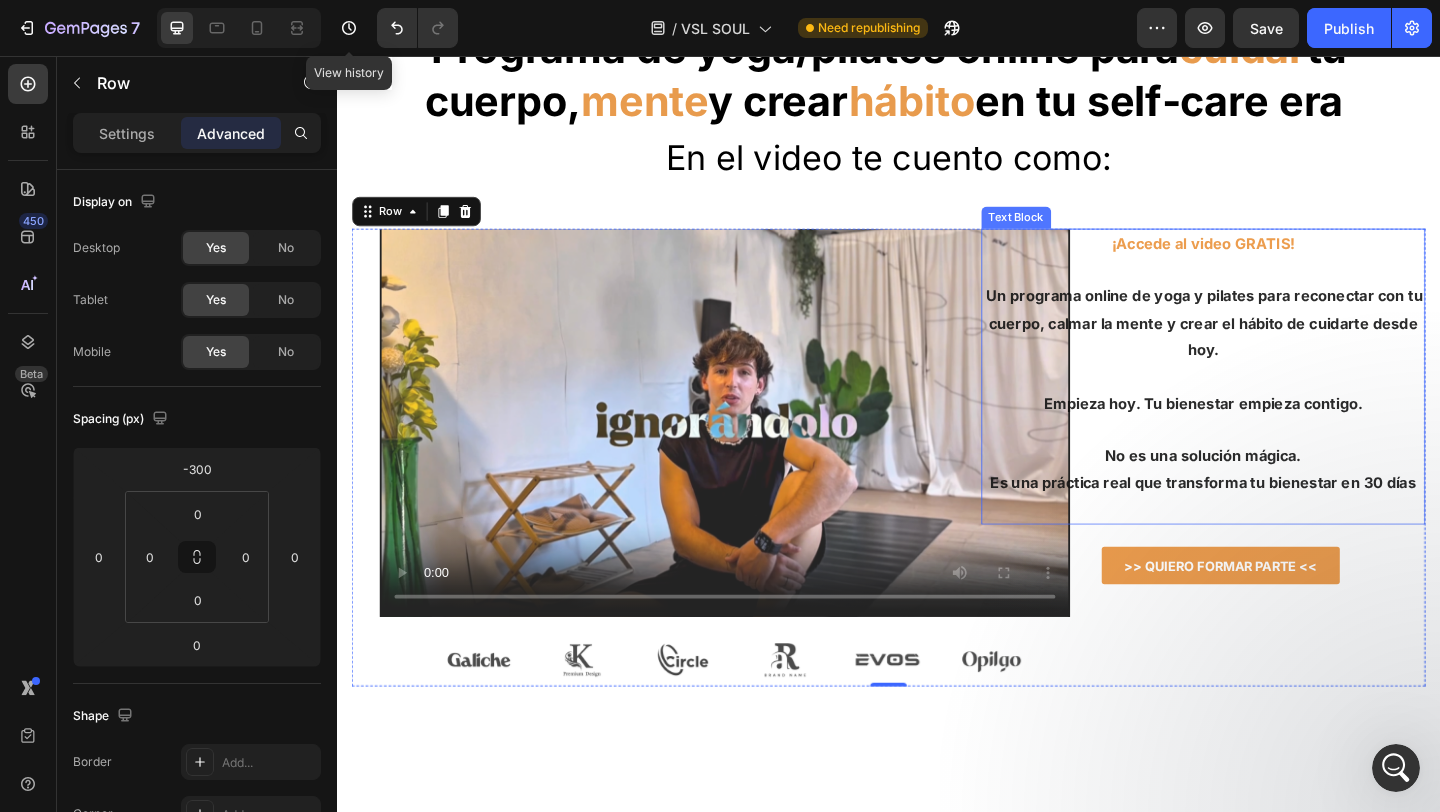 click at bounding box center (1279, 289) 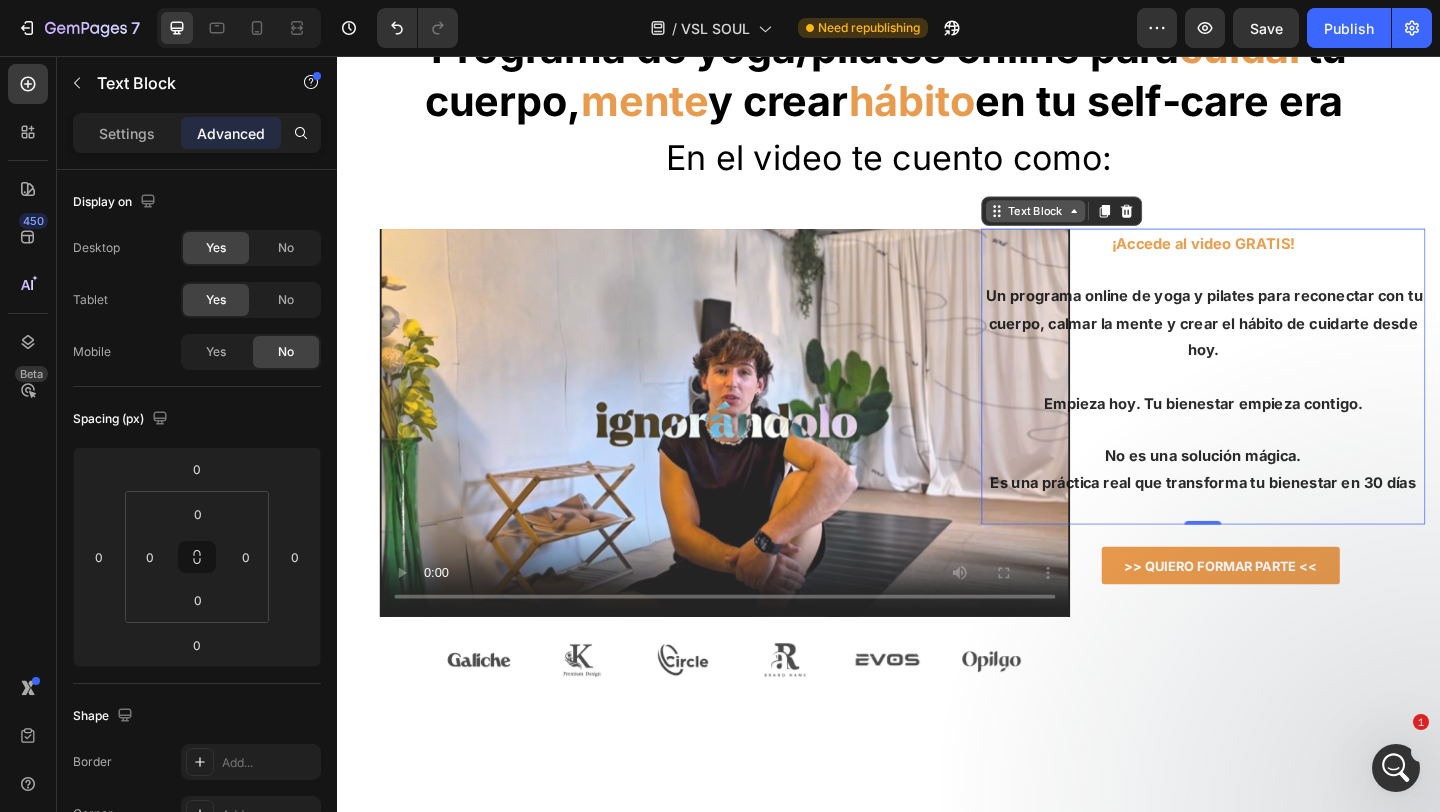 click on "Text Block" at bounding box center [1097, 225] 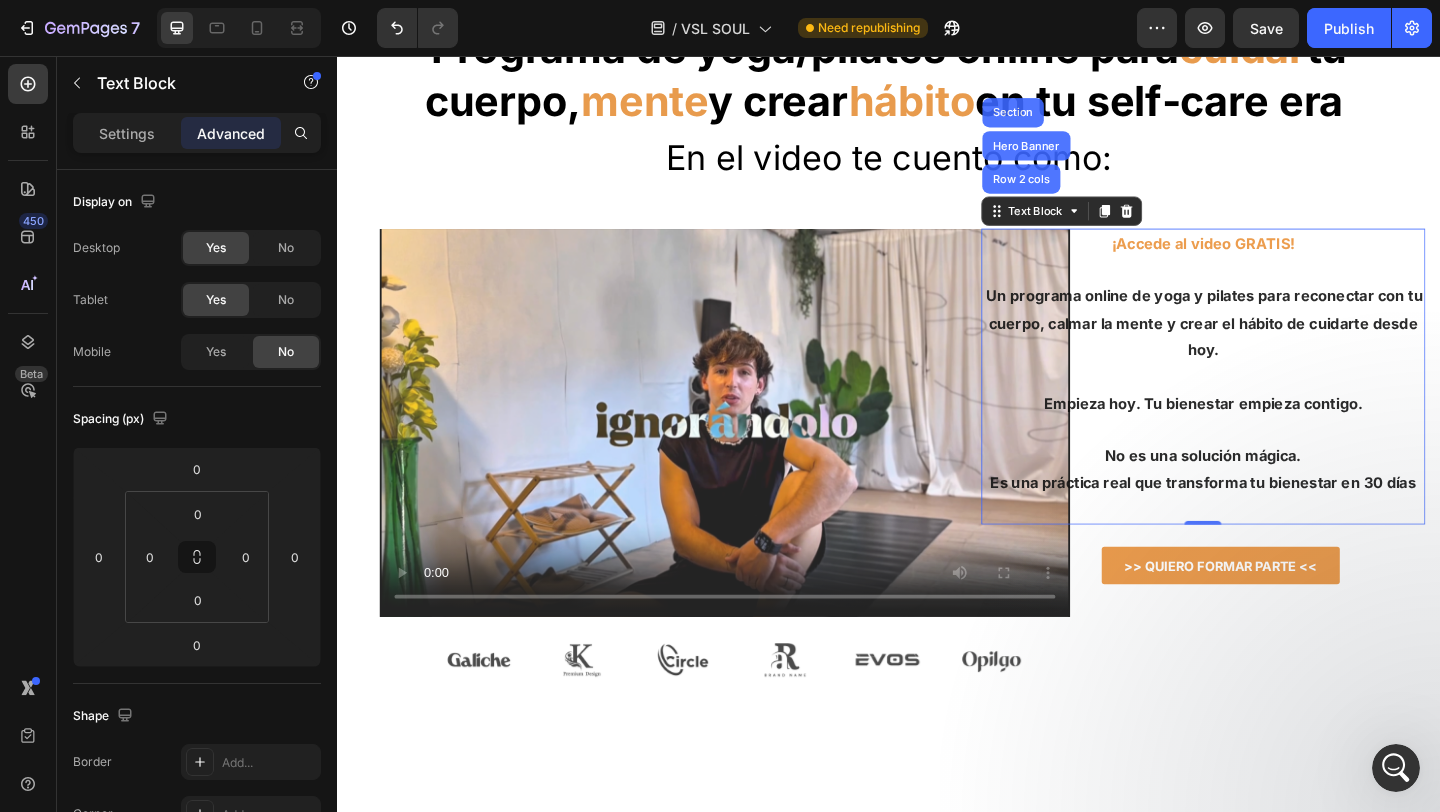 click on "Settings Advanced" at bounding box center [197, 133] 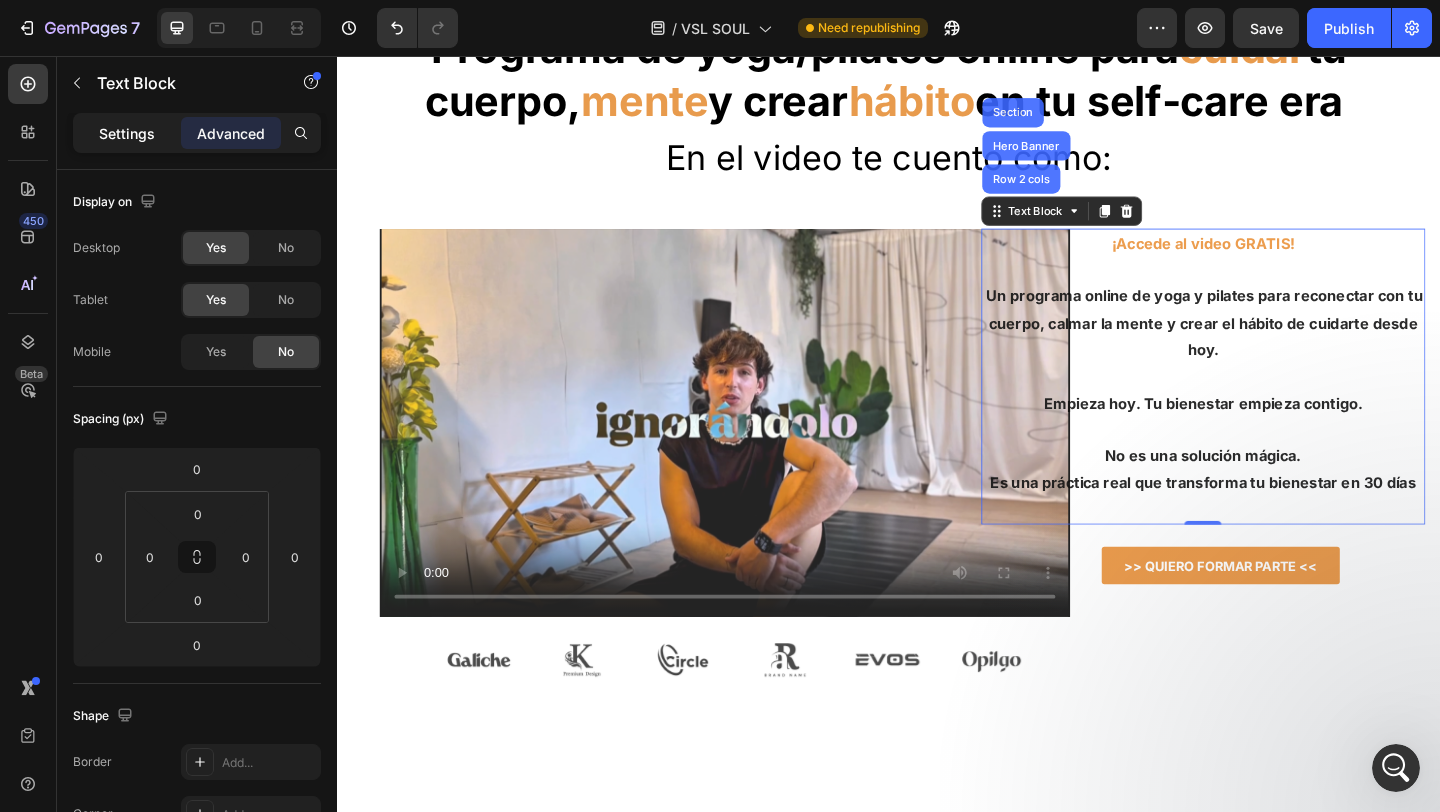 click on "Settings" at bounding box center (127, 133) 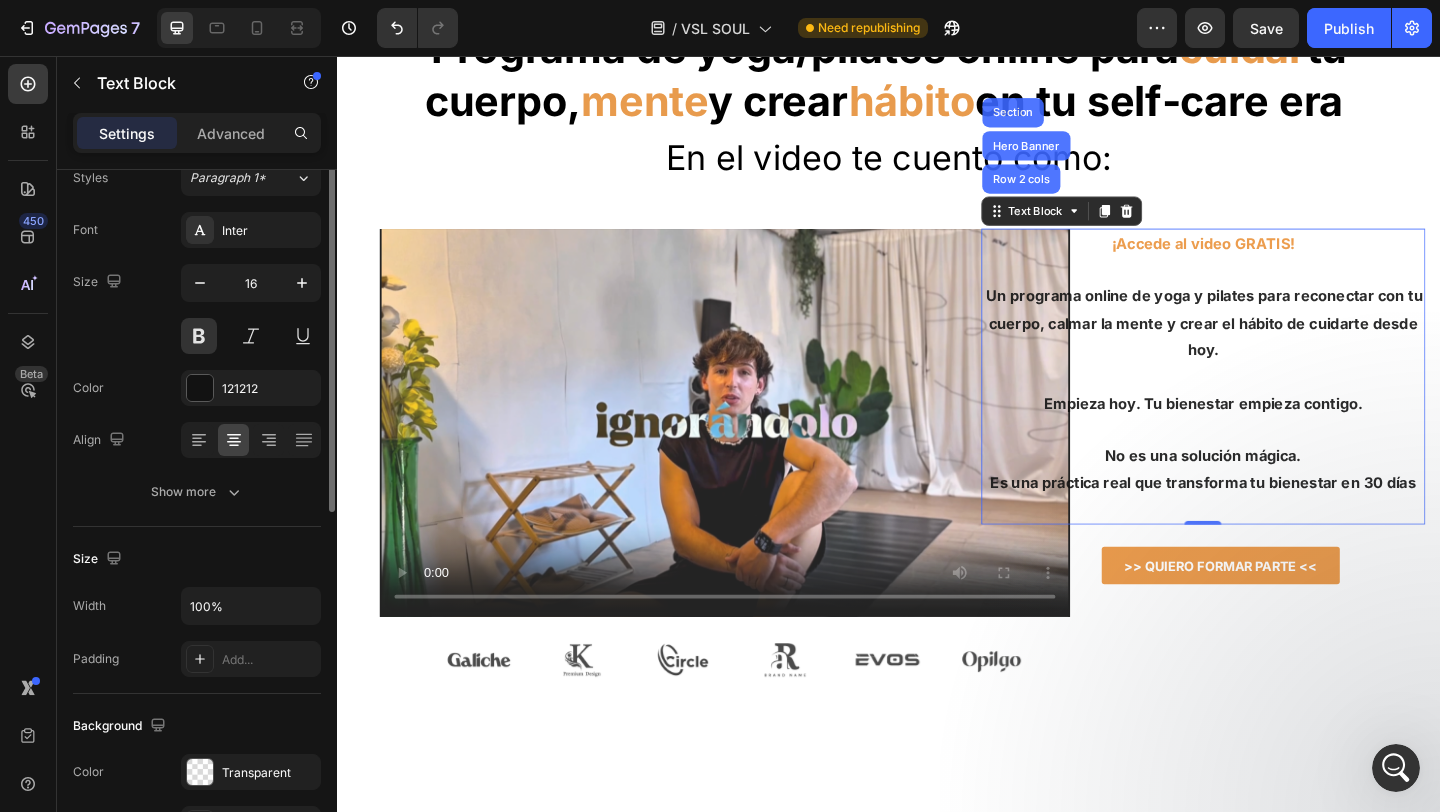 scroll, scrollTop: 0, scrollLeft: 0, axis: both 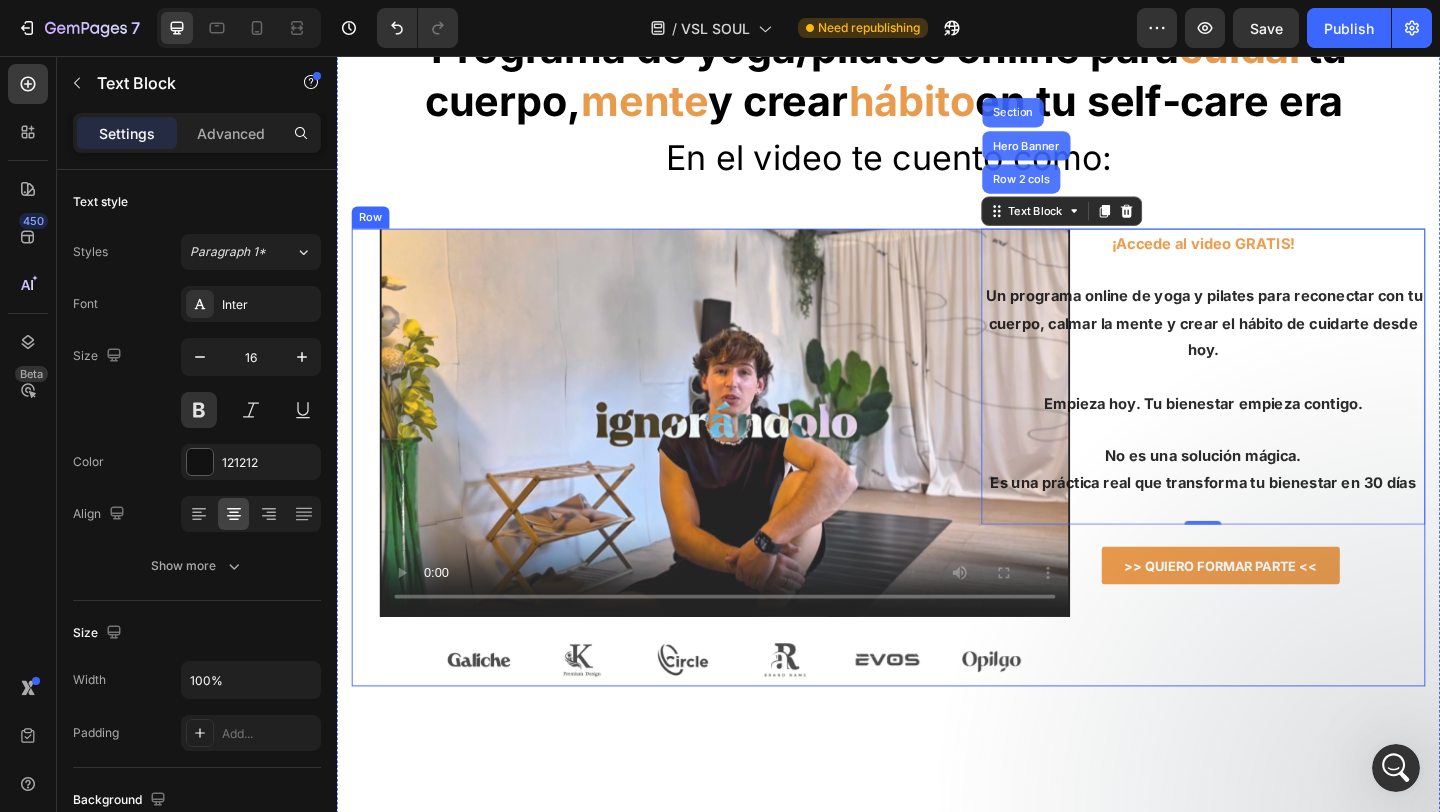 click on "¡Accede al video GRATIS!   Un programa online de yoga y pilates para reconectar con tu cuerpo, calmar la mente y crear el hábito de cuidarte desde hoy.   Empieza hoy. Tu bienestar empieza contigo. No es una solución mágica. Es una práctica real que transforma tu bienestar en 30 días Text Block Row 2 cols Hero Banner Section   0 >> QUIERO FORMAR PARTE << Button Contact Form" at bounding box center (1279, 493) 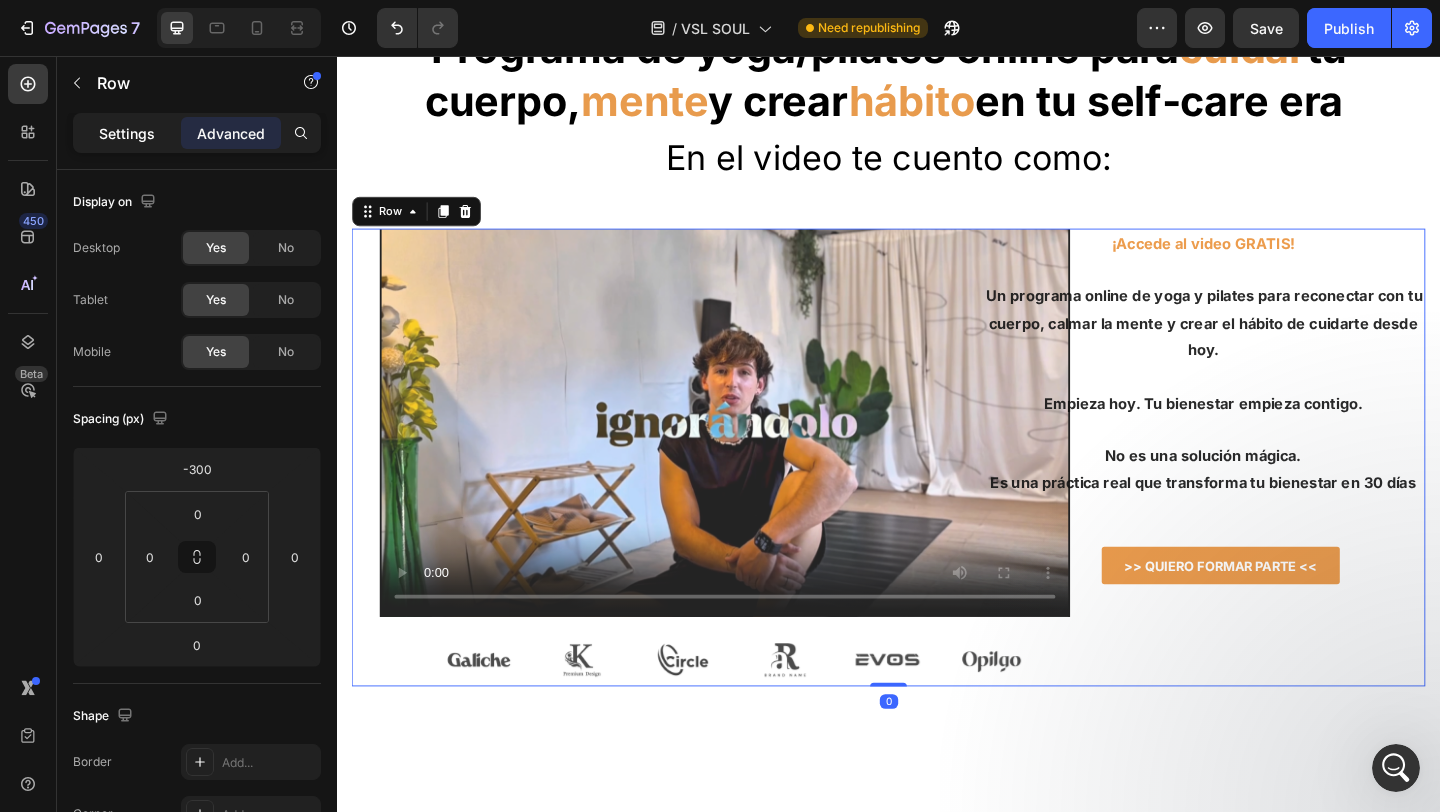 click on "Settings" at bounding box center (127, 133) 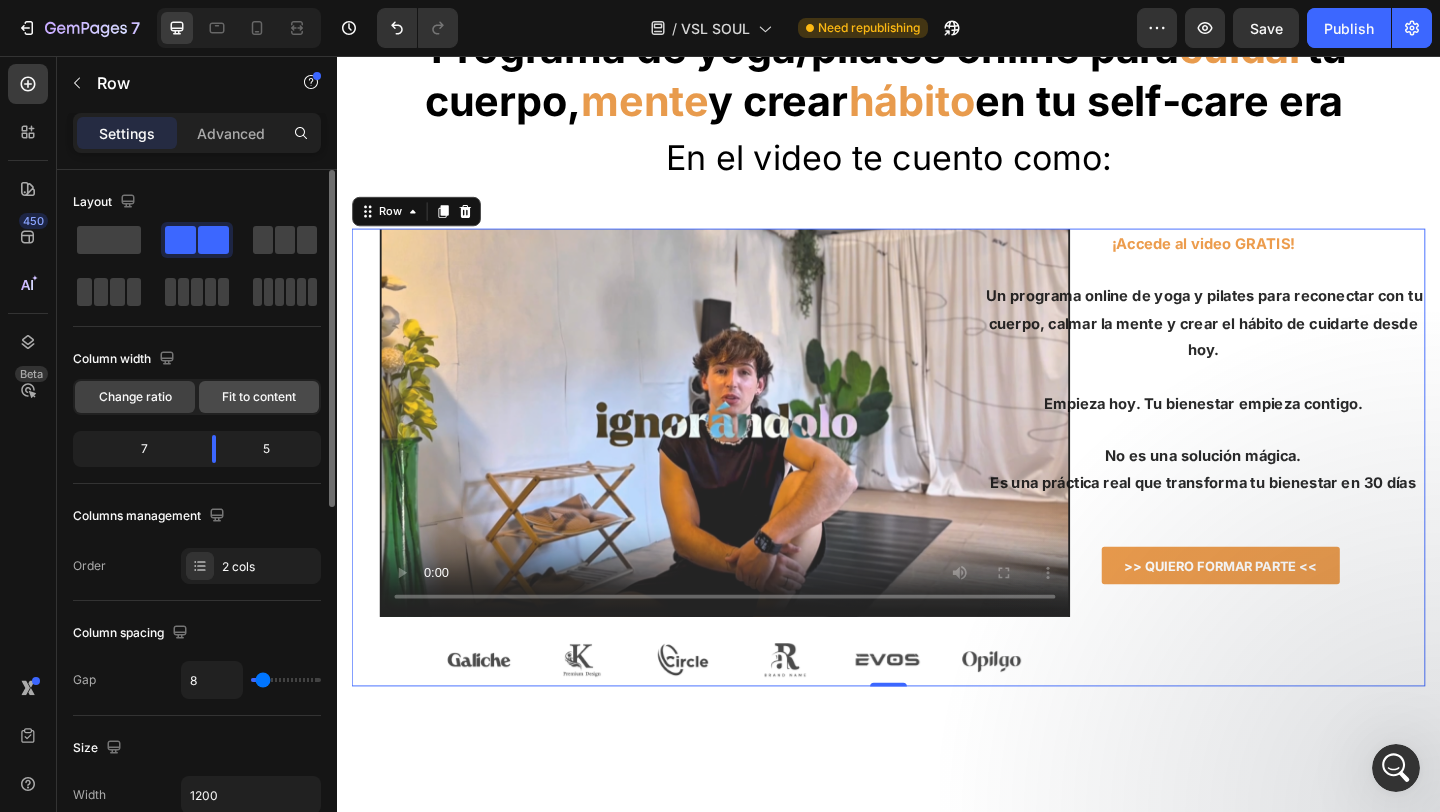 click on "Fit to content" 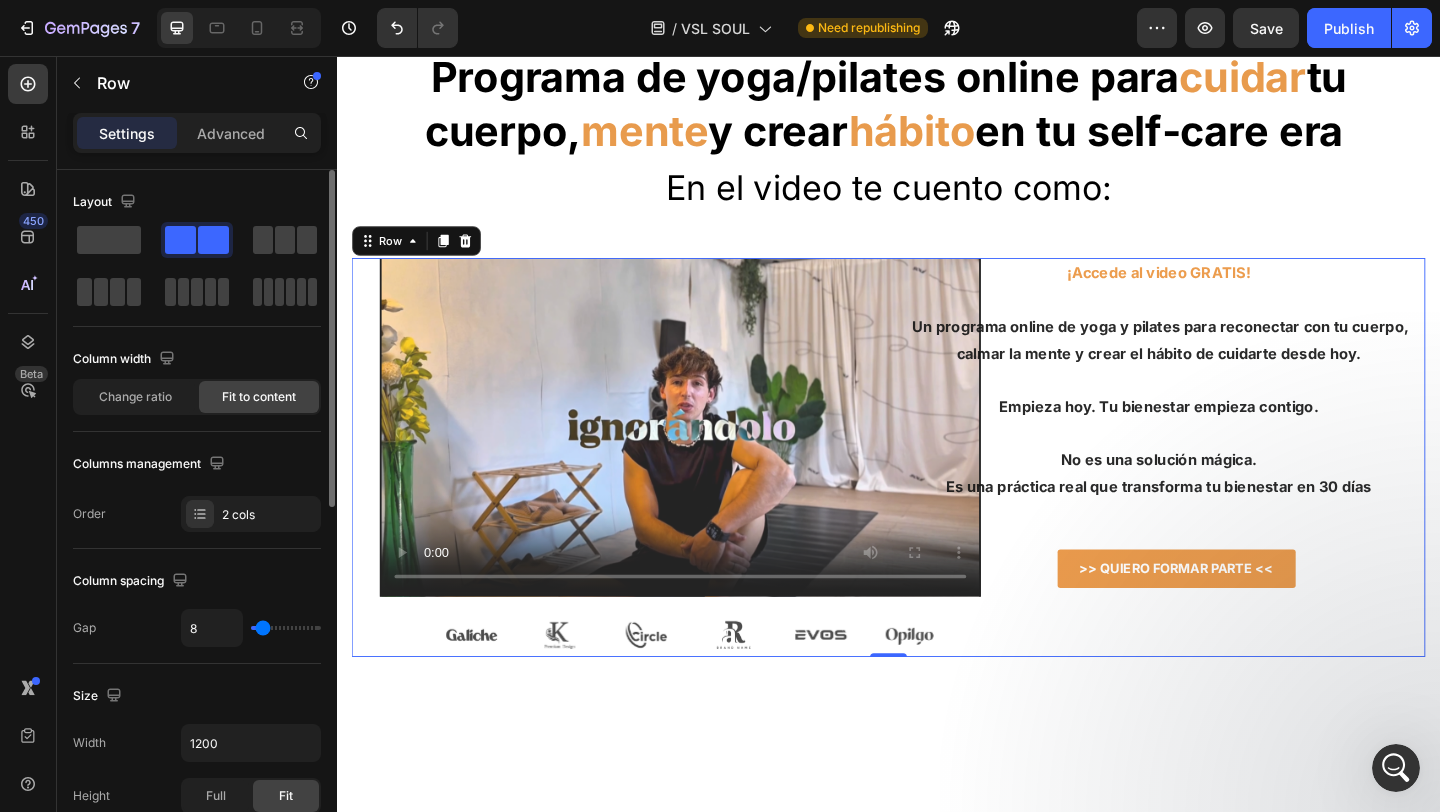 click on "Change ratio Fit to content" 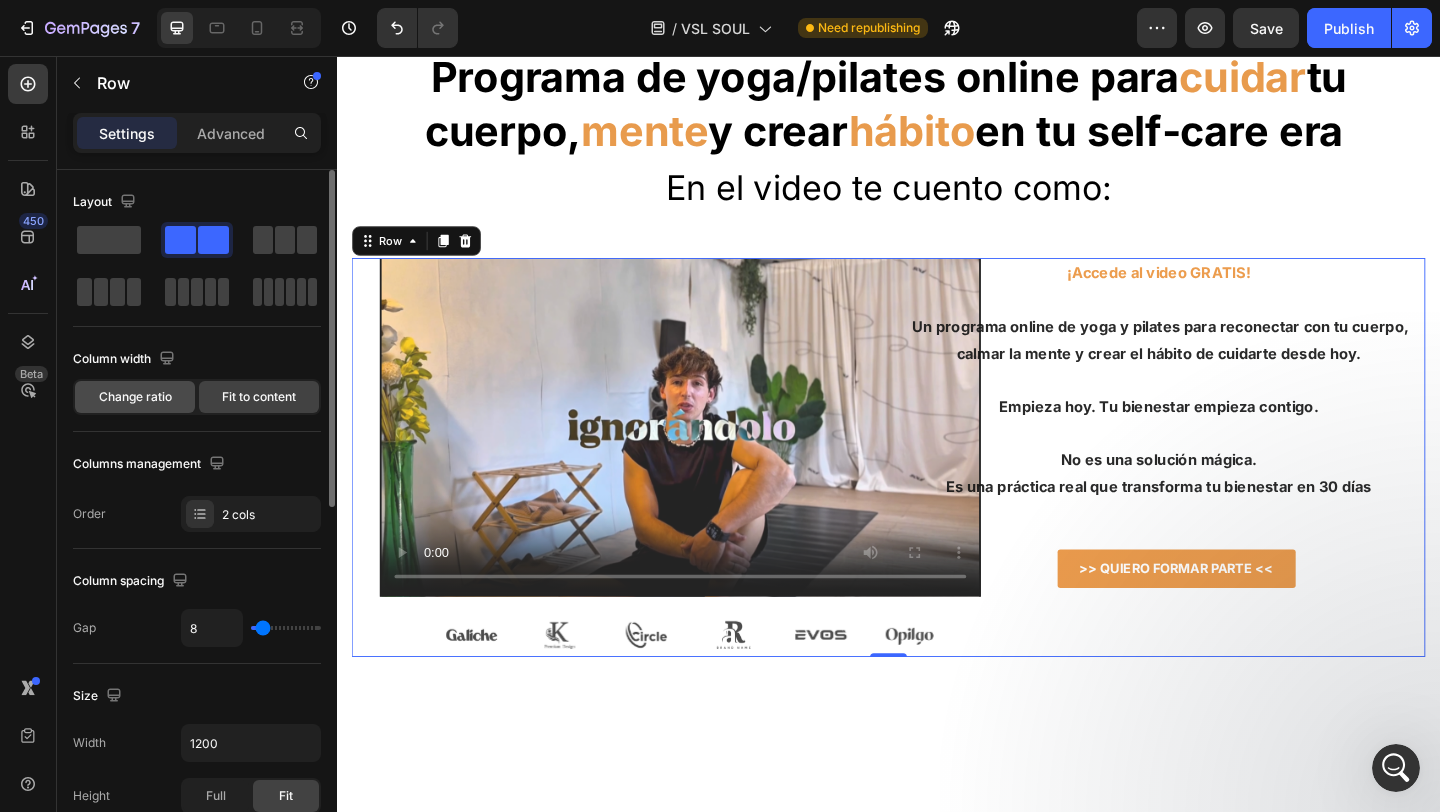 click on "Change ratio" 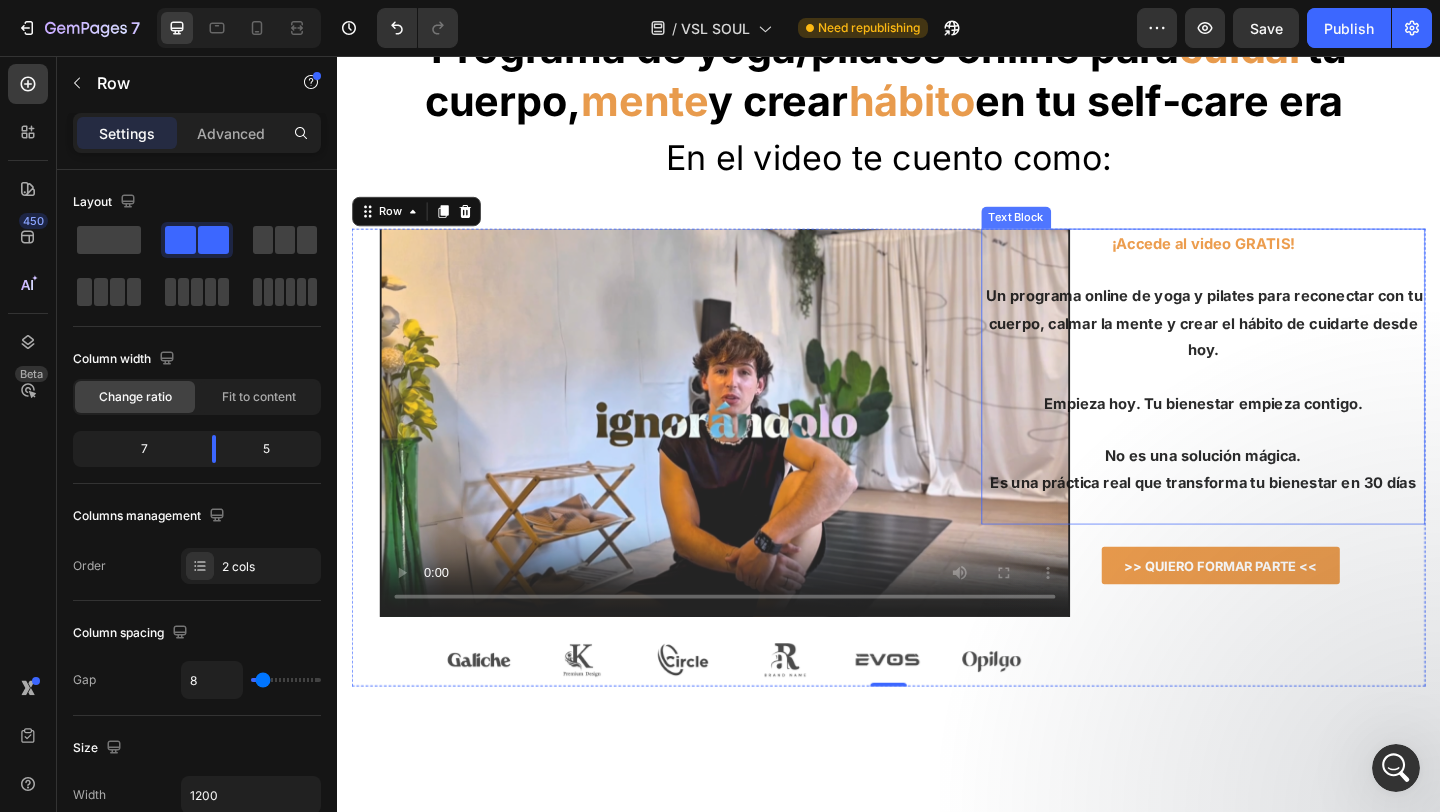 click on "Empieza hoy. Tu bienestar empieza contigo." at bounding box center [1279, 434] 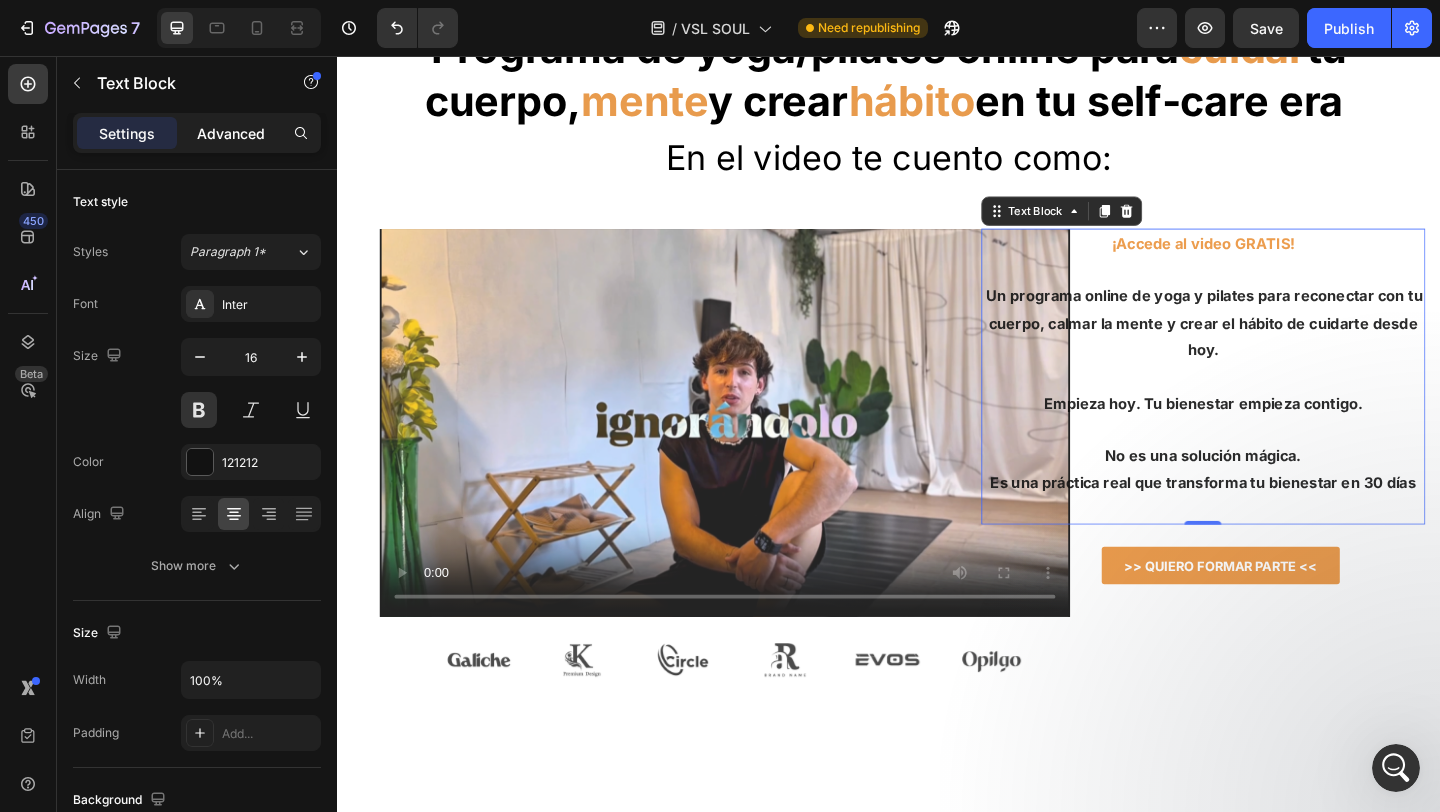 click on "Advanced" at bounding box center [231, 133] 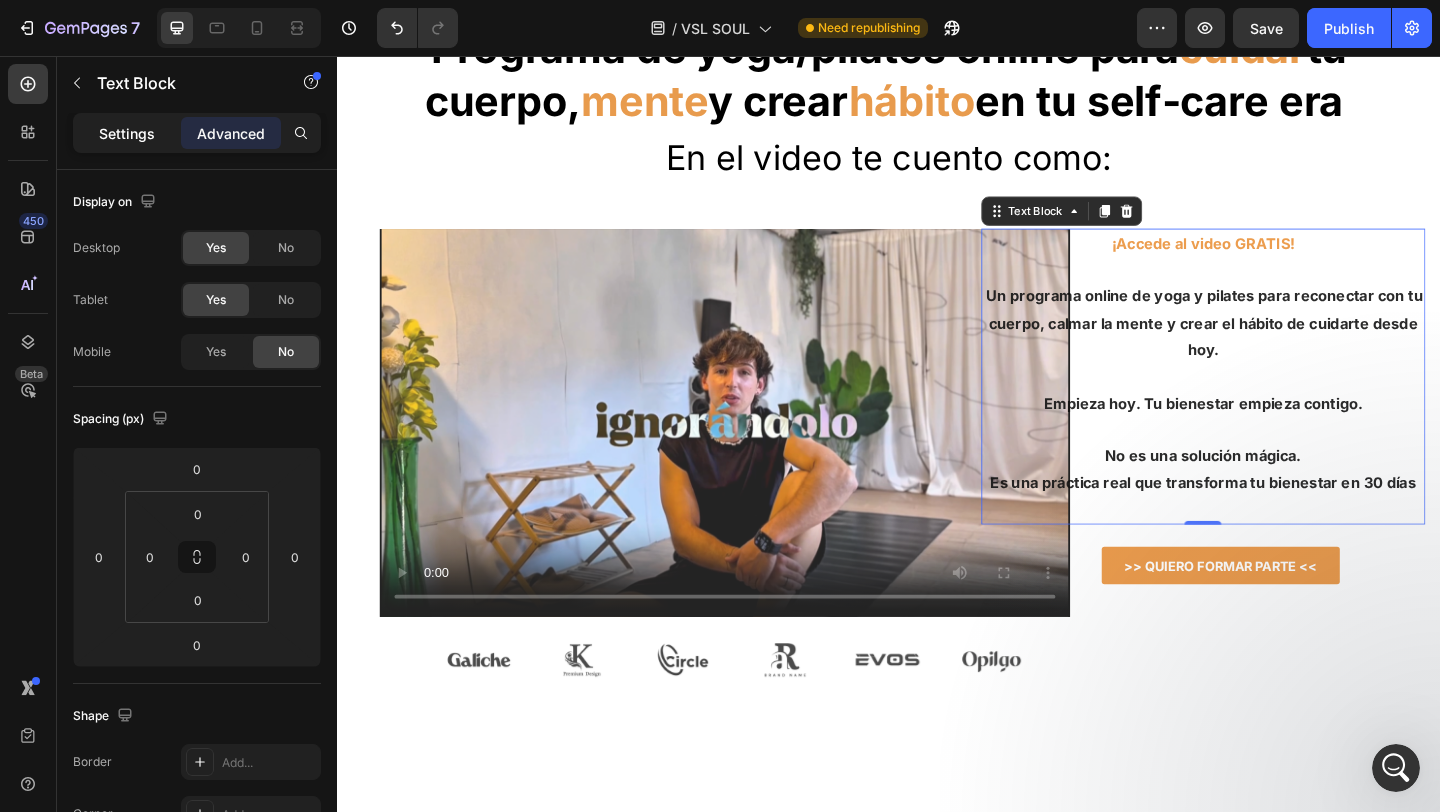 click on "Settings" at bounding box center (127, 133) 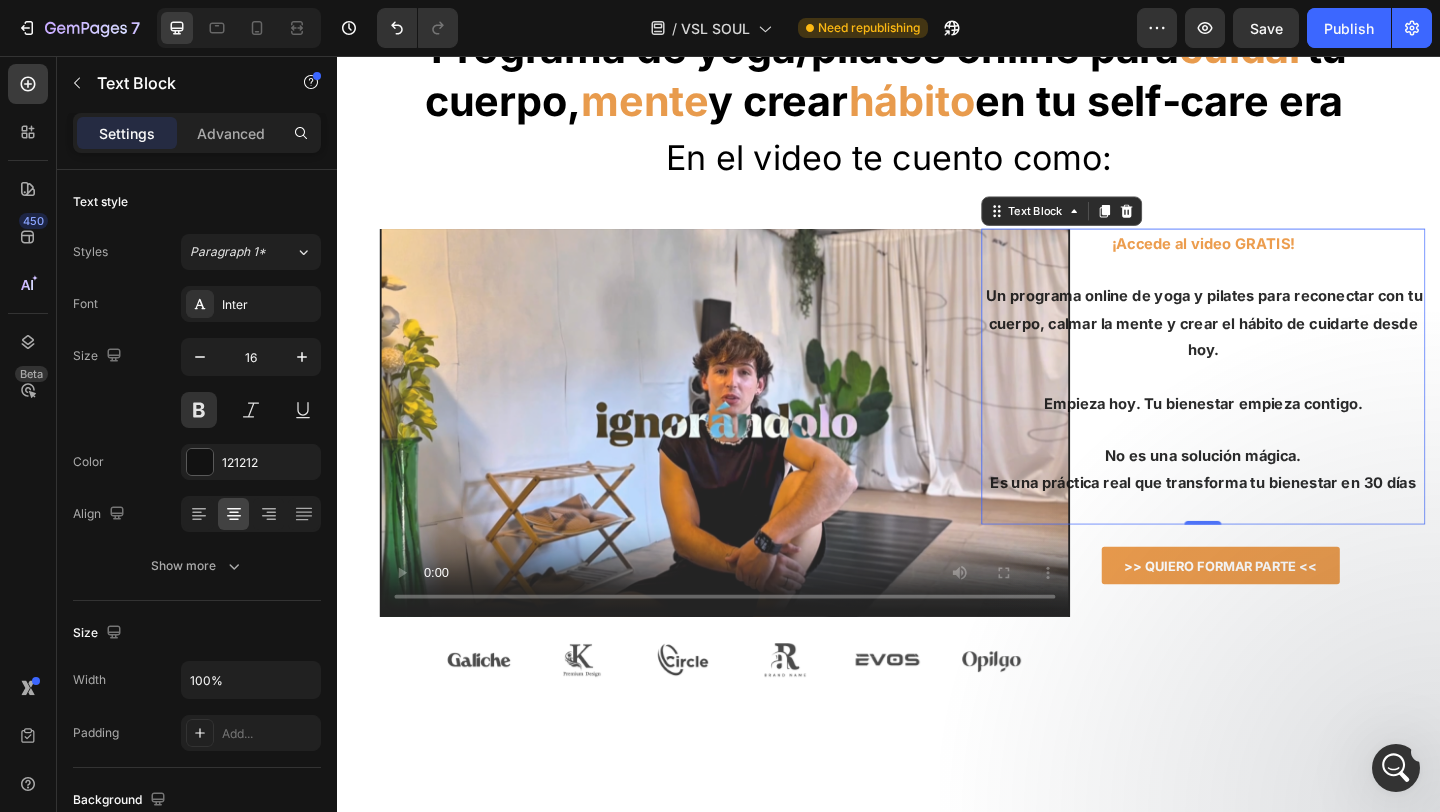 click at bounding box center (1396, 768) 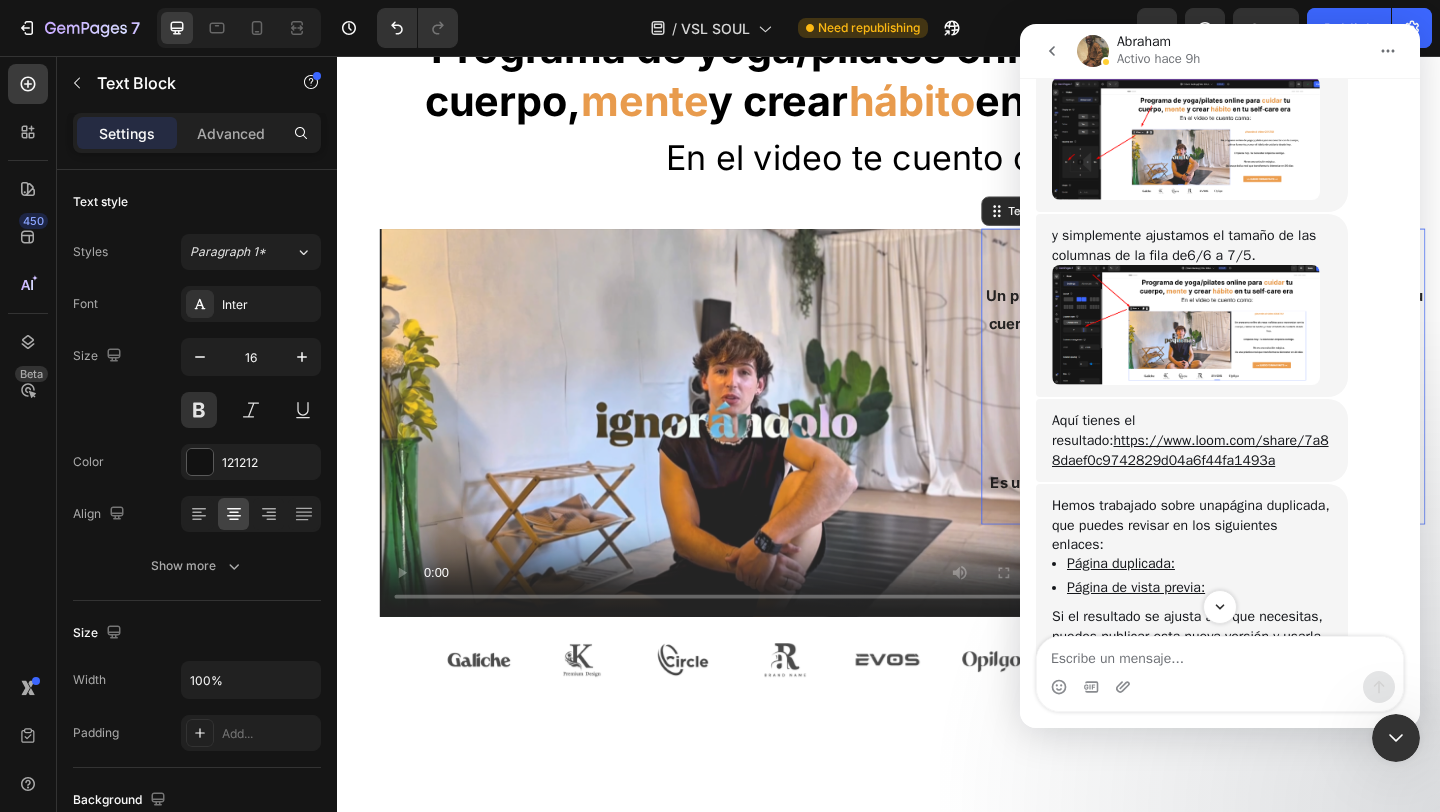 scroll, scrollTop: 3537, scrollLeft: 0, axis: vertical 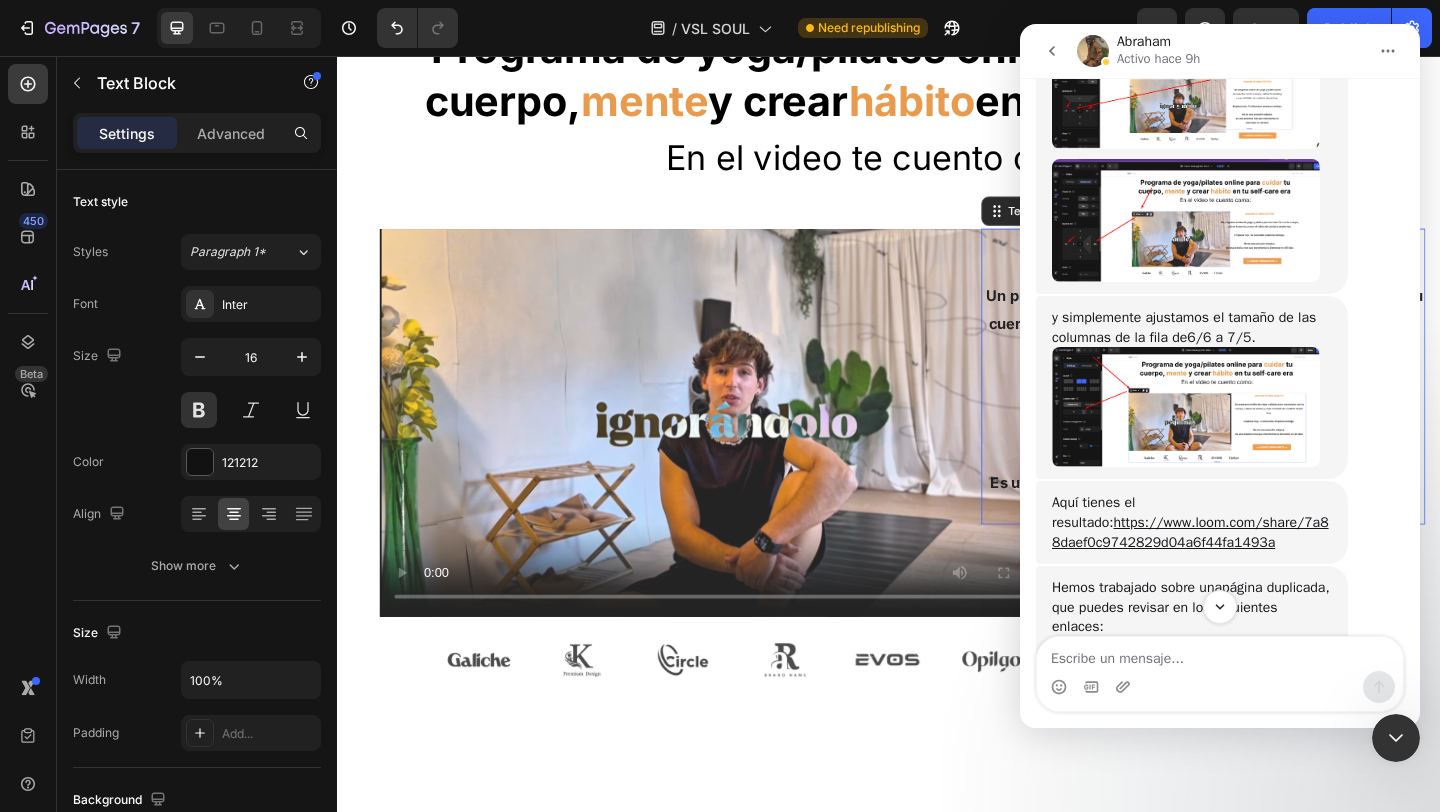 click at bounding box center [1186, 90] 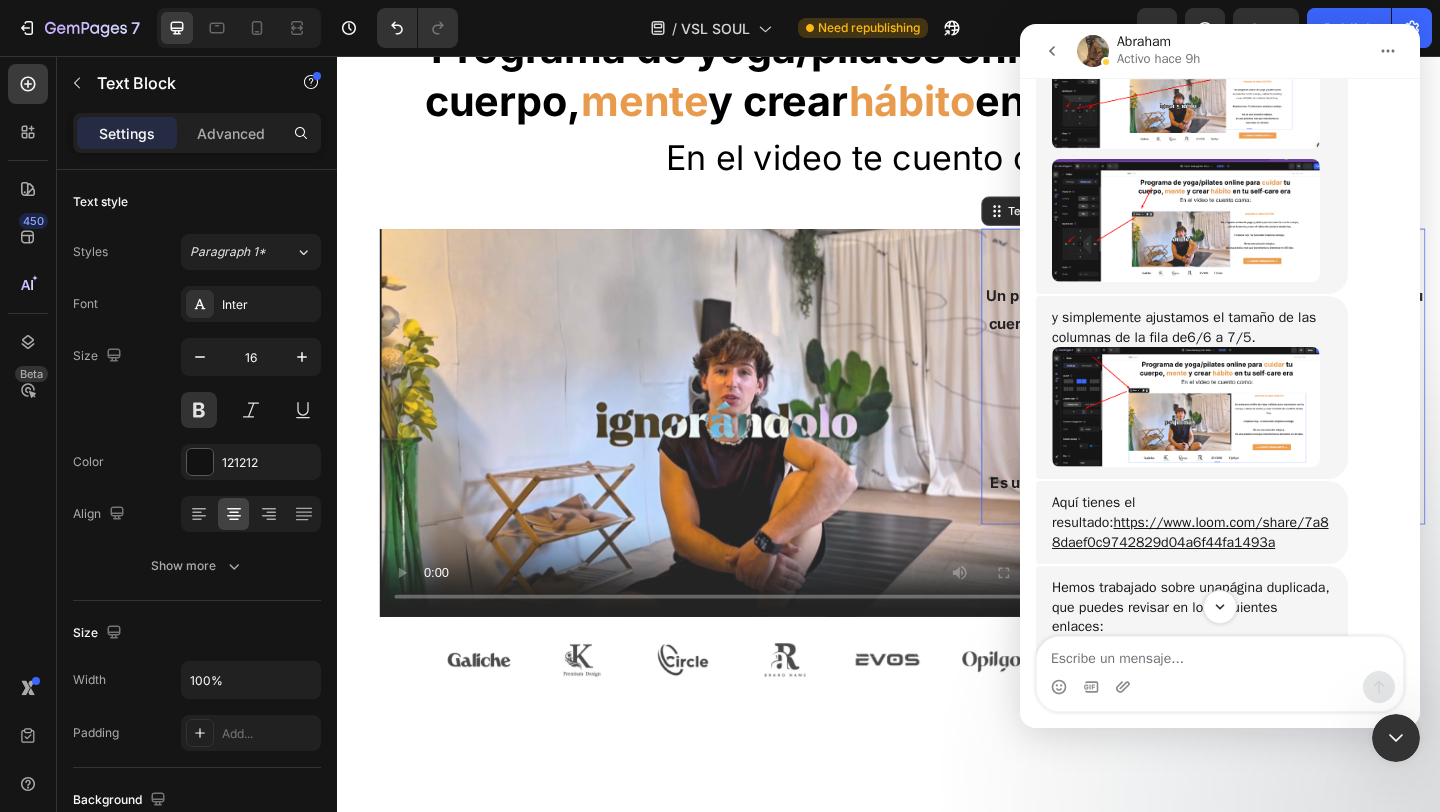 scroll, scrollTop: 0, scrollLeft: 0, axis: both 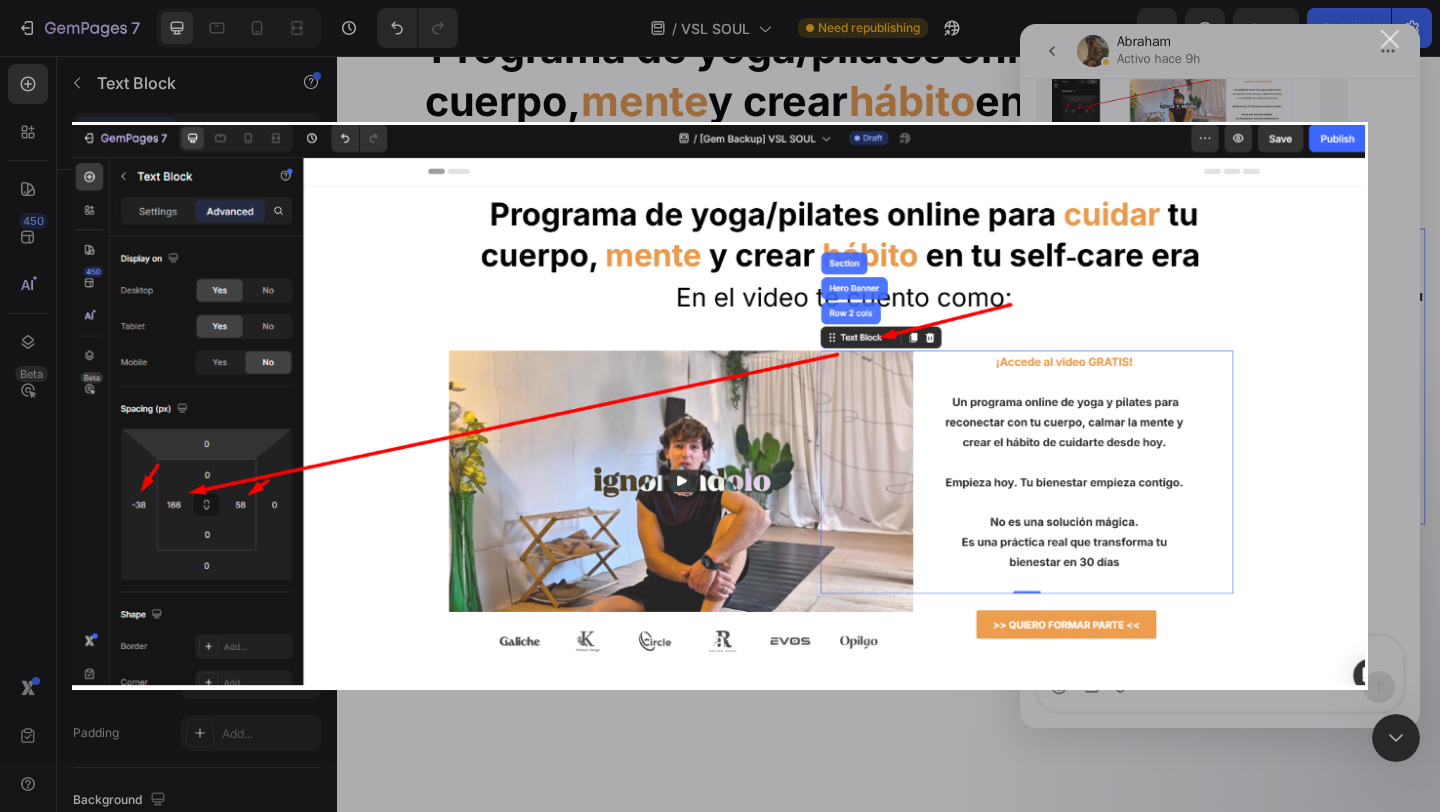 click at bounding box center (720, 406) 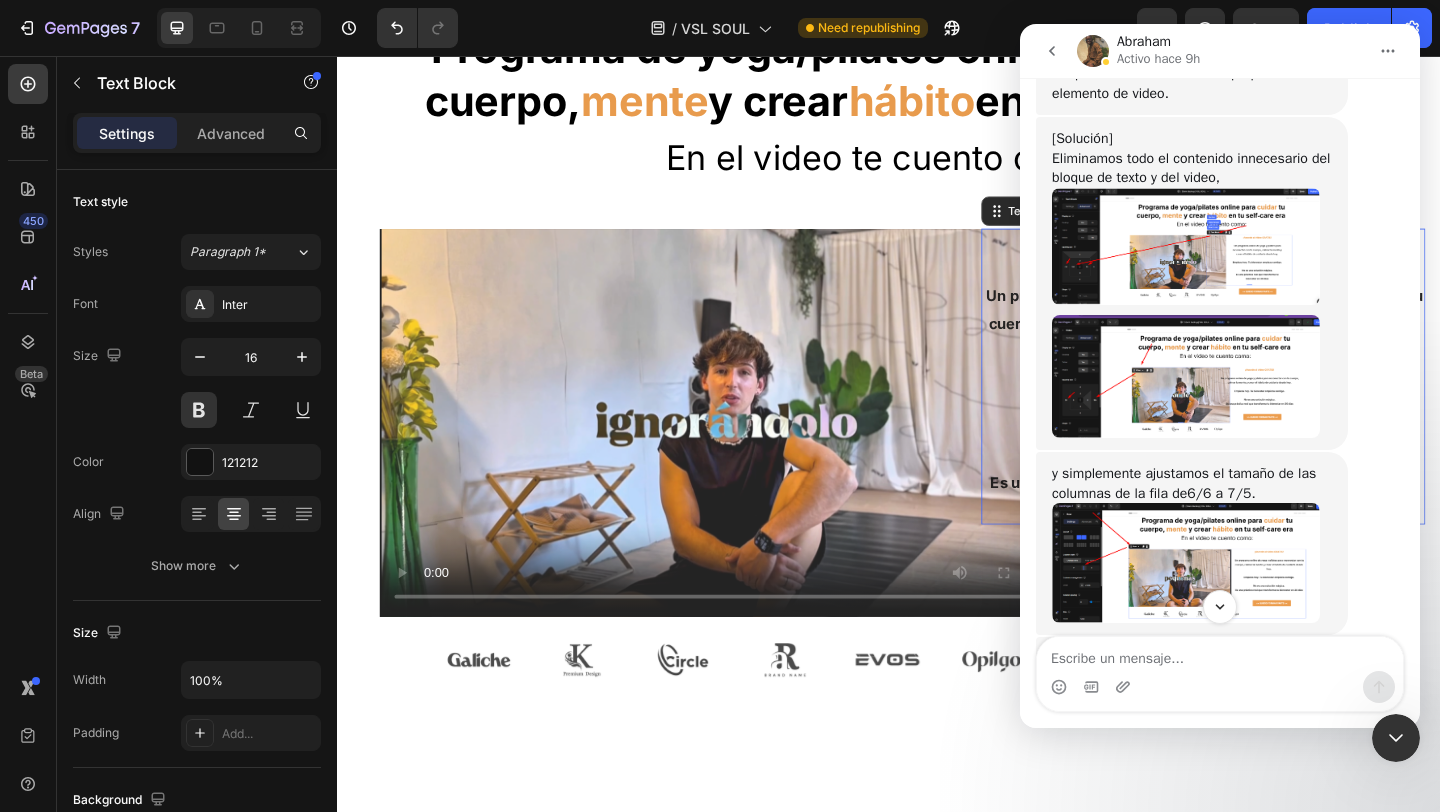scroll, scrollTop: 3378, scrollLeft: 0, axis: vertical 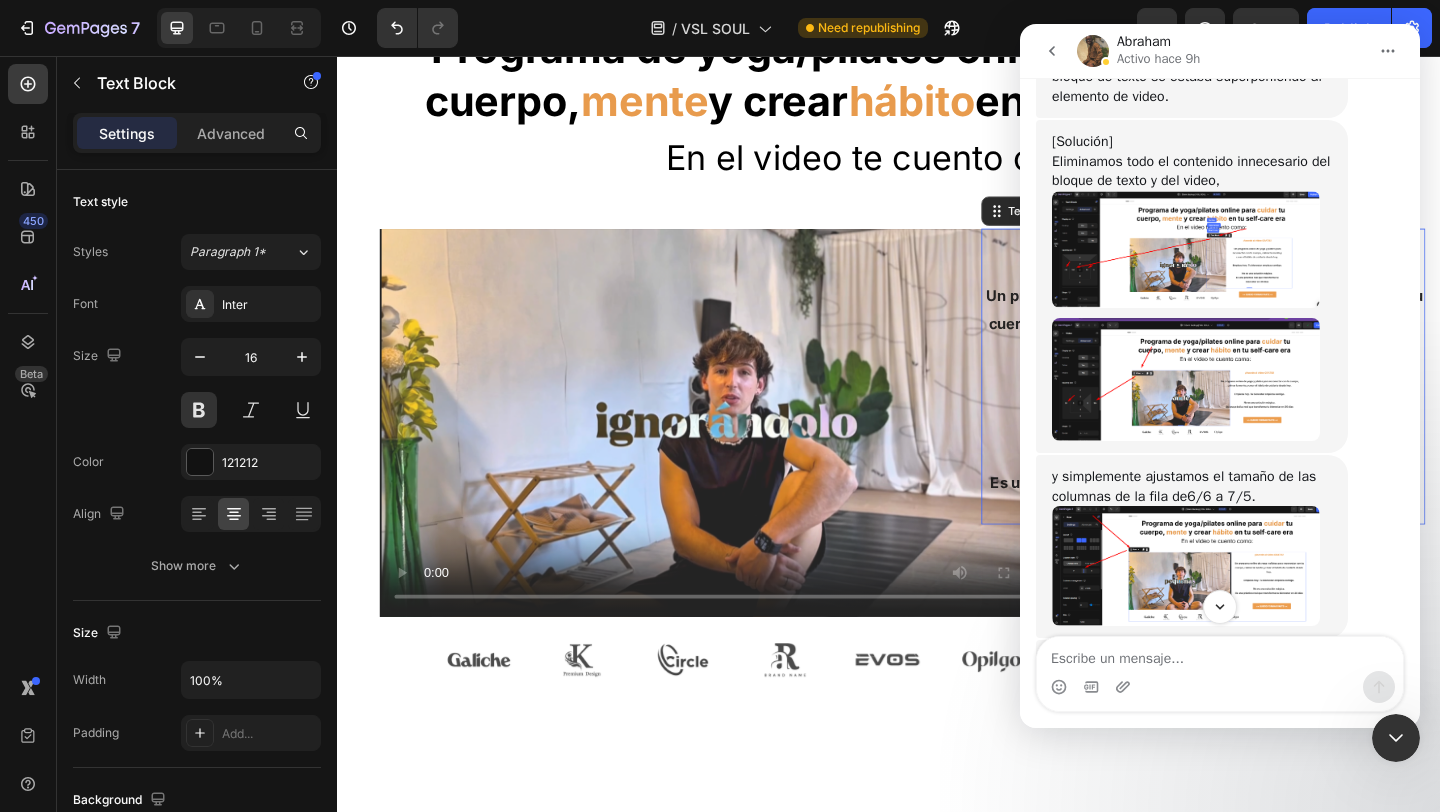 click at bounding box center [1186, 249] 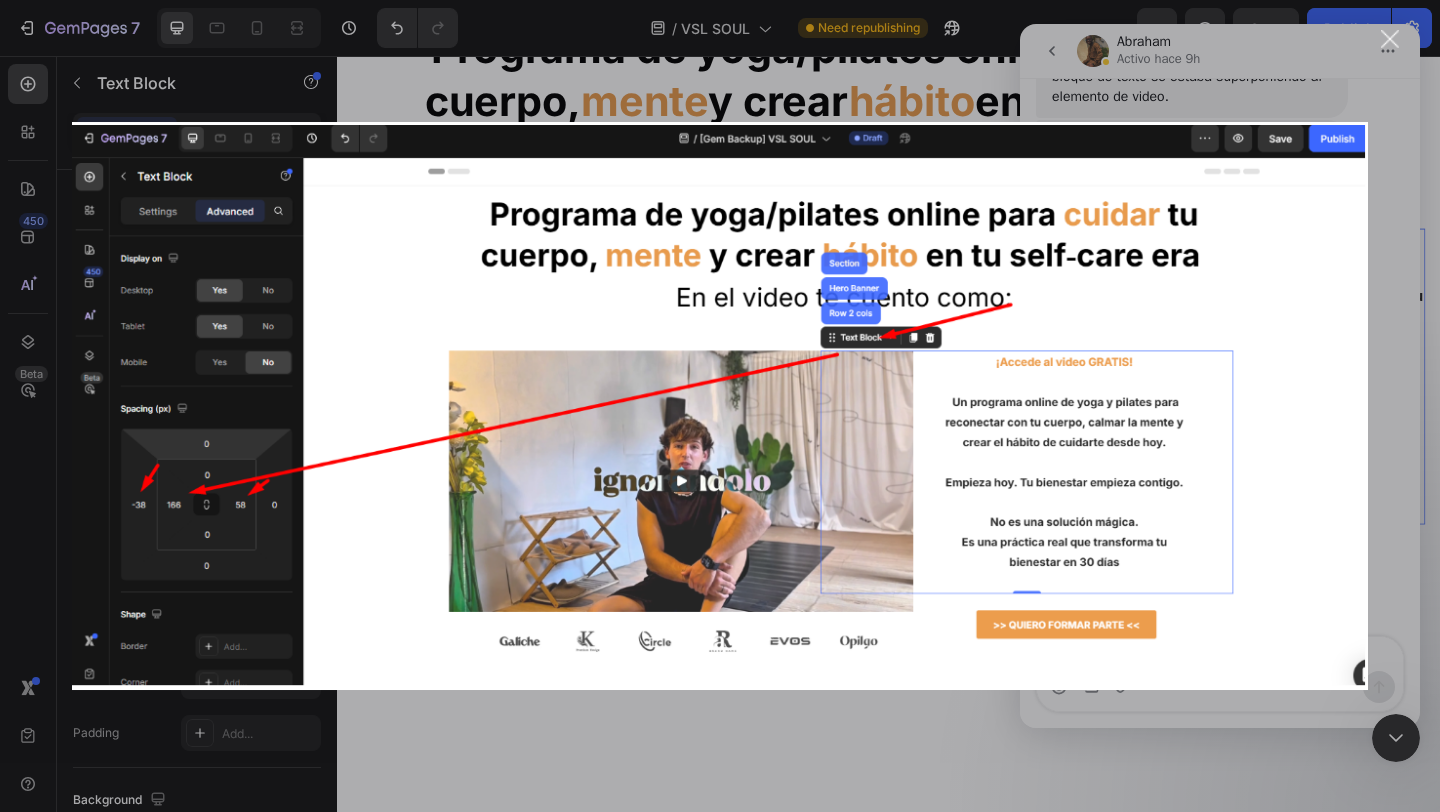 click at bounding box center (1390, 39) 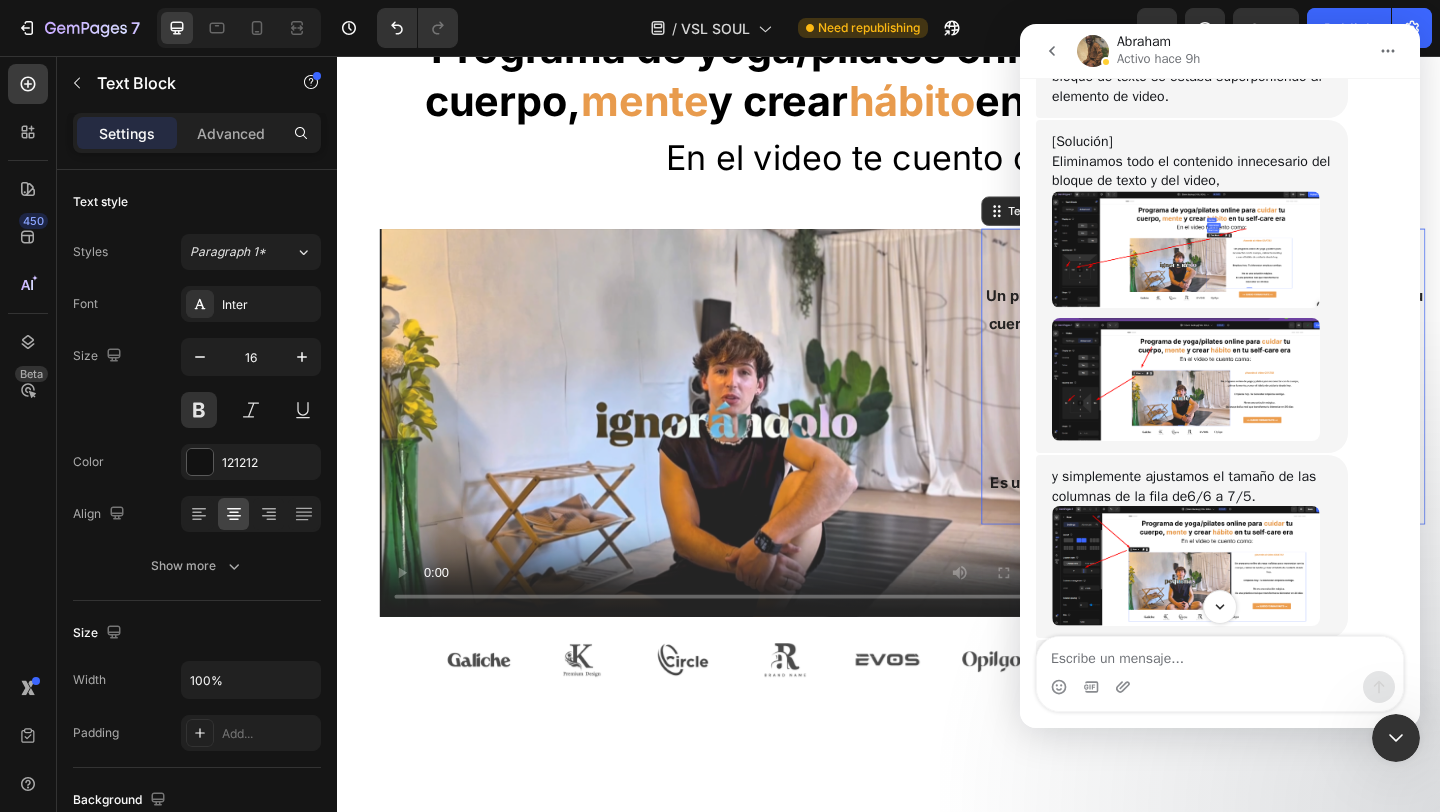 click at bounding box center (1186, 379) 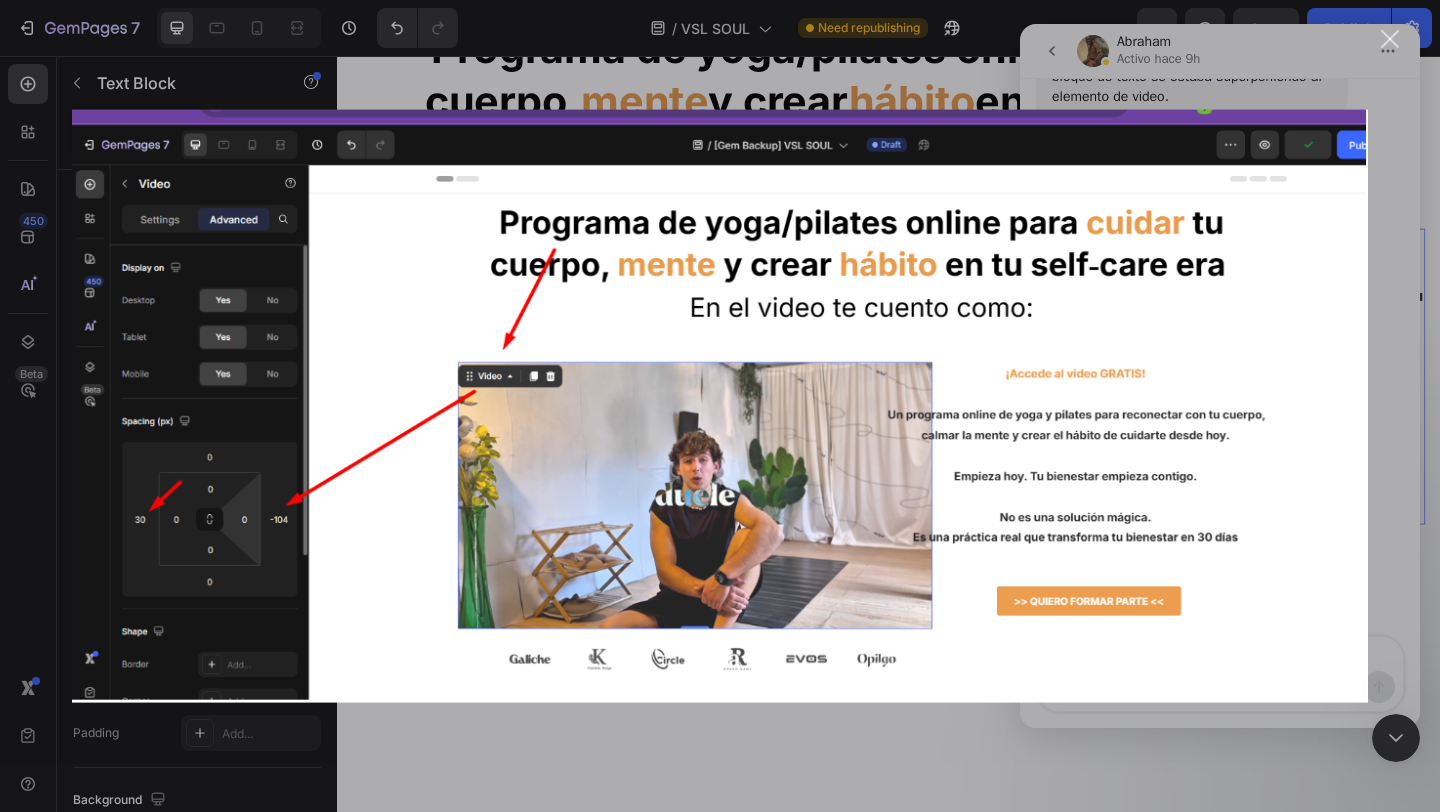 click at bounding box center (1390, 39) 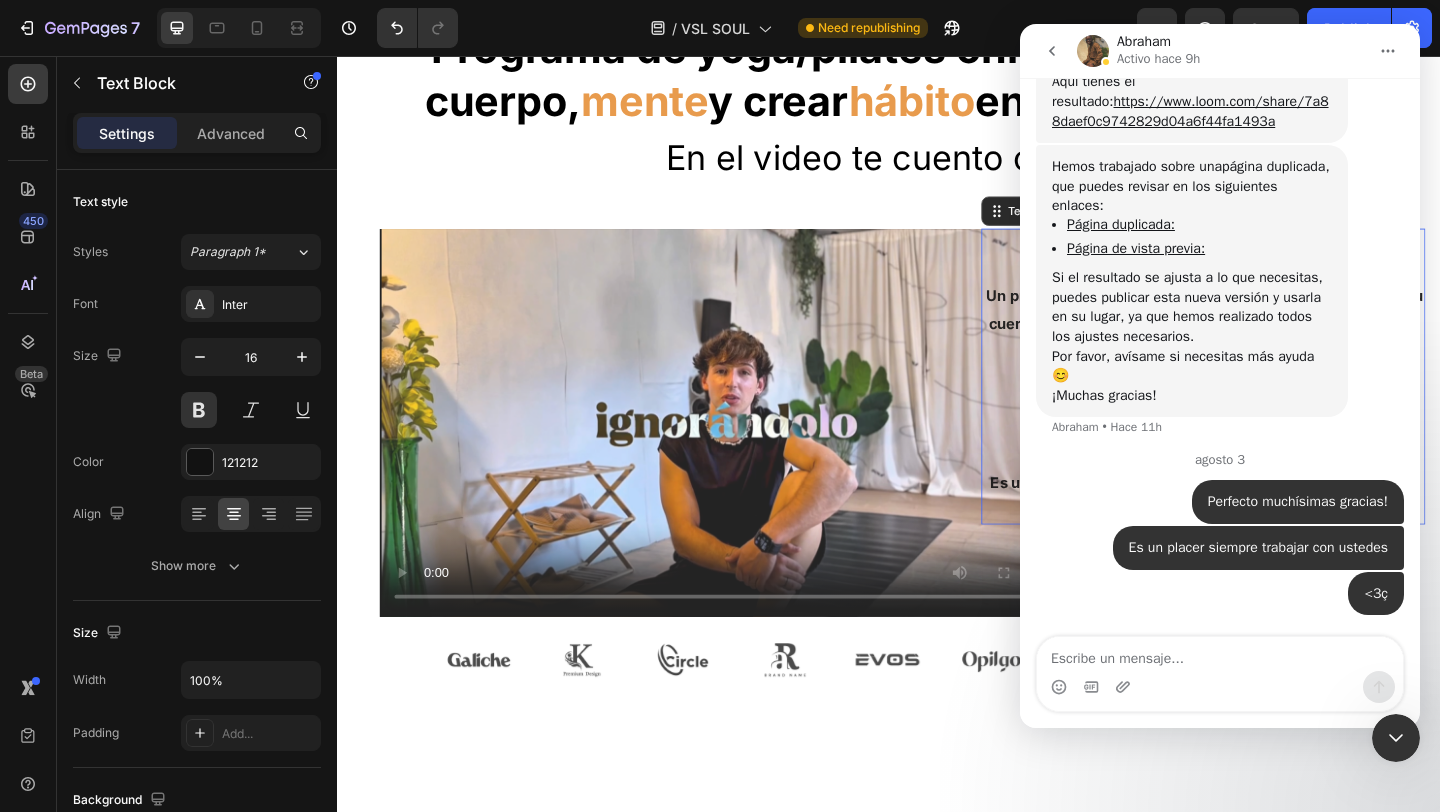 scroll, scrollTop: 4036, scrollLeft: 0, axis: vertical 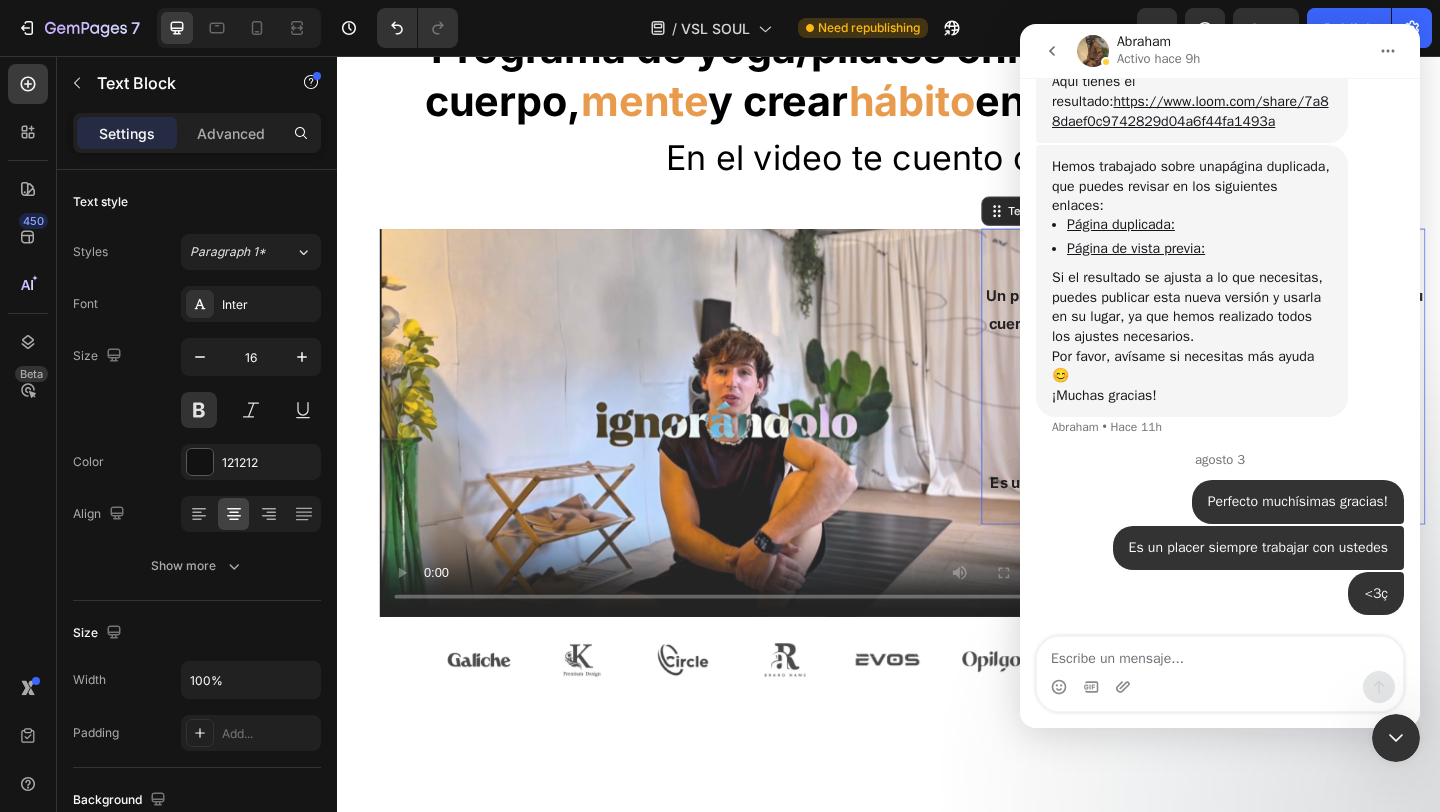 click at bounding box center [1396, 738] 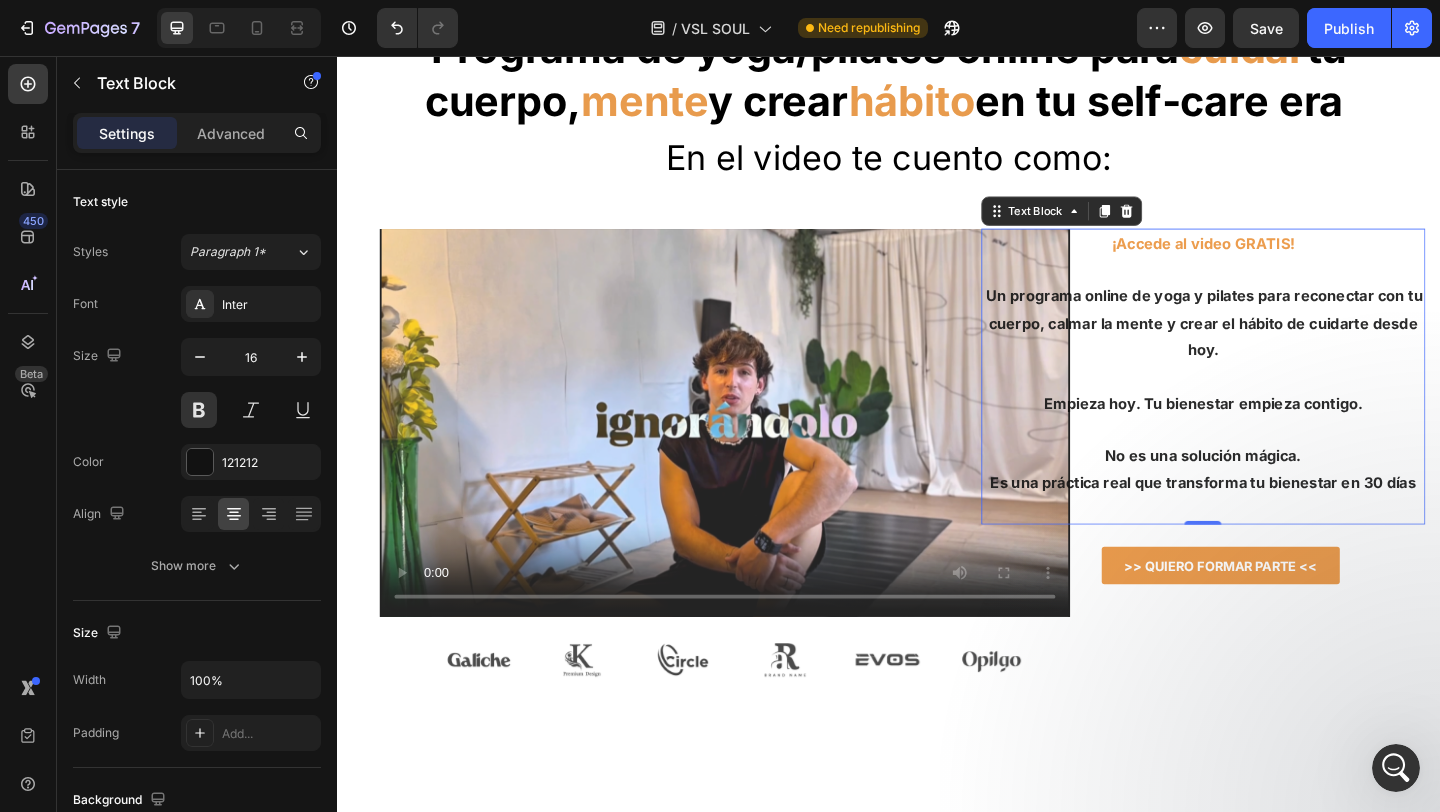 scroll, scrollTop: 0, scrollLeft: 0, axis: both 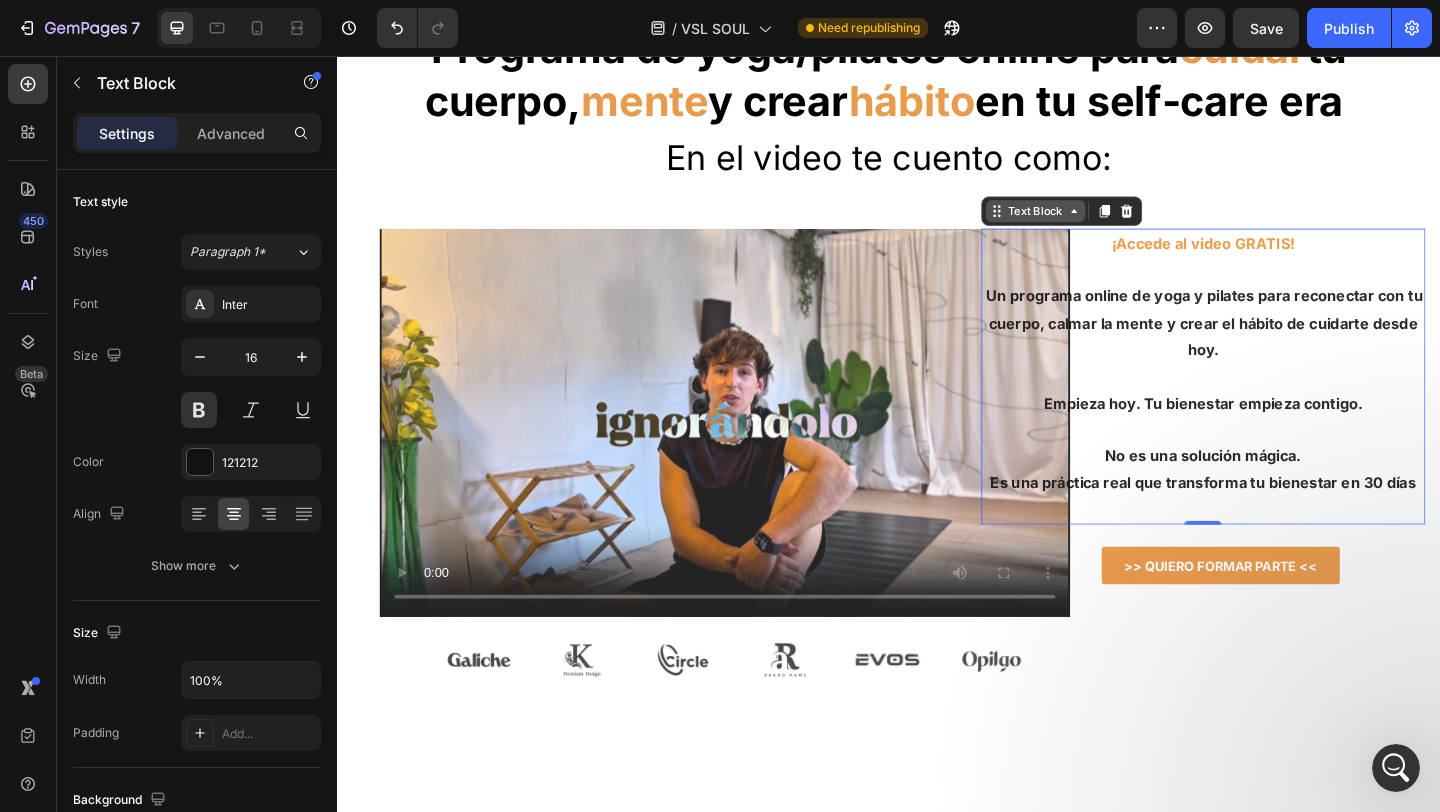 click on "Text Block" at bounding box center [1097, 225] 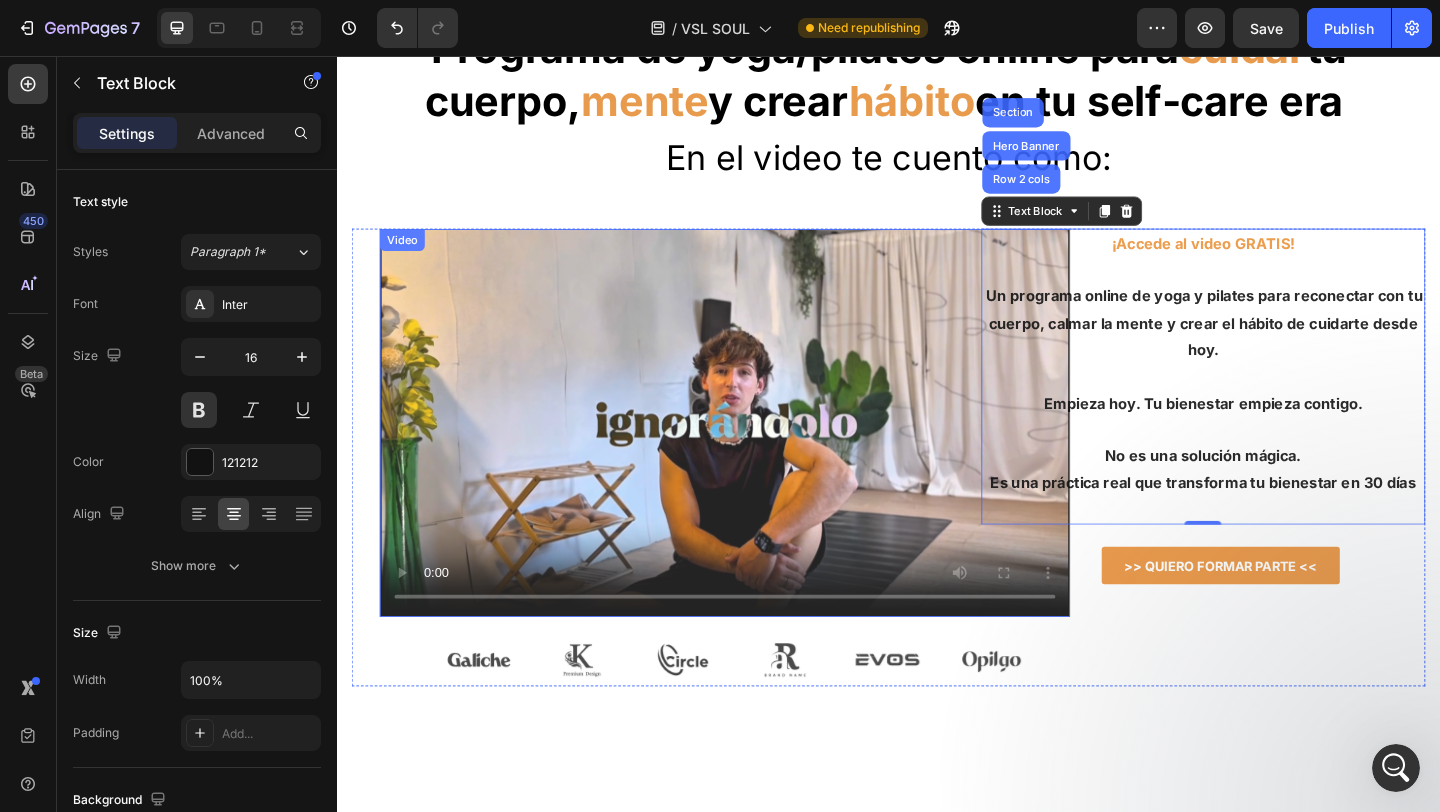 click at bounding box center [758, 455] 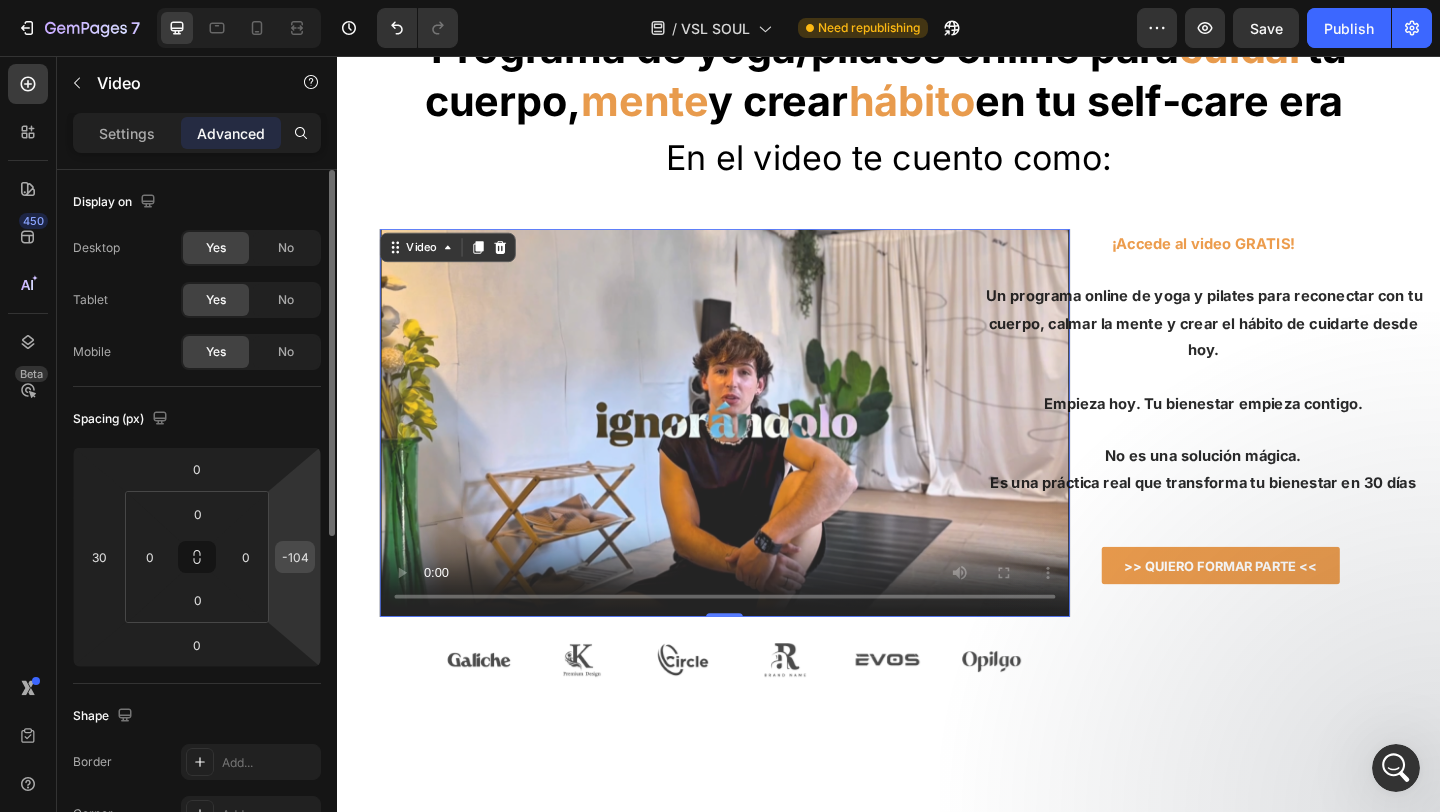 click on "-104" at bounding box center [295, 557] 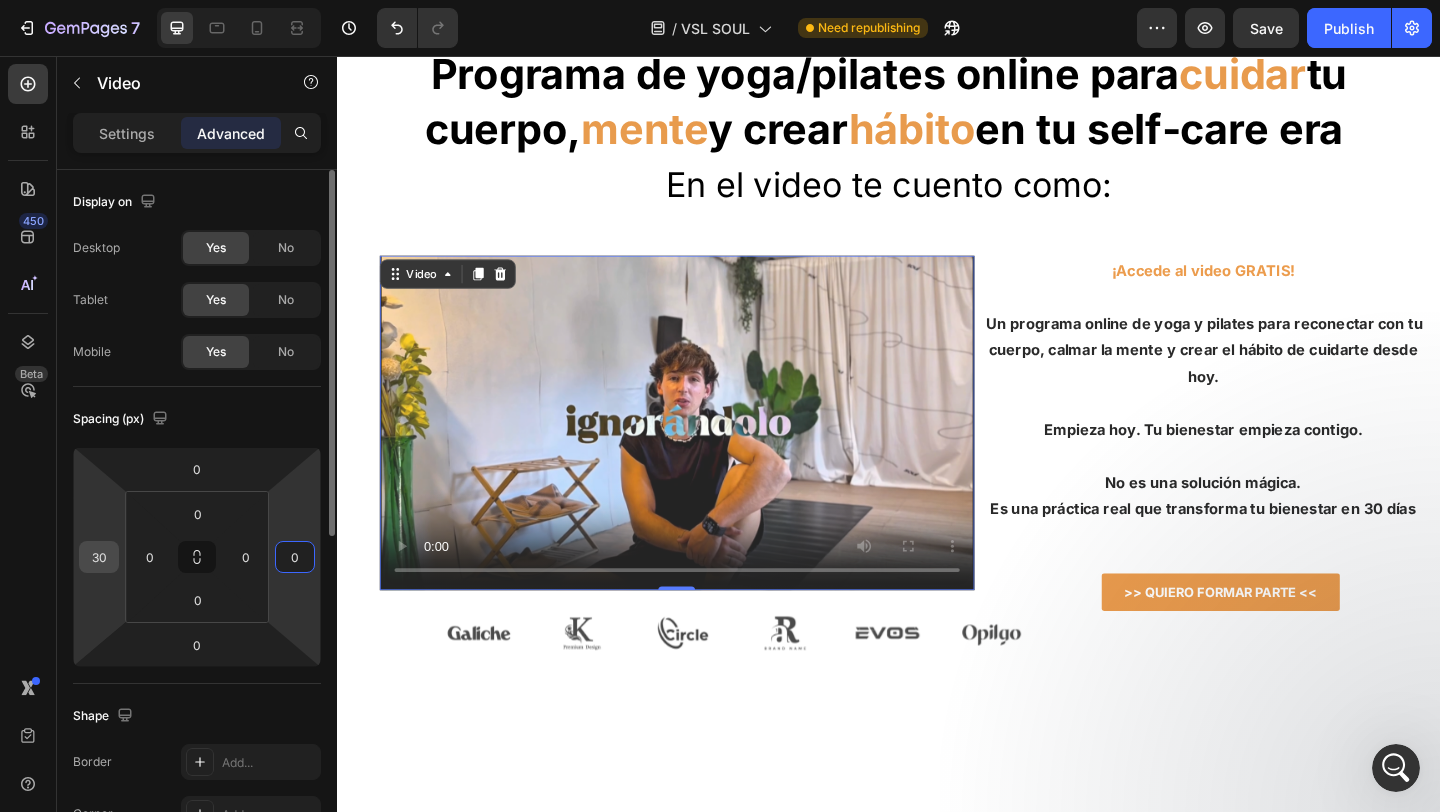 type on "0" 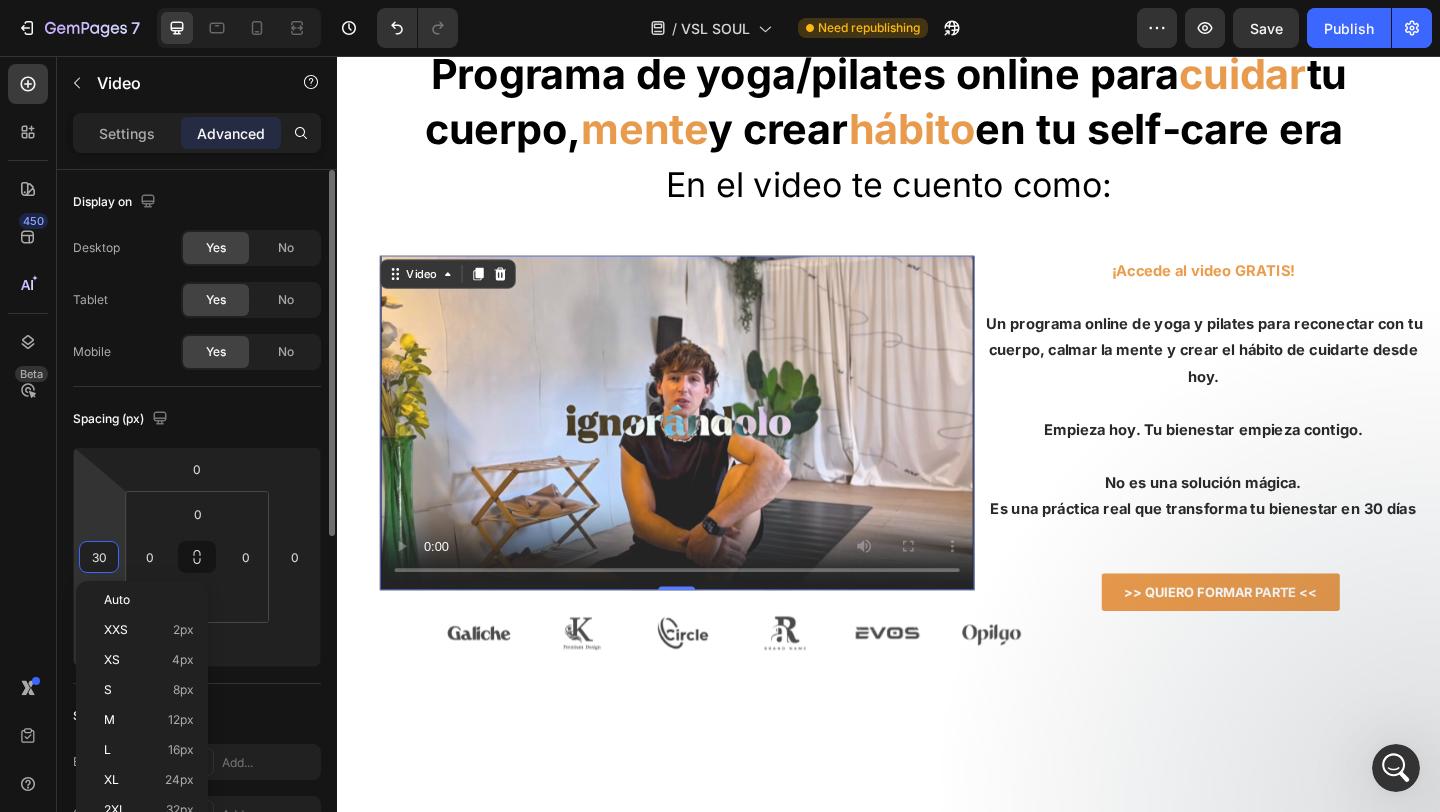 type on "0" 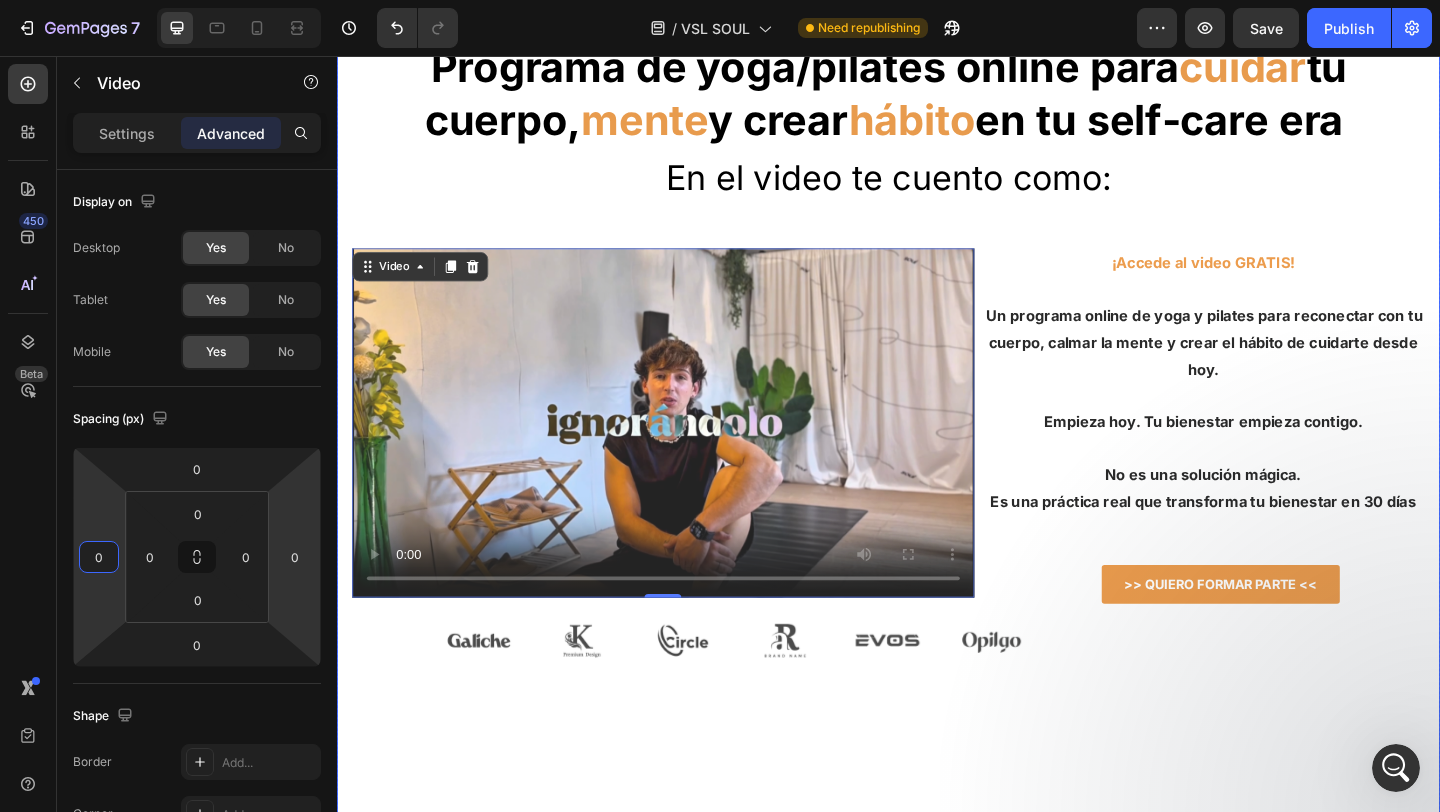 click on "Programa de yoga/pilates online para  cuidar  tu cuerpo,  mente  y crear  hábito  en tu   self‑care era   En el video te cuento como: Heading Row Video   0 Image Image Image Image Image Image Image Image Image Image Image Image Carousel ¡Accede al video GRATIS!   Un programa online de yoga y pilates para reconectar con tu cuerpo, calmar la mente y crear el hábito de cuidarte desde hoy.   Empieza hoy. Tu bienestar empieza contigo. No es una solución mágica. Es una práctica real que transforma tu bienestar en 30 días Text Block >> QUIERO FORMAR PARTE << Button Contact Form Row" at bounding box center [937, 955] 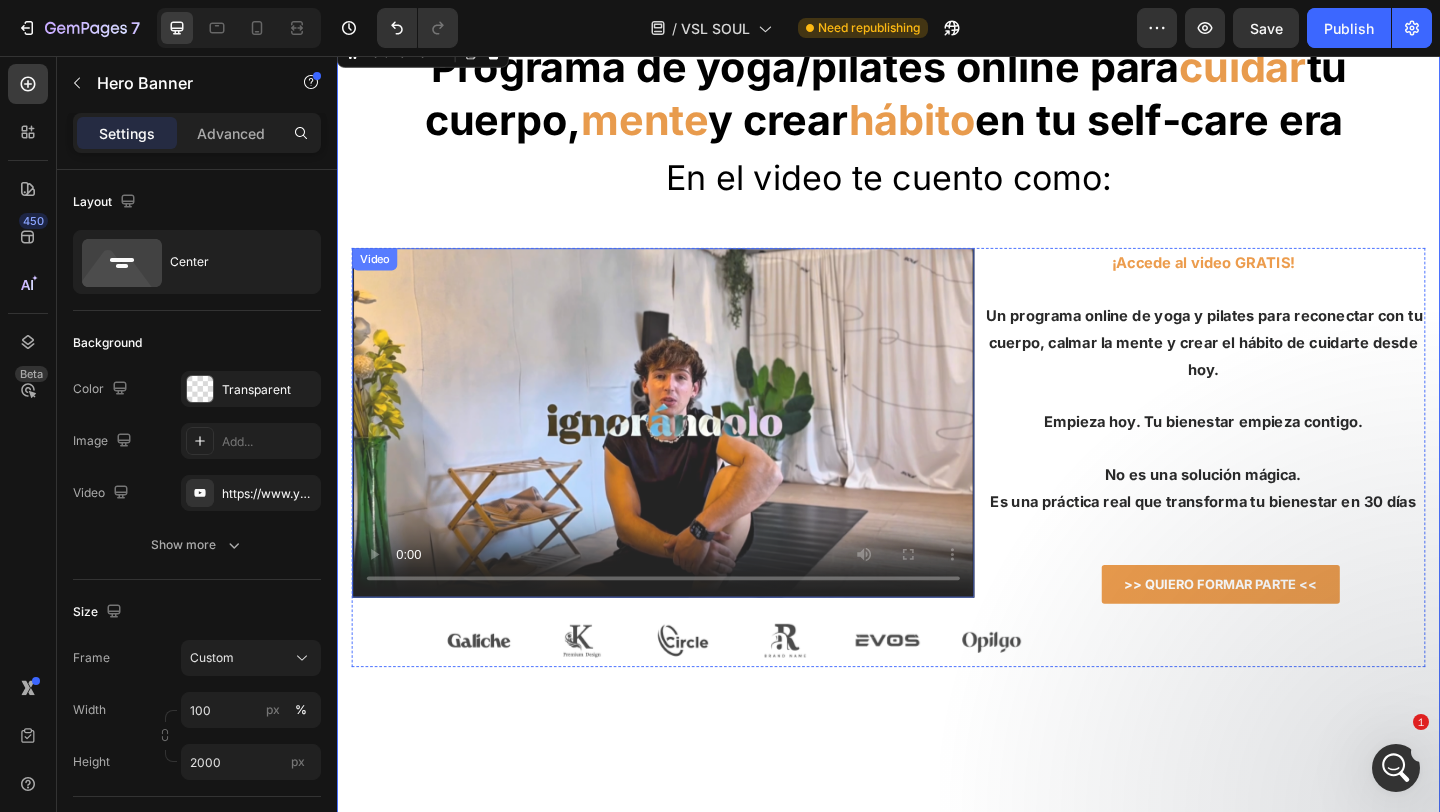 click at bounding box center [691, 455] 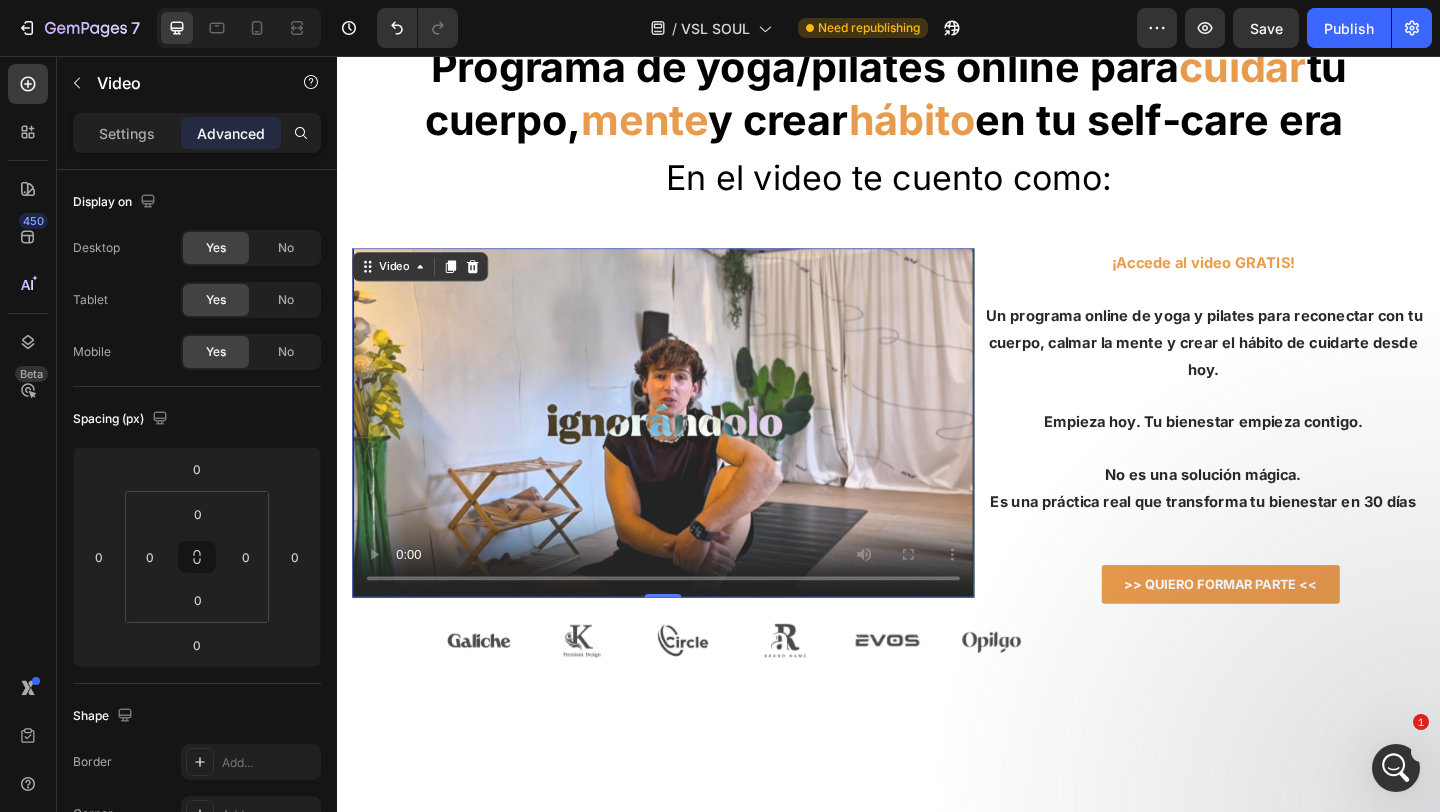 scroll, scrollTop: 0, scrollLeft: 0, axis: both 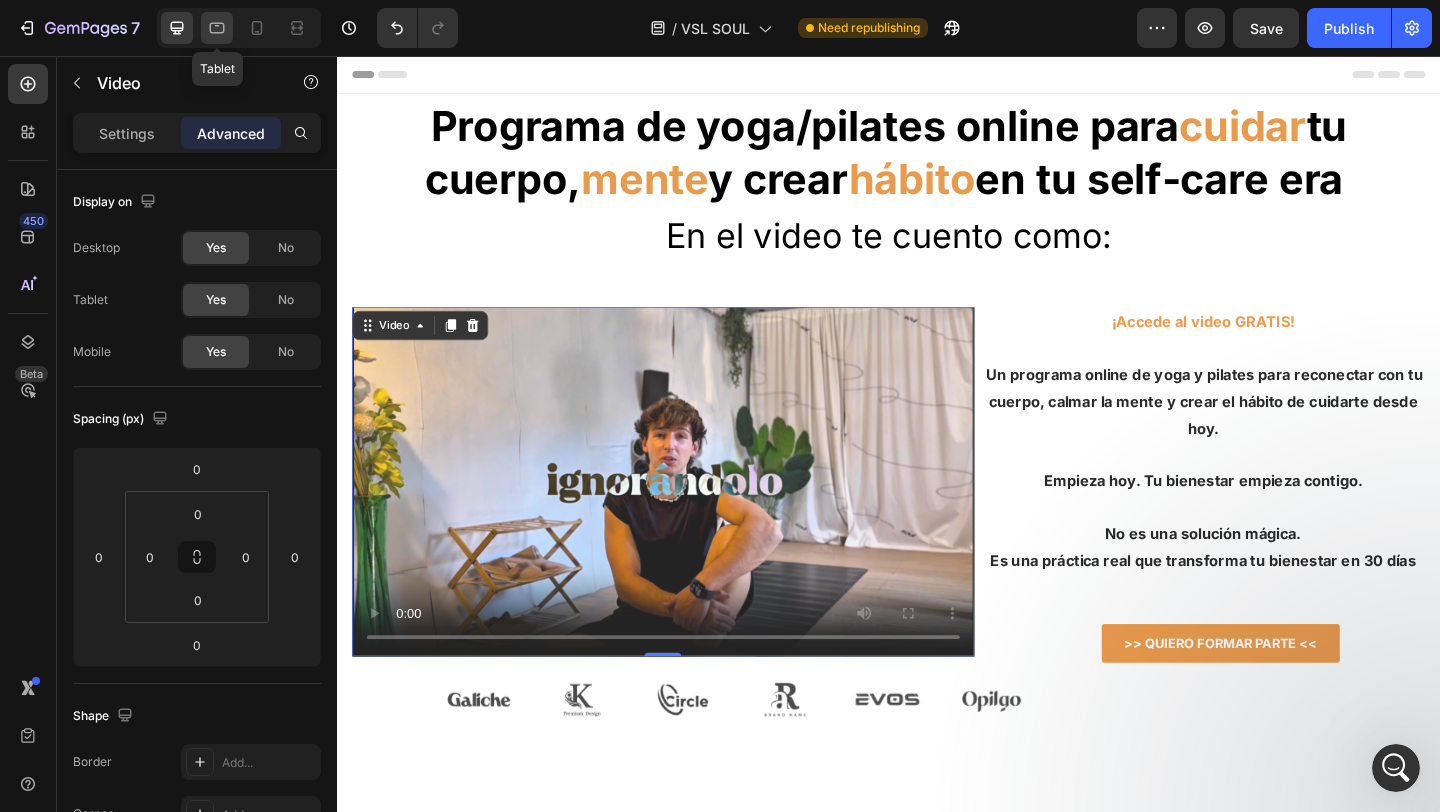 click 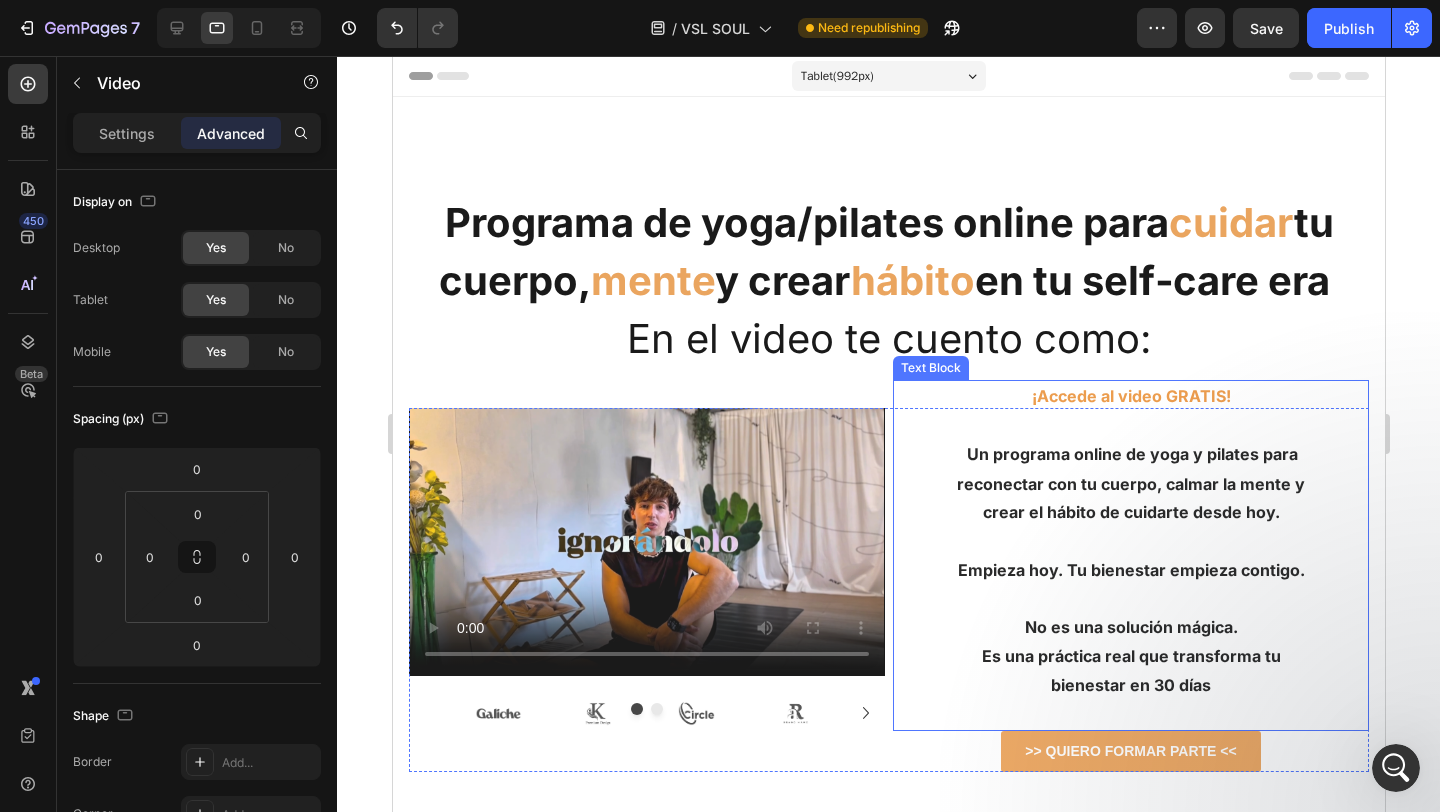 scroll, scrollTop: 1, scrollLeft: 0, axis: vertical 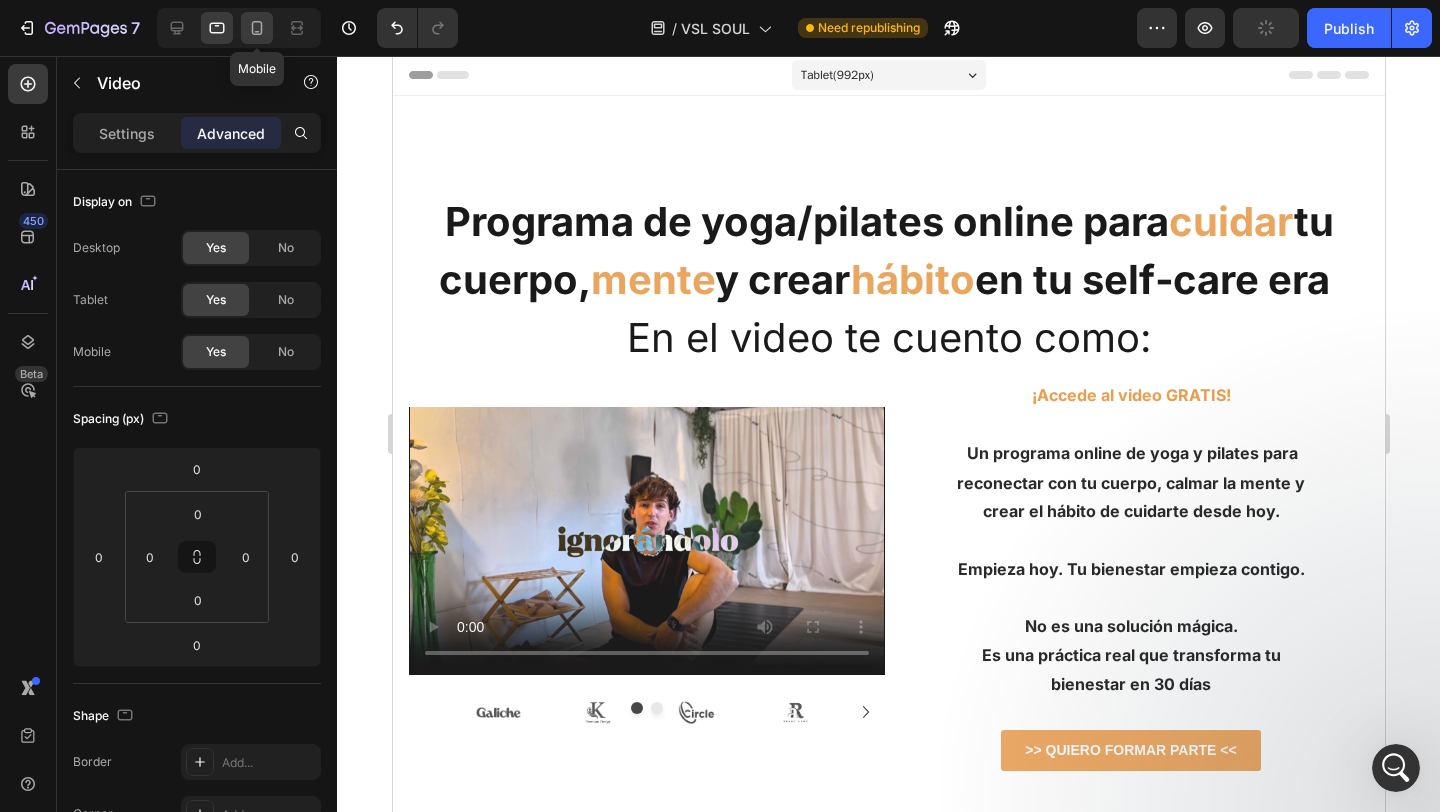 click 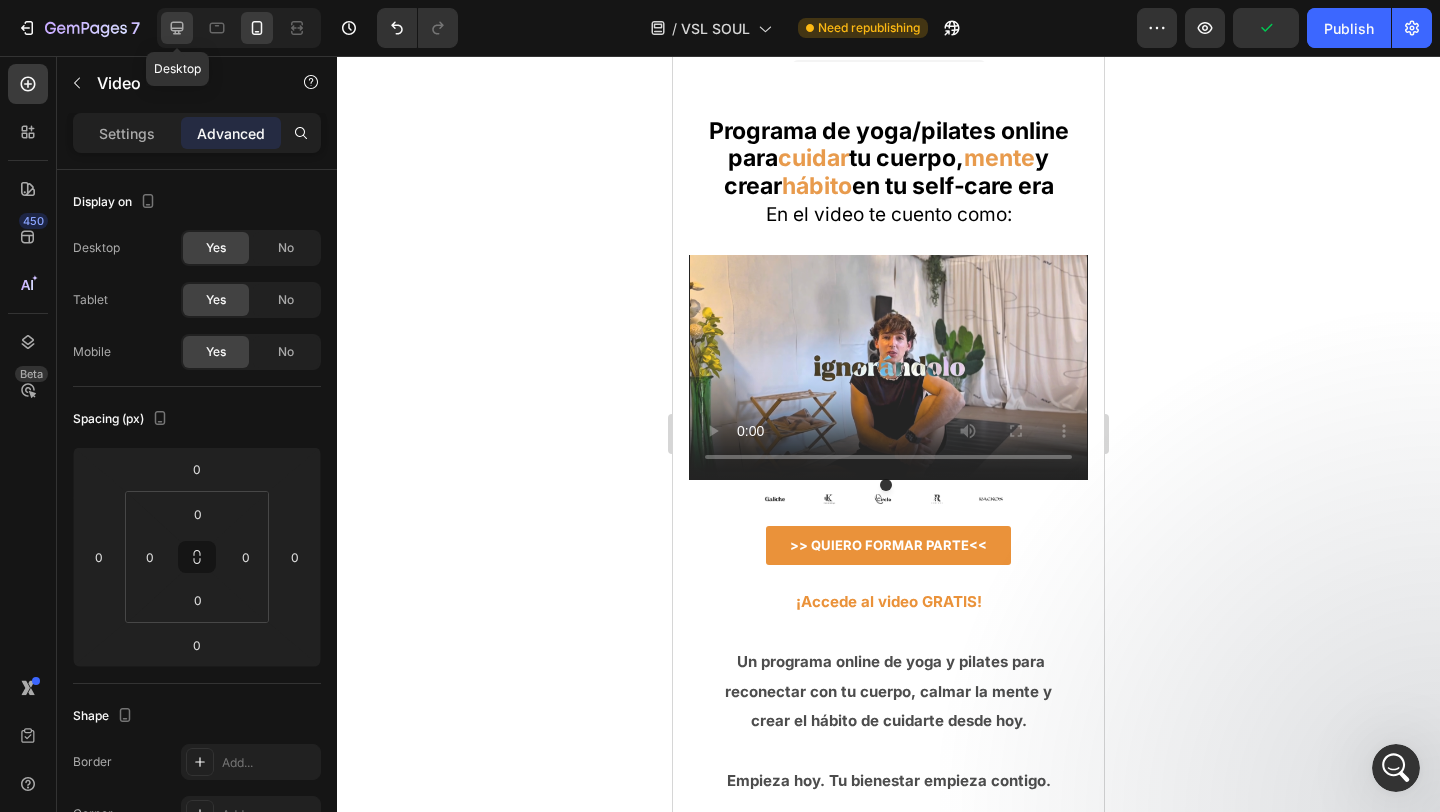 scroll, scrollTop: 0, scrollLeft: 0, axis: both 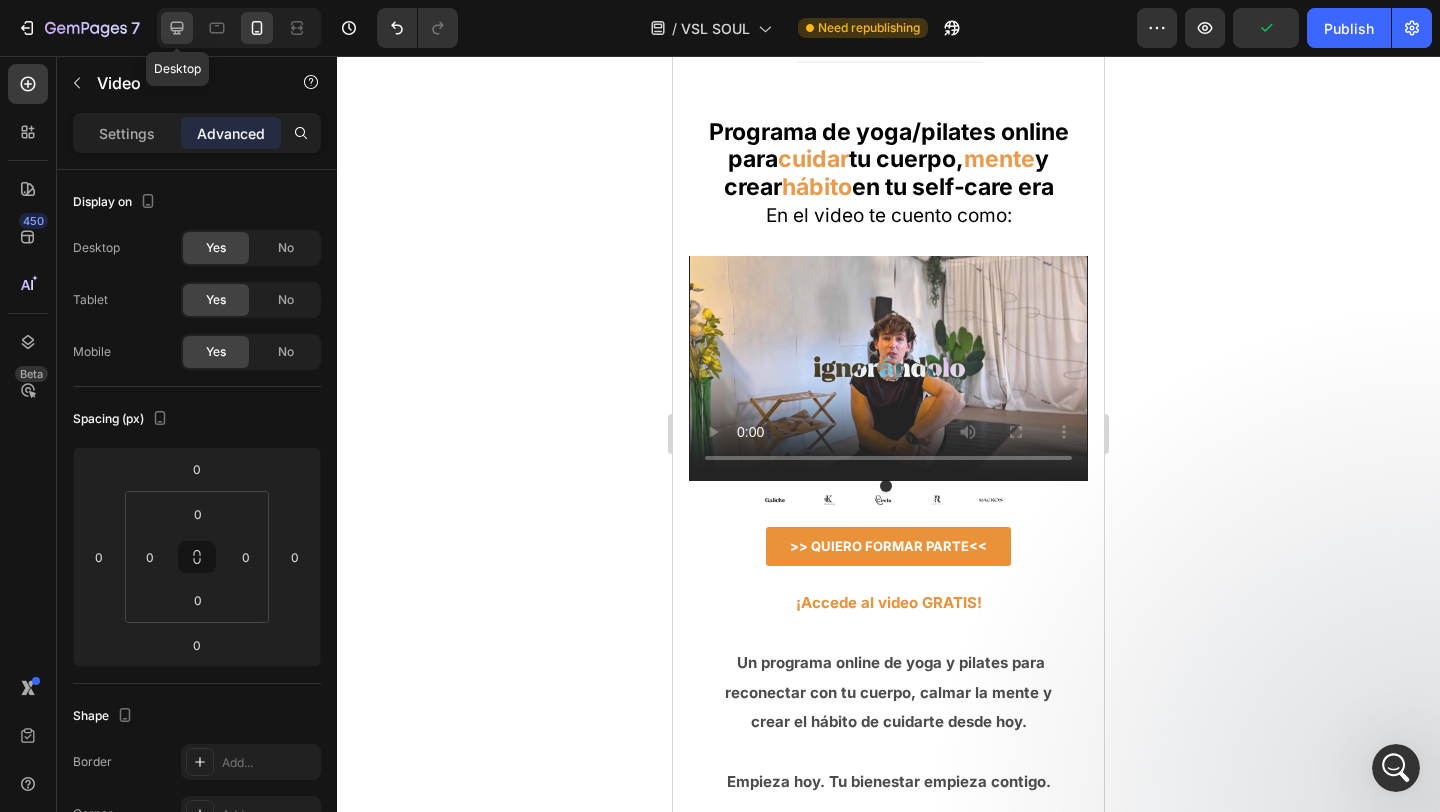 click 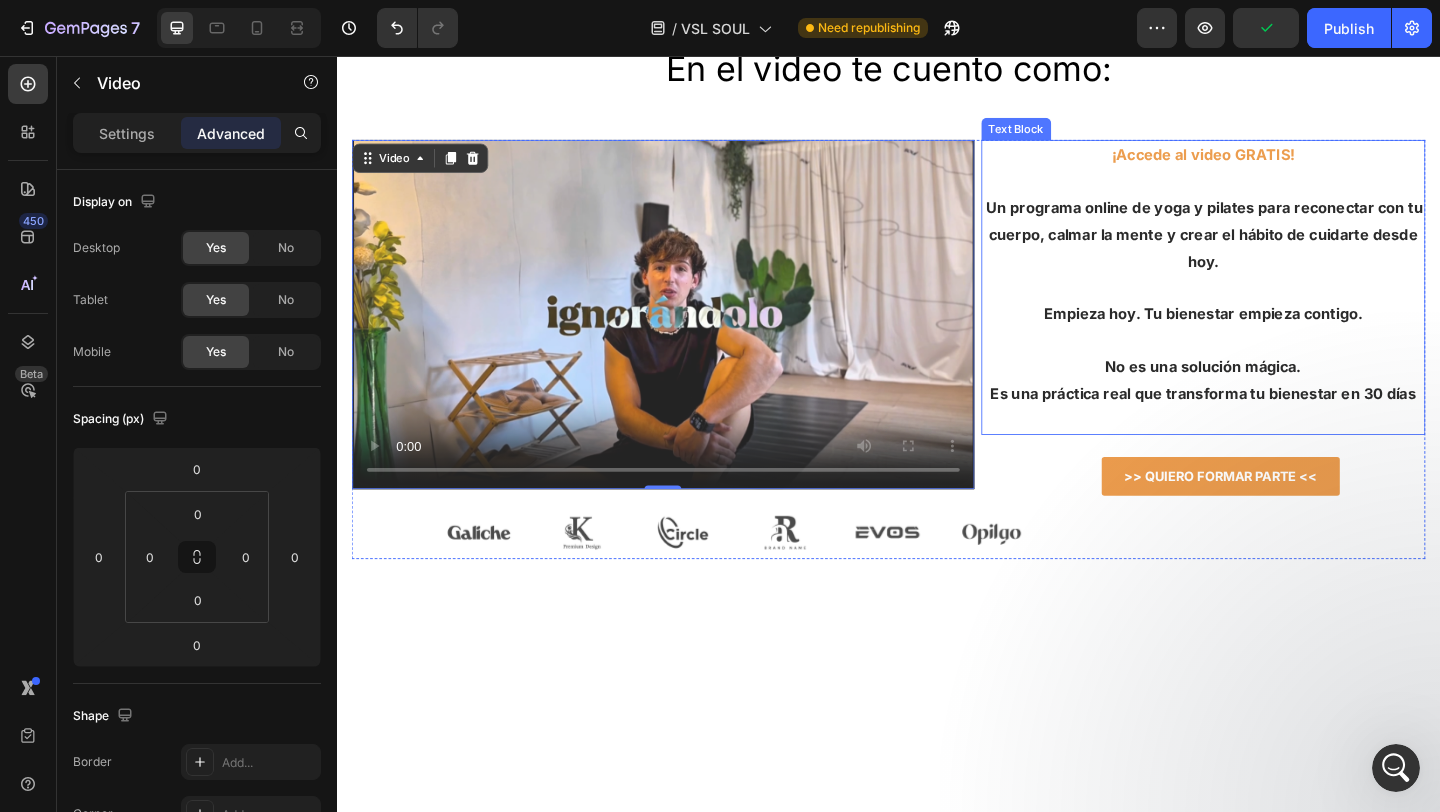 scroll, scrollTop: 0, scrollLeft: 0, axis: both 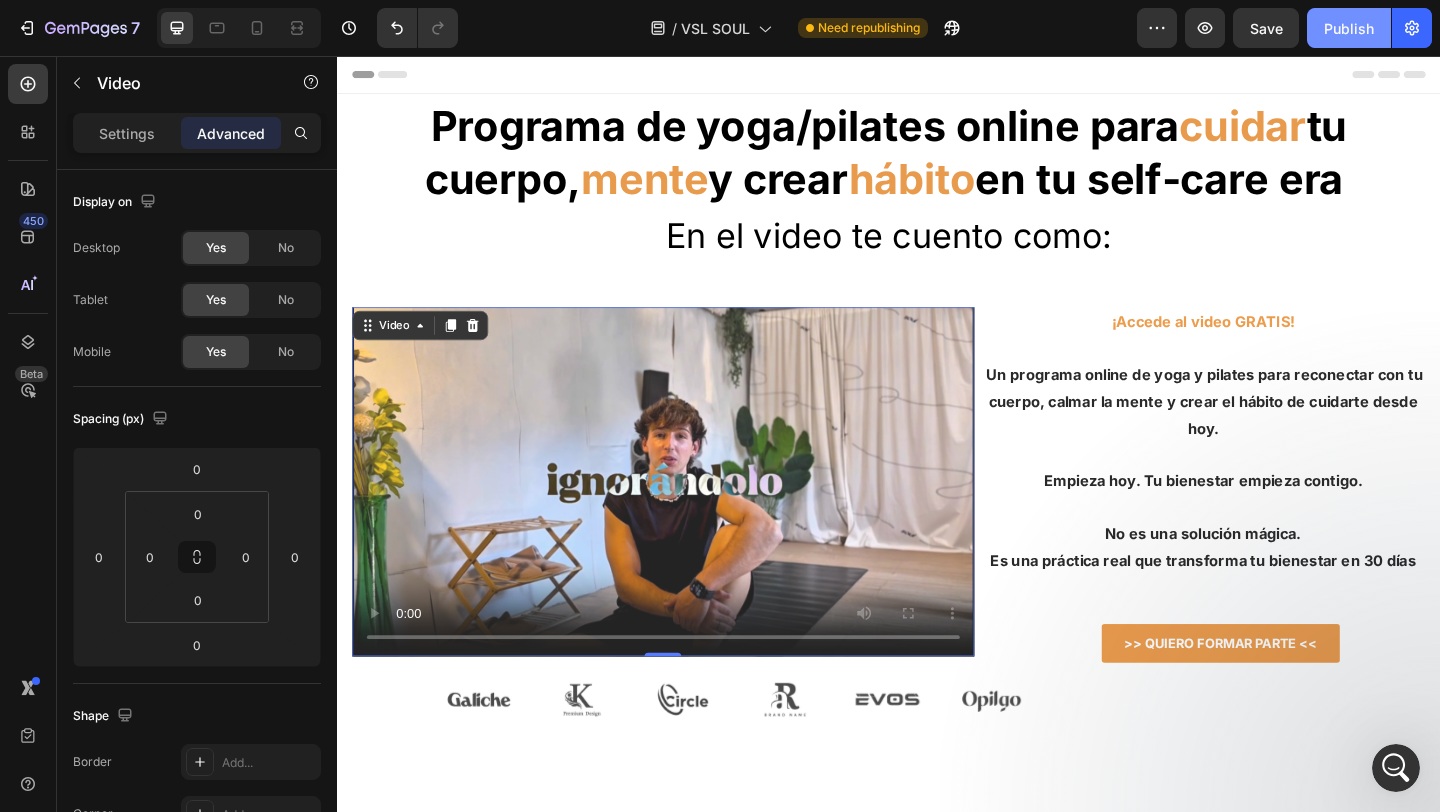 click on "Publish" at bounding box center (1349, 28) 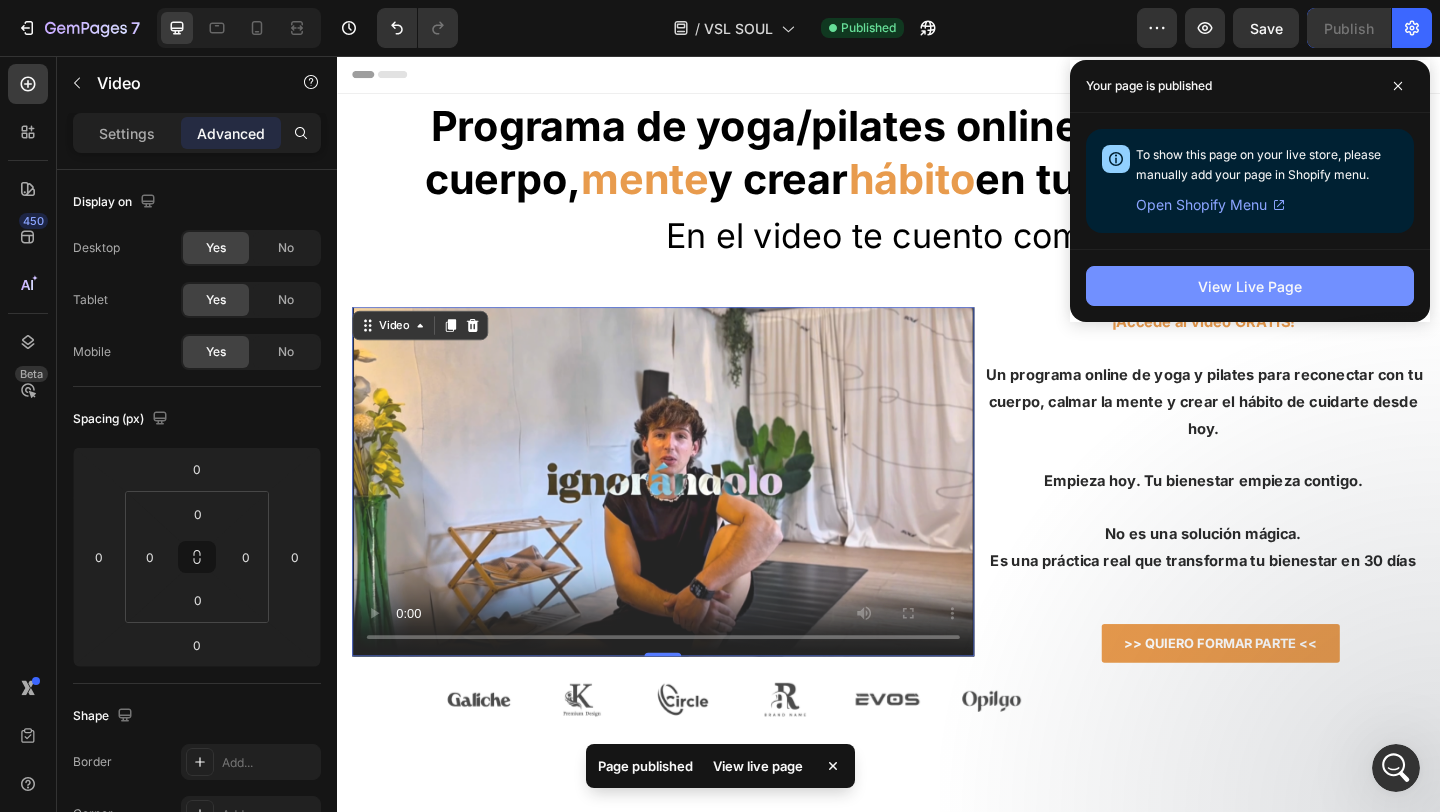 click on "View Live Page" at bounding box center (1250, 286) 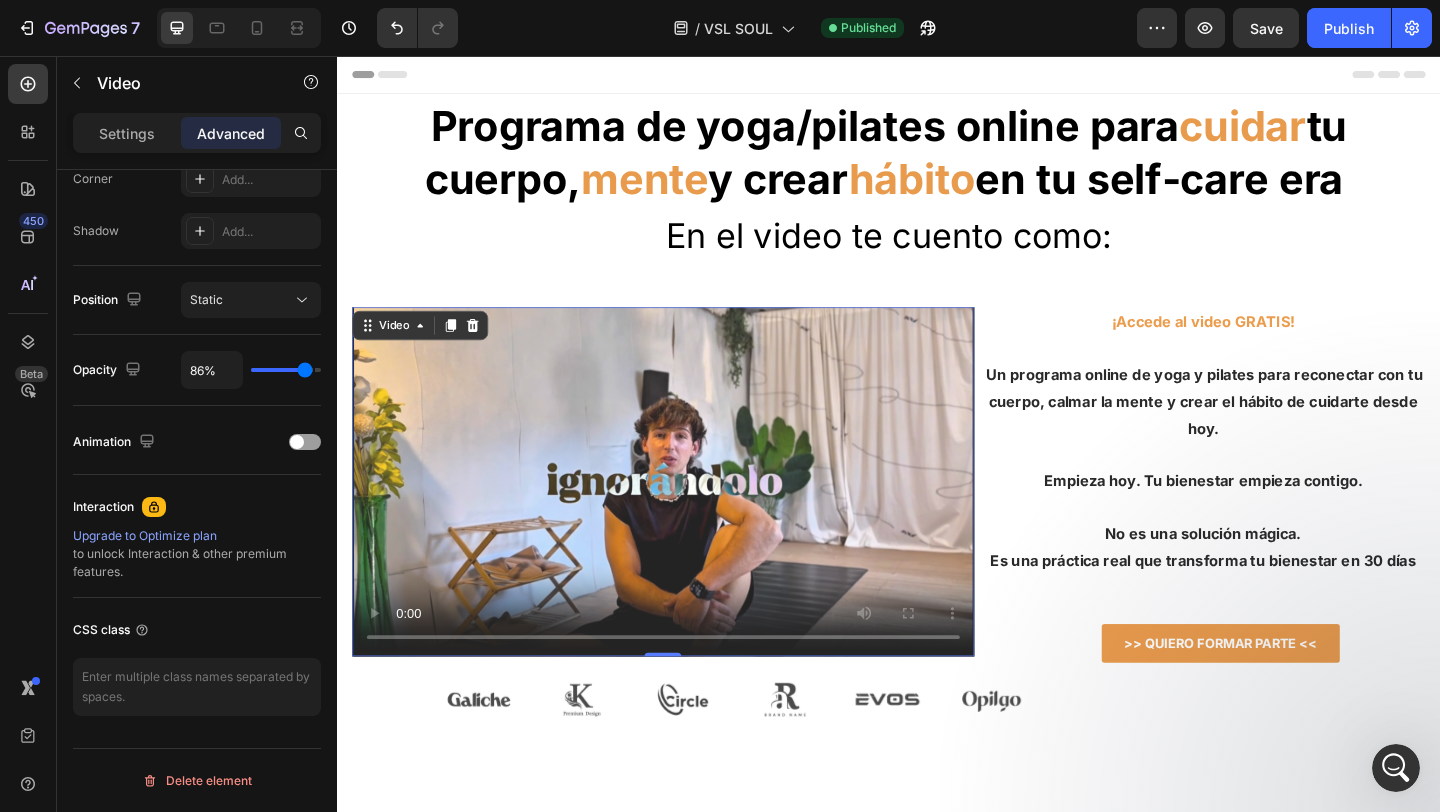 scroll, scrollTop: 0, scrollLeft: 0, axis: both 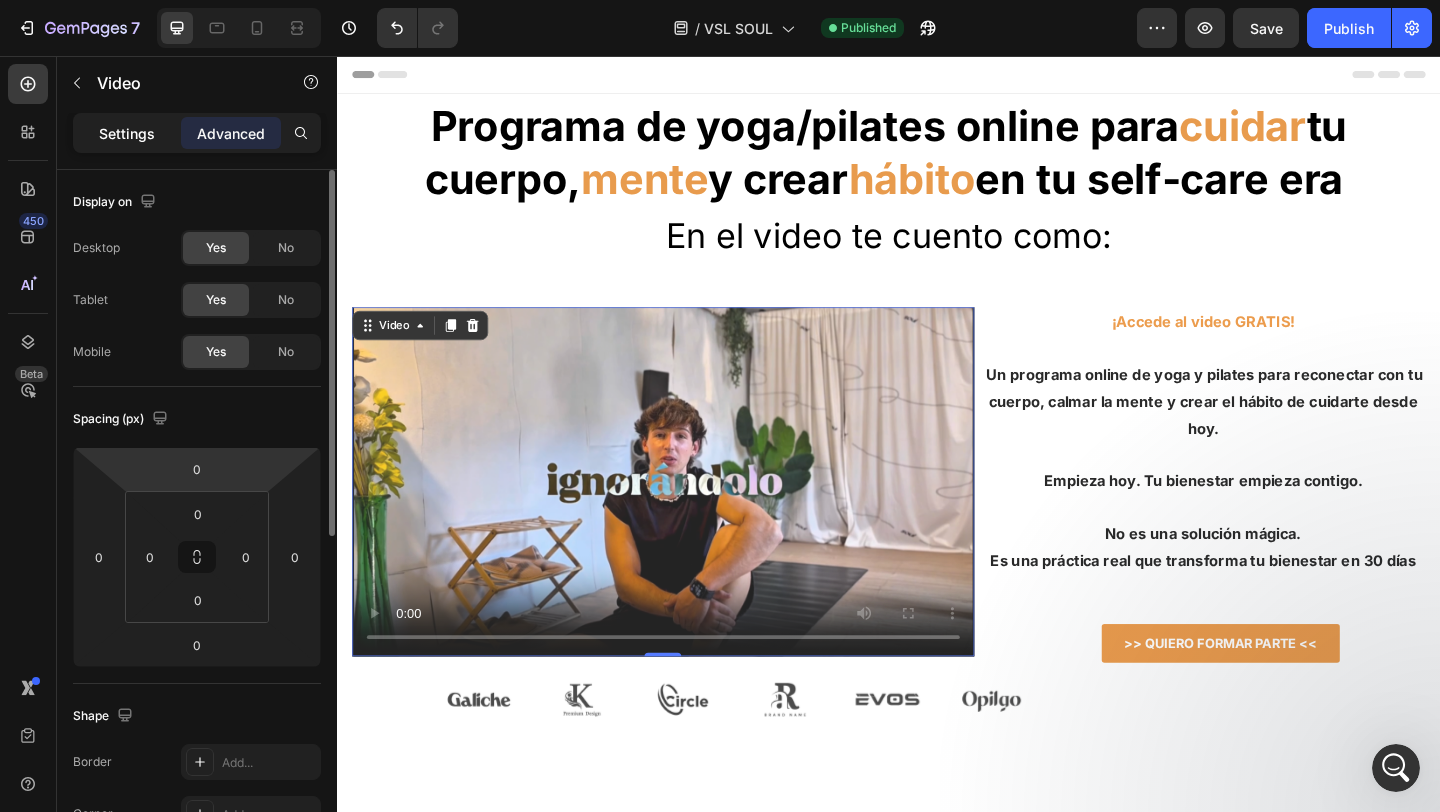 click on "Settings" at bounding box center [127, 133] 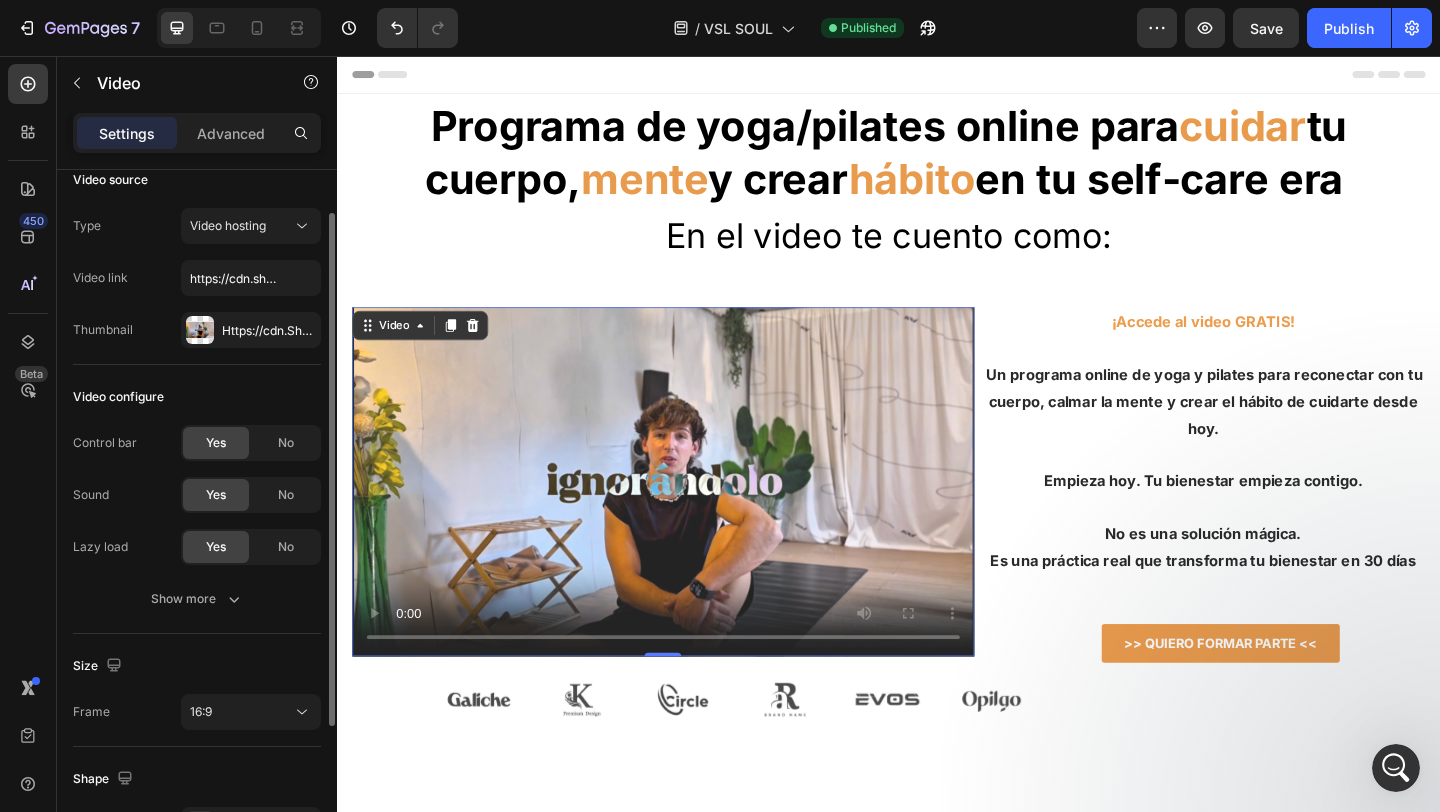 scroll, scrollTop: 45, scrollLeft: 0, axis: vertical 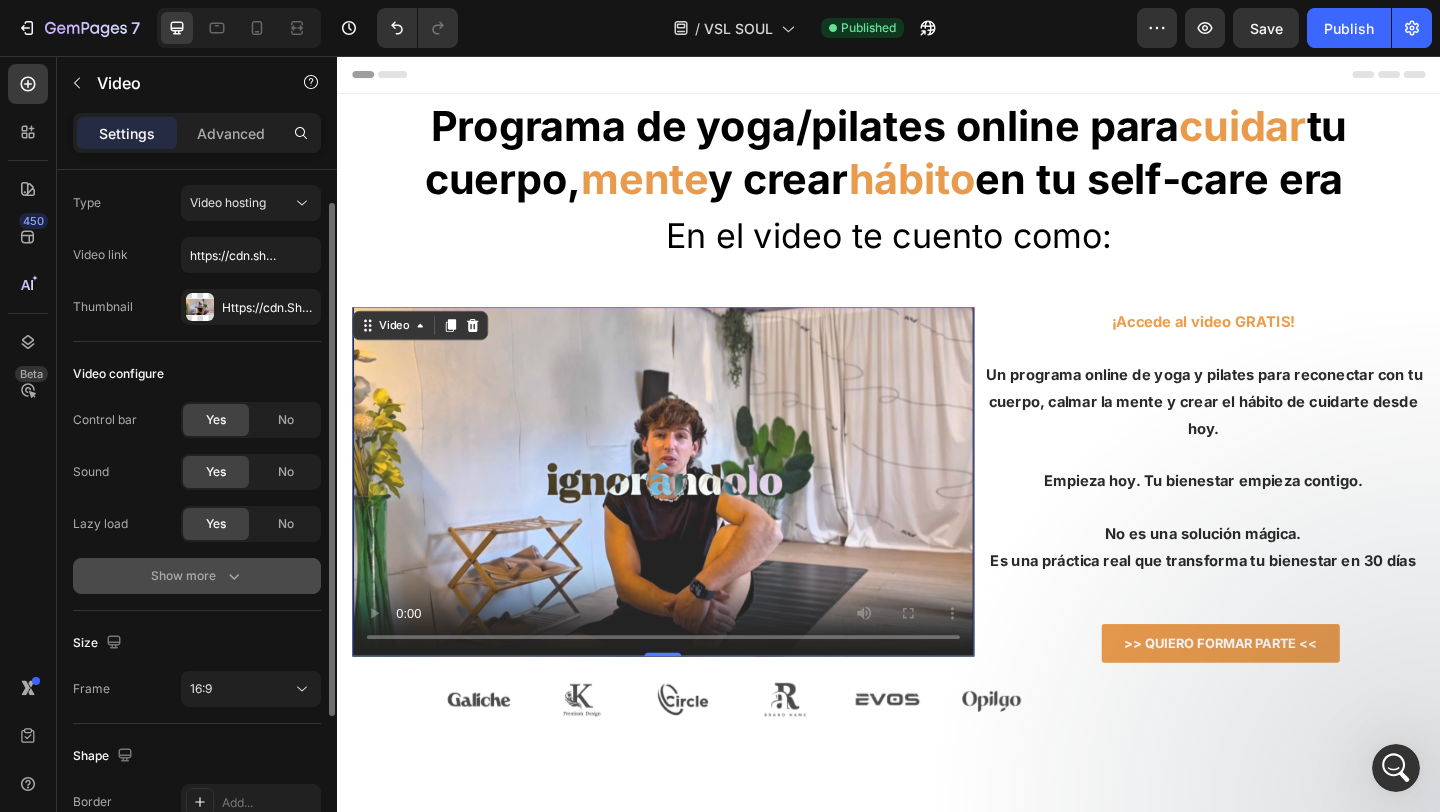 click on "Show more" at bounding box center (197, 576) 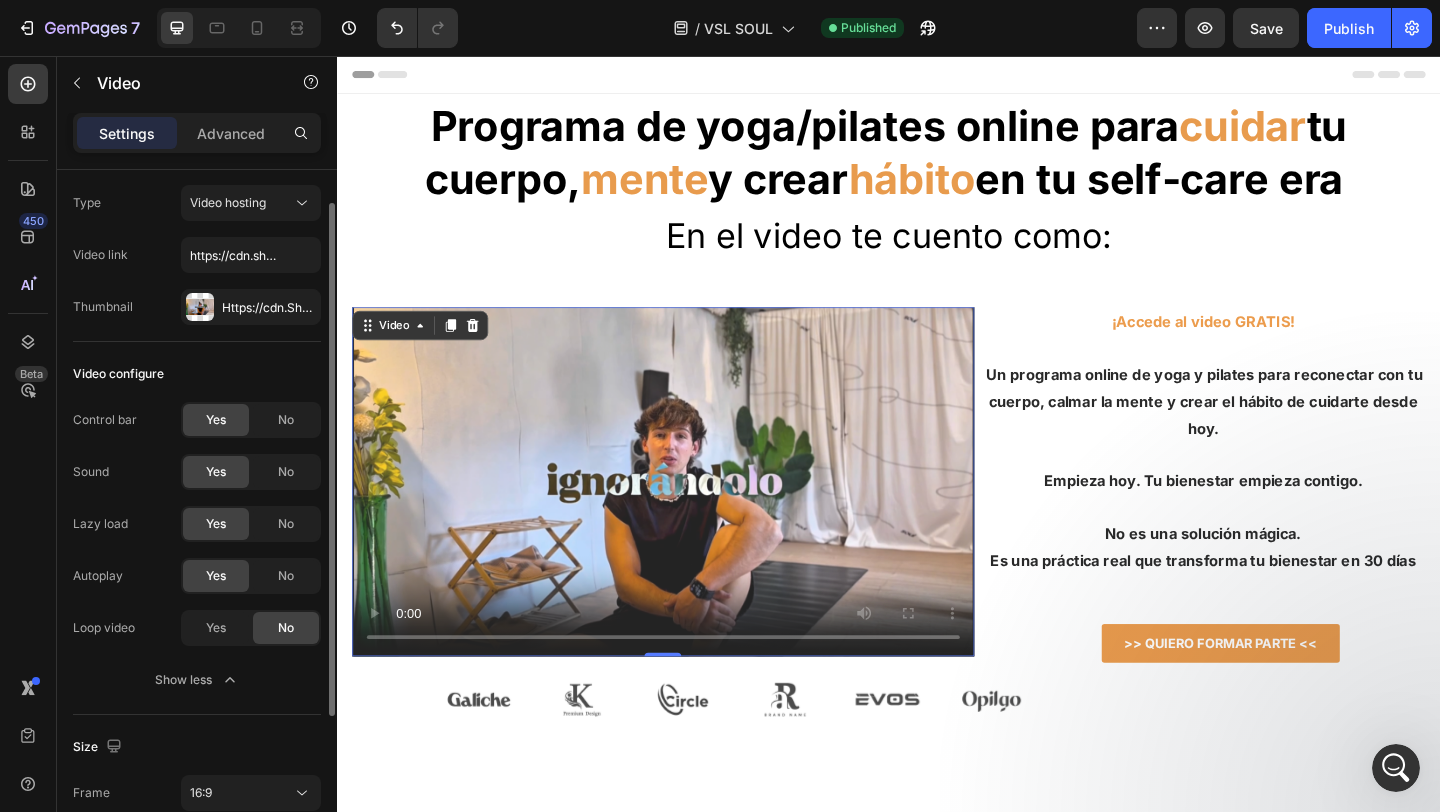 click on "Yes" 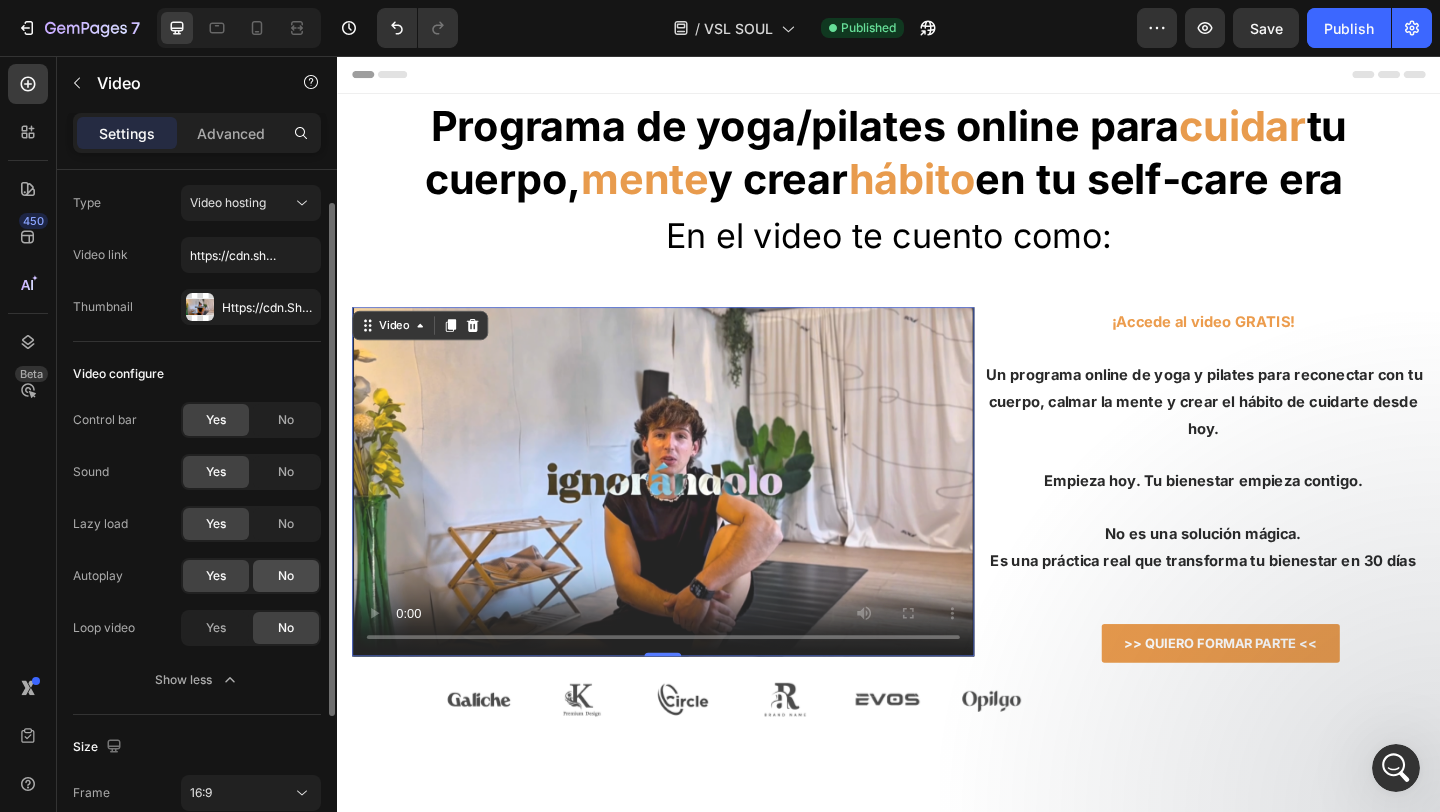 click on "No" 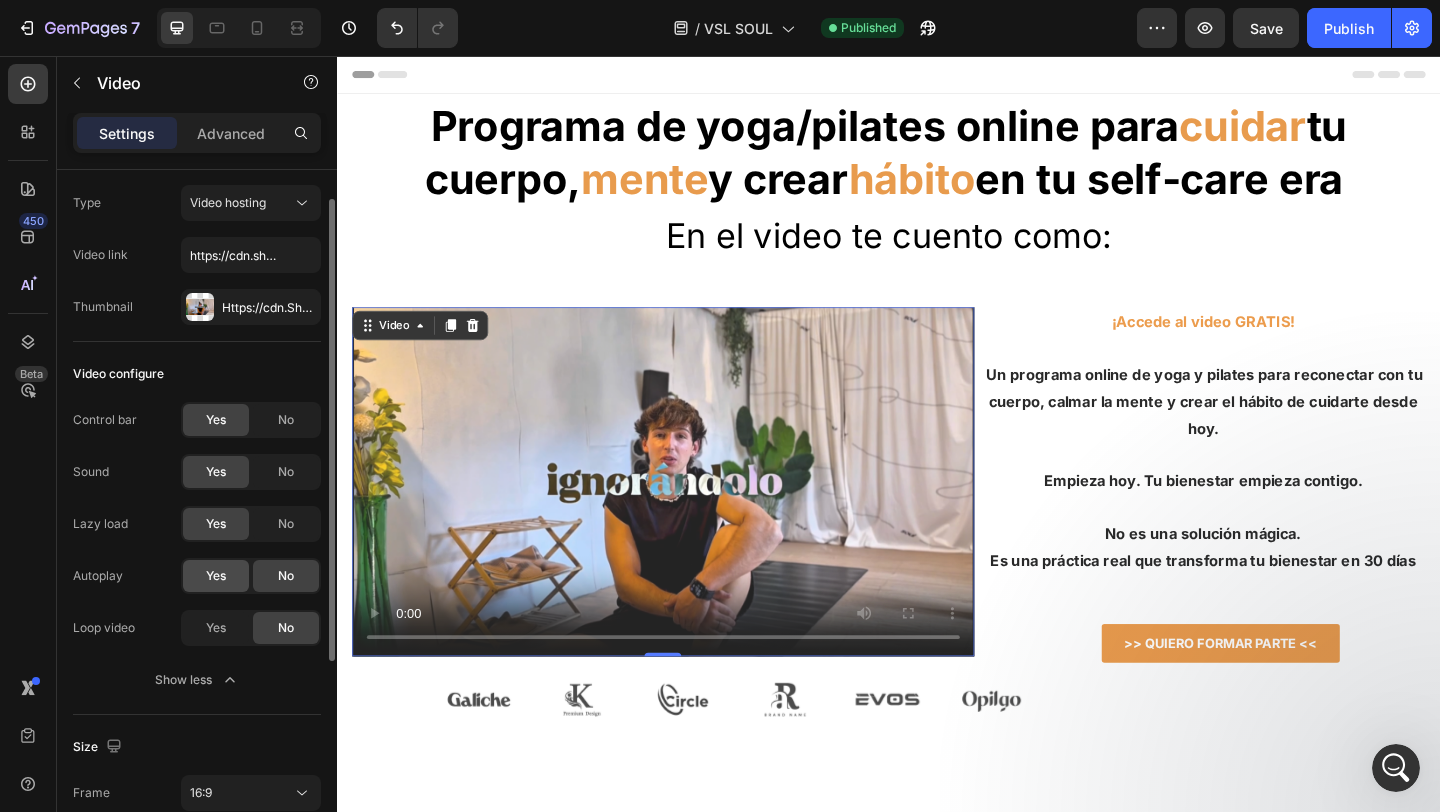 click on "Yes" 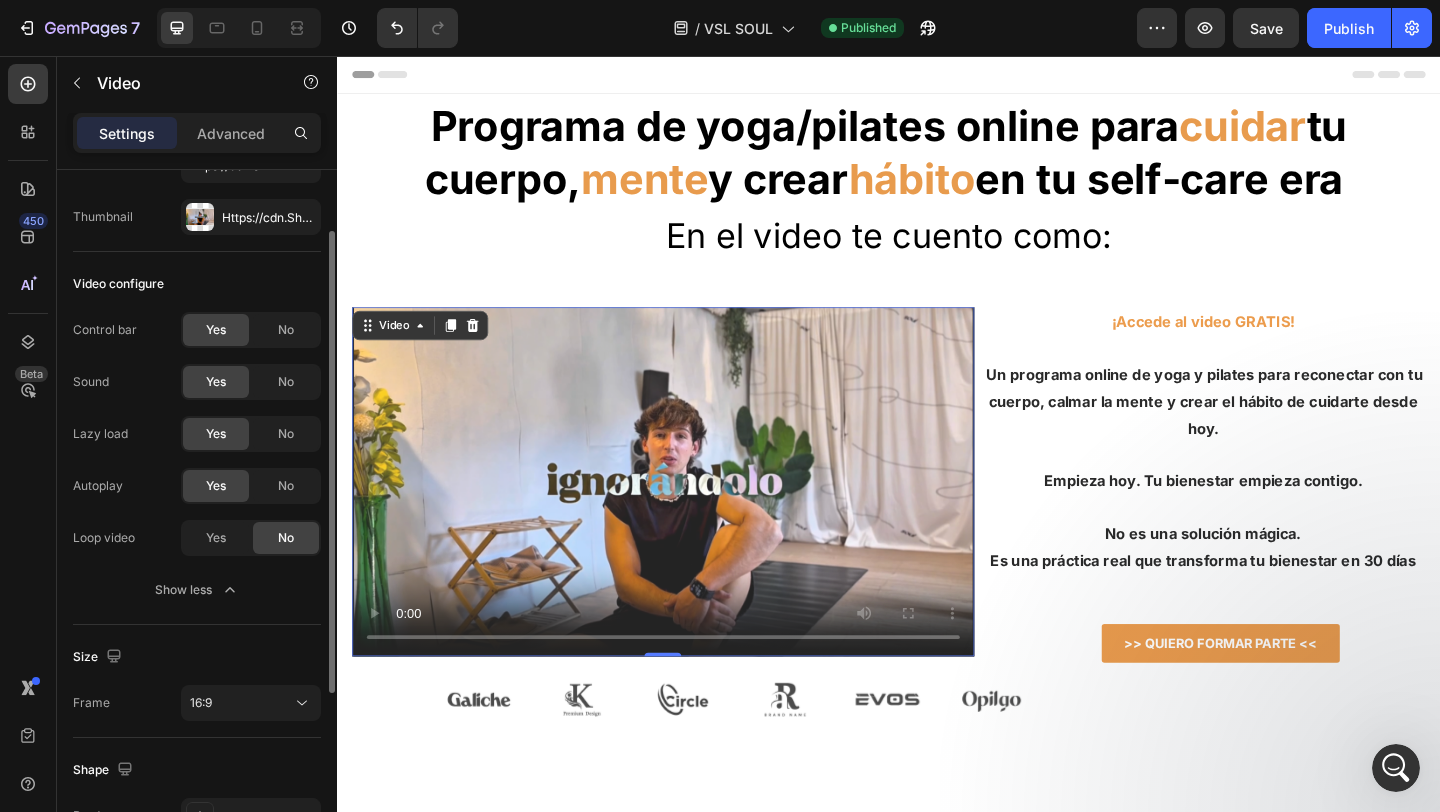 scroll, scrollTop: 0, scrollLeft: 0, axis: both 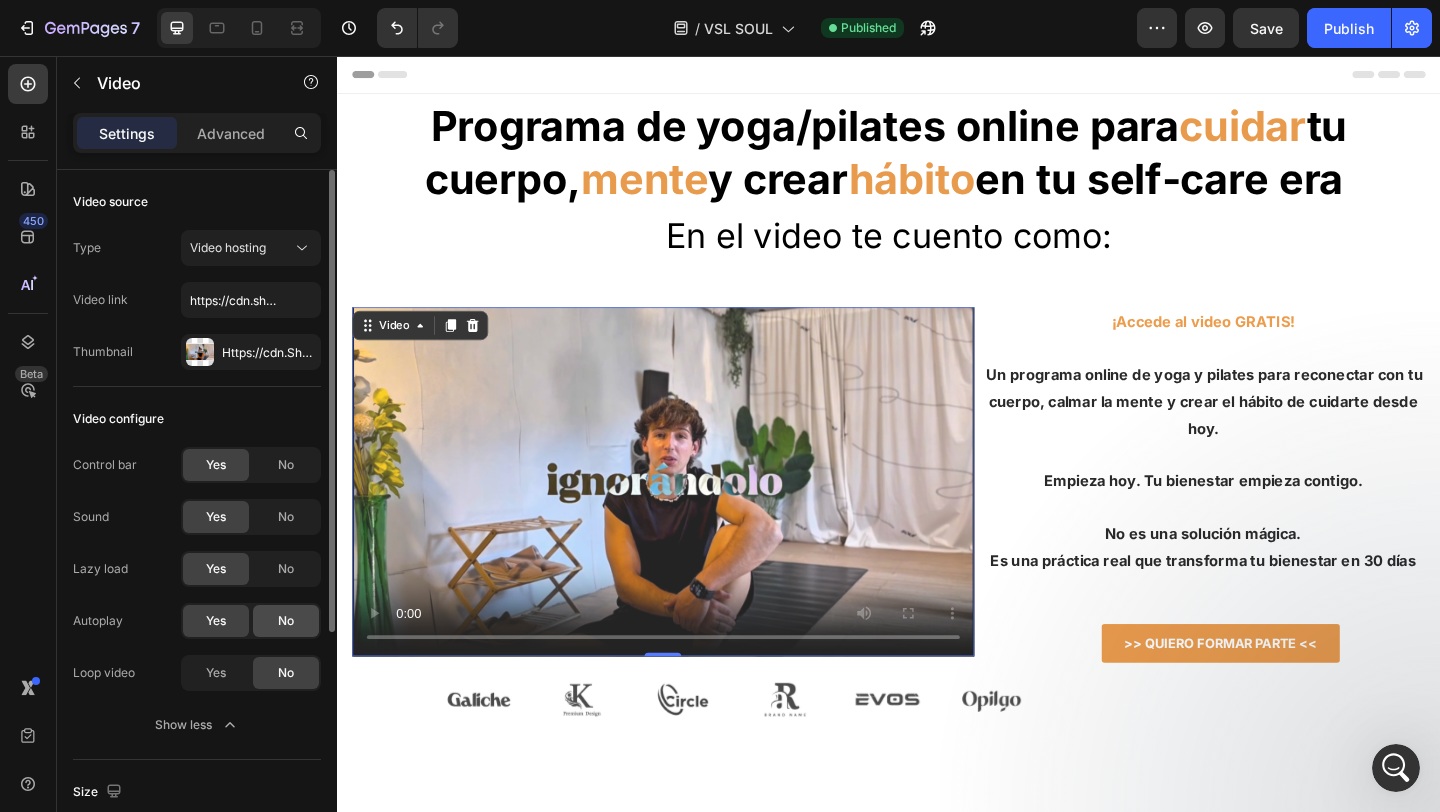 click on "No" 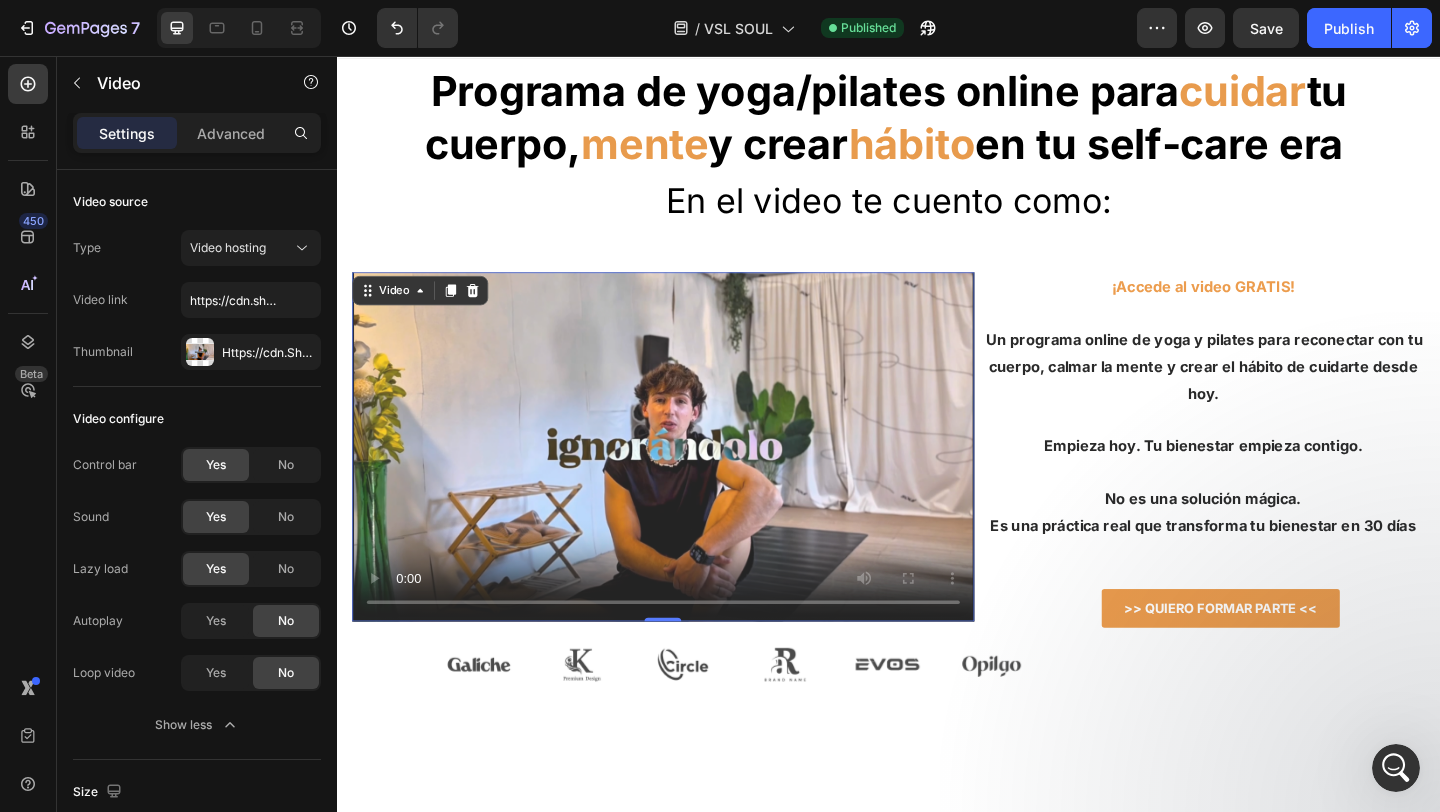 scroll, scrollTop: 0, scrollLeft: 0, axis: both 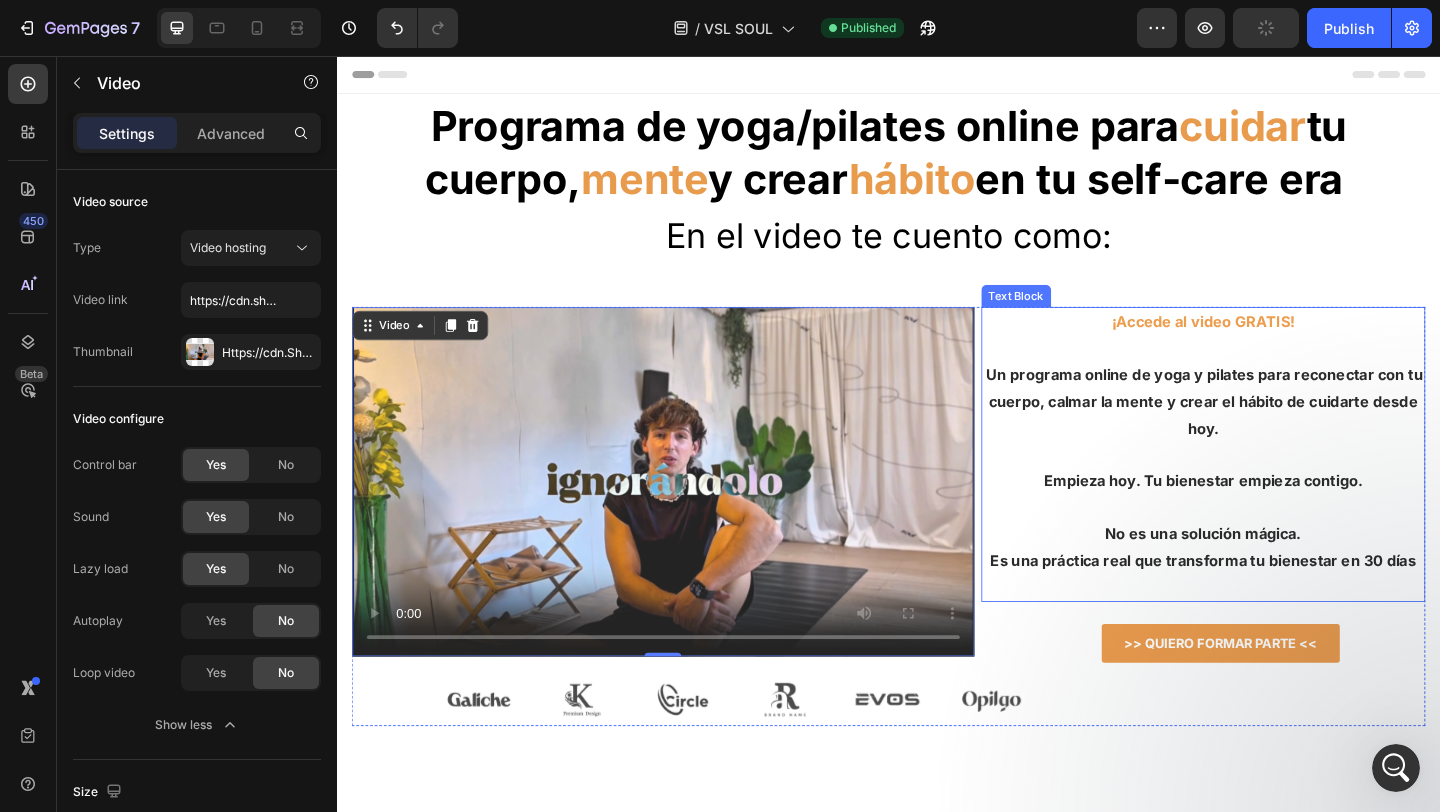 click on "Empieza hoy. Tu bienestar empieza contigo." at bounding box center [1279, 518] 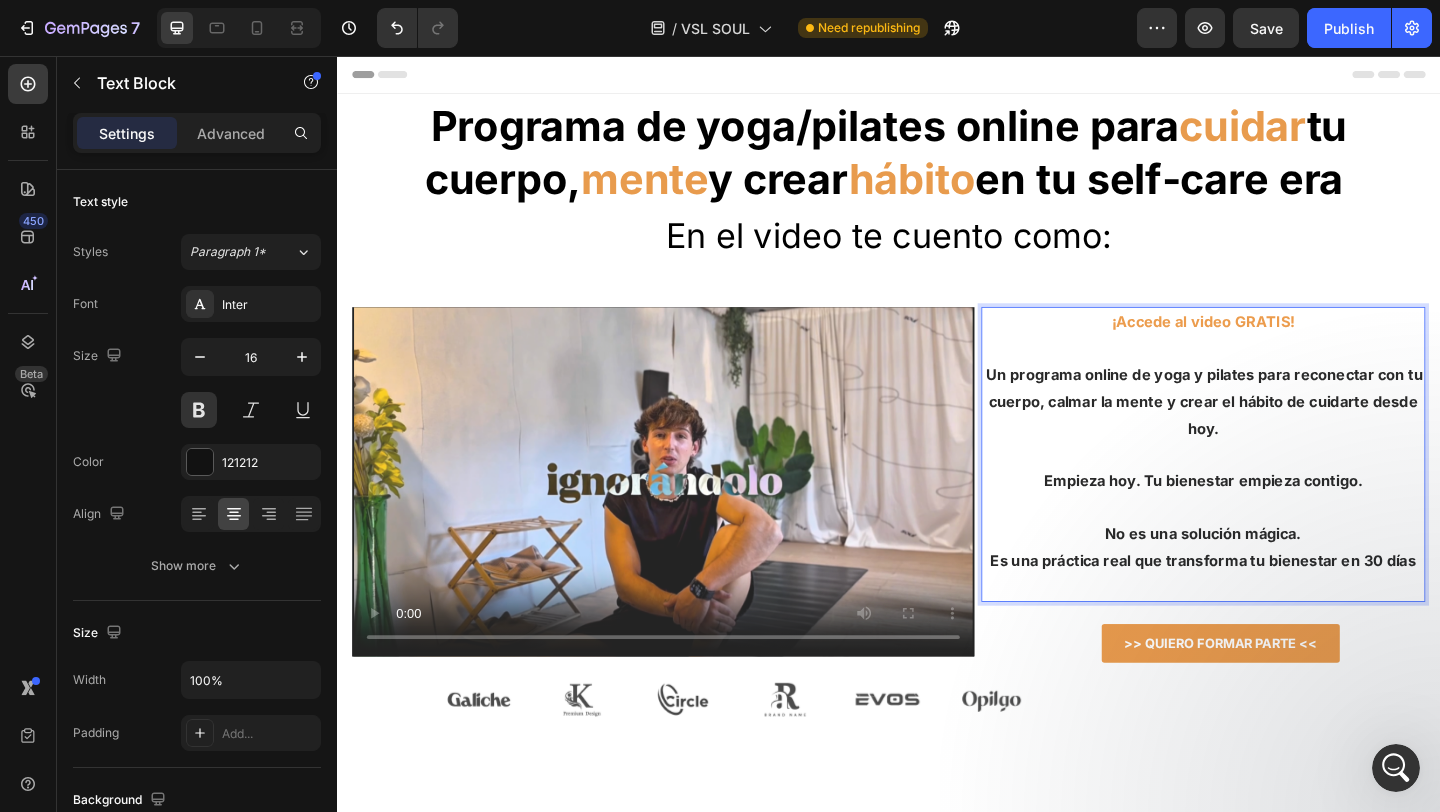 click on "Un programa online de yoga y pilates para reconectar con tu cuerpo, calmar la mente y crear el hábito de cuidarte desde hoy." at bounding box center [1279, 446] 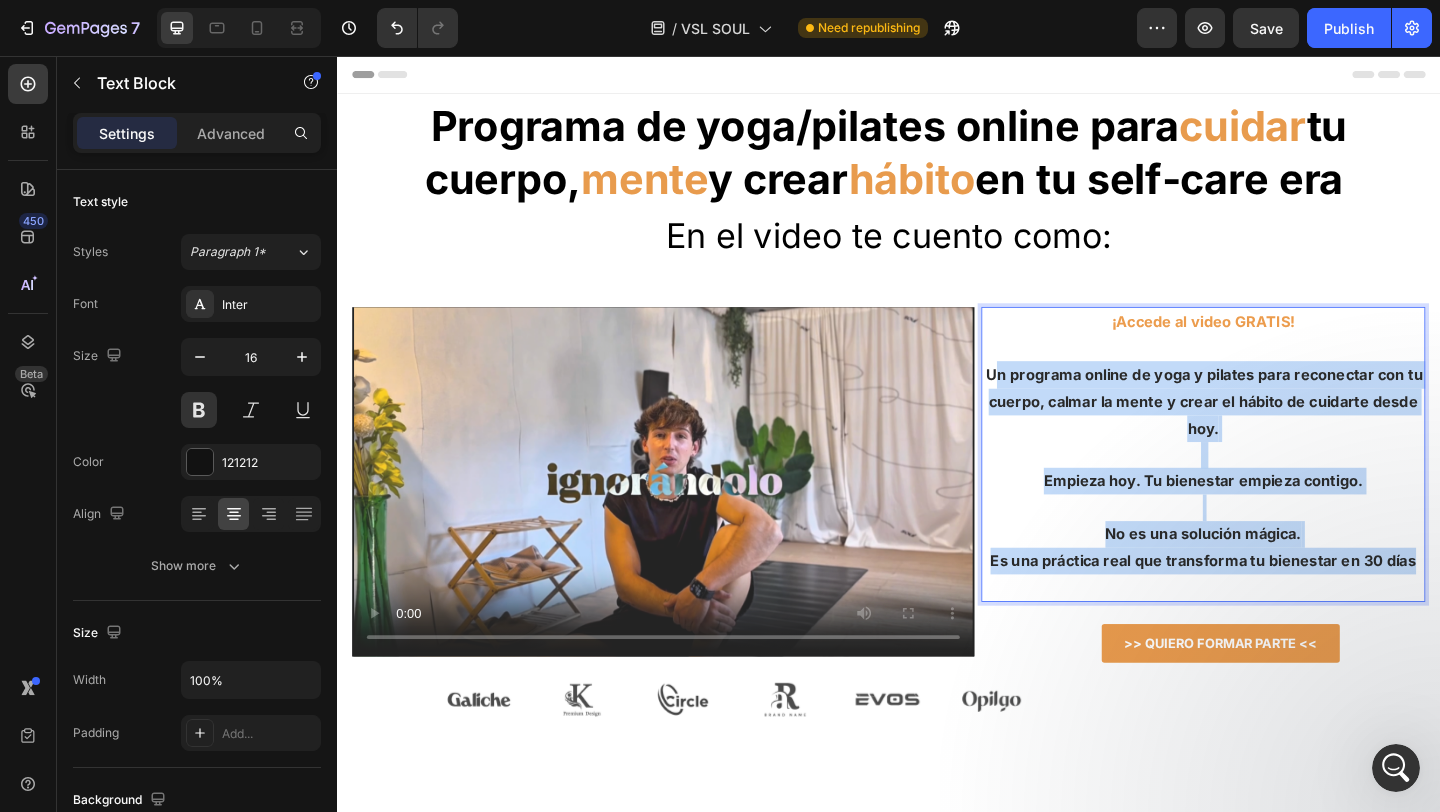 drag, startPoint x: 1509, startPoint y: 603, endPoint x: 1051, endPoint y: 389, distance: 505.52942 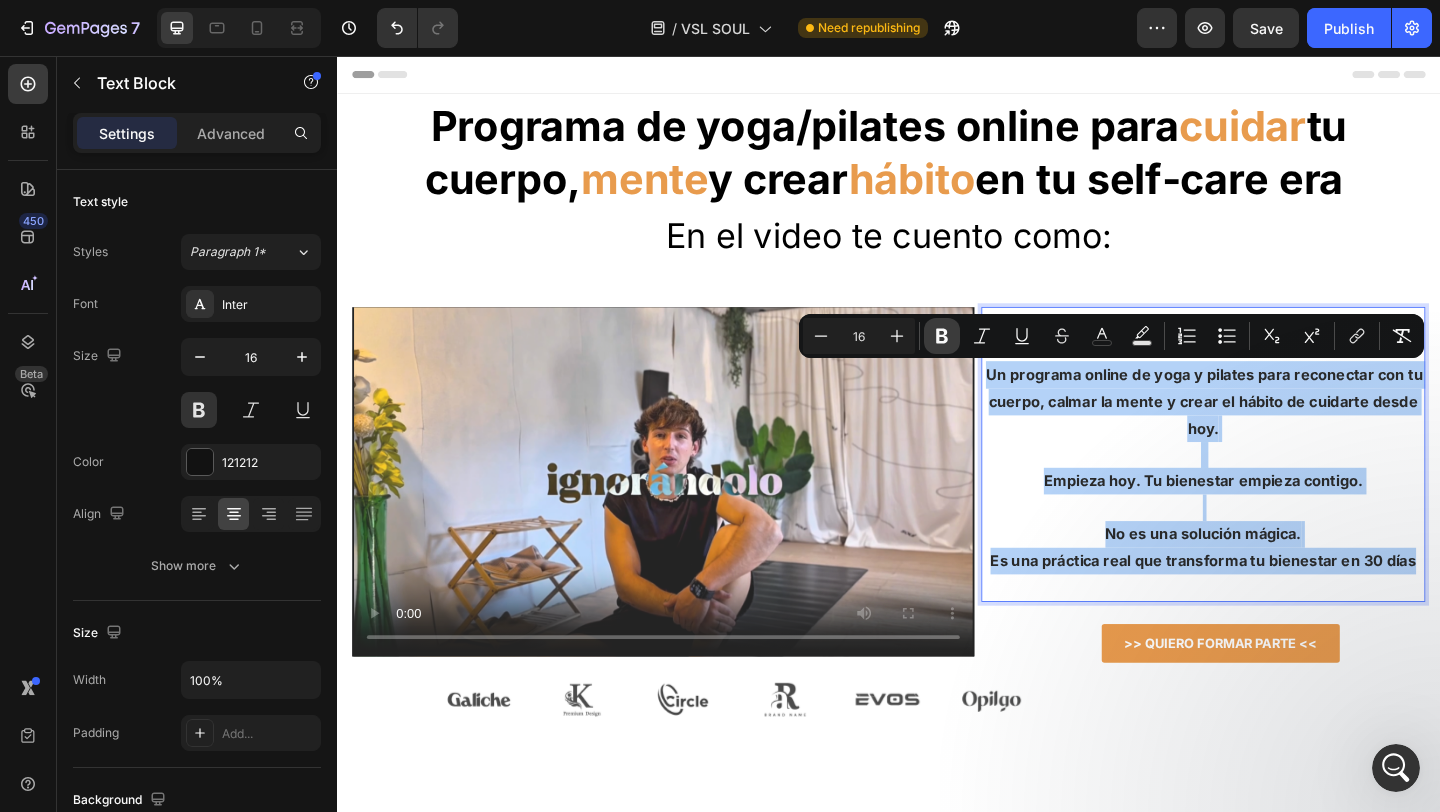 click 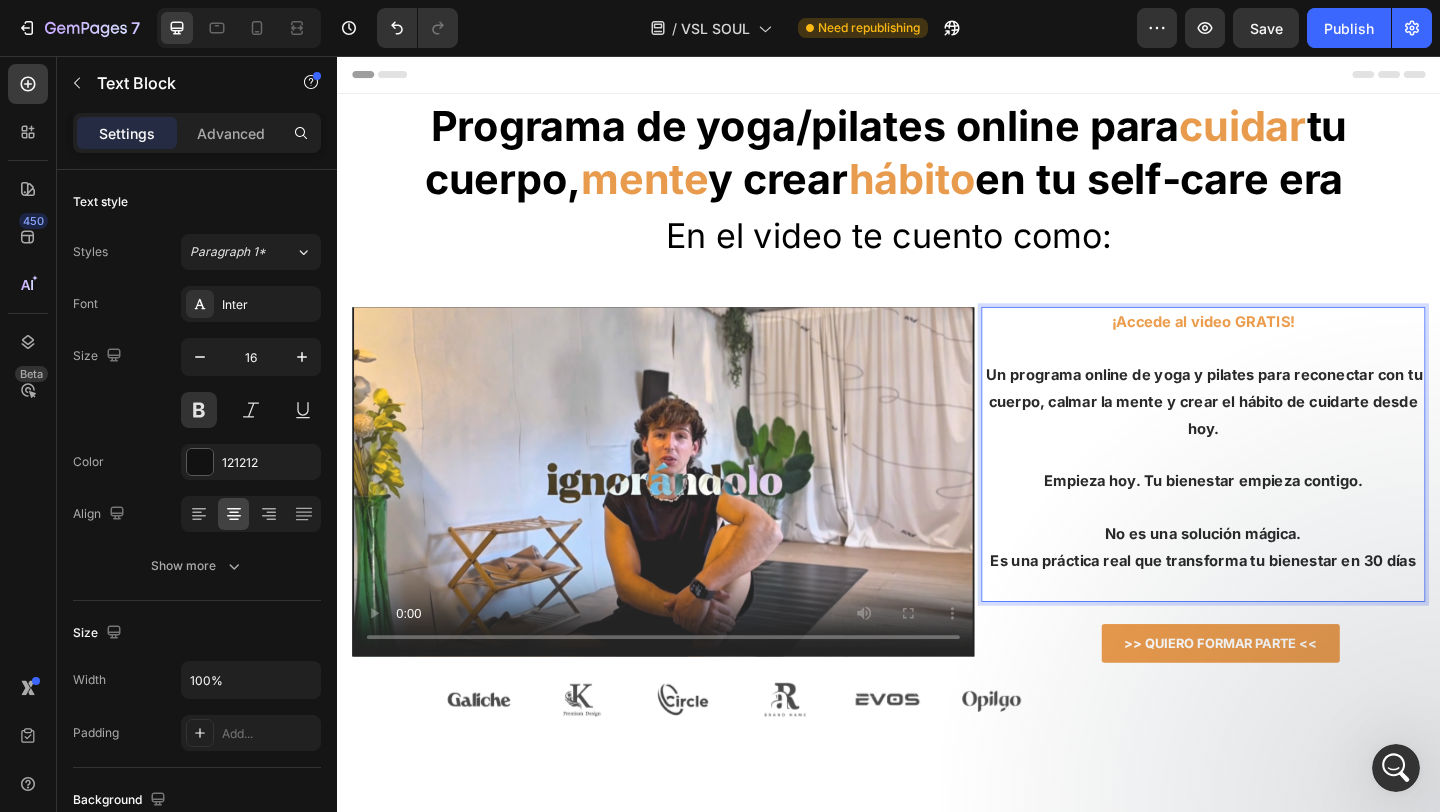 click on "Un programa online de yoga y pilates para reconectar con tu cuerpo, calmar la mente y crear el hábito de cuidarte desde hoy." at bounding box center (1280, 431) 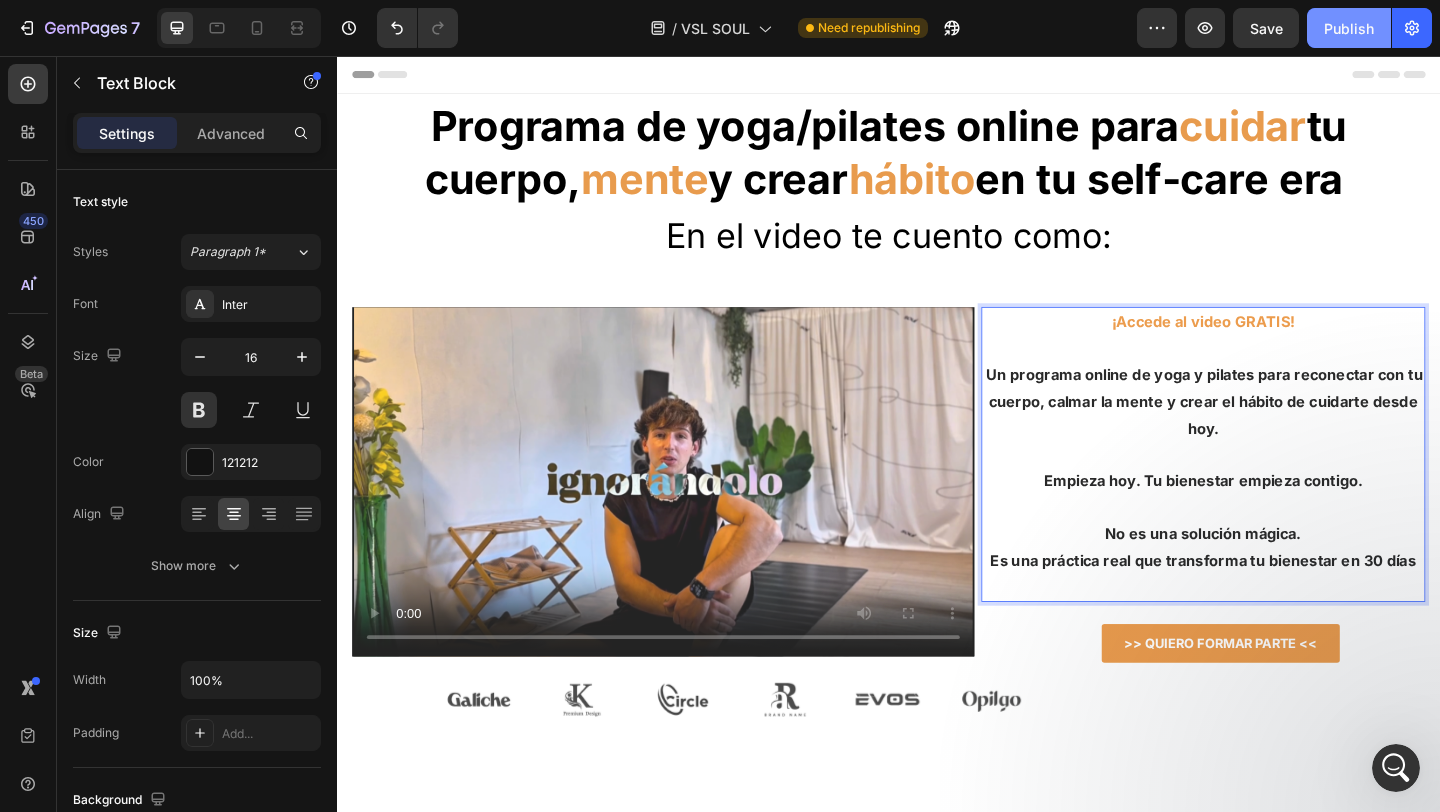click on "Publish" at bounding box center (1349, 28) 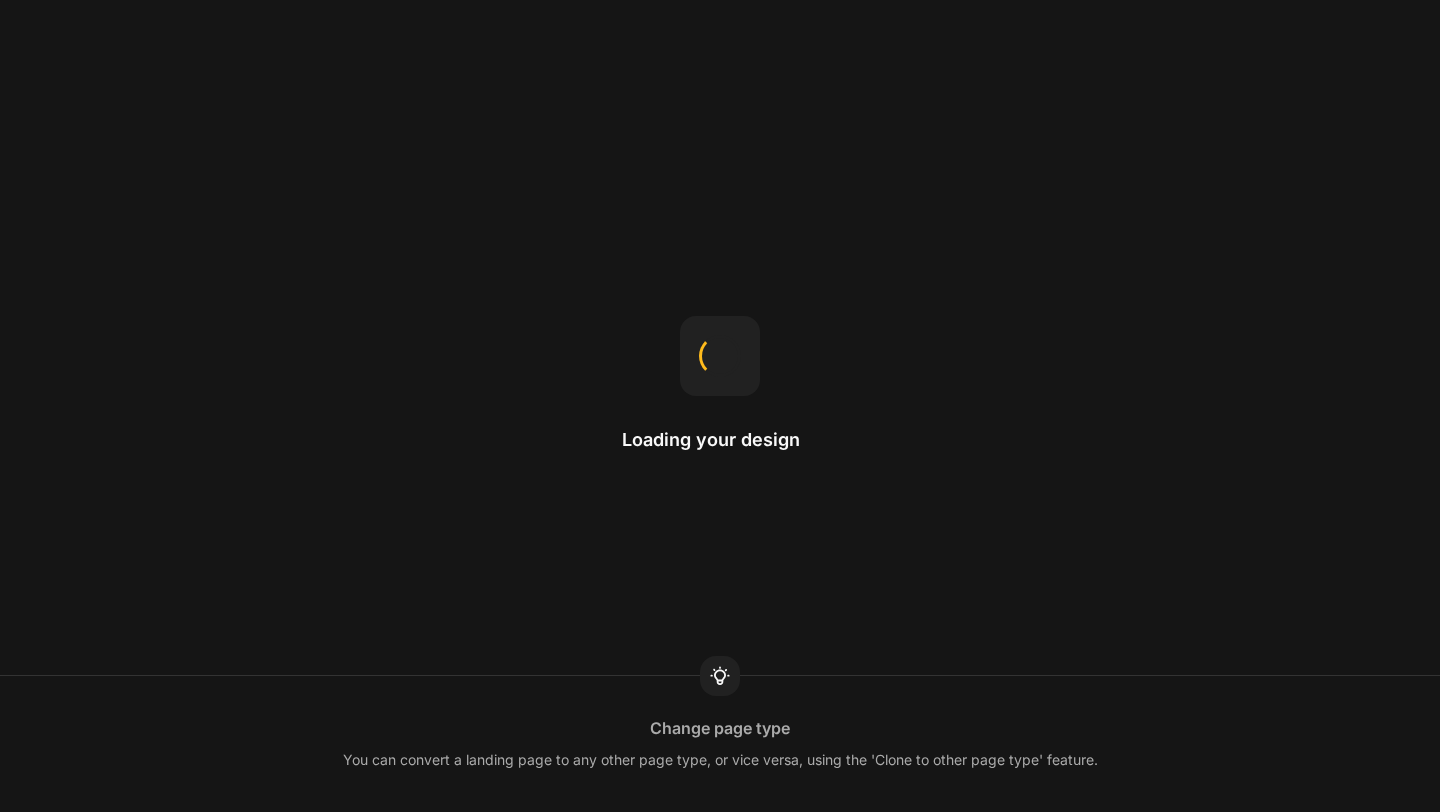 scroll, scrollTop: 0, scrollLeft: 0, axis: both 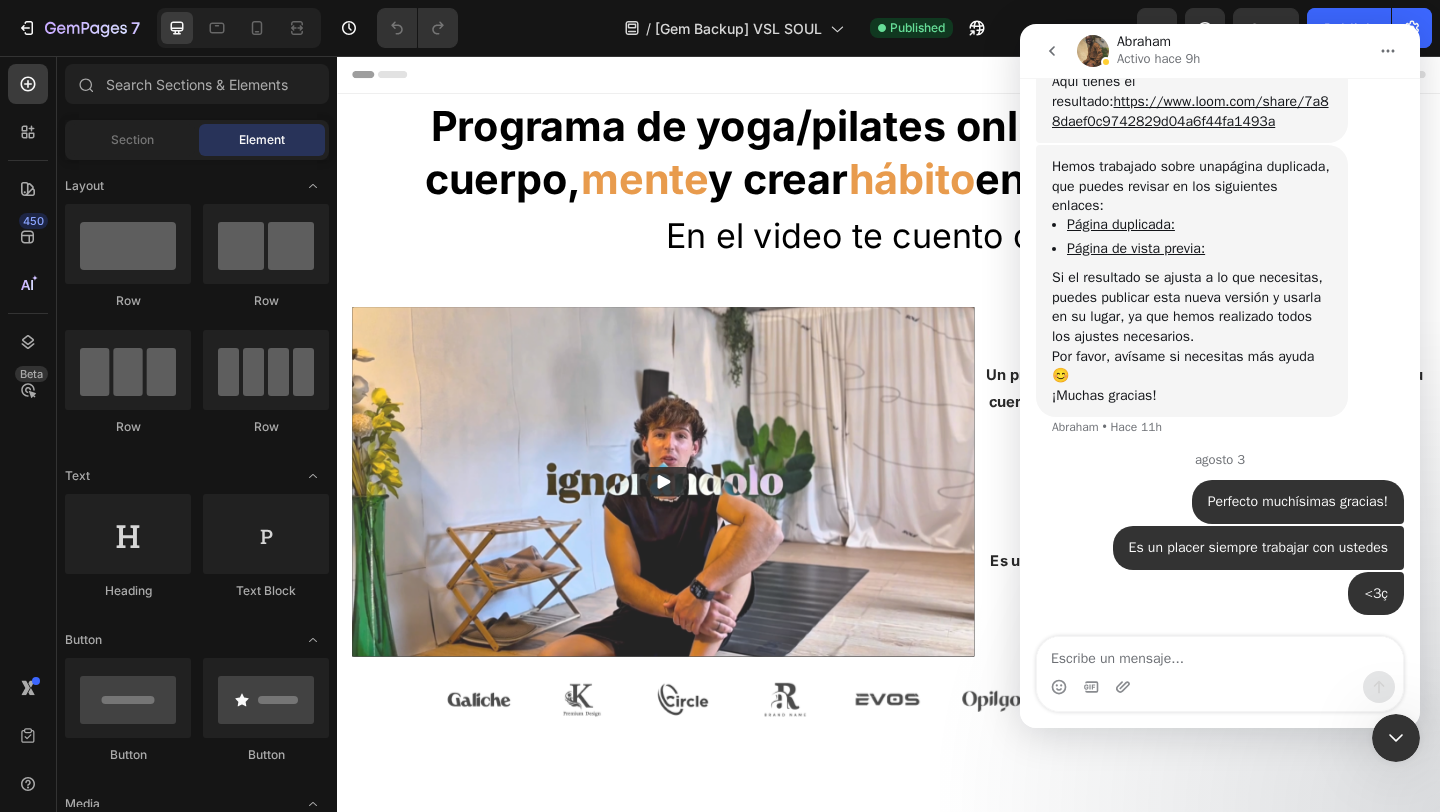 click 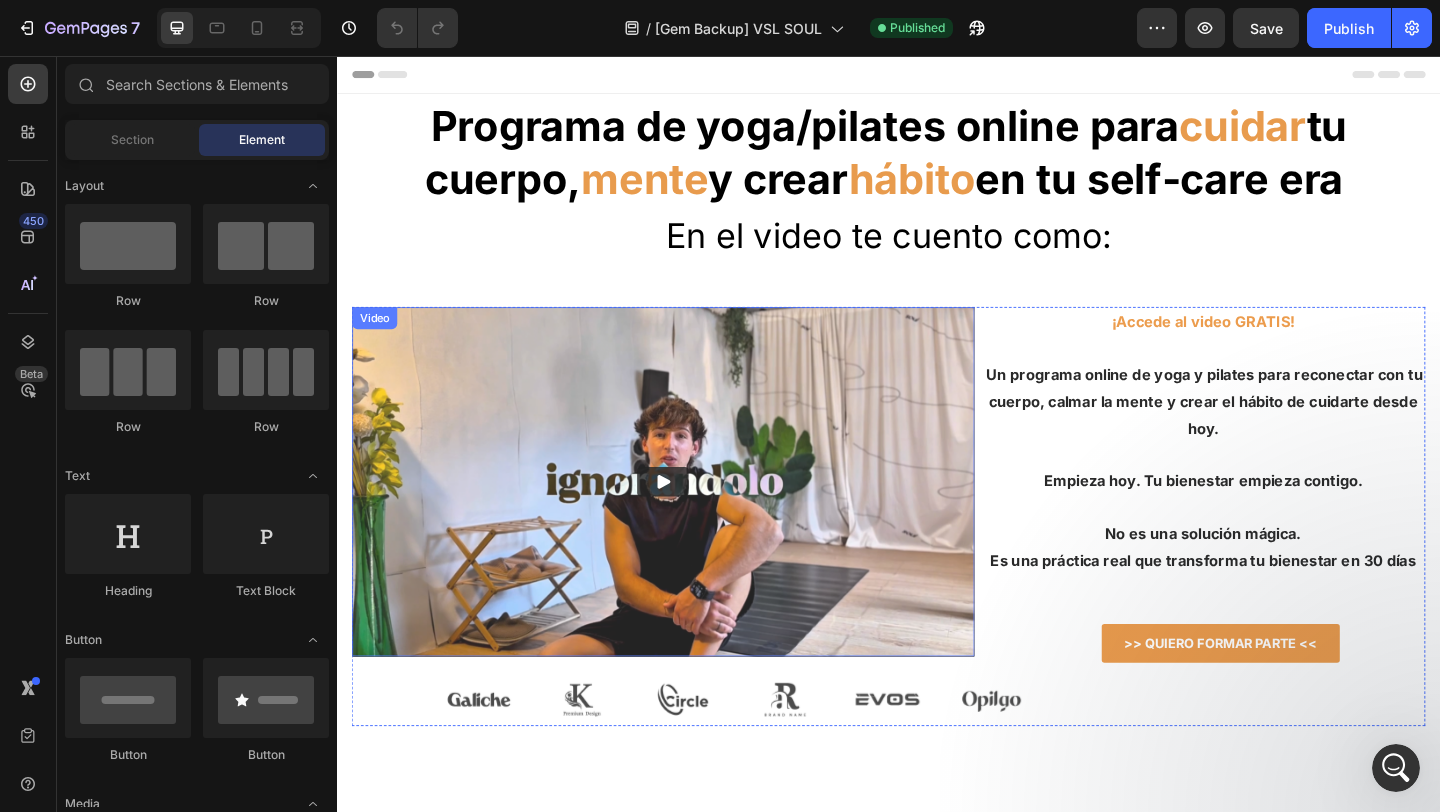 scroll, scrollTop: 0, scrollLeft: 0, axis: both 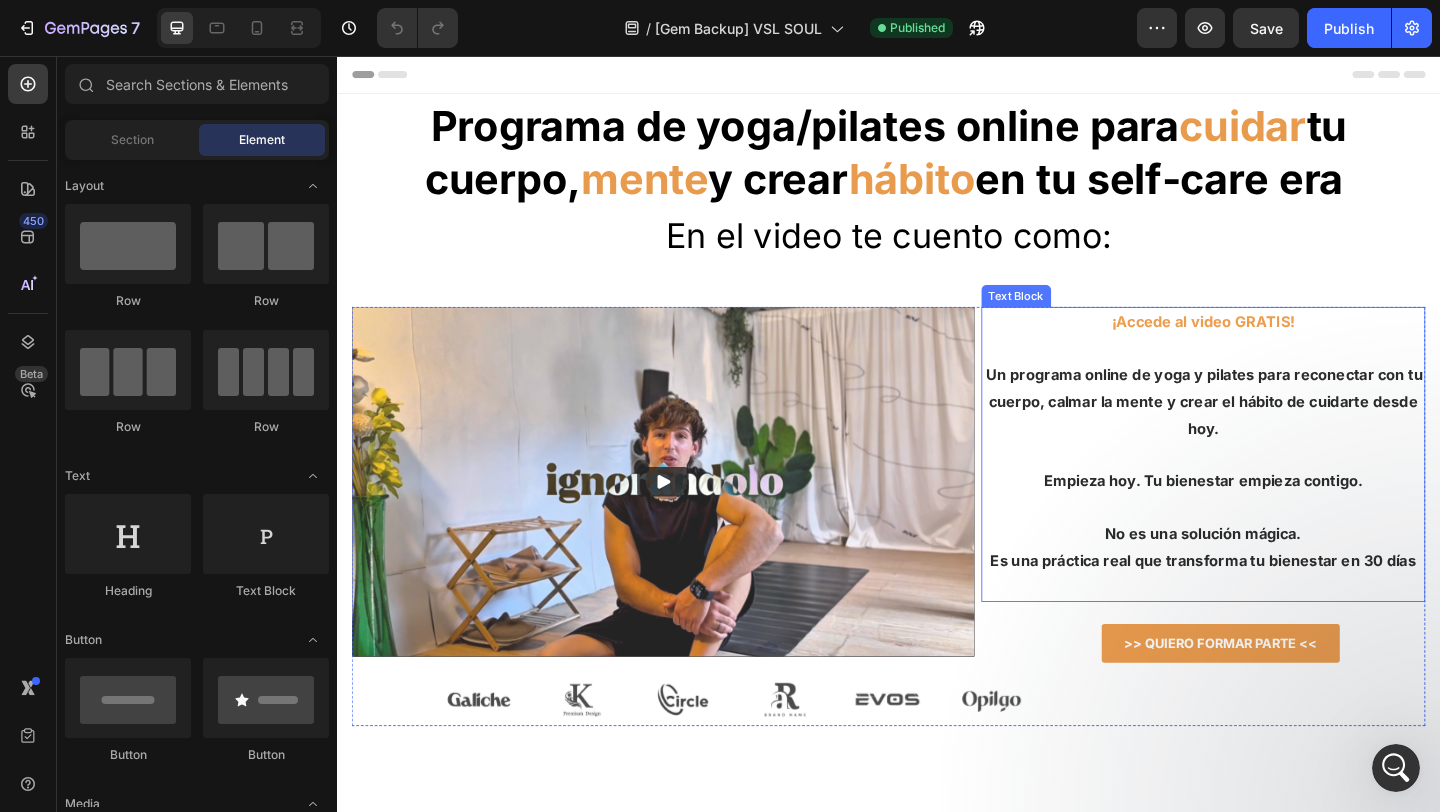 click on "Text Block" at bounding box center (1076, 317) 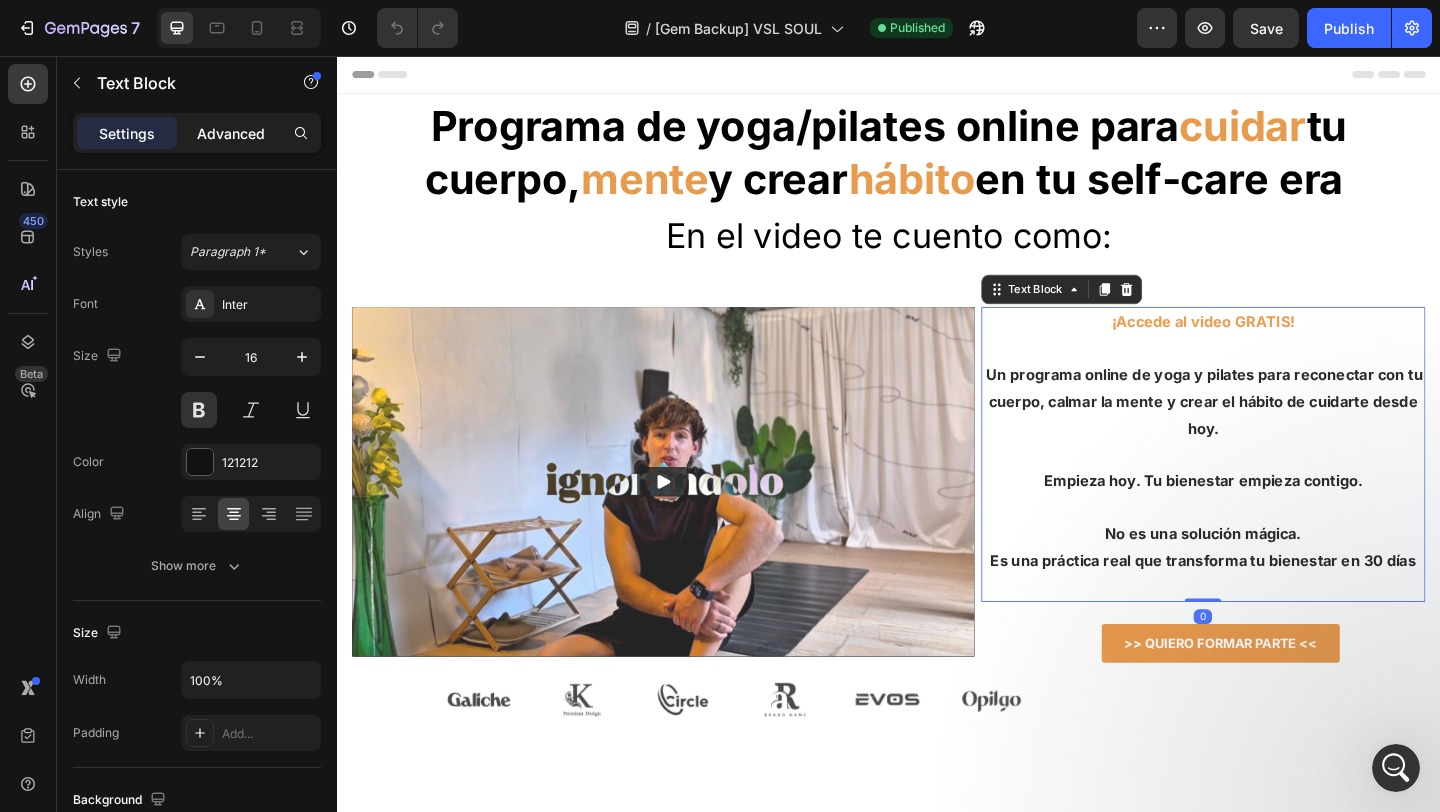 click on "Advanced" at bounding box center (231, 133) 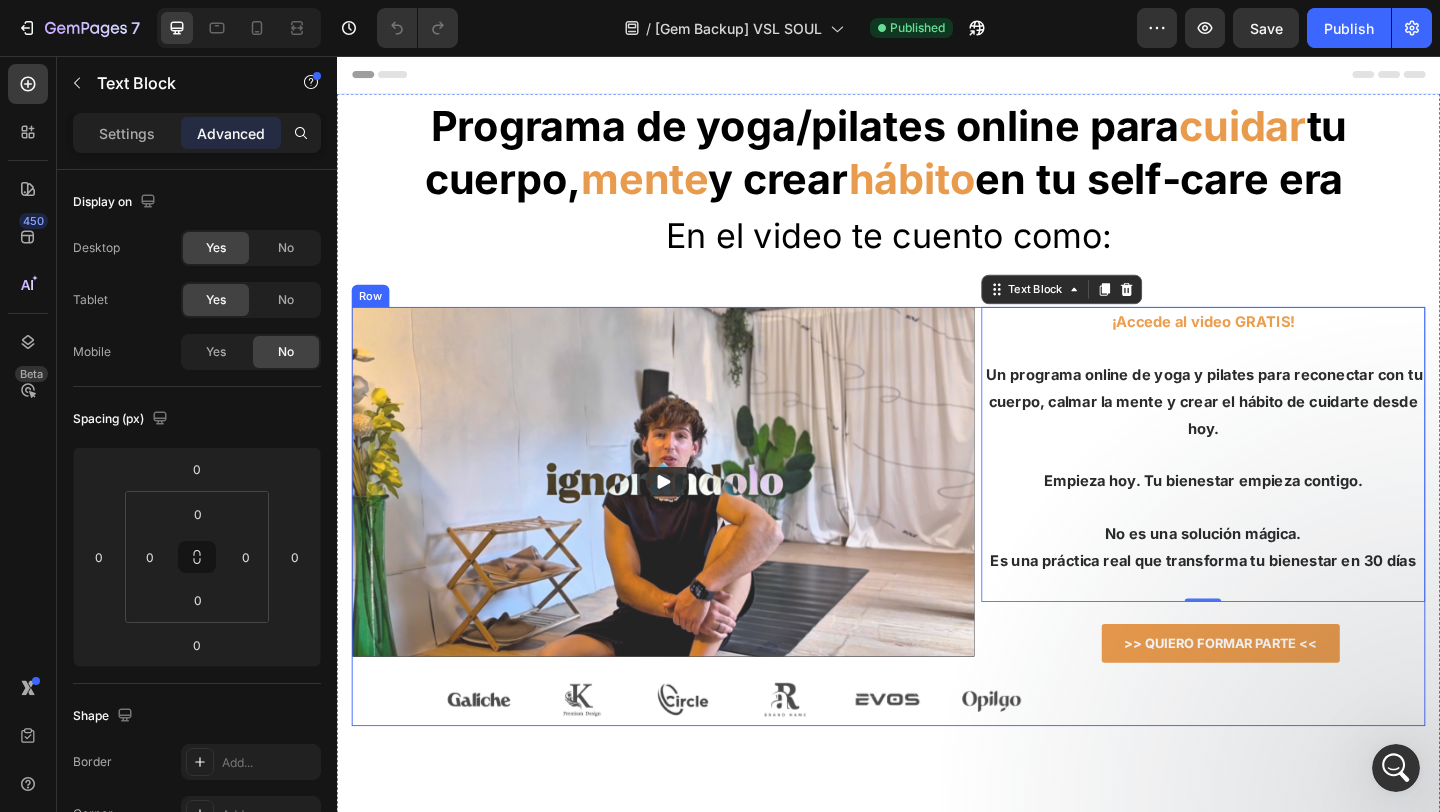 click on "Image Image Image Image Image Image Image Image Image Image Image Image Carousel" at bounding box center [691, 747] 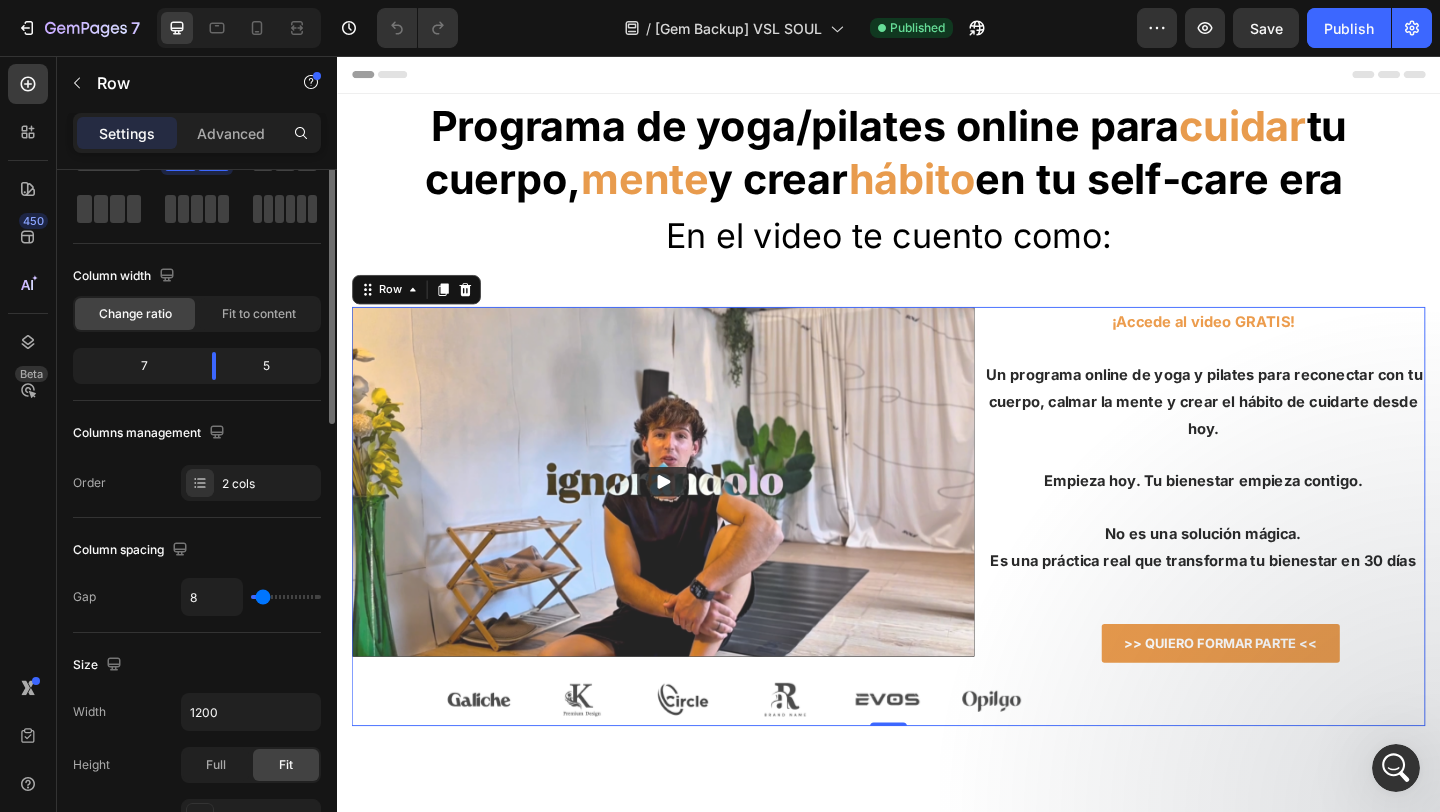 scroll, scrollTop: 0, scrollLeft: 0, axis: both 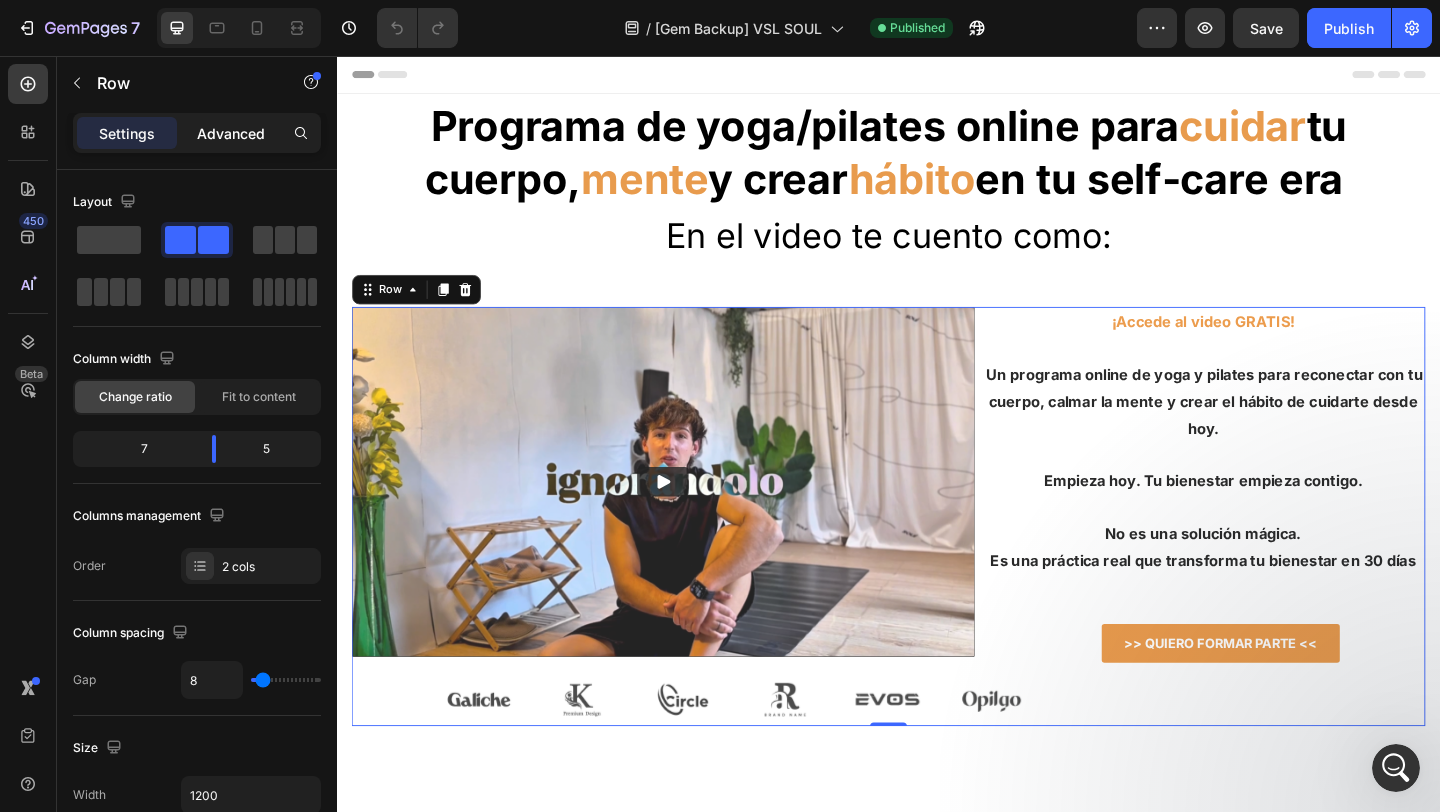 click on "Advanced" at bounding box center [231, 133] 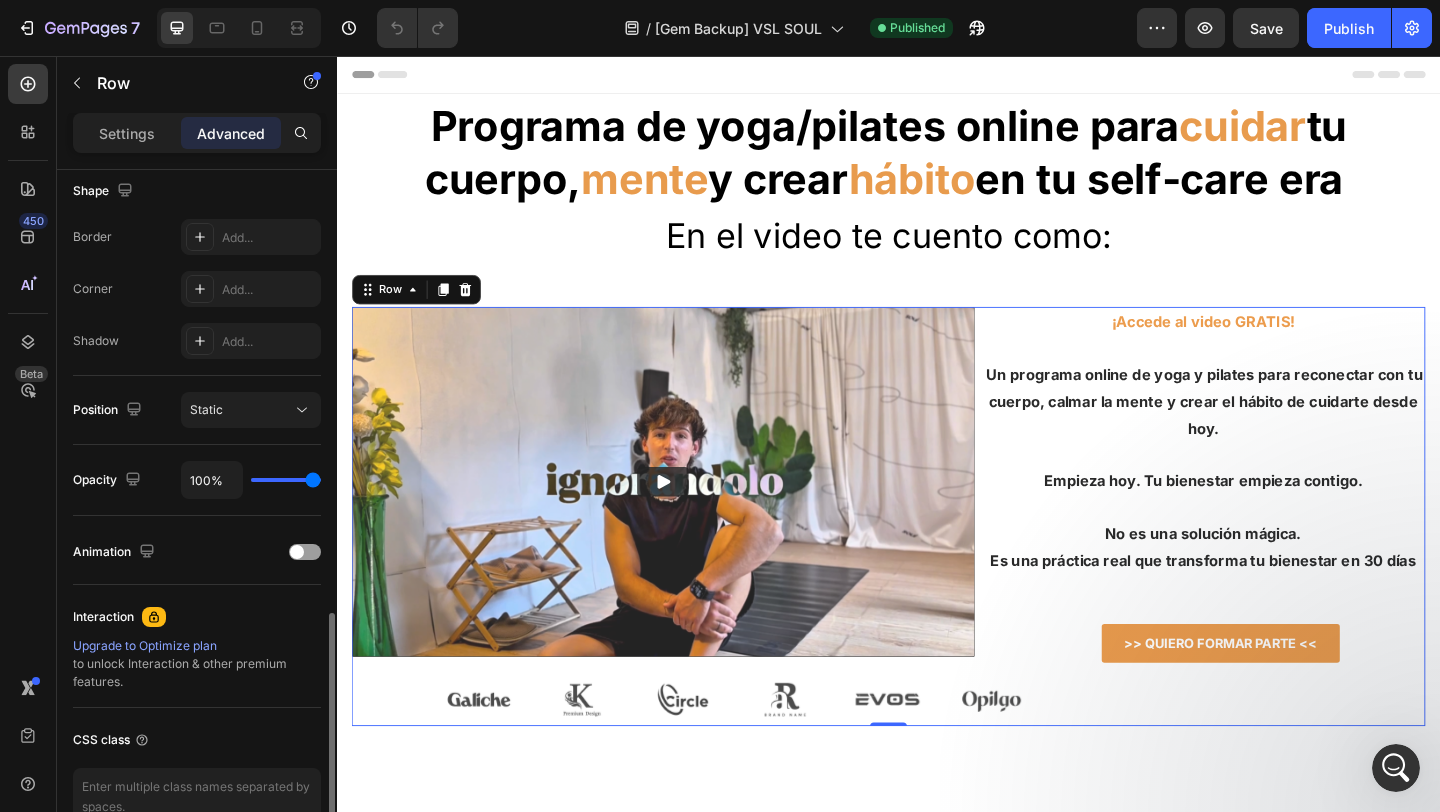 scroll, scrollTop: 635, scrollLeft: 0, axis: vertical 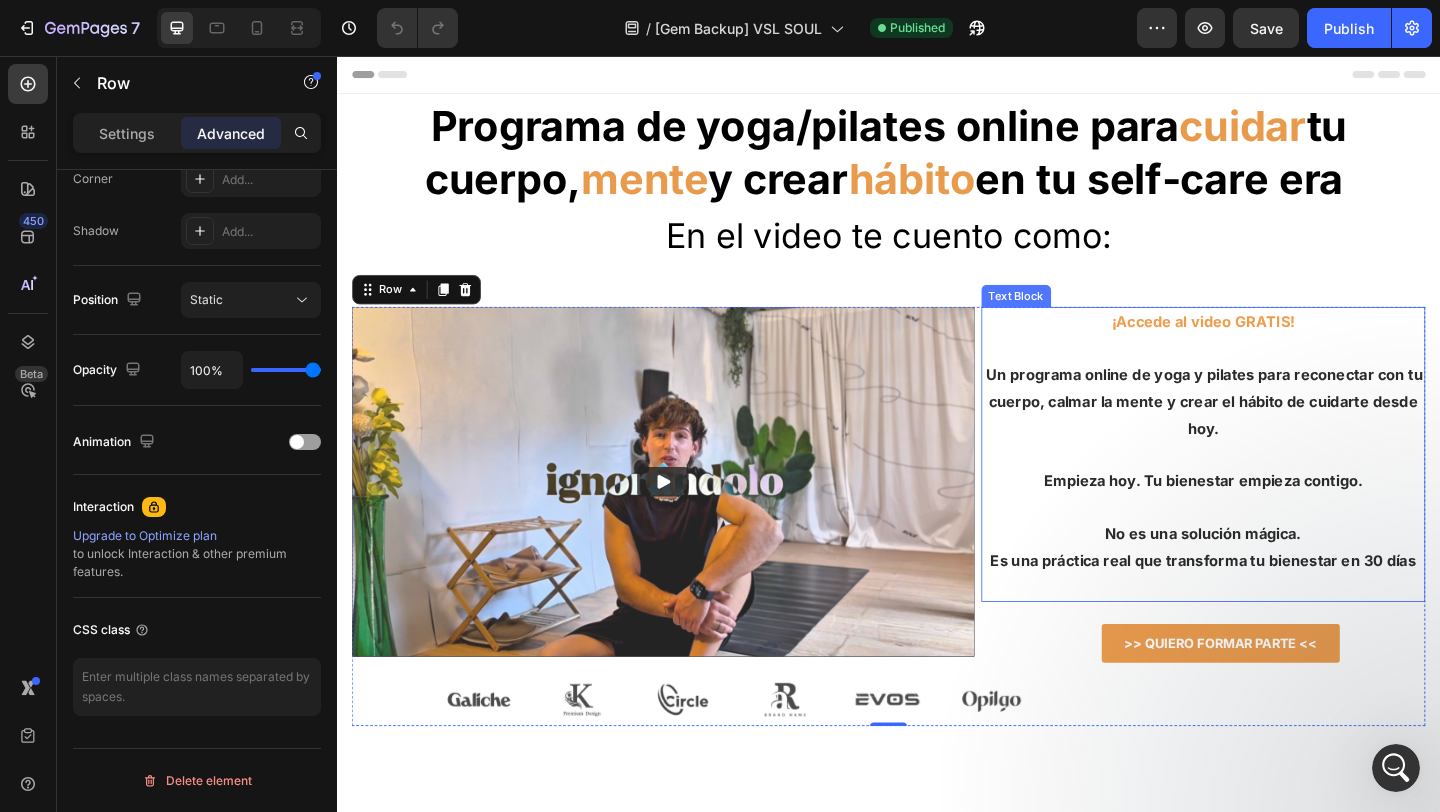 click on "¡Accede al video GRATIS!" at bounding box center [1279, 345] 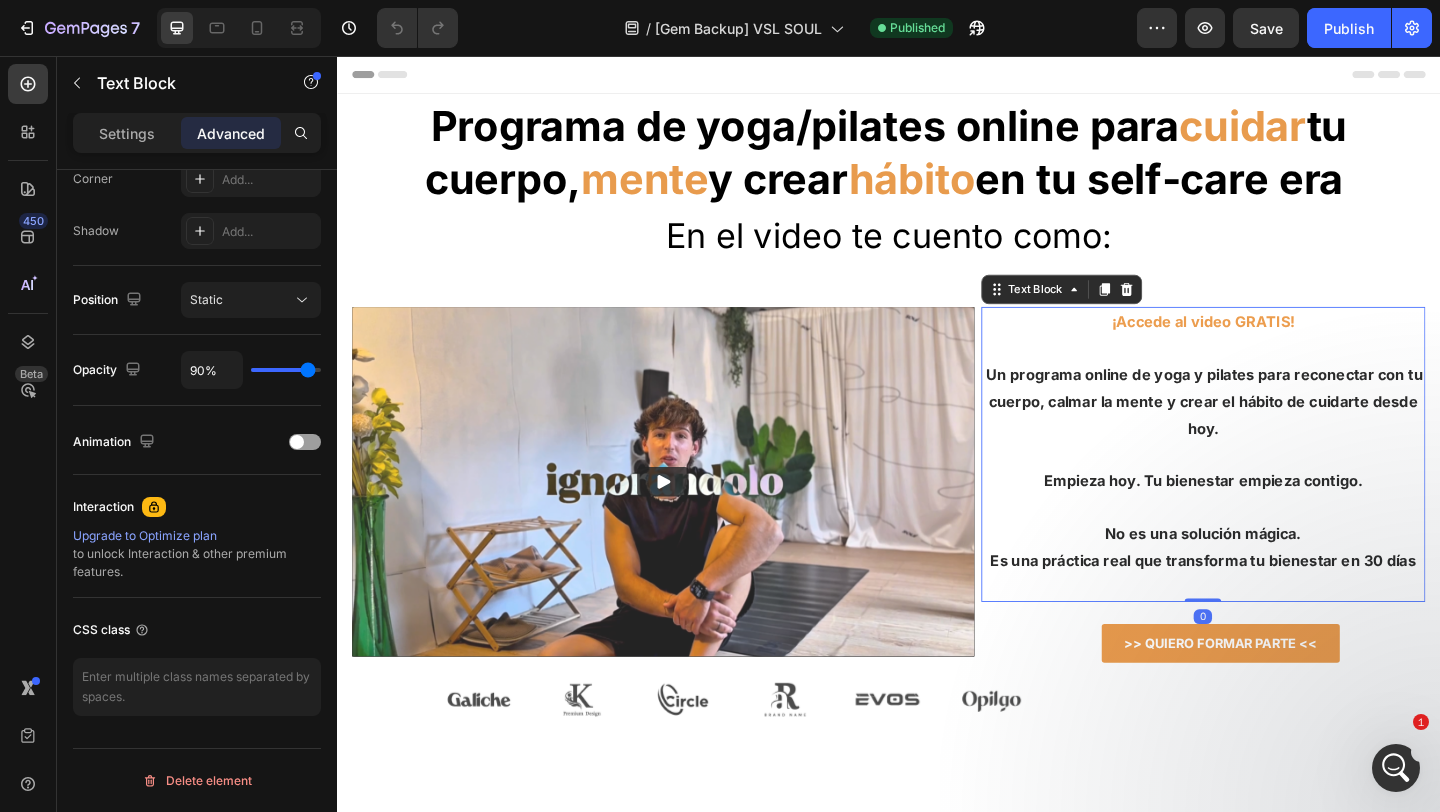 scroll, scrollTop: 0, scrollLeft: 0, axis: both 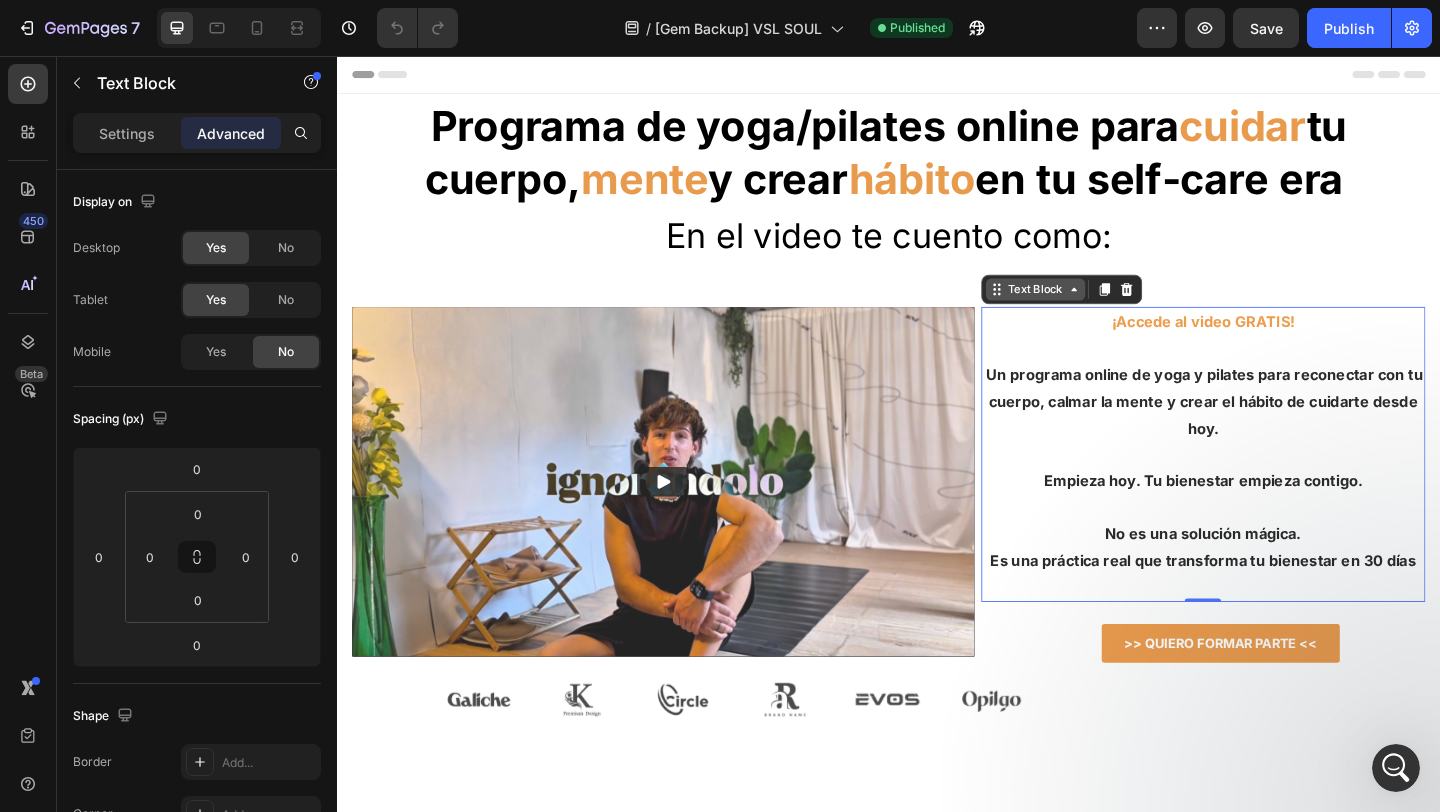click on "Text Block" at bounding box center [1097, 310] 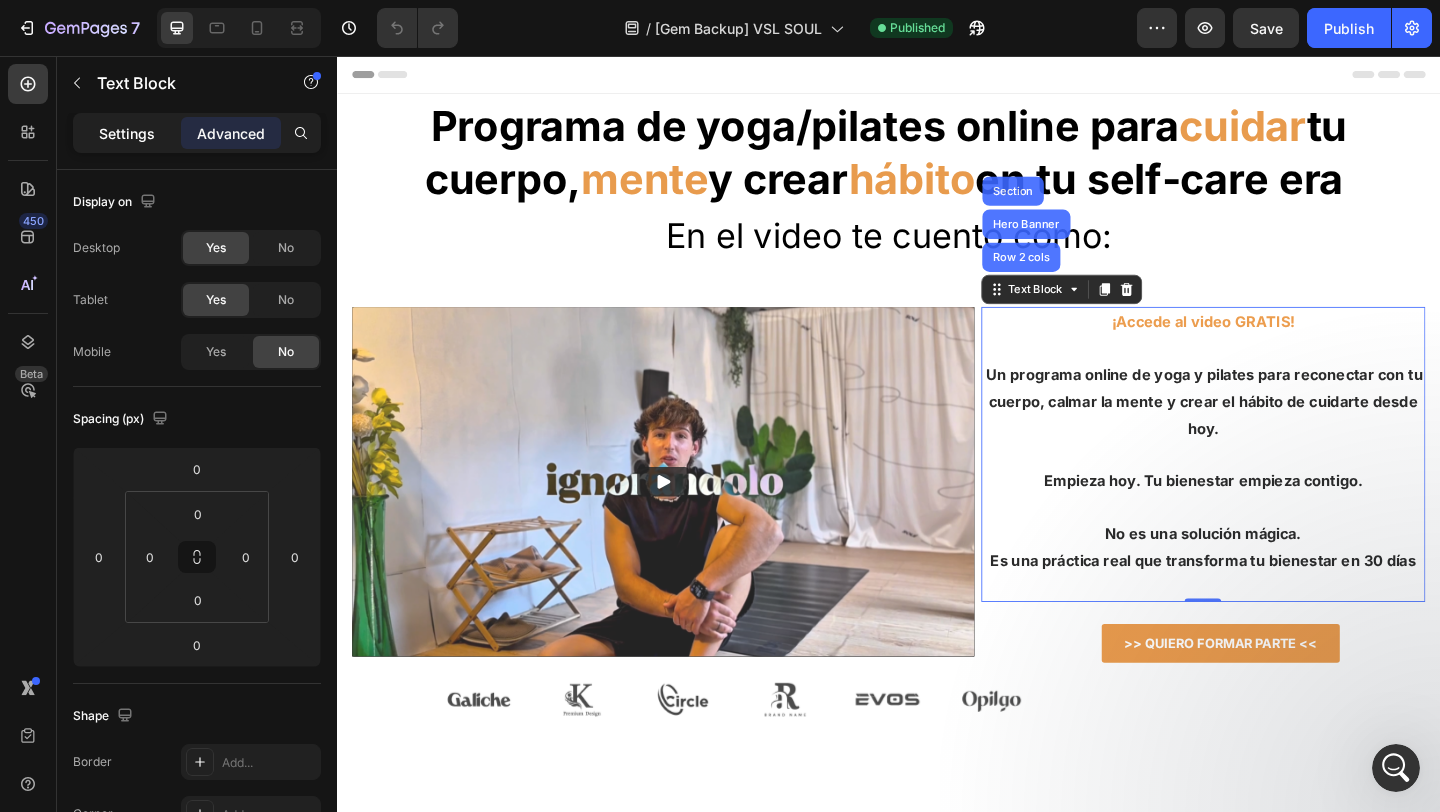 click on "Settings" at bounding box center [127, 133] 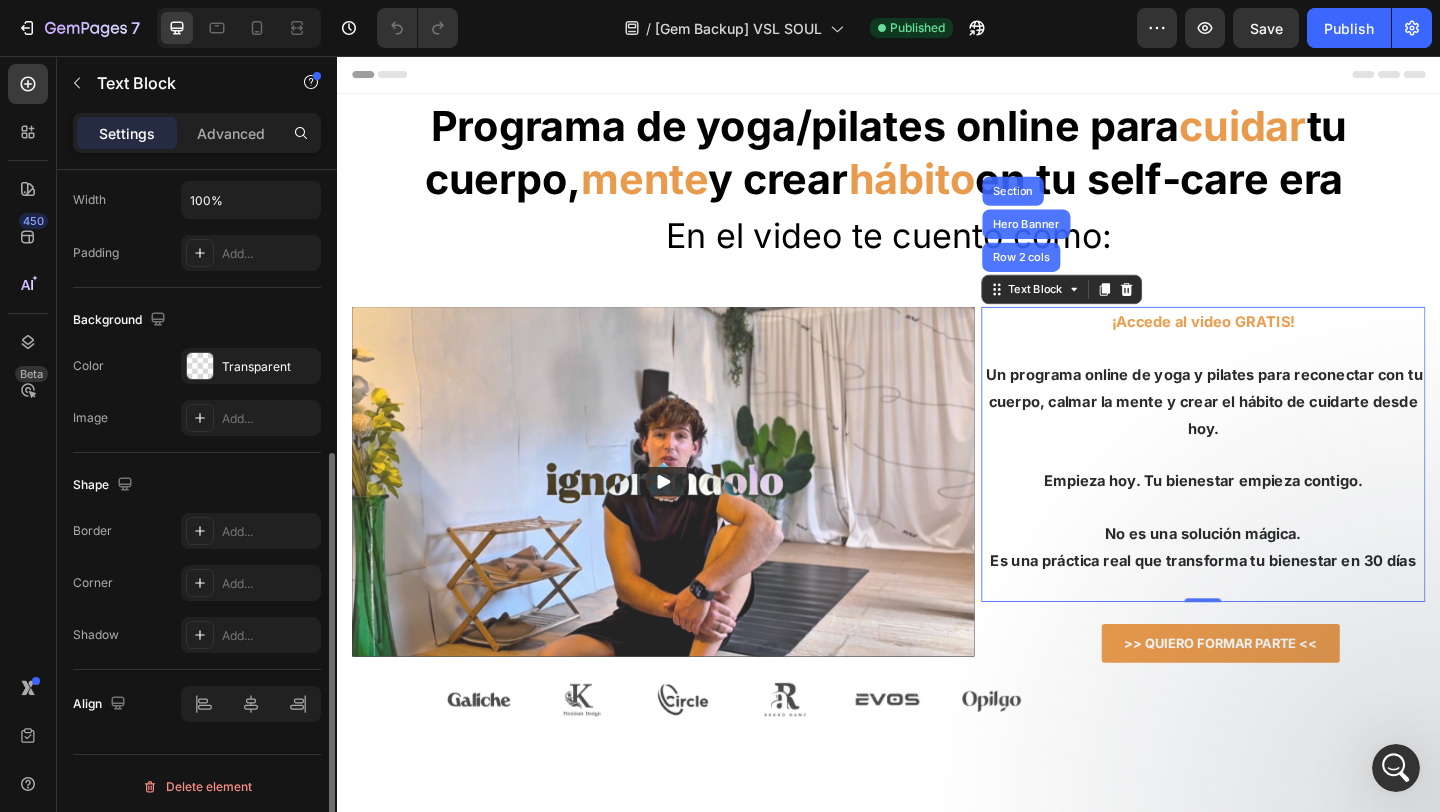 scroll, scrollTop: 486, scrollLeft: 0, axis: vertical 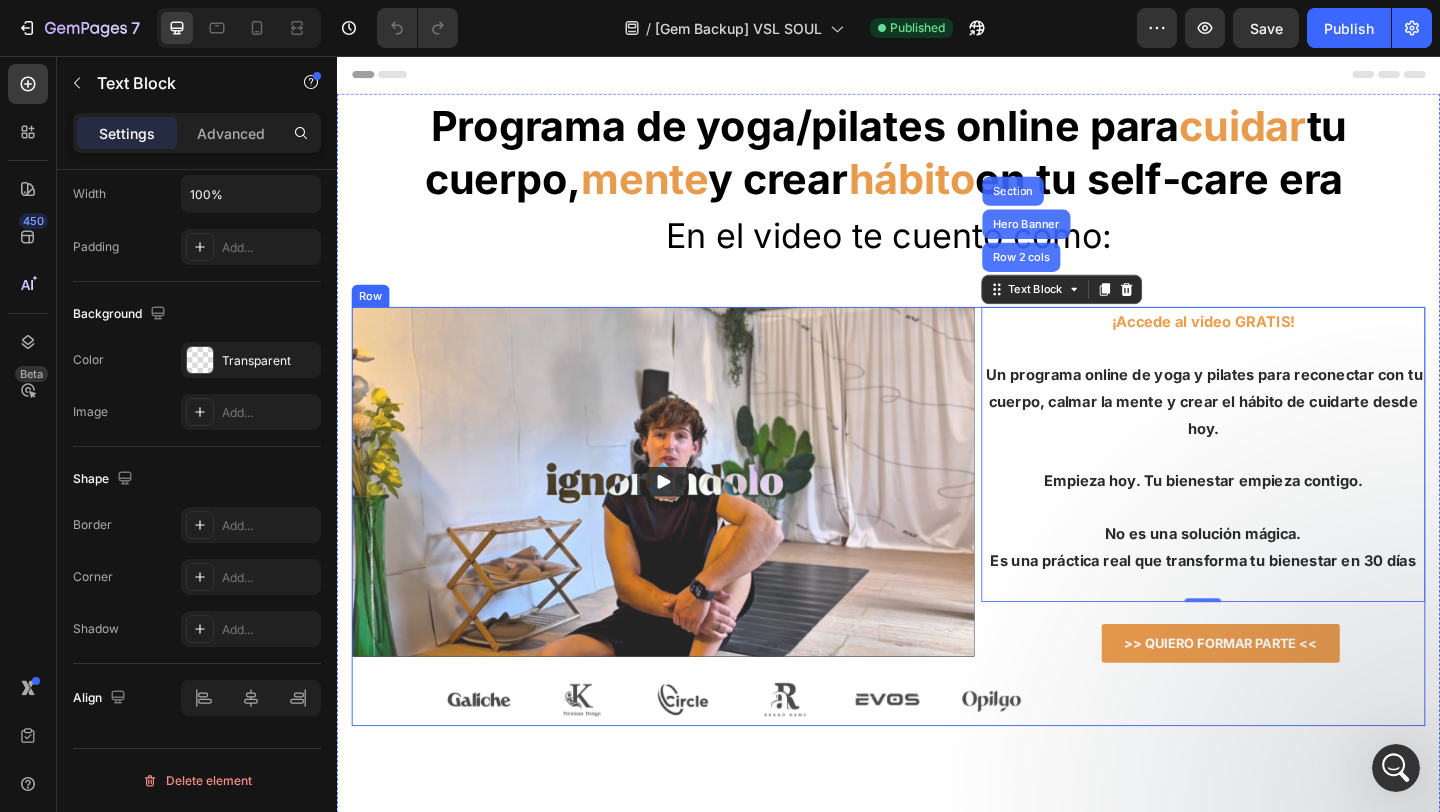 click on "¡Accede al video GRATIS!     Un programa online de yoga y pilates para reconectar con tu cuerpo, calmar la mente y crear el hábito de cuidarte desde hoy.   Empieza hoy. Tu bienestar empieza contigo.   No es una solución mágica. Es una práctica real que transforma tu bienestar en 30 días   Text Block Row 2 cols Hero Banner Section   0 >> QUIERO FORMAR PARTE << Button Contact Form" at bounding box center [1279, 557] 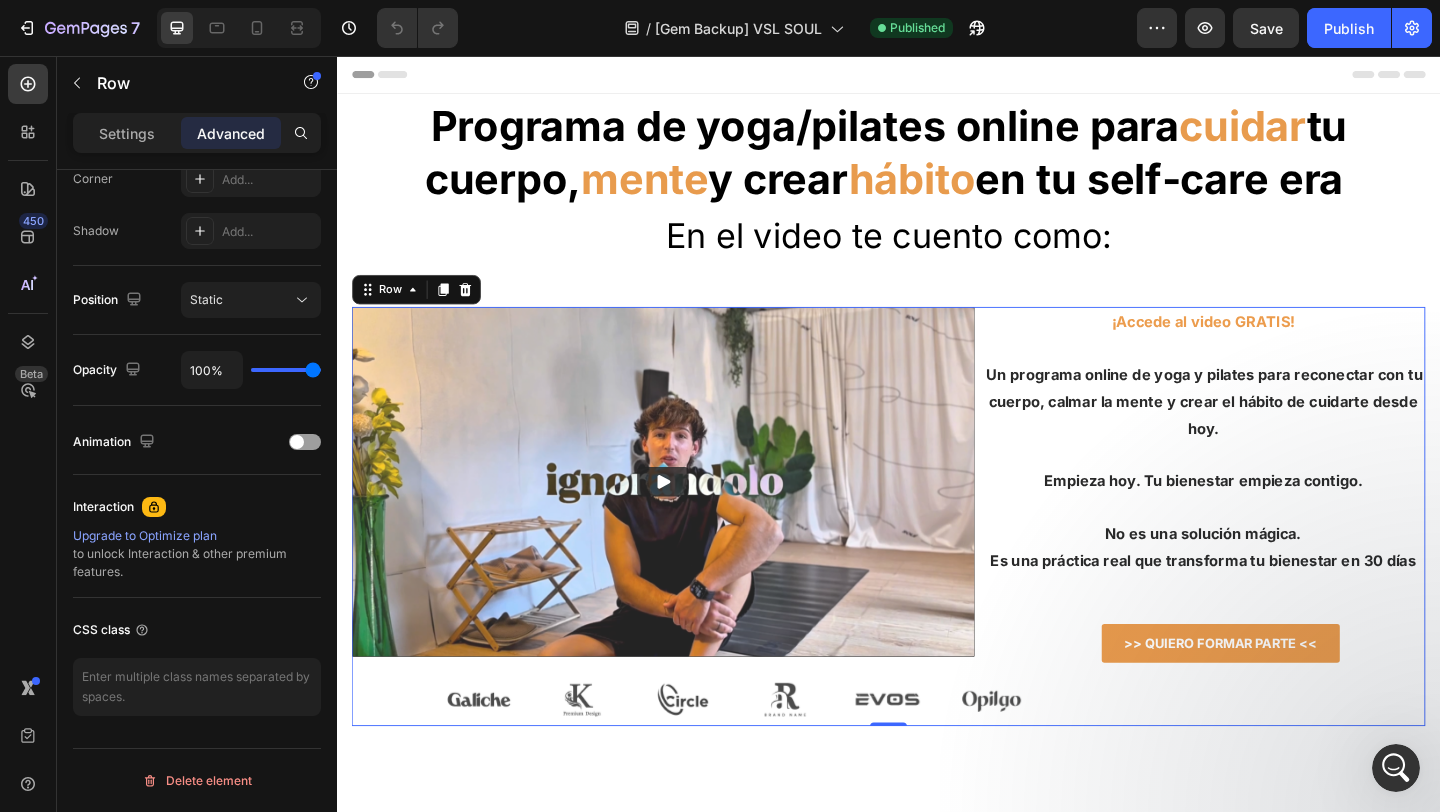 scroll, scrollTop: 0, scrollLeft: 0, axis: both 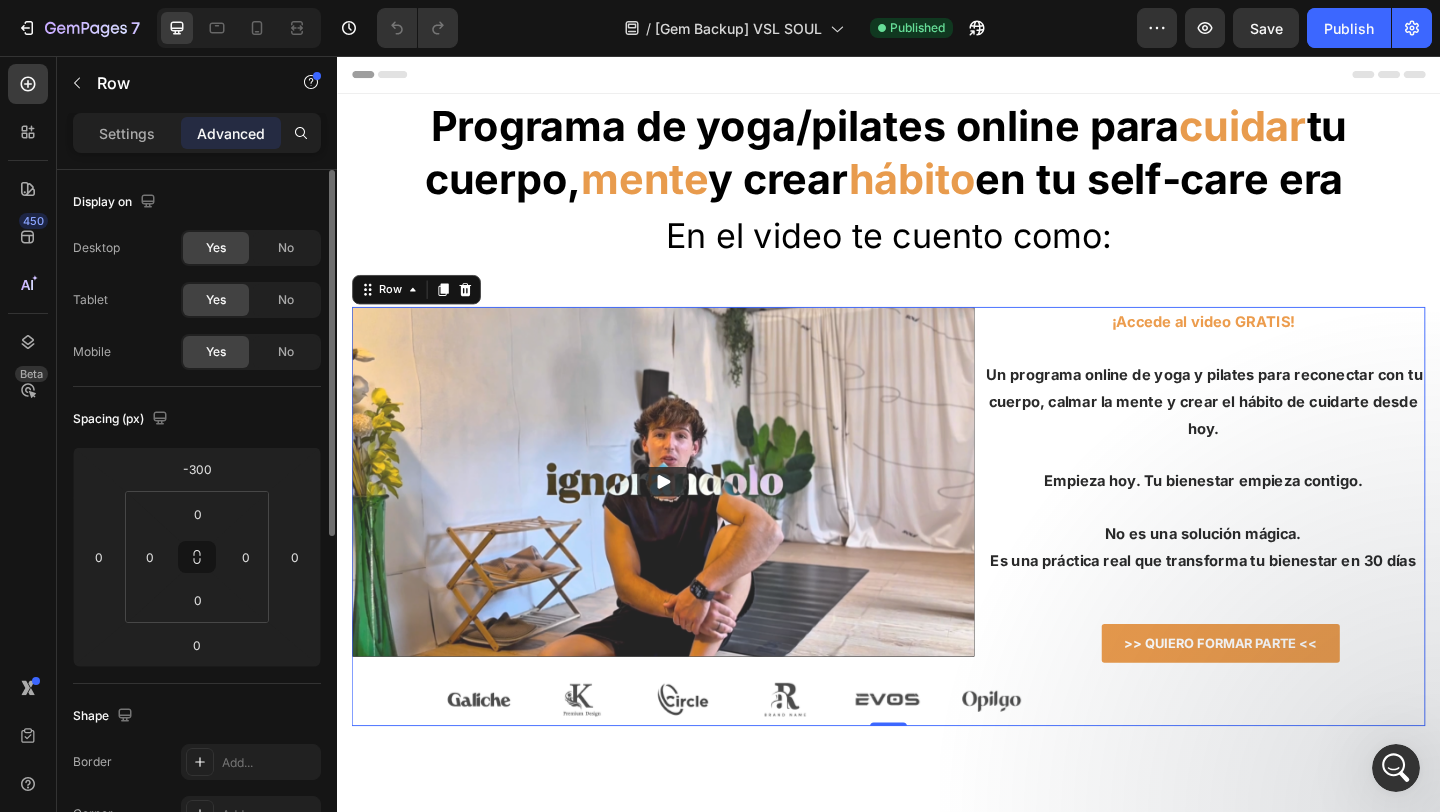 click on "Settings" 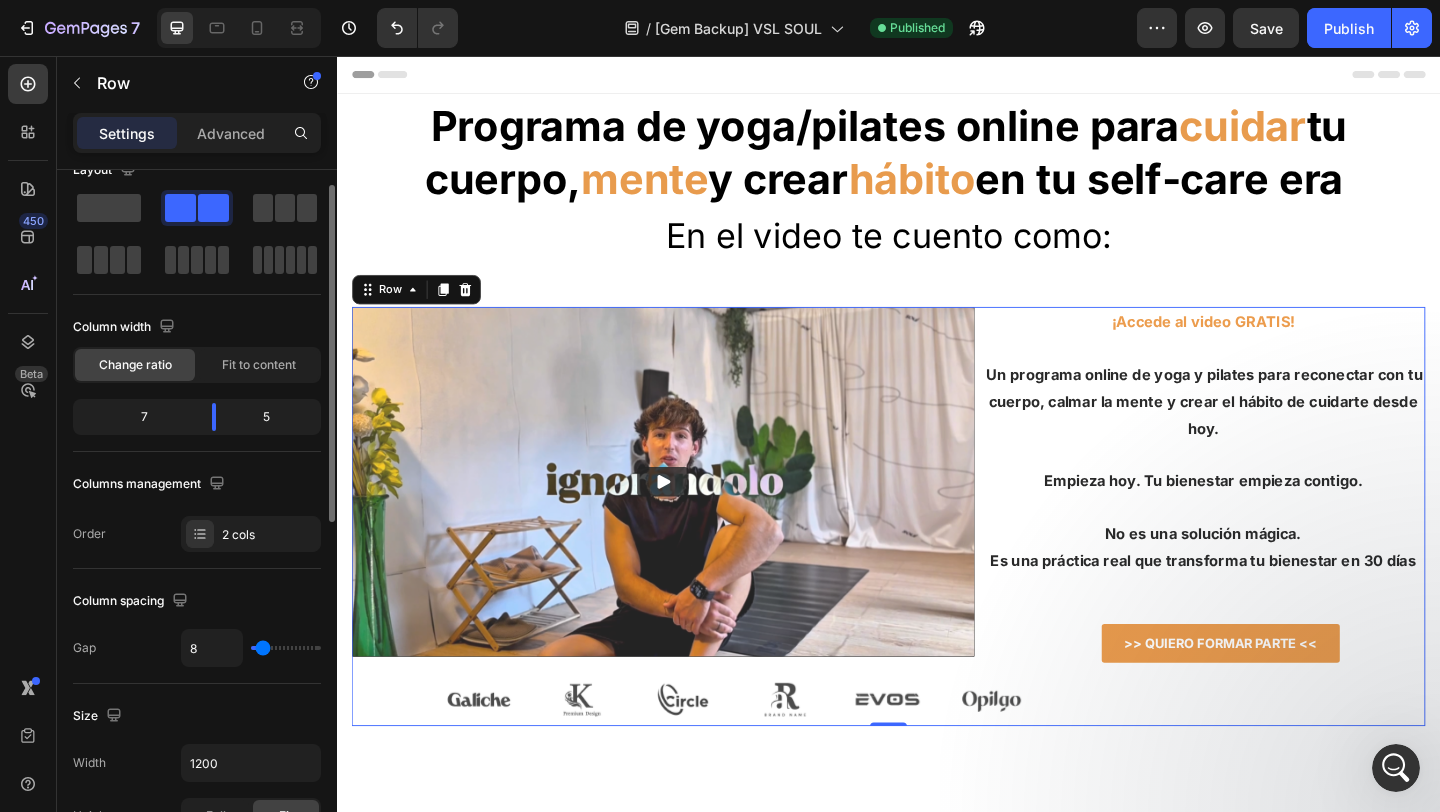 scroll, scrollTop: 34, scrollLeft: 0, axis: vertical 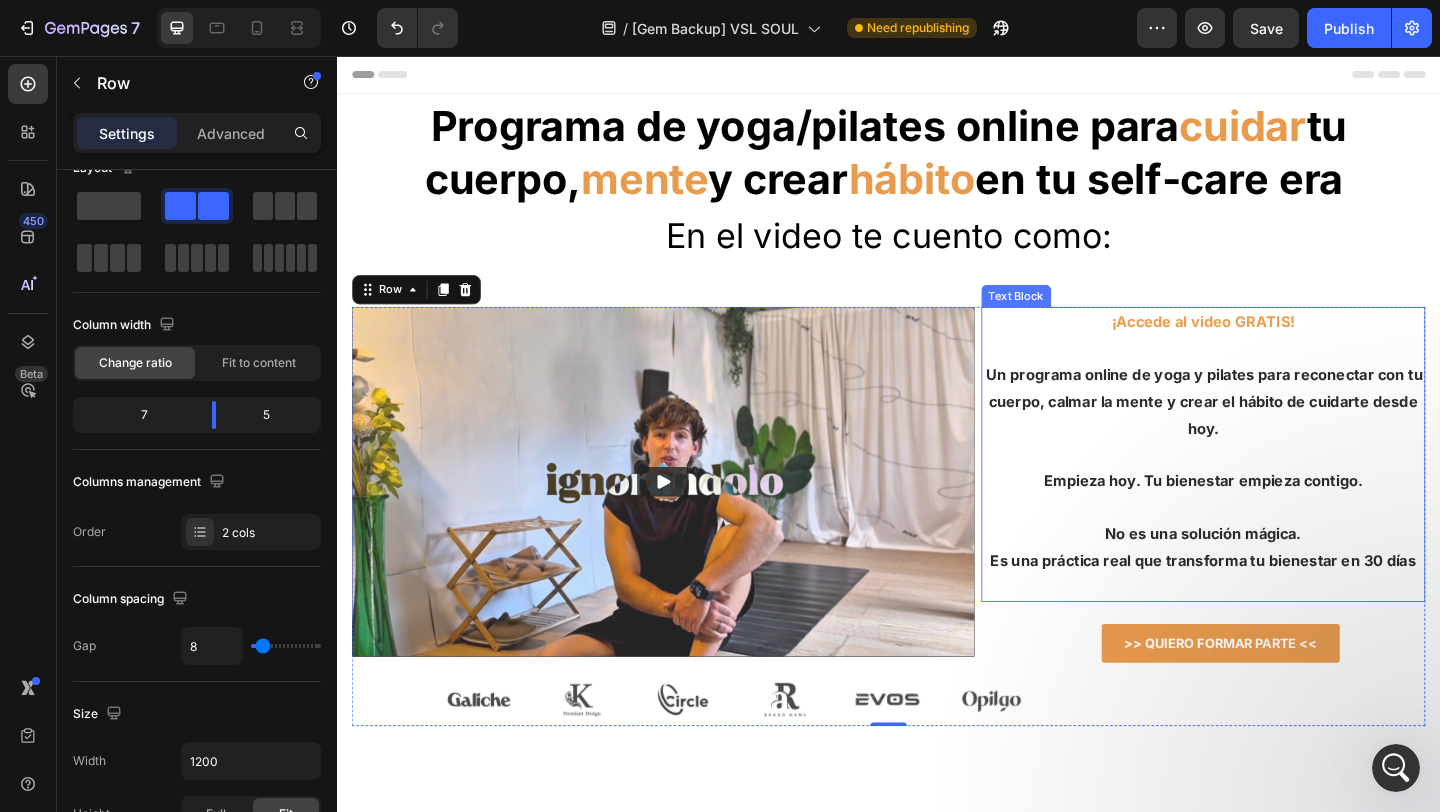 click at bounding box center [1279, 547] 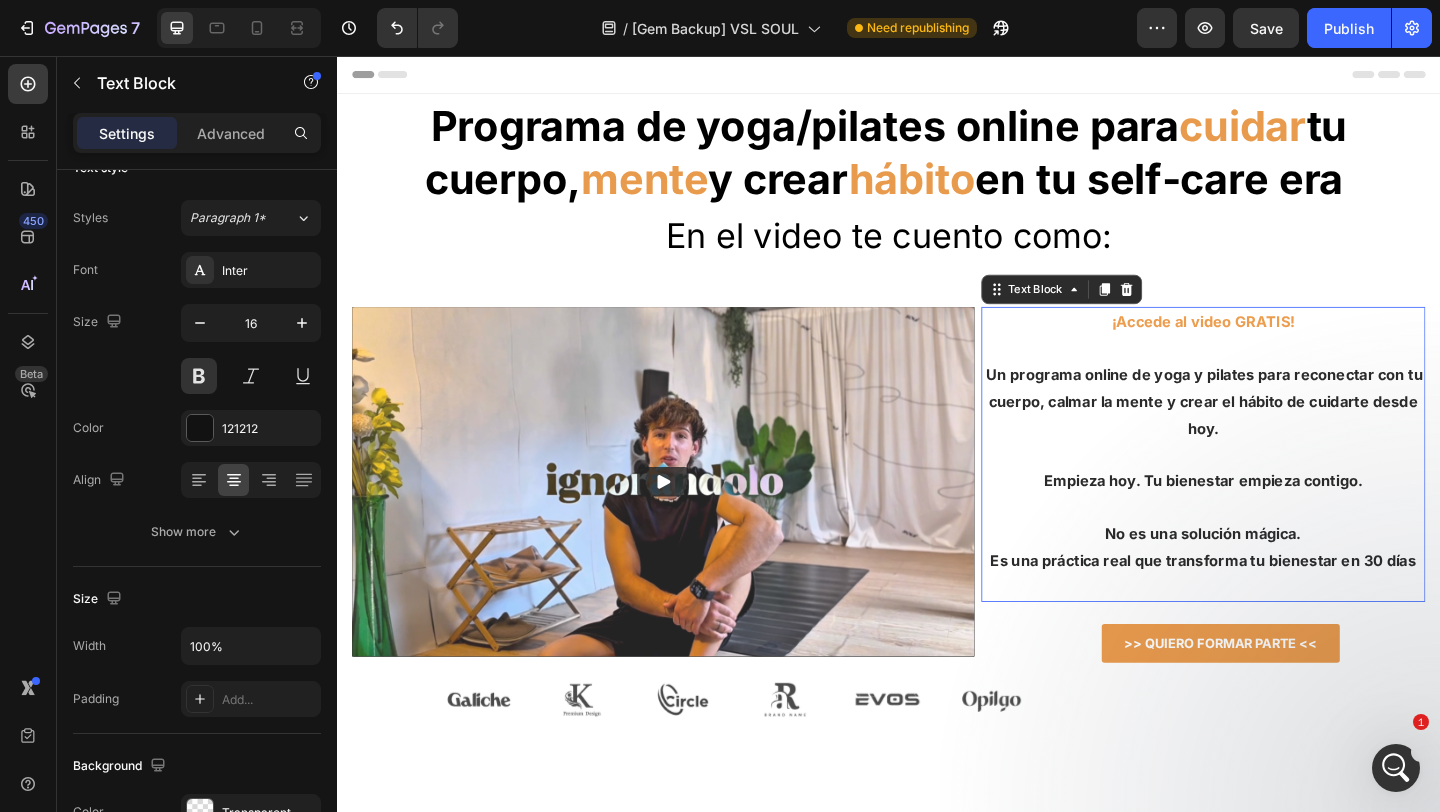 scroll, scrollTop: 0, scrollLeft: 0, axis: both 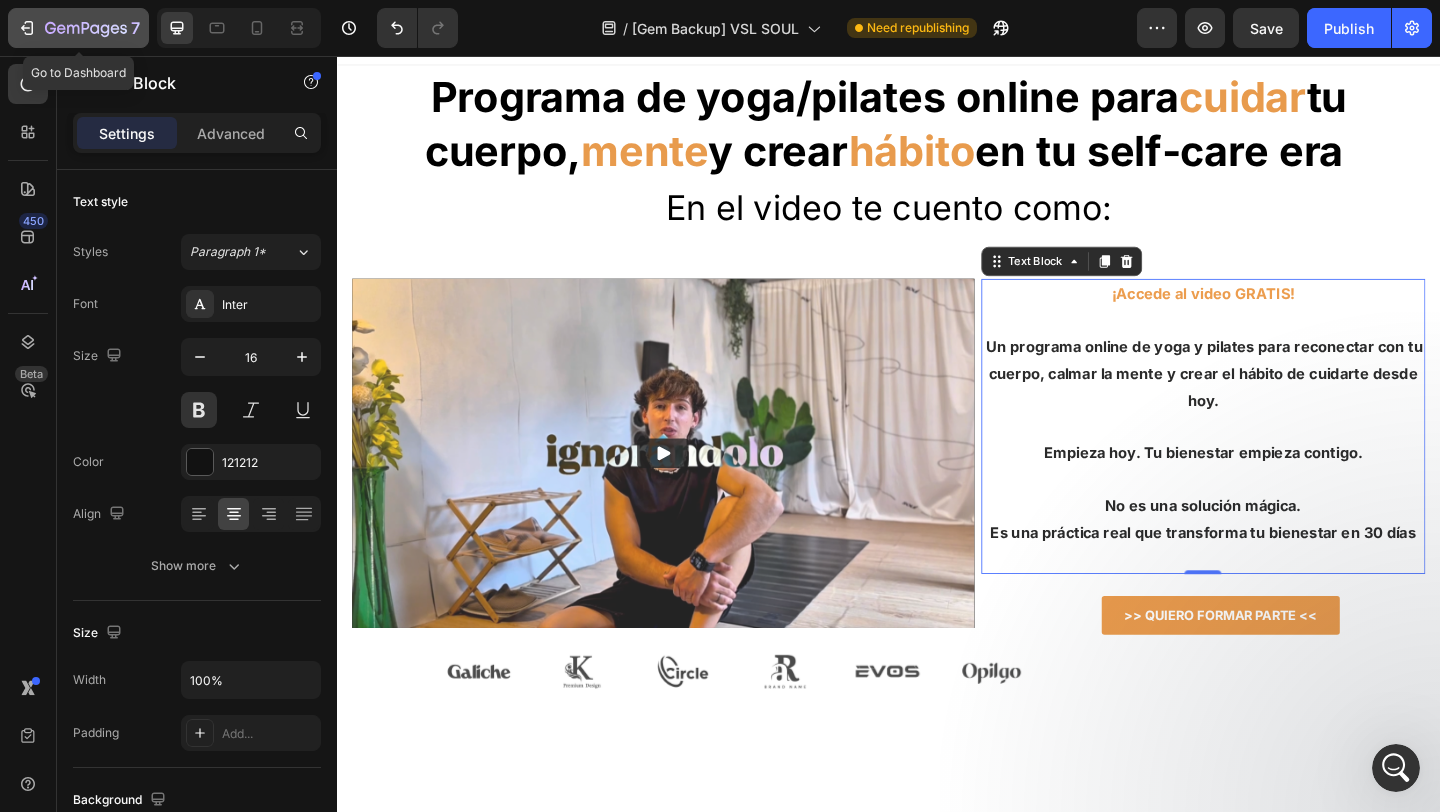 click on "7" at bounding box center [78, 28] 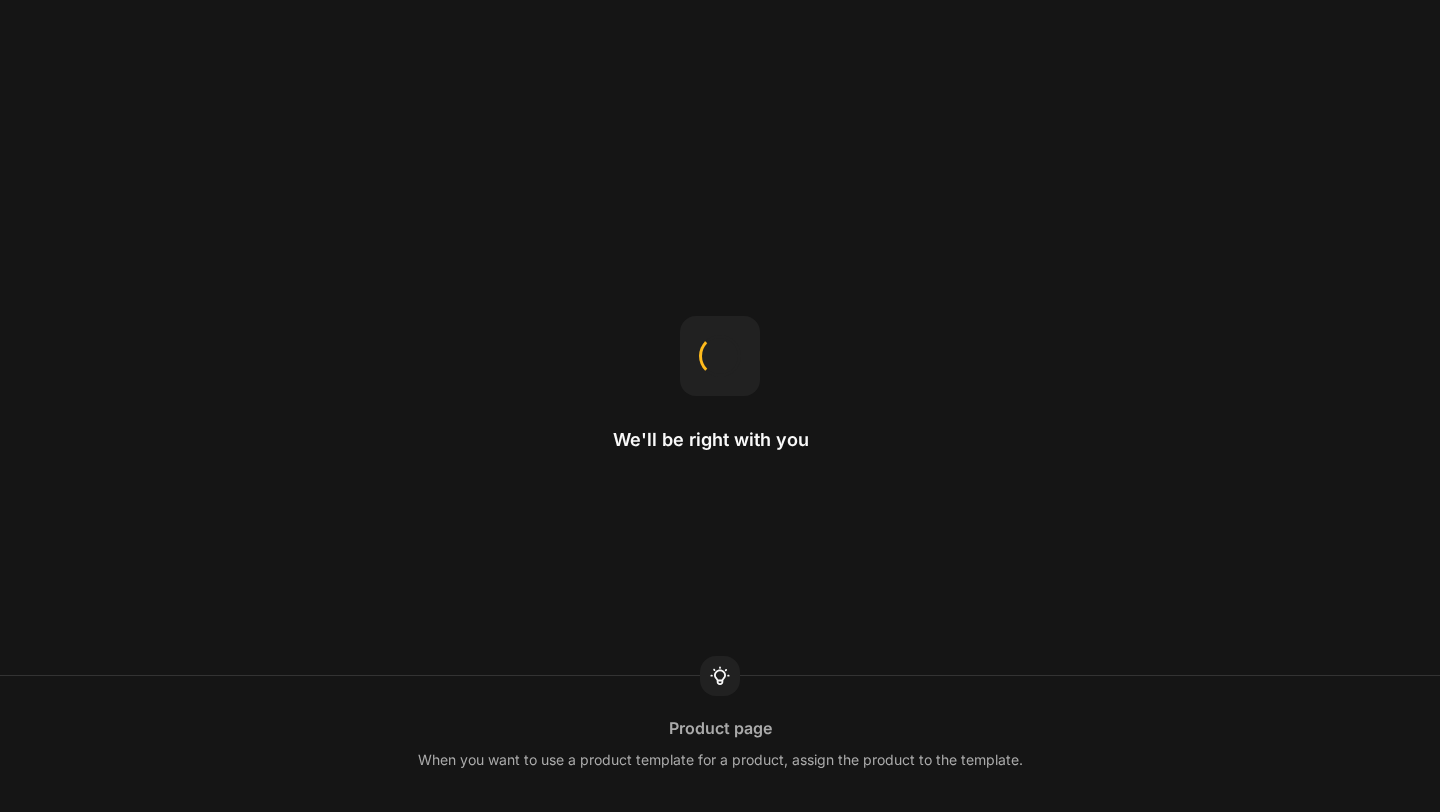 scroll, scrollTop: 0, scrollLeft: 0, axis: both 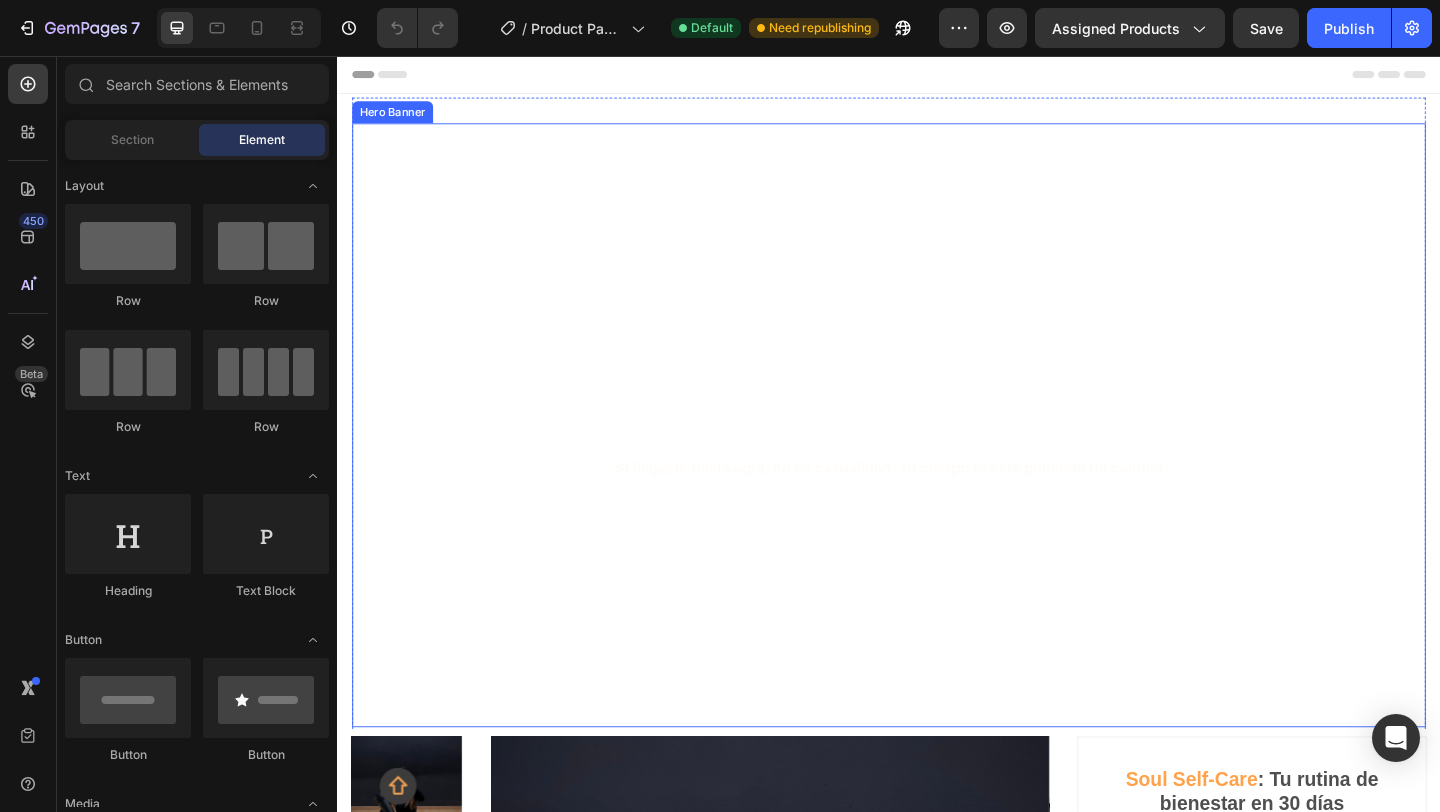 click at bounding box center [937, 457] 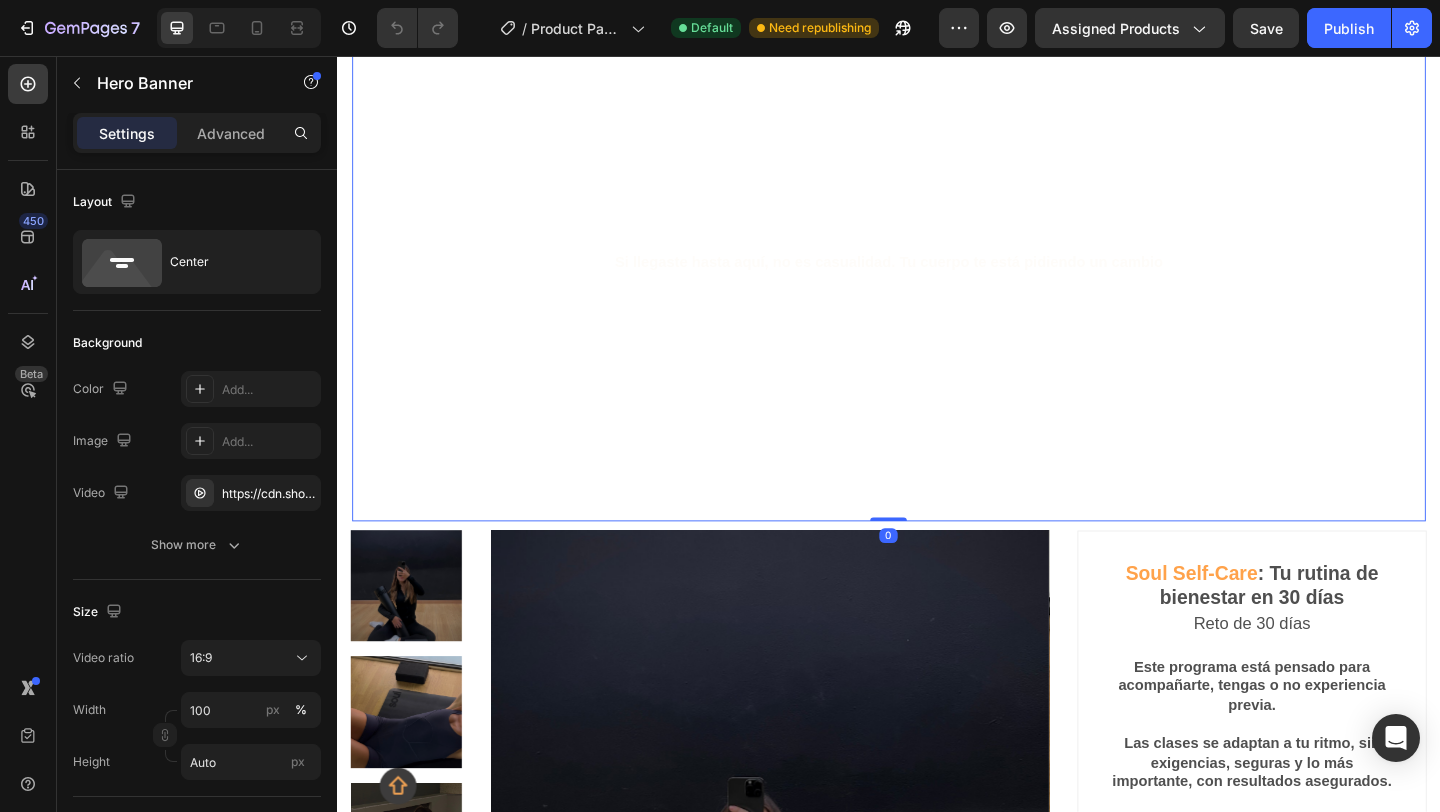 scroll, scrollTop: 0, scrollLeft: 0, axis: both 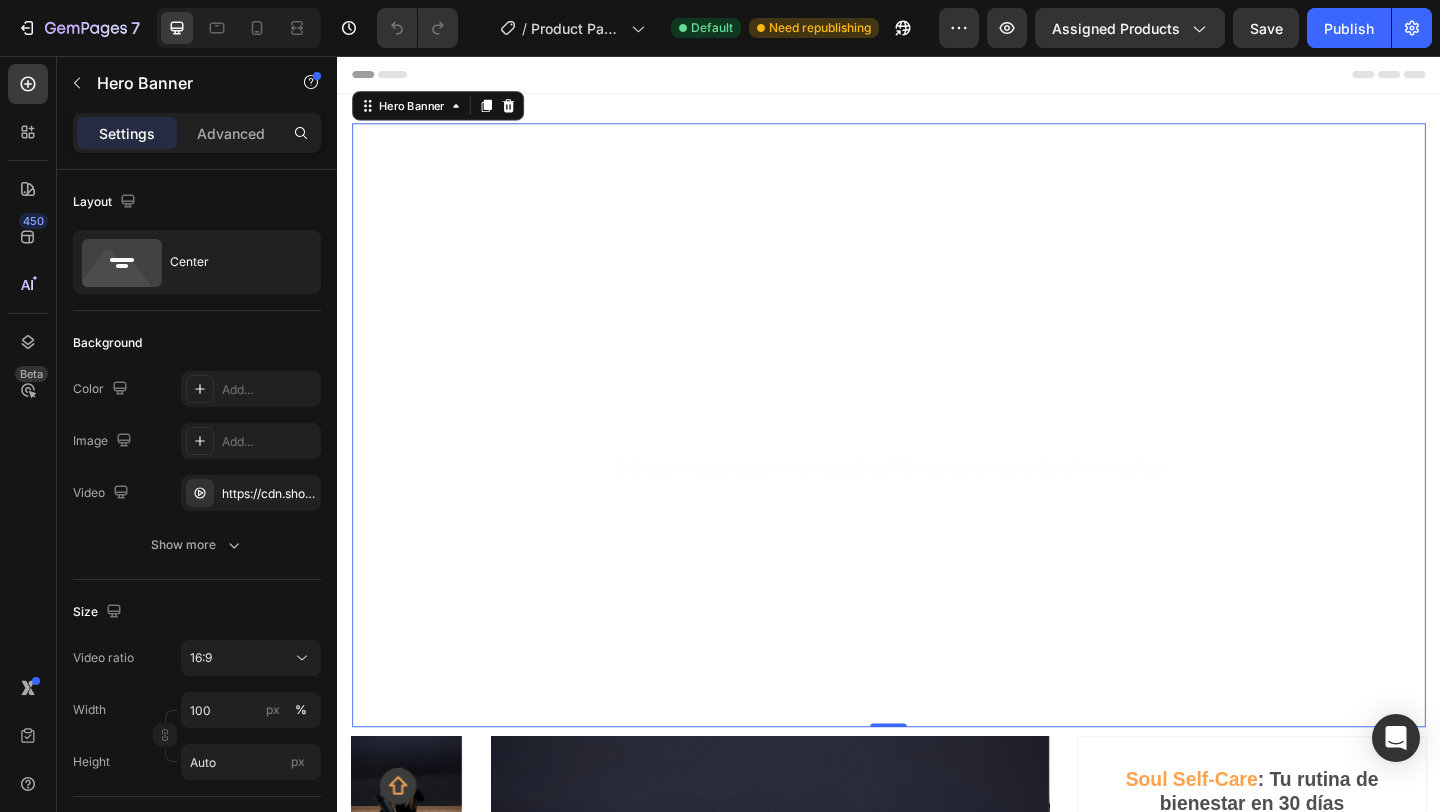 click at bounding box center (937, 457) 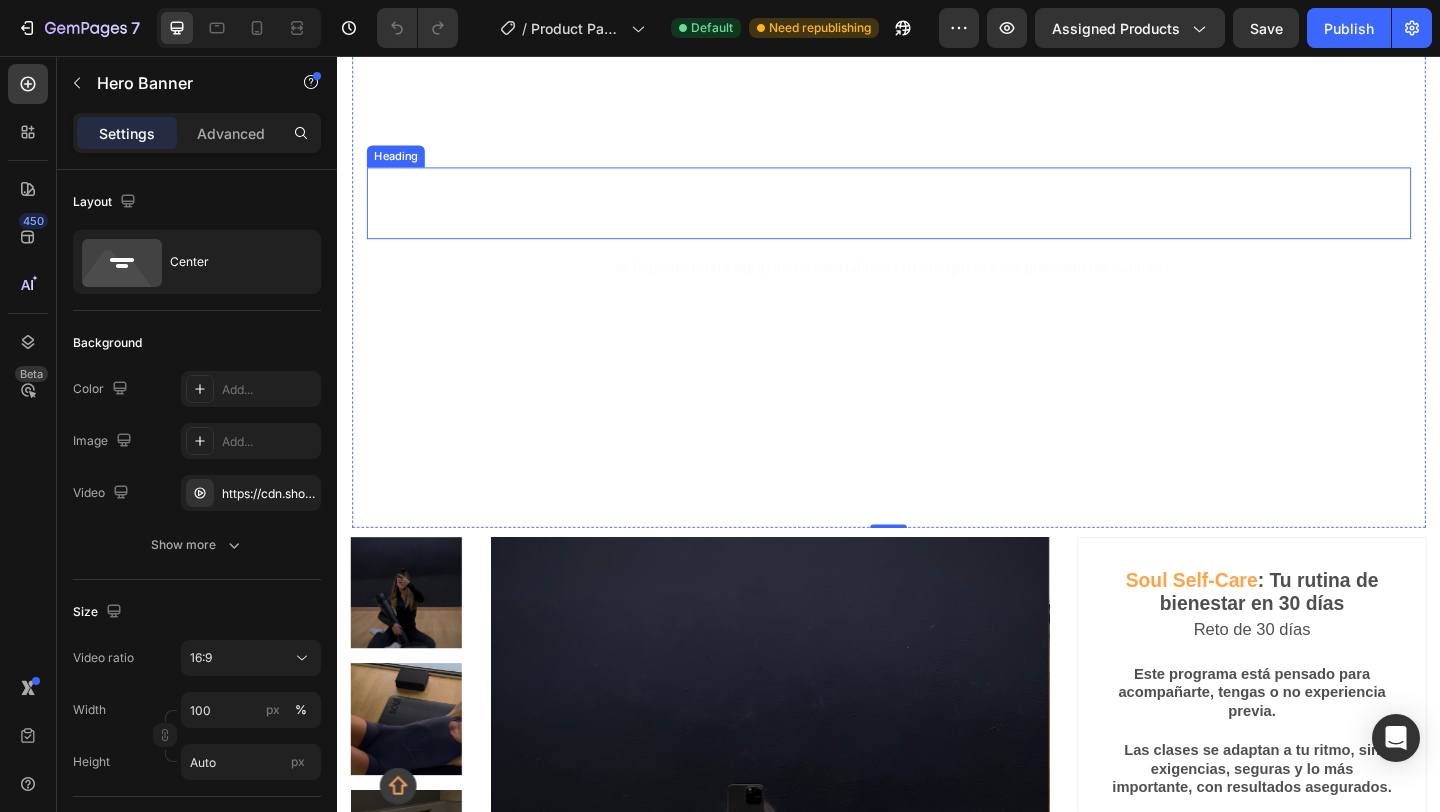 scroll, scrollTop: 342, scrollLeft: 0, axis: vertical 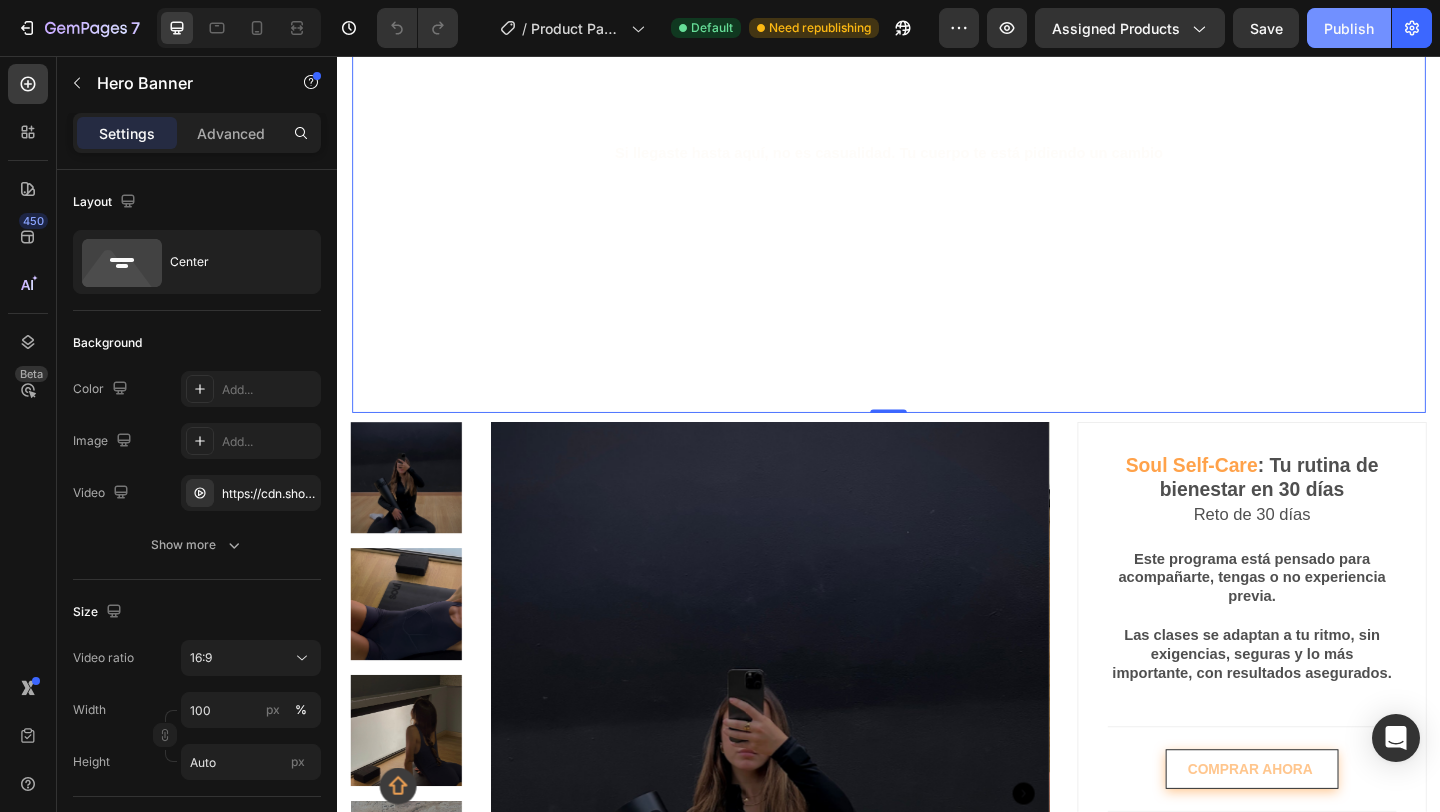 click on "Publish" at bounding box center [1349, 28] 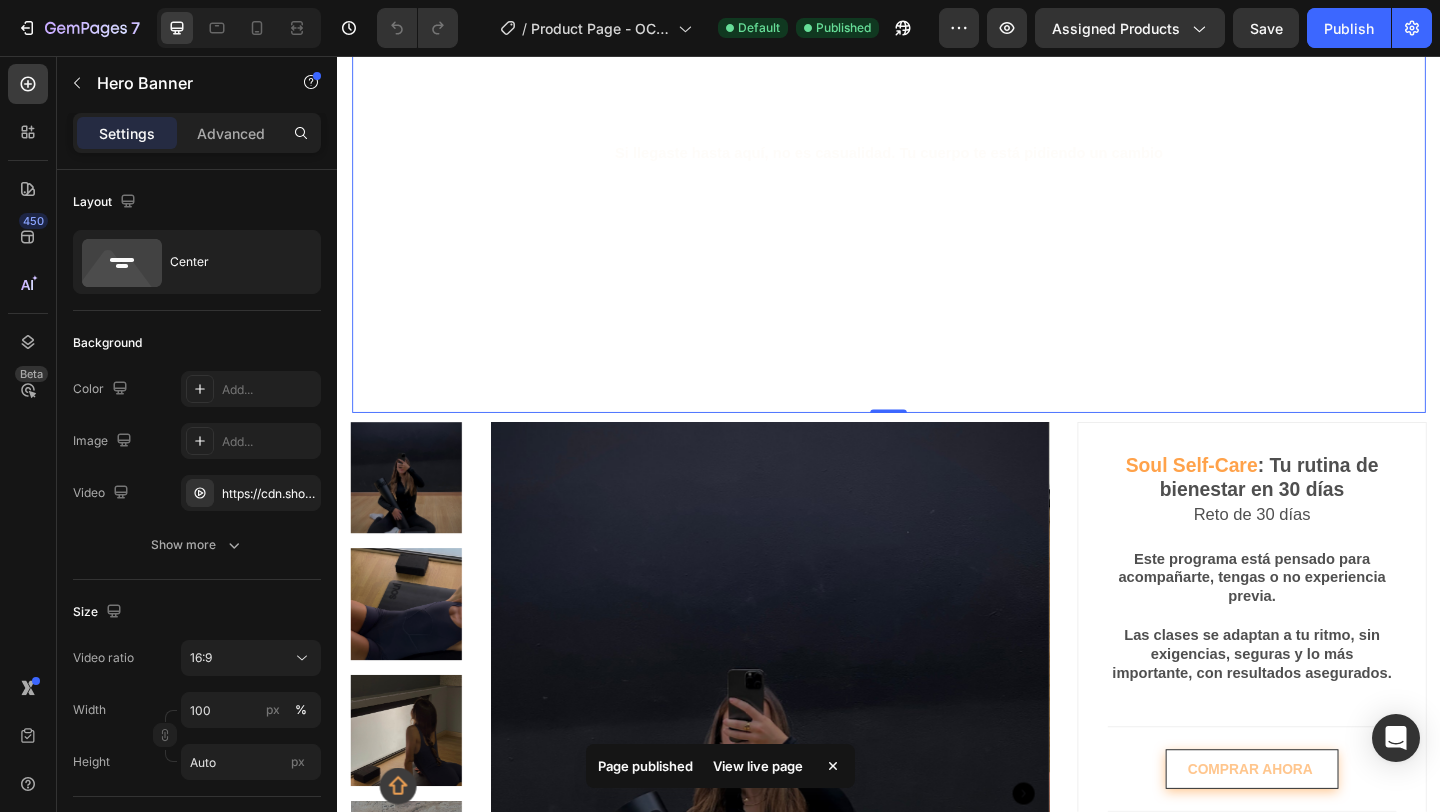 click on "View live page" at bounding box center [758, 766] 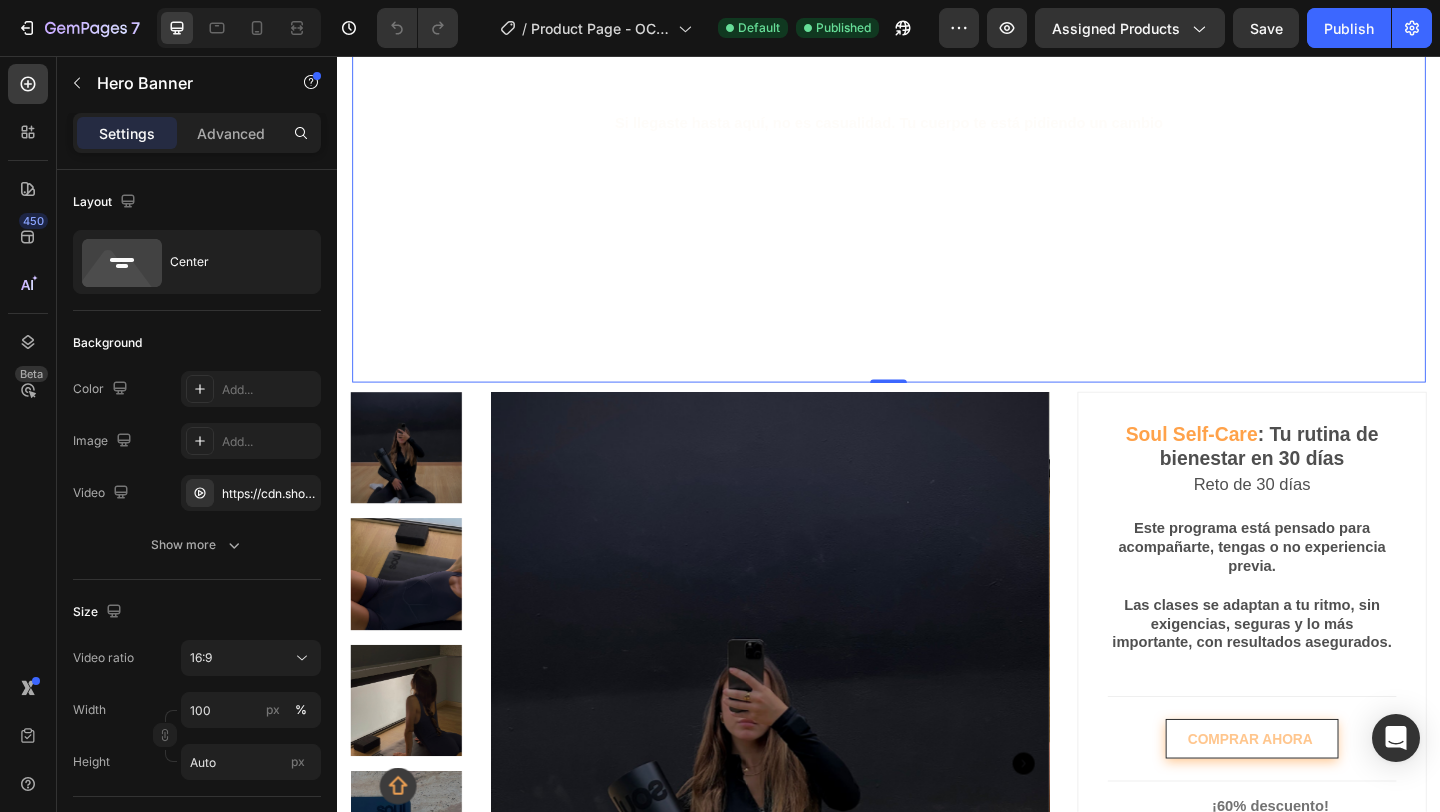 scroll, scrollTop: 377, scrollLeft: 0, axis: vertical 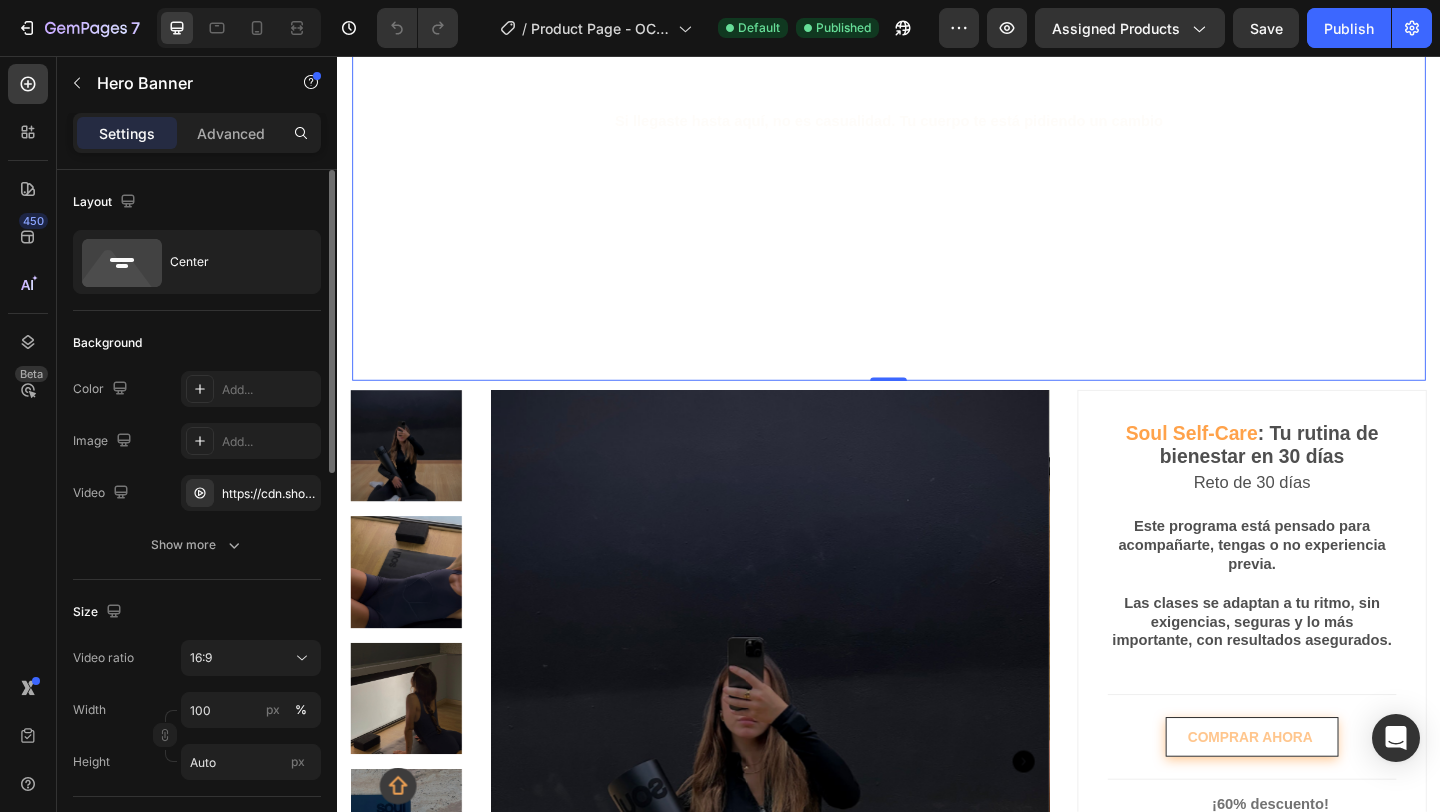 click at bounding box center (937, 80) 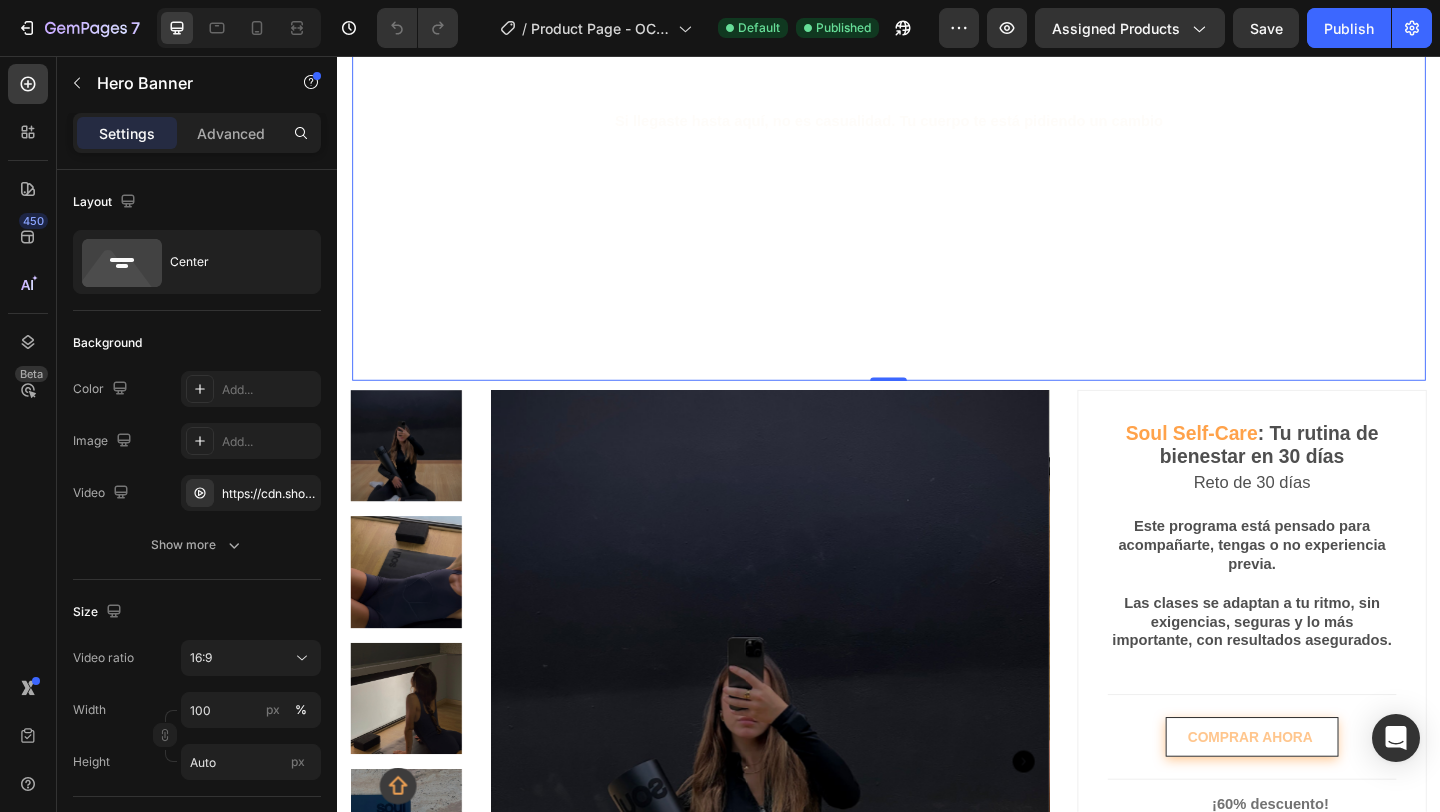 scroll, scrollTop: 0, scrollLeft: 0, axis: both 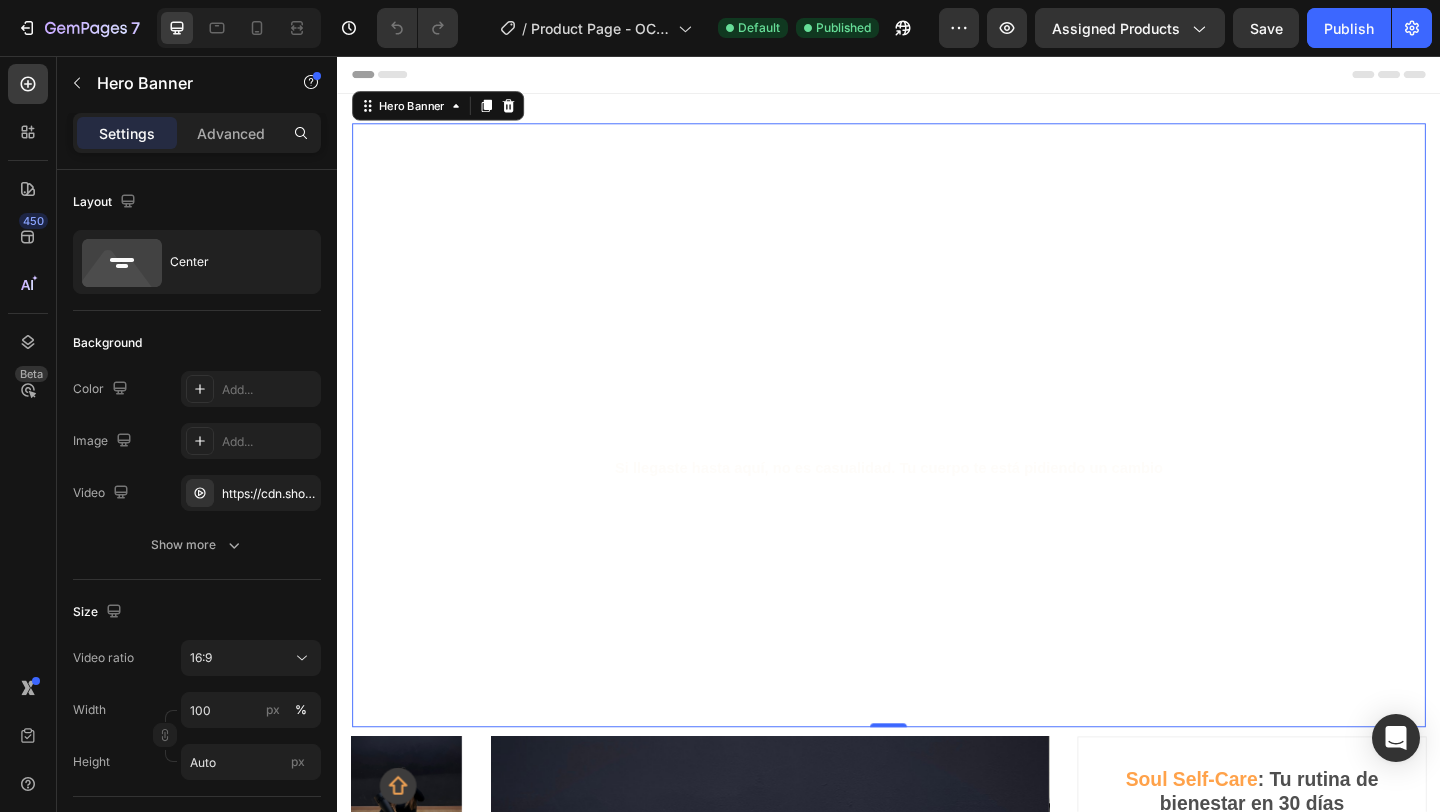 click on "7" 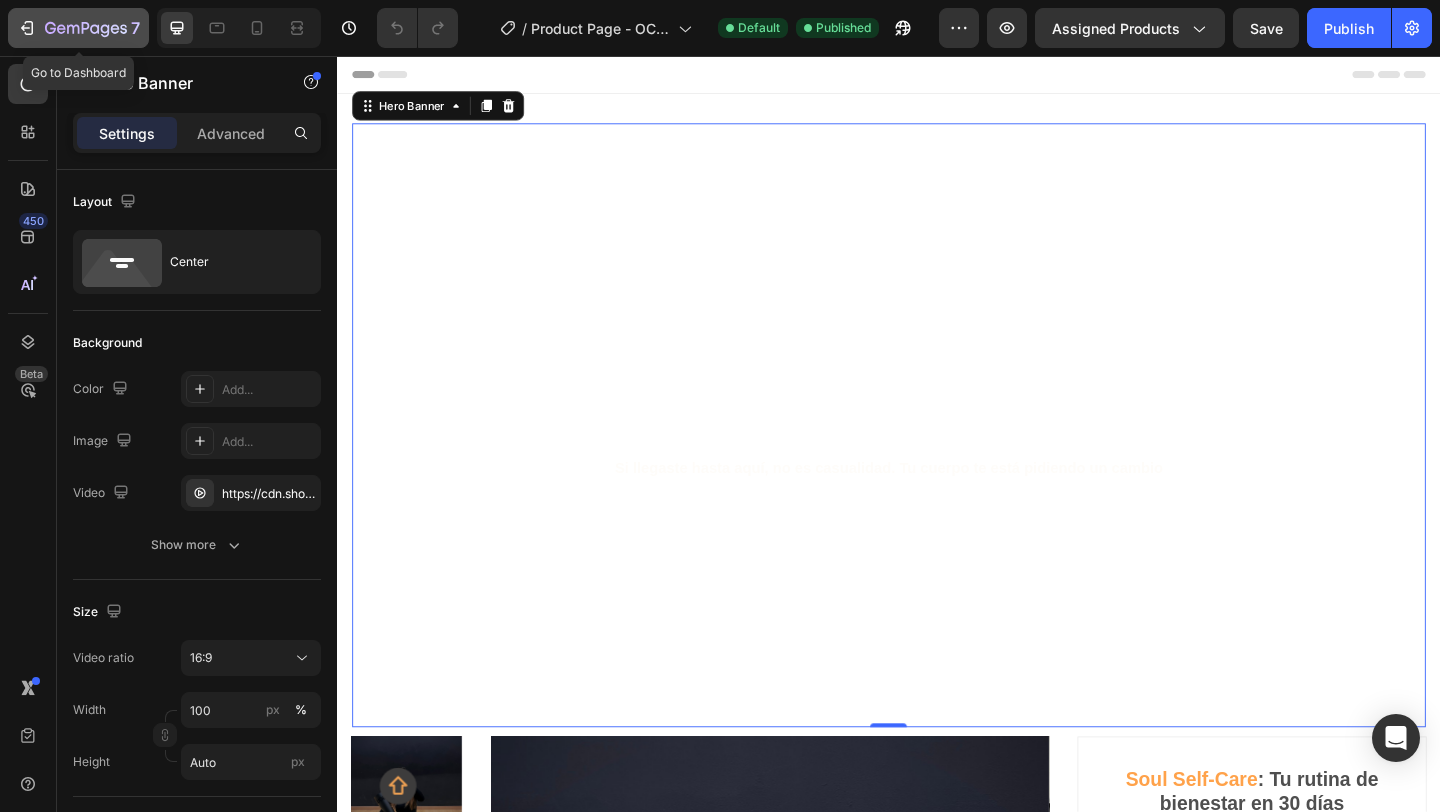 click 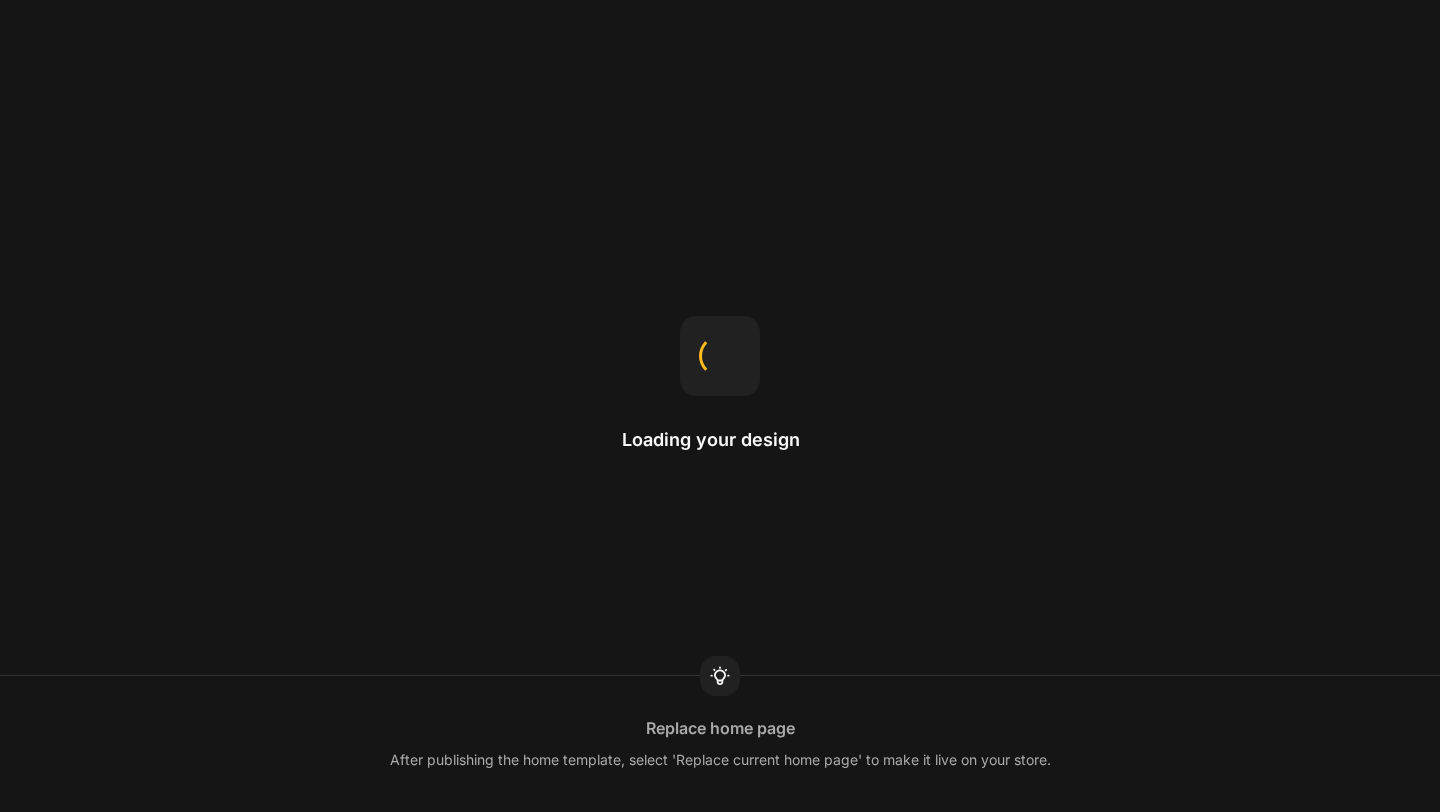 scroll, scrollTop: 0, scrollLeft: 0, axis: both 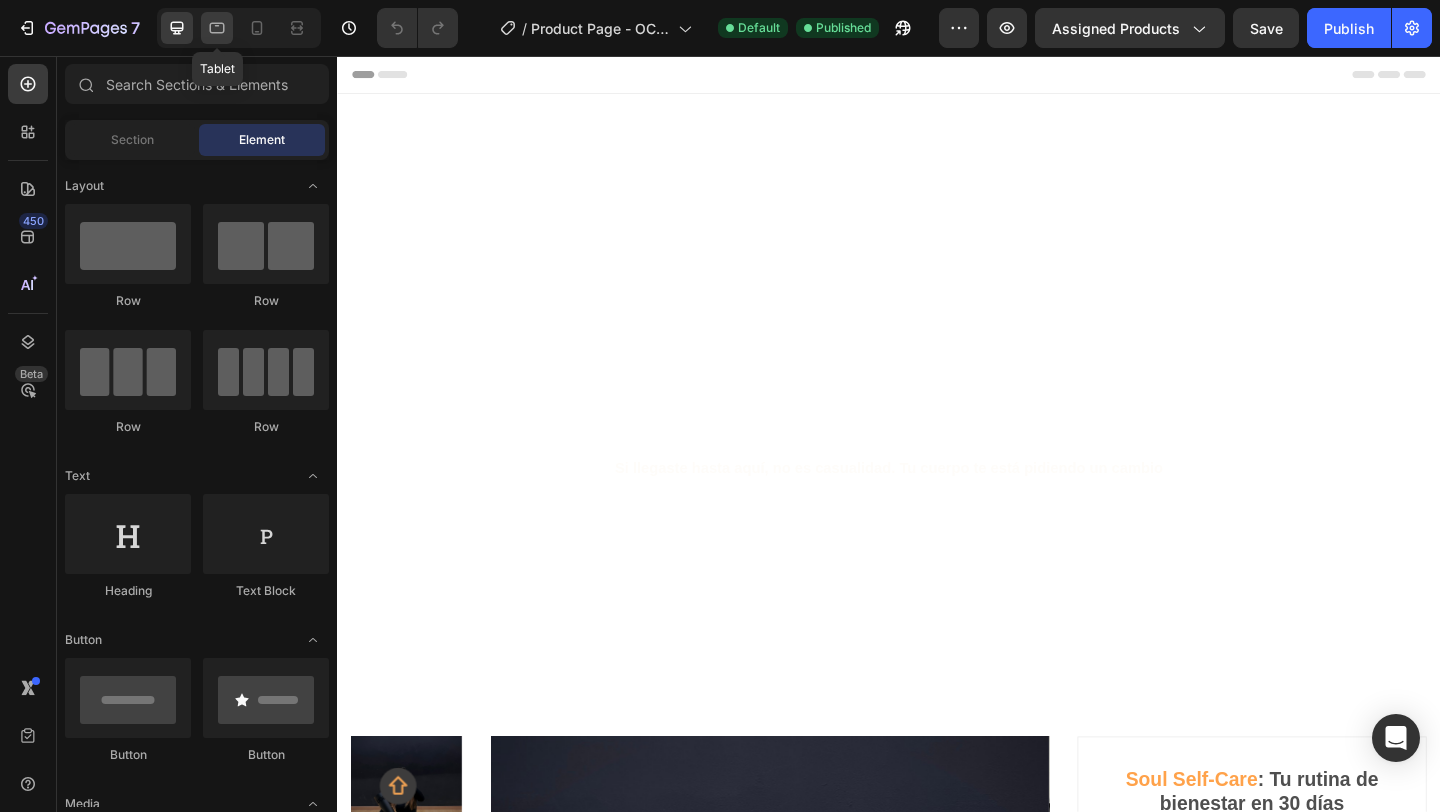 click 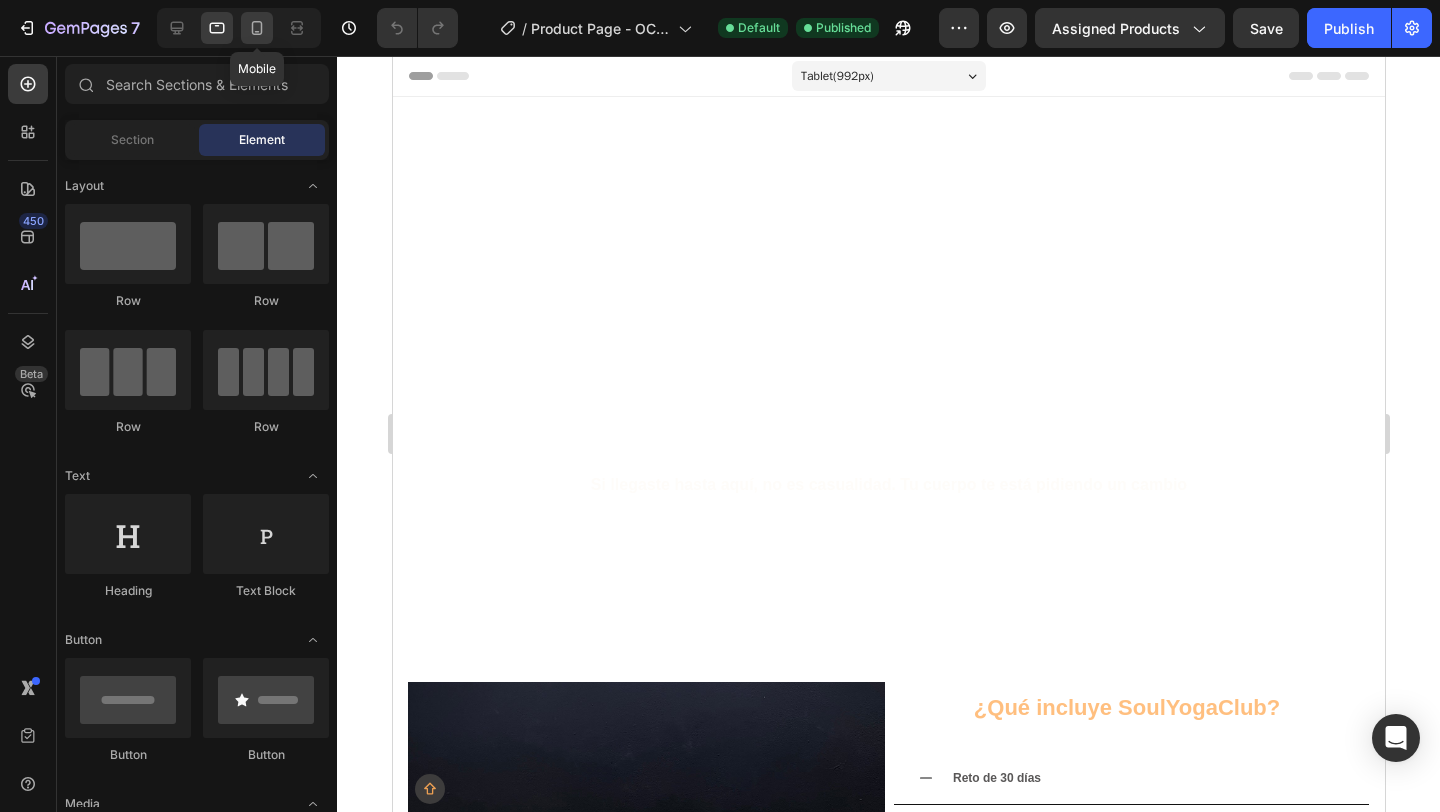 click 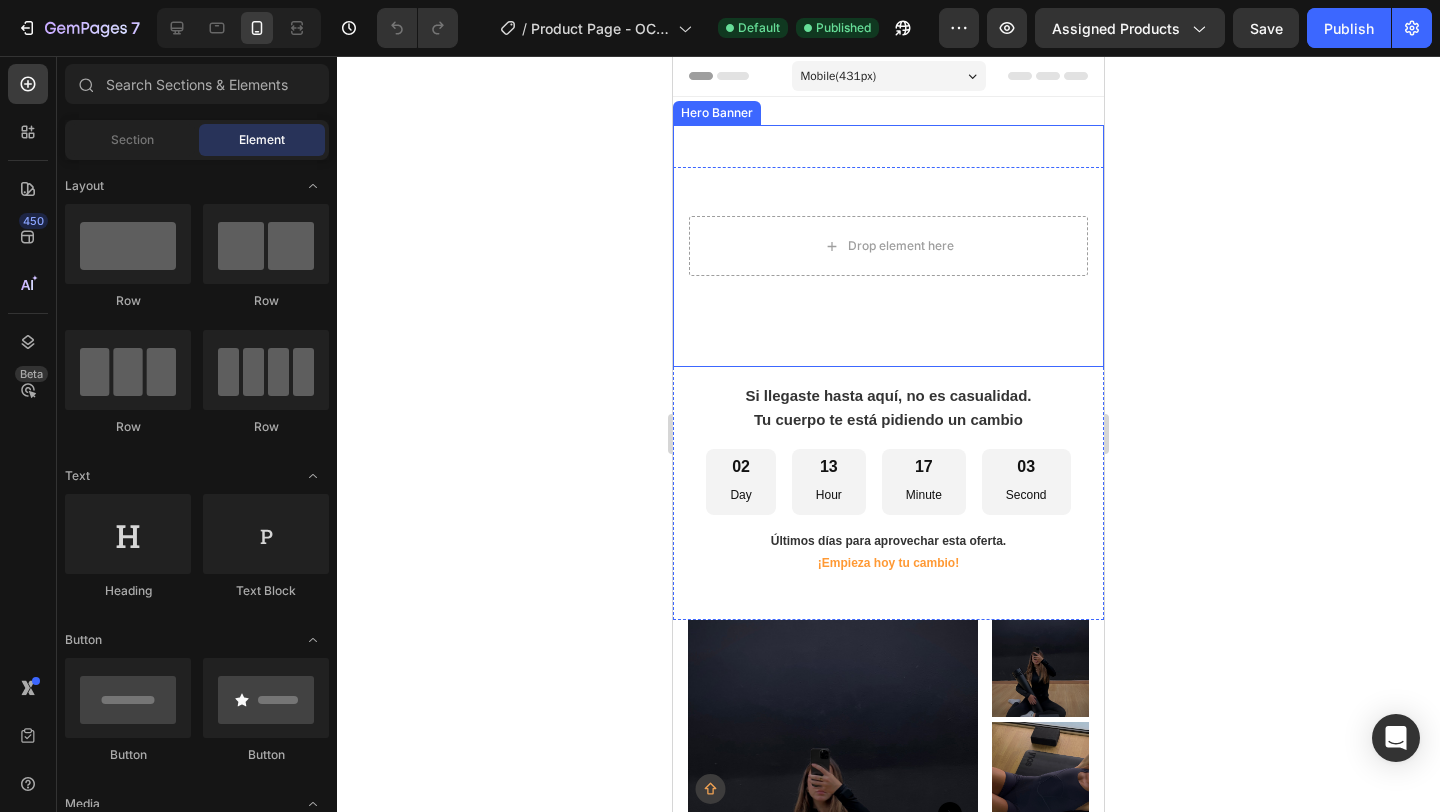 click at bounding box center (888, 246) 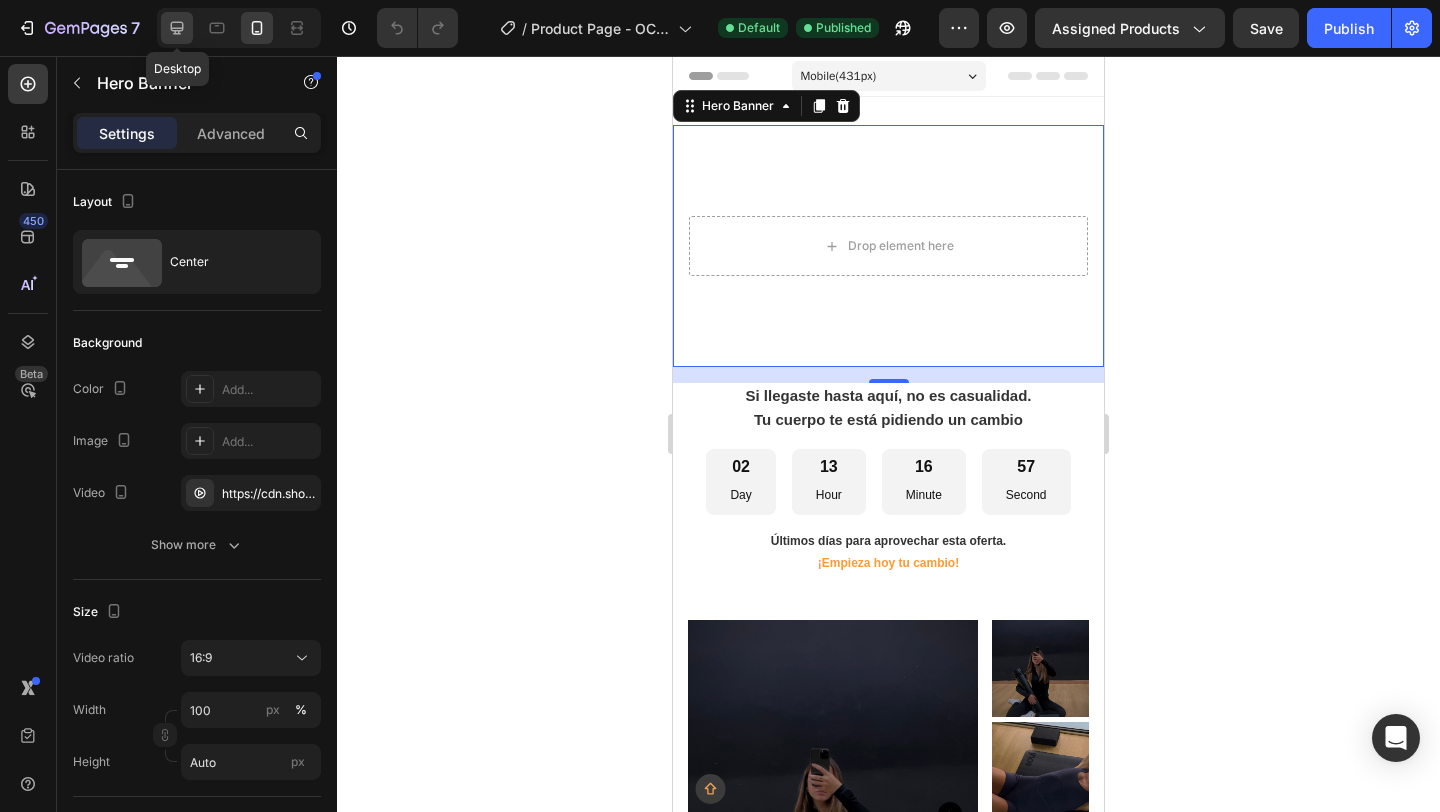 click 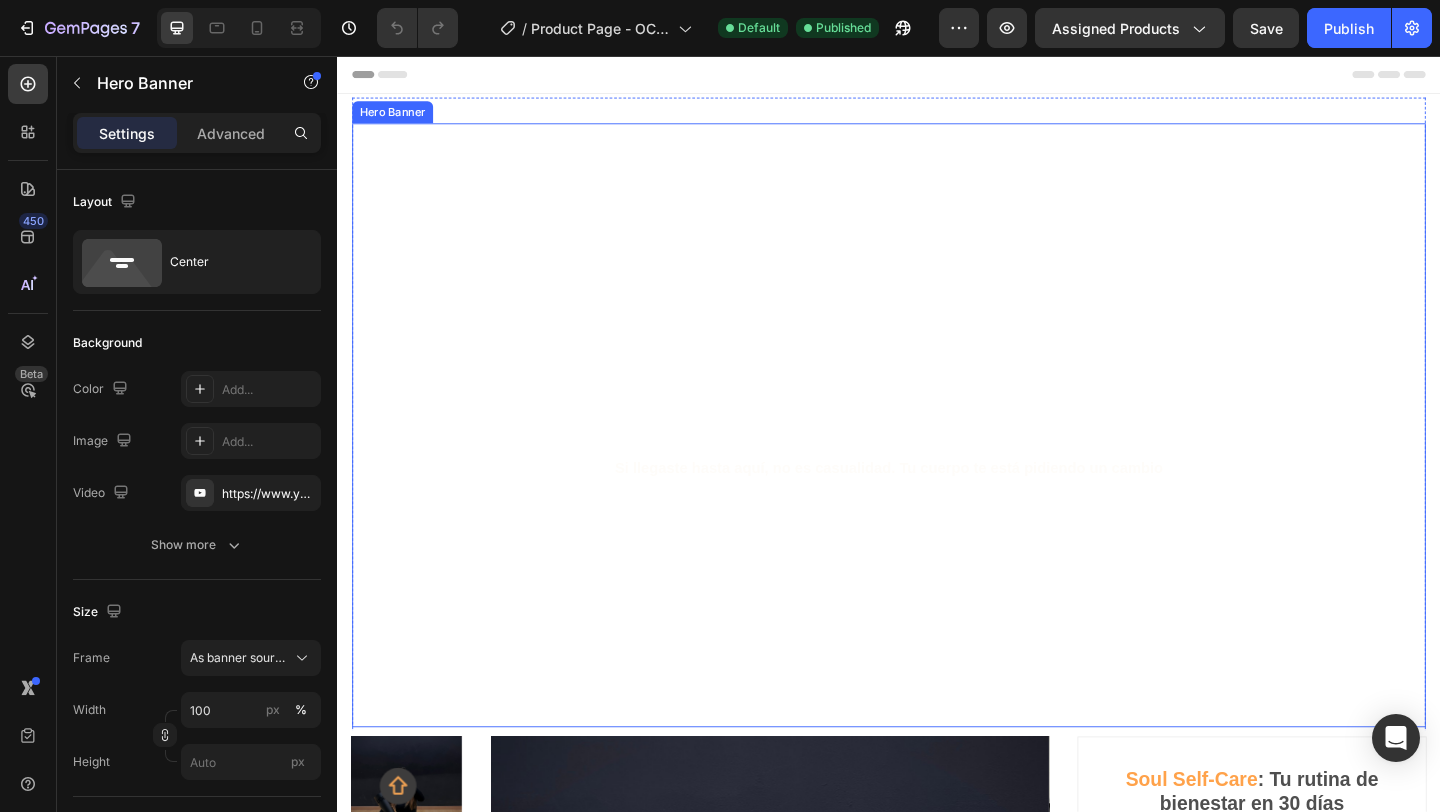 click at bounding box center [937, 457] 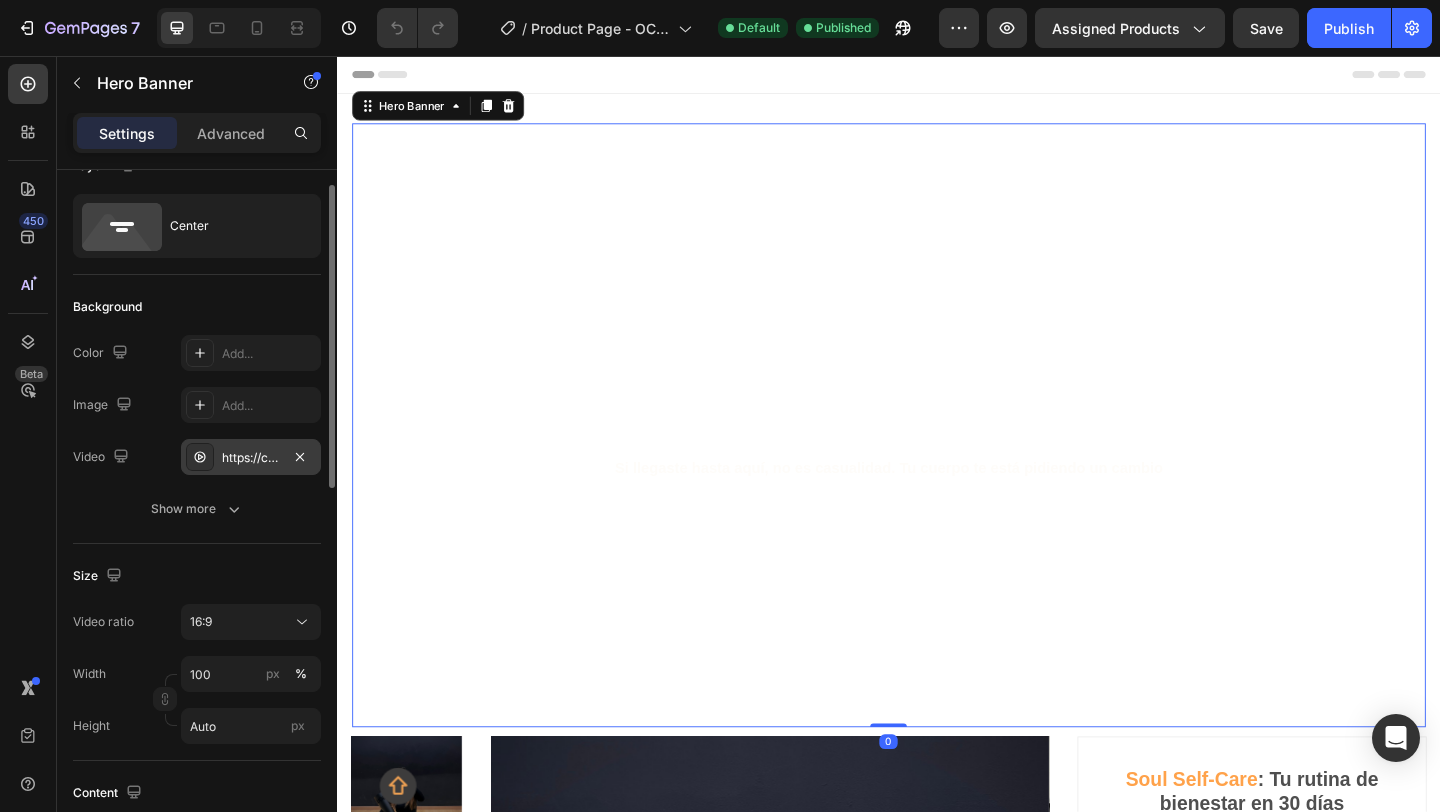 scroll, scrollTop: 0, scrollLeft: 0, axis: both 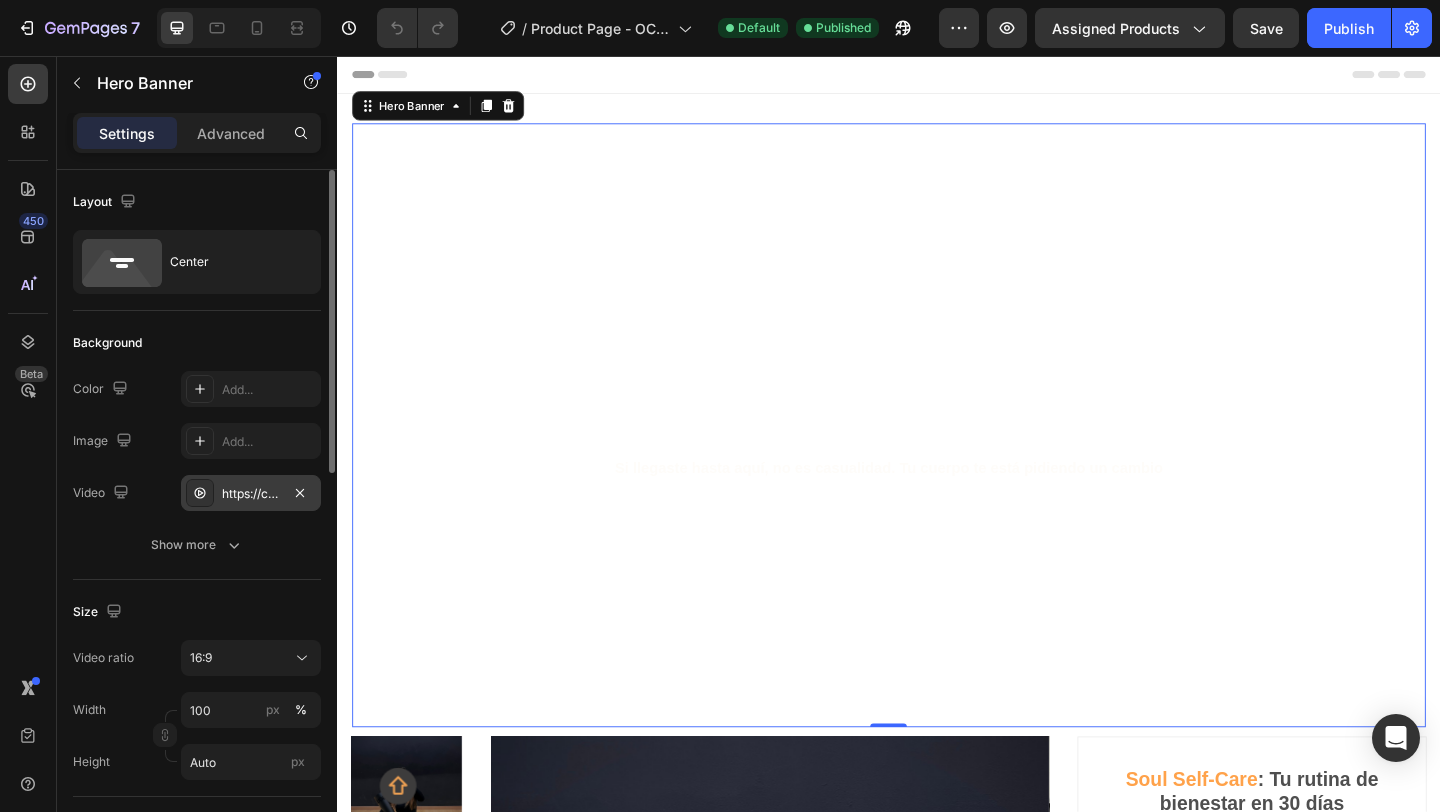 click on "https://cdn.shopify.com/videos/c/o/v/915f1caf34ea4d7e966d86df26310f07.mov" at bounding box center [251, 494] 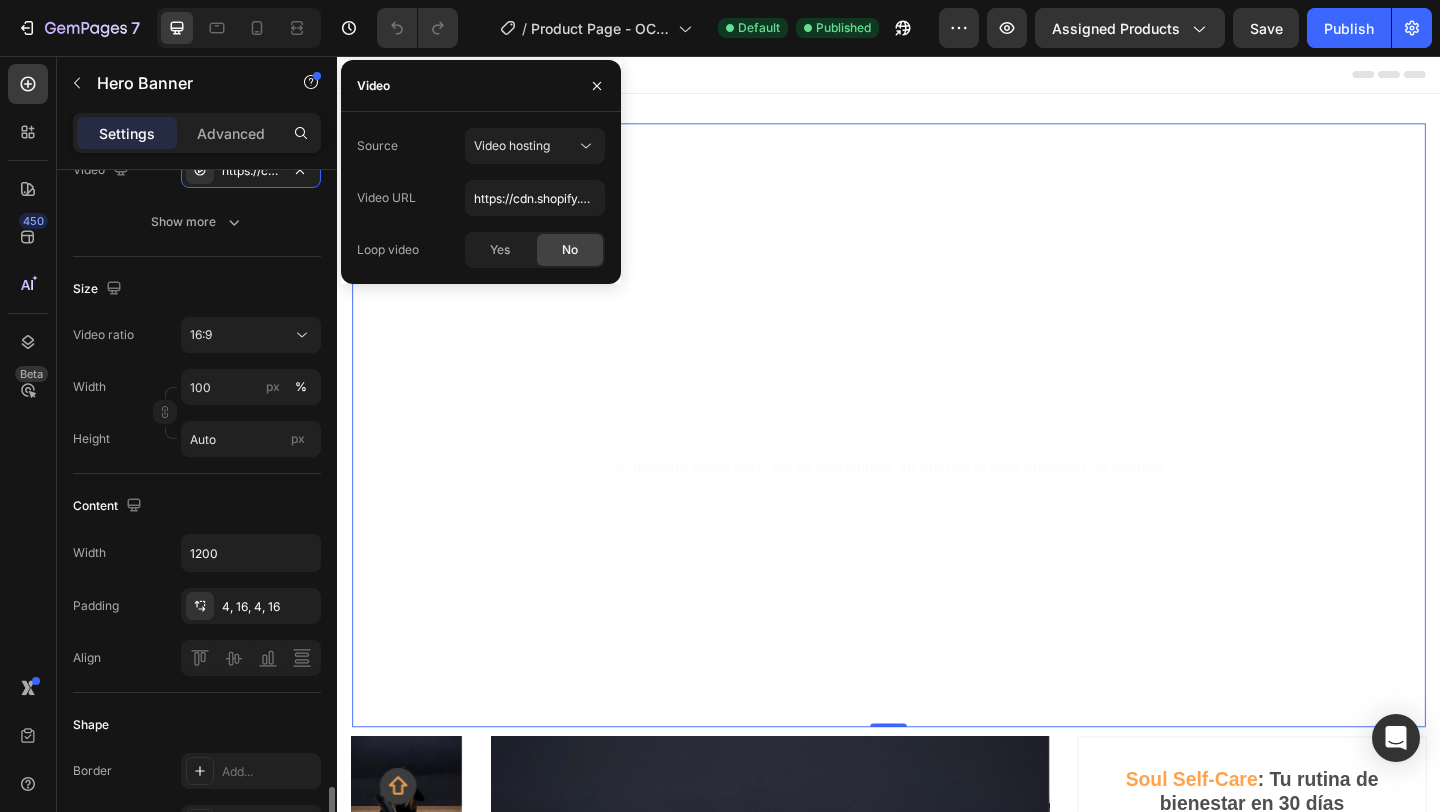 scroll, scrollTop: 0, scrollLeft: 0, axis: both 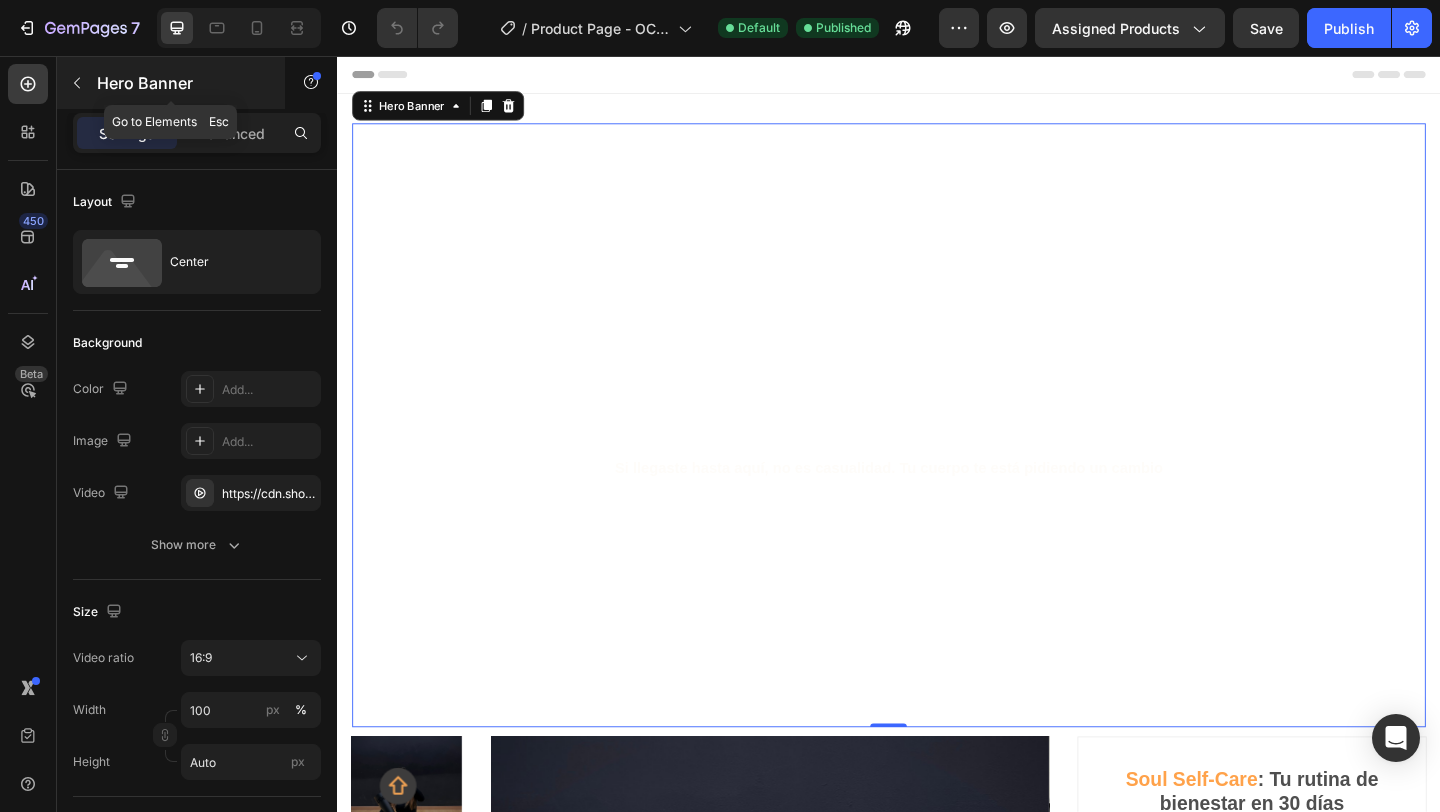 click at bounding box center [77, 83] 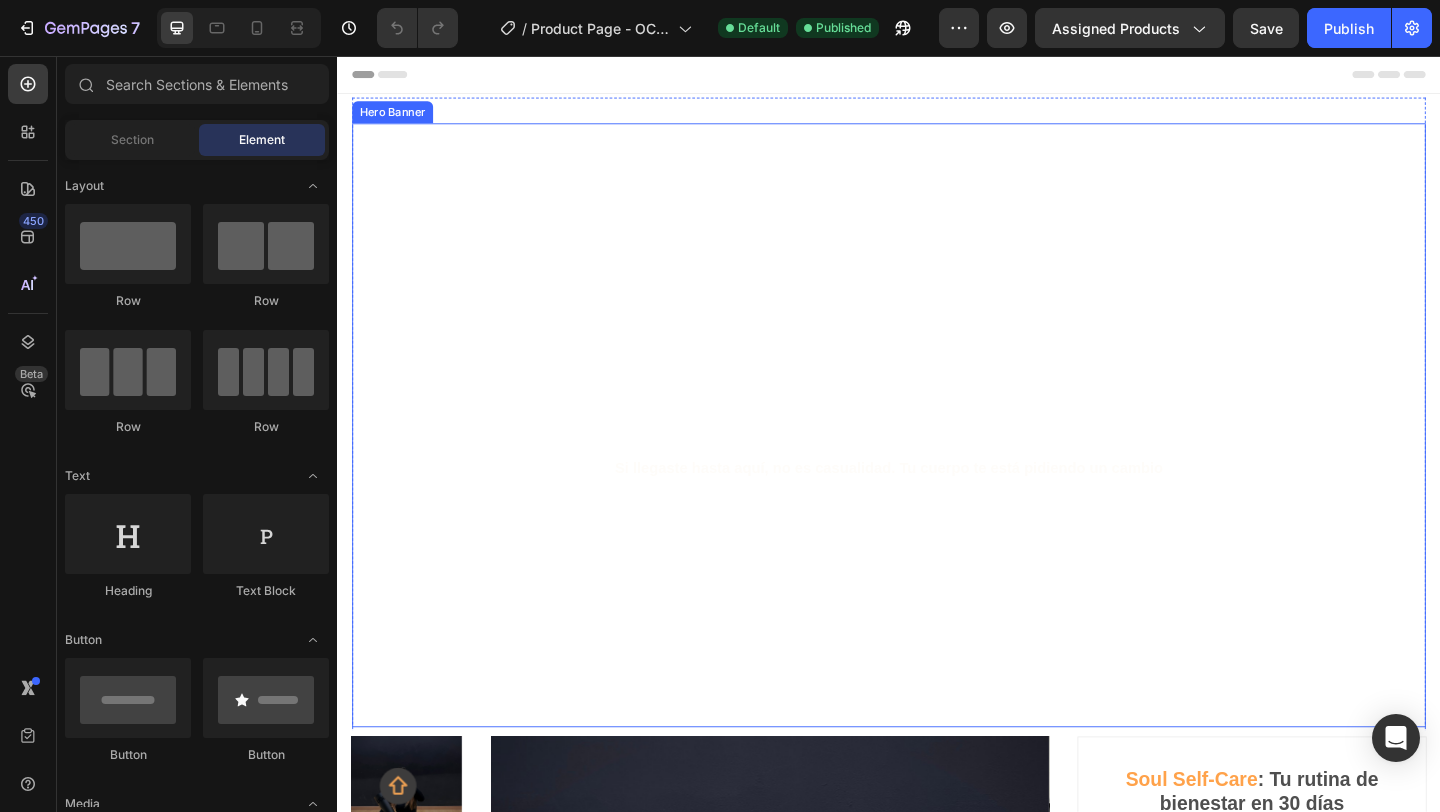 click at bounding box center [937, 457] 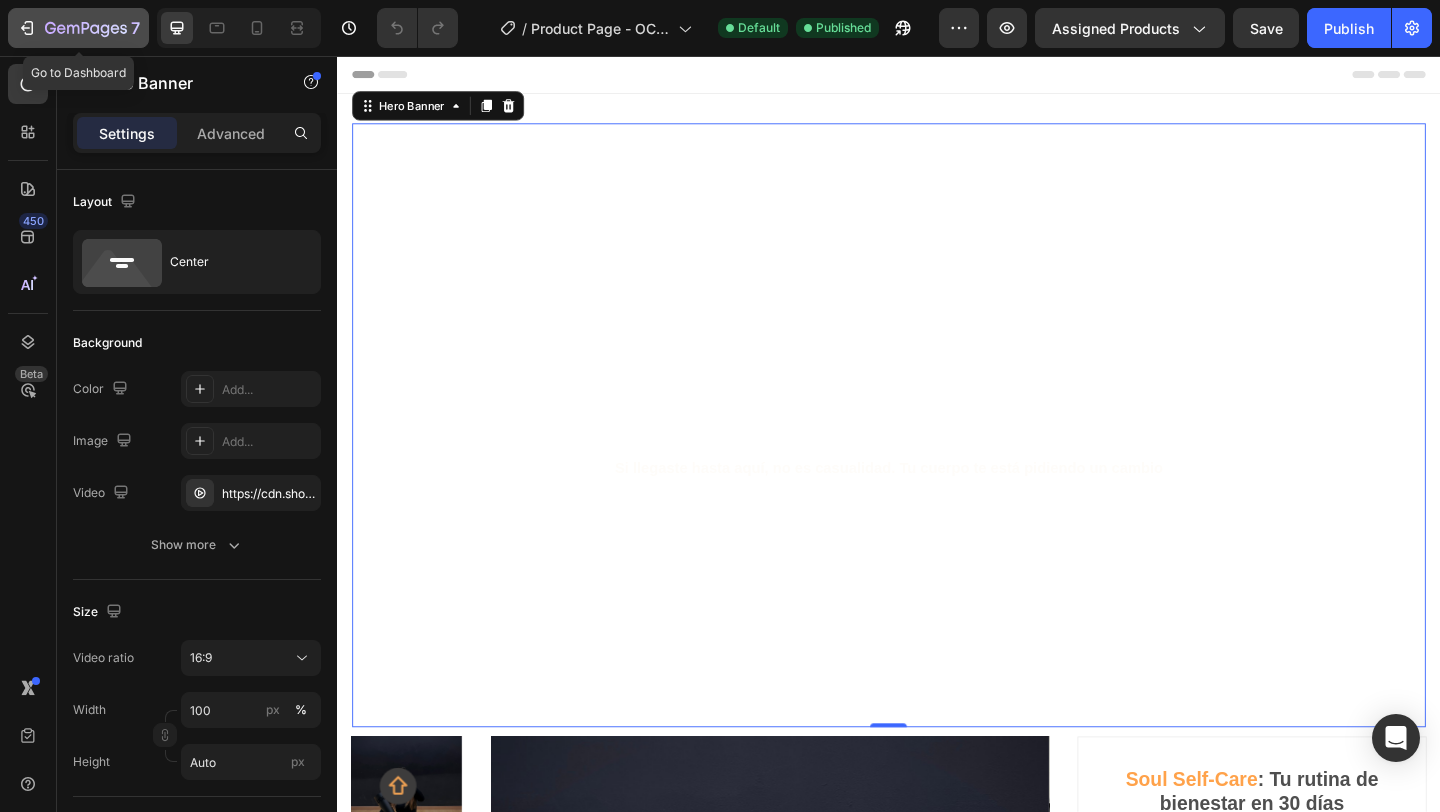 click 